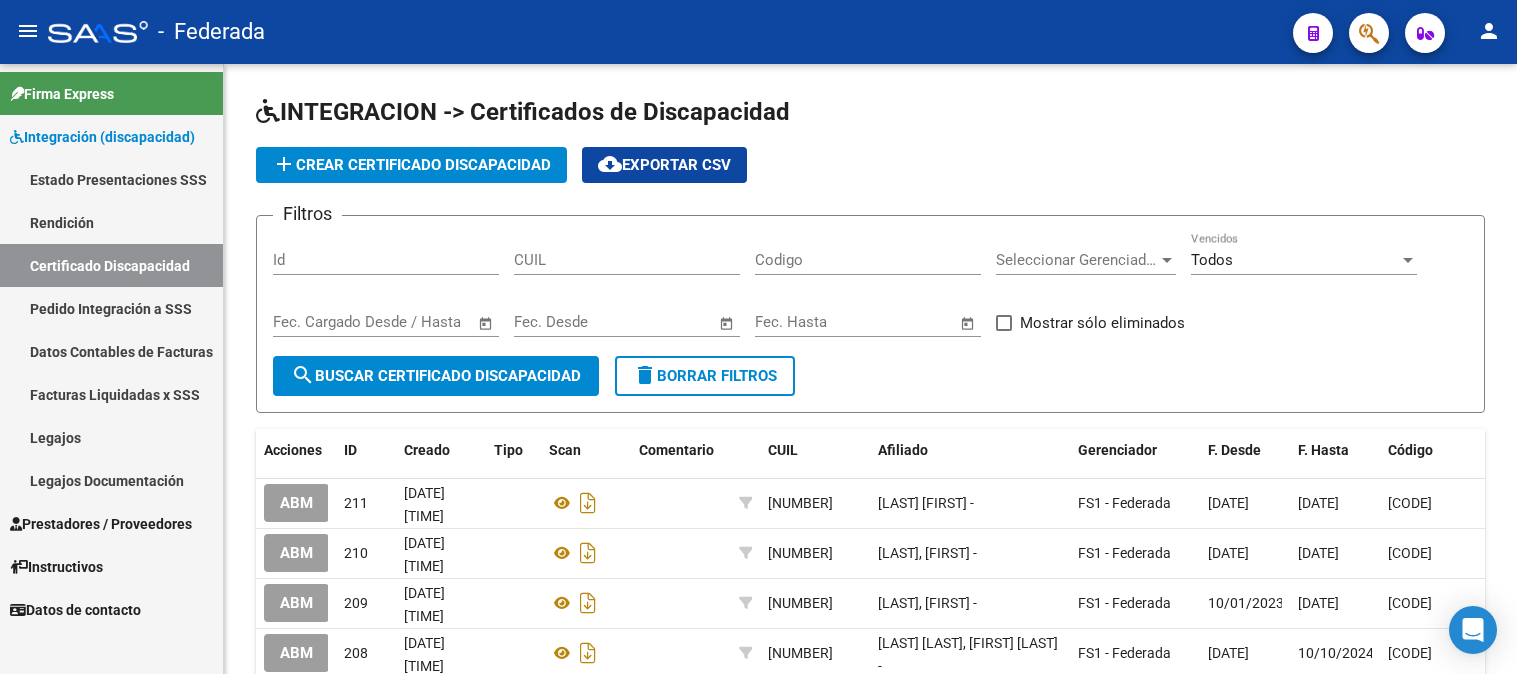 scroll, scrollTop: 0, scrollLeft: 0, axis: both 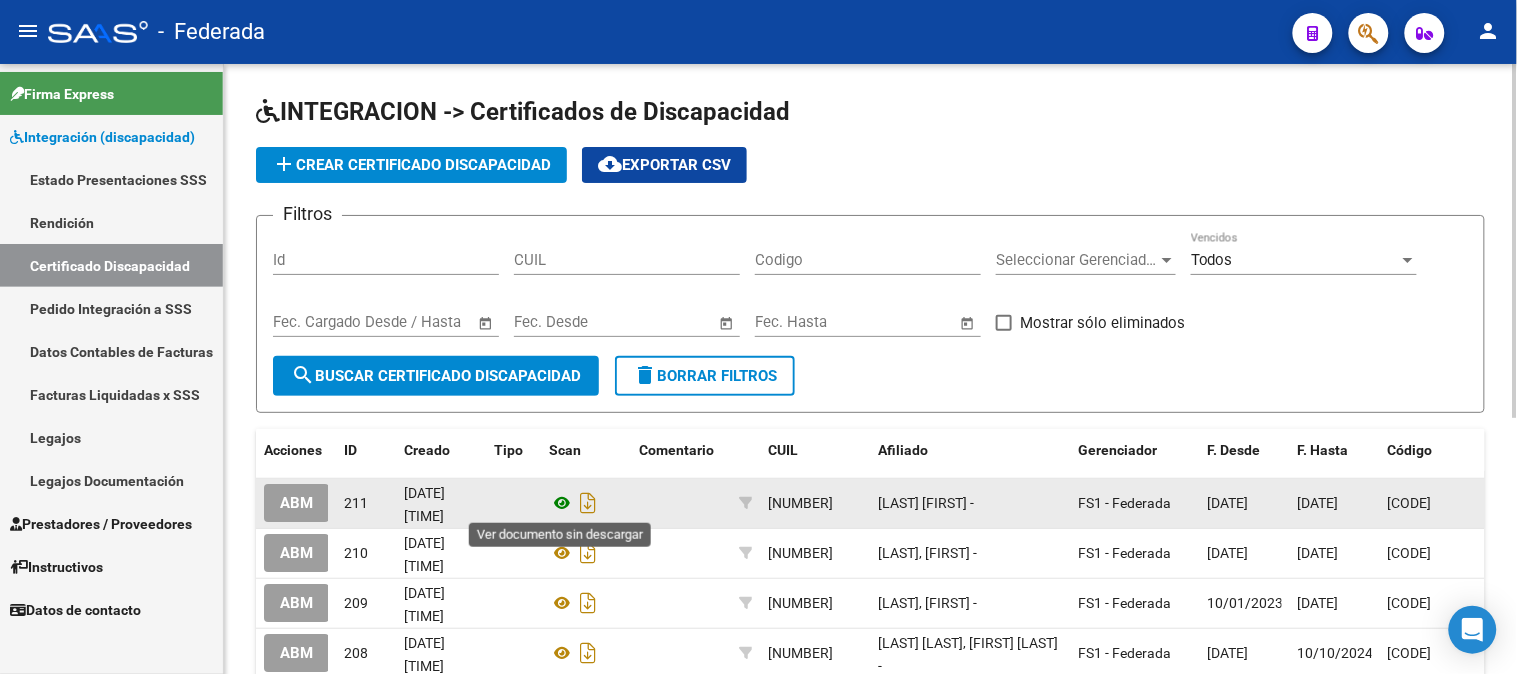 click 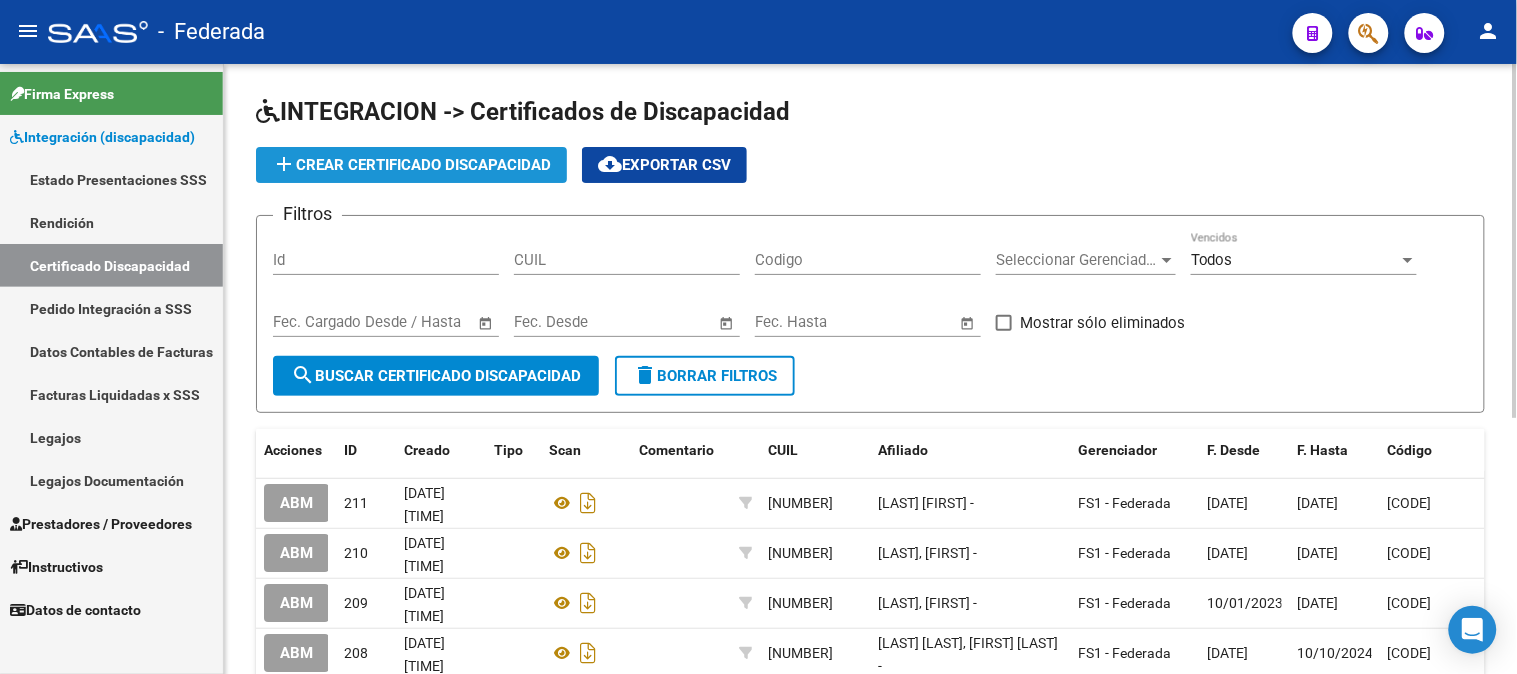 click on "add  Crear Certificado Discapacidad" 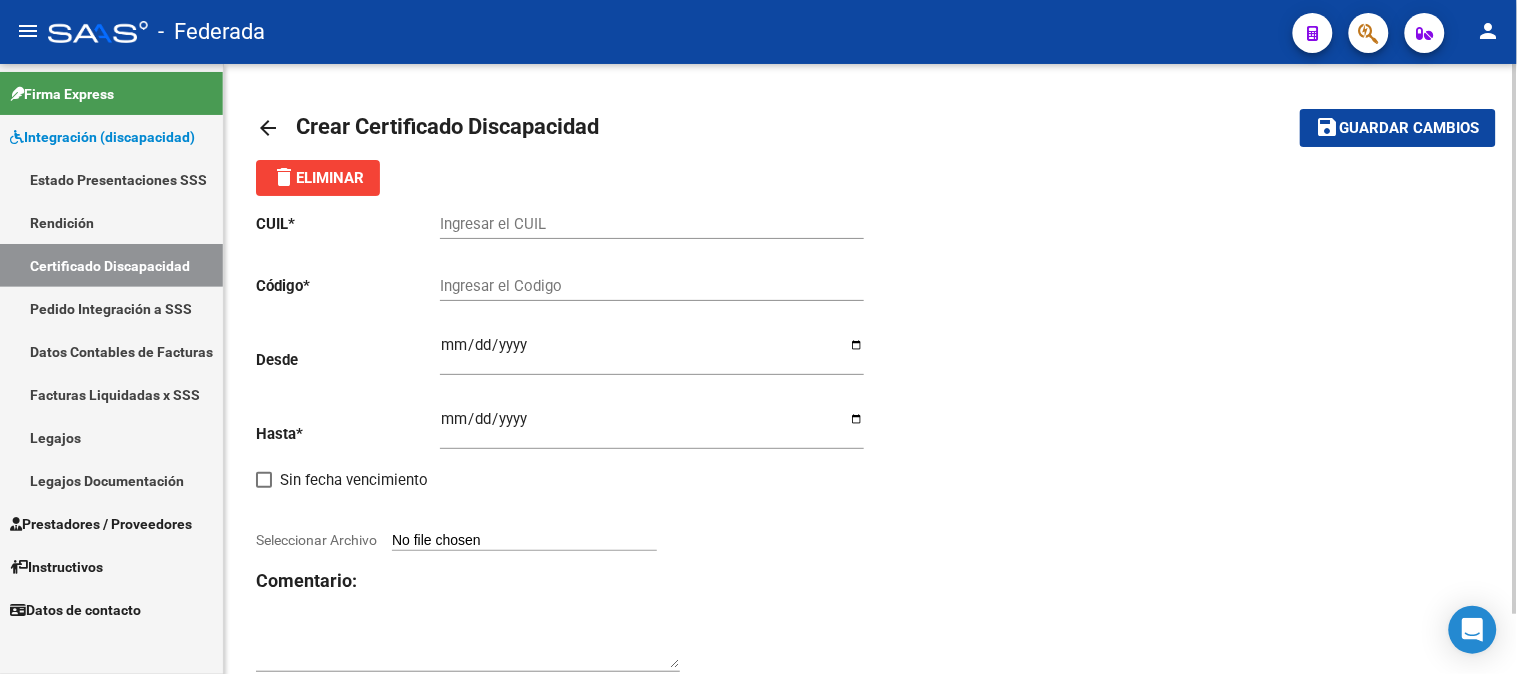 click on "Ingresar el CUIL" 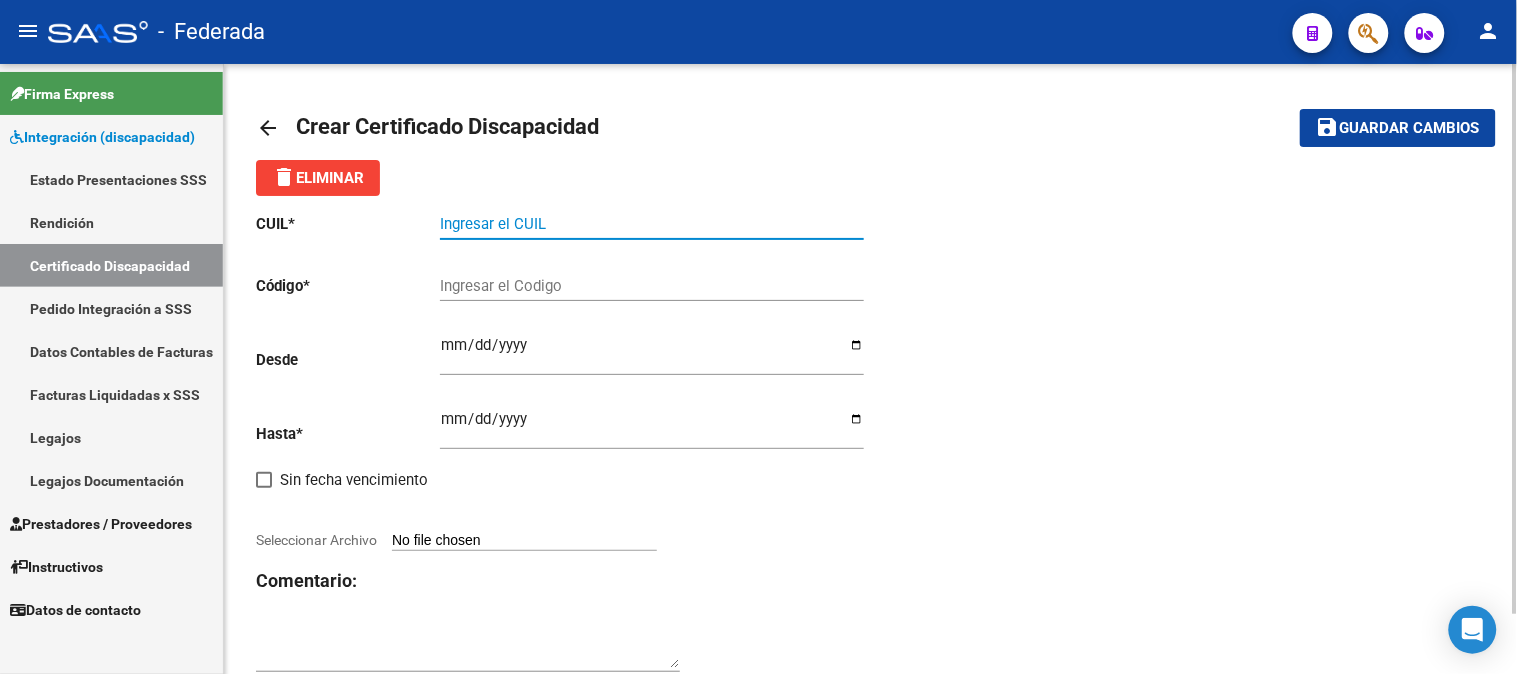 paste on "[NUMBER]" 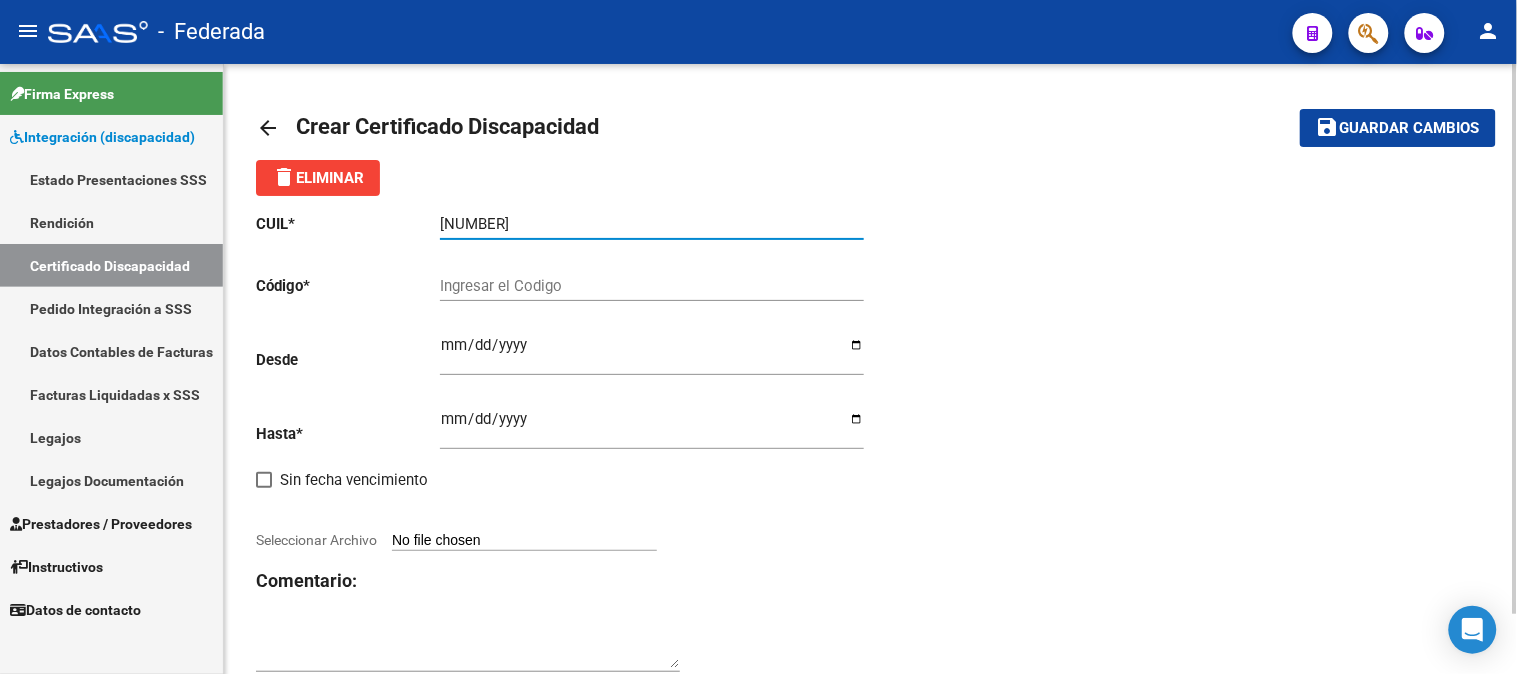 type on "[NUMBER]" 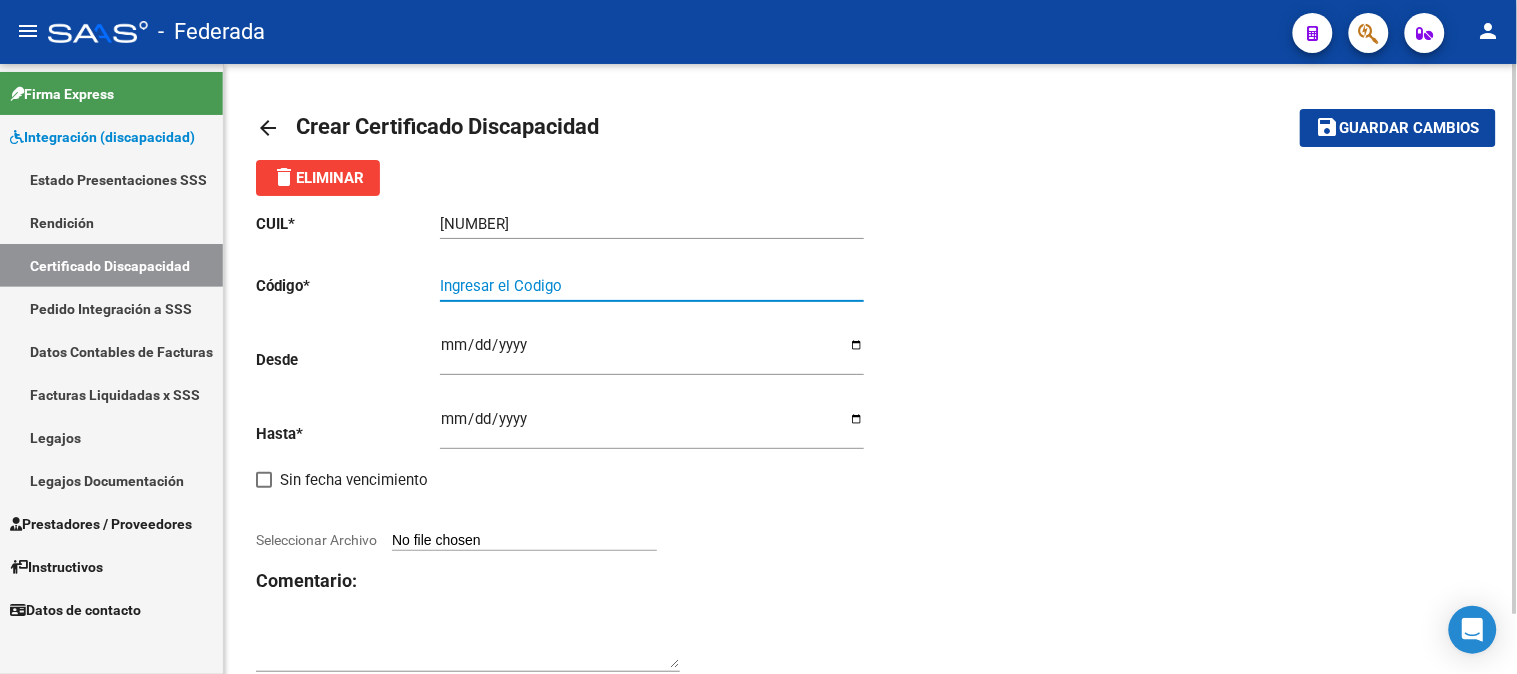 click on "Ingresar el Codigo" at bounding box center (652, 286) 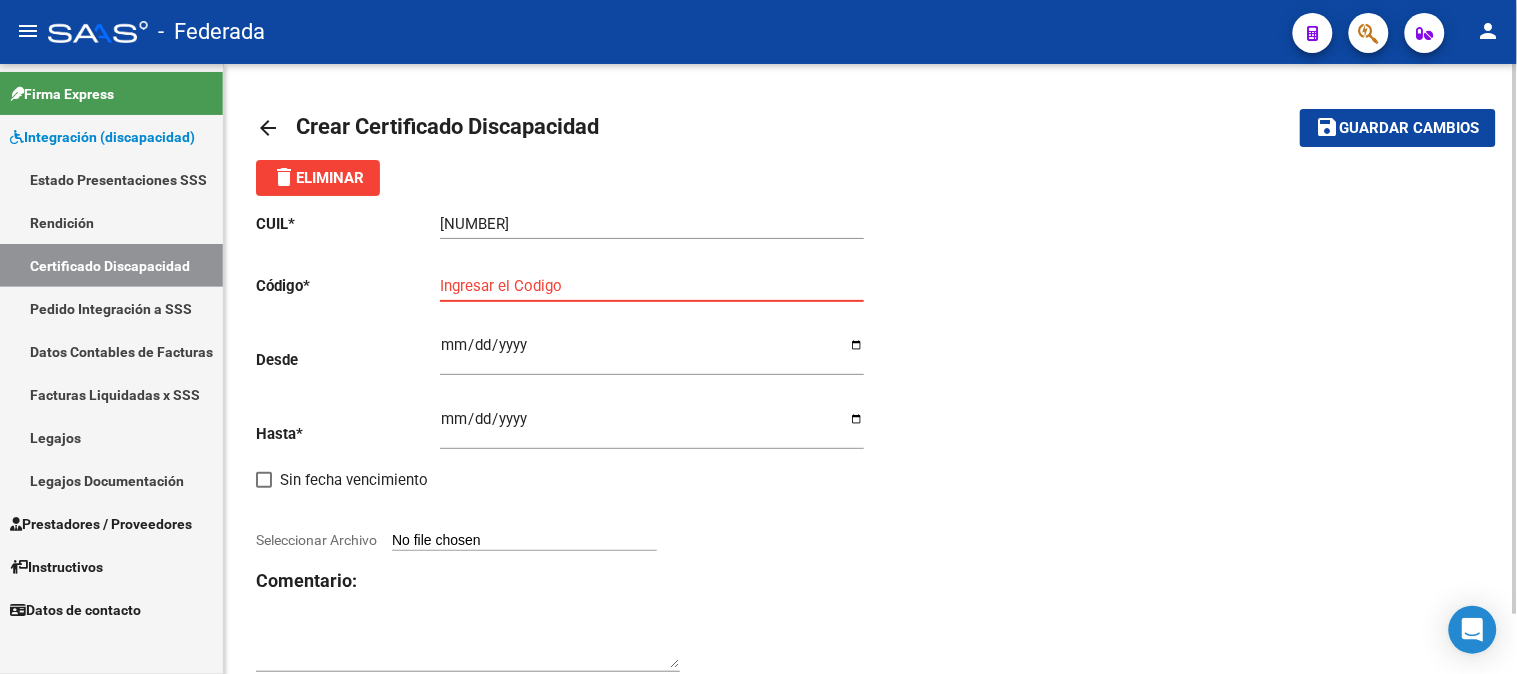 paste on "[CODE]" 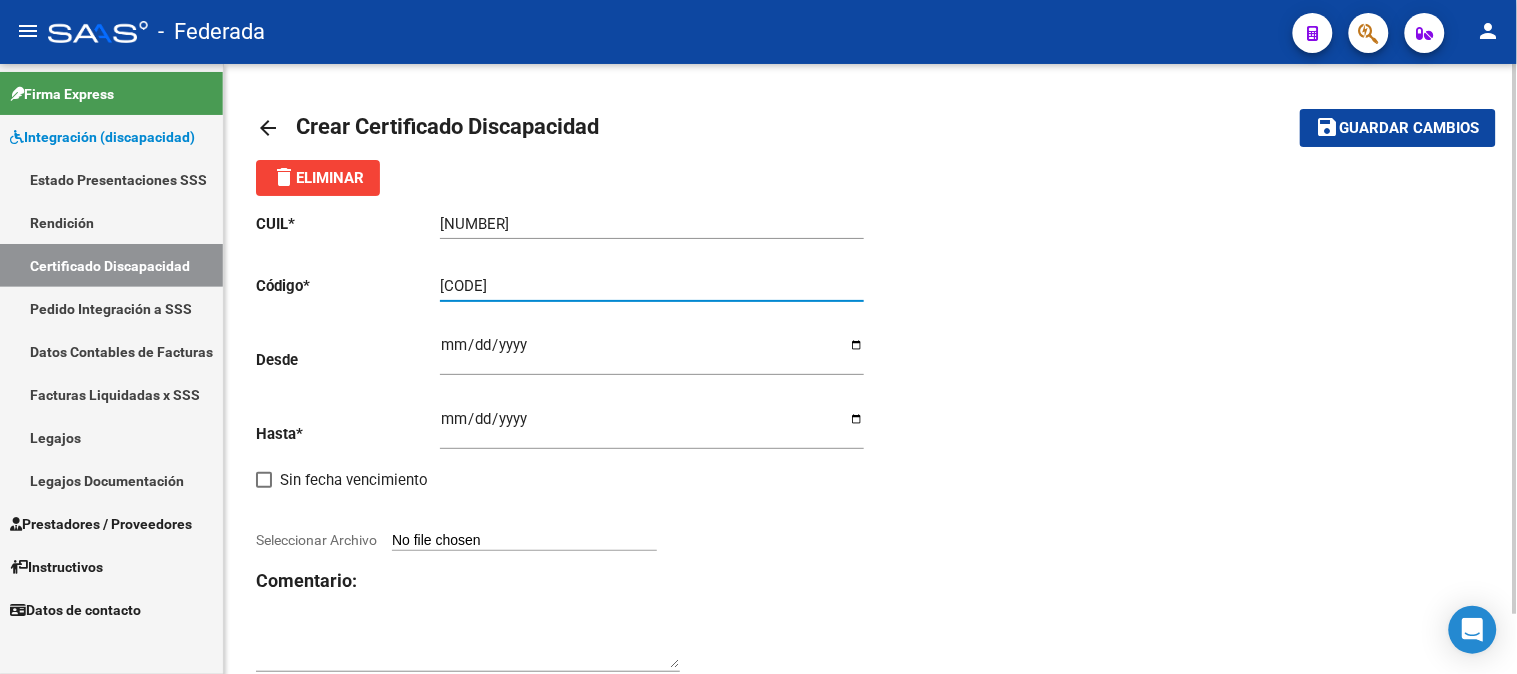 click on "[CODE]" at bounding box center (652, 286) 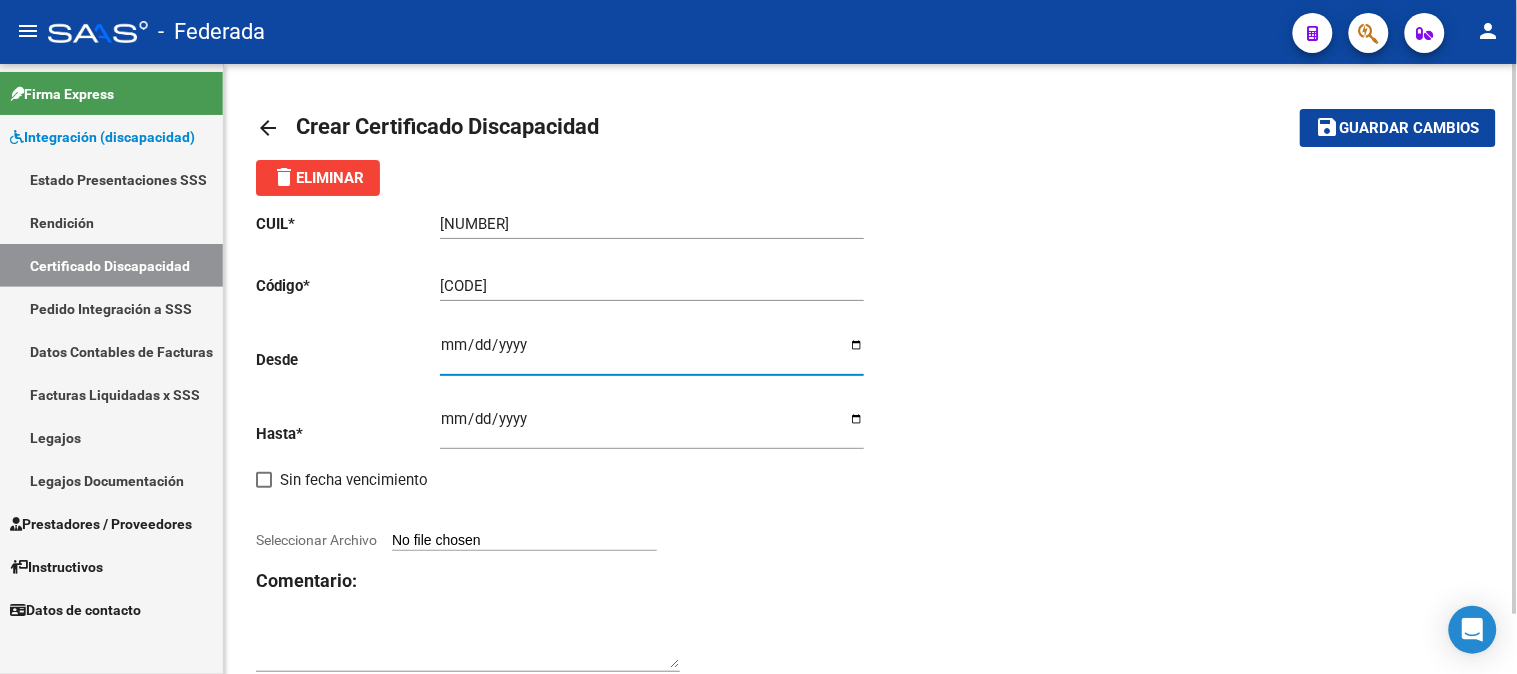 click on "Ingresar fec. Desde" at bounding box center (652, 353) 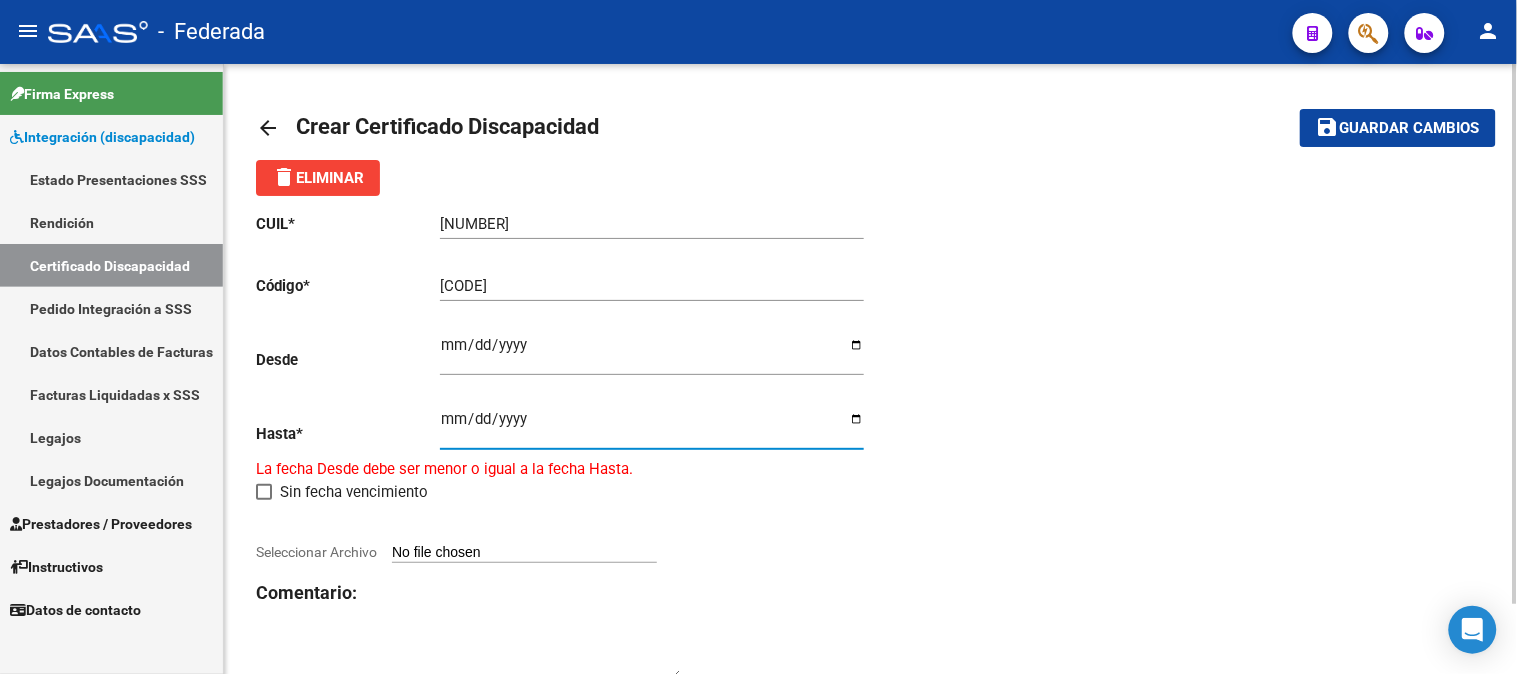 type on "[DATE]" 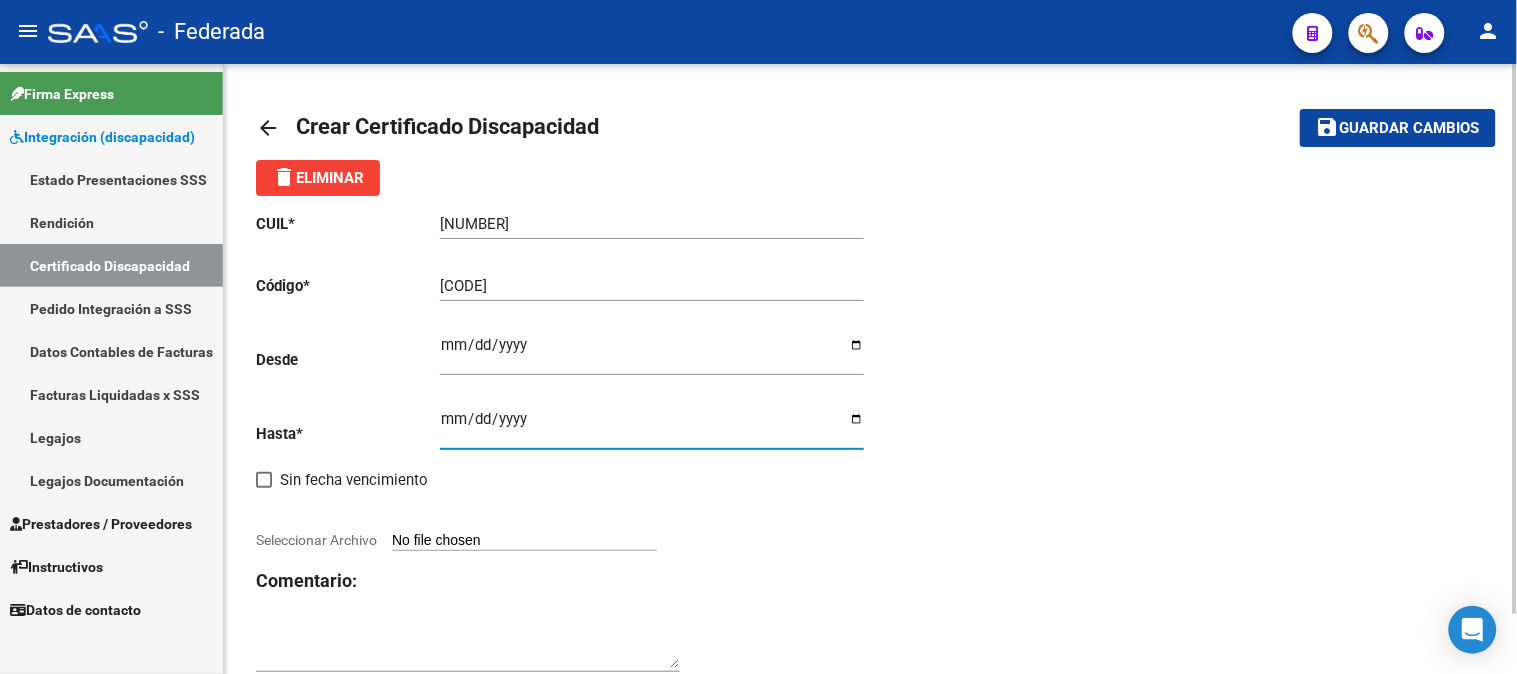 click on "CUIL * [NUMBER] Ingresar el CUIL Código * [CODE] Ingresar el Codigo Desde [DATE] Ingresar fec. Desde Hasta * [DATE] Ingresar fec. Hasta Sin fecha vencimiento Seleccionar Archivo Comentario:" 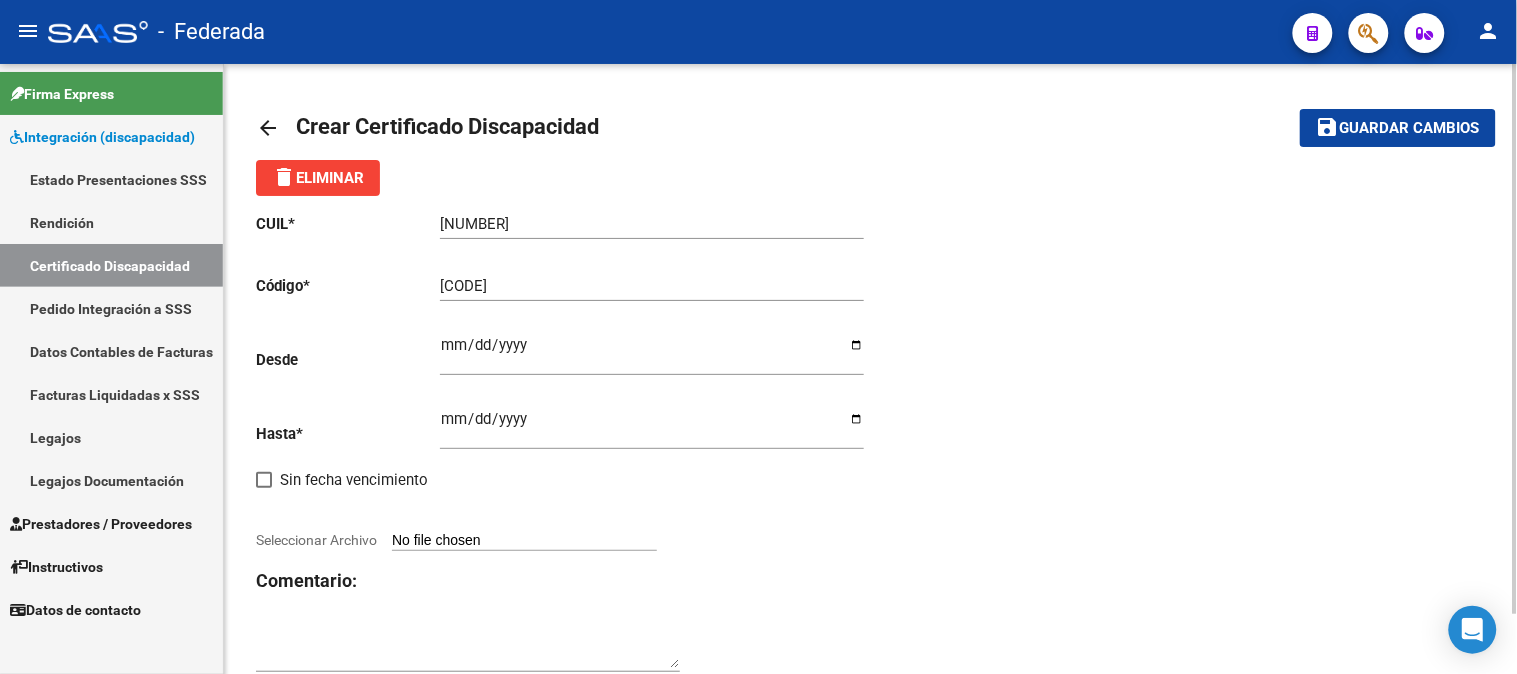 click on "CUIL * [NUMBER] Ingresar el CUIL Código * [CODE] Ingresar el Codigo Desde [DATE] Ingresar fec. Desde Hasta * [DATE] Ingresar fec. Hasta Sin fecha vencimiento Seleccionar Archivo Comentario:" 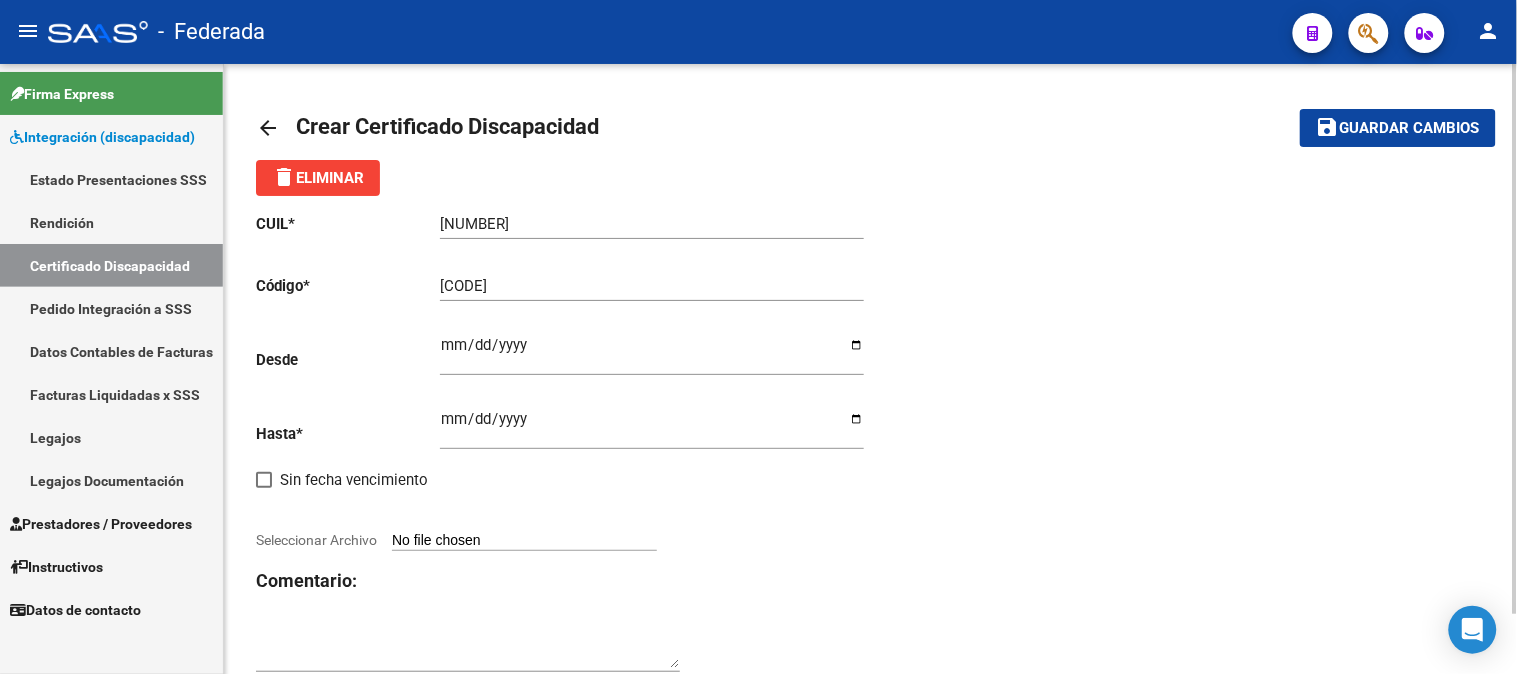 click on "Seleccionar Archivo" at bounding box center (524, 541) 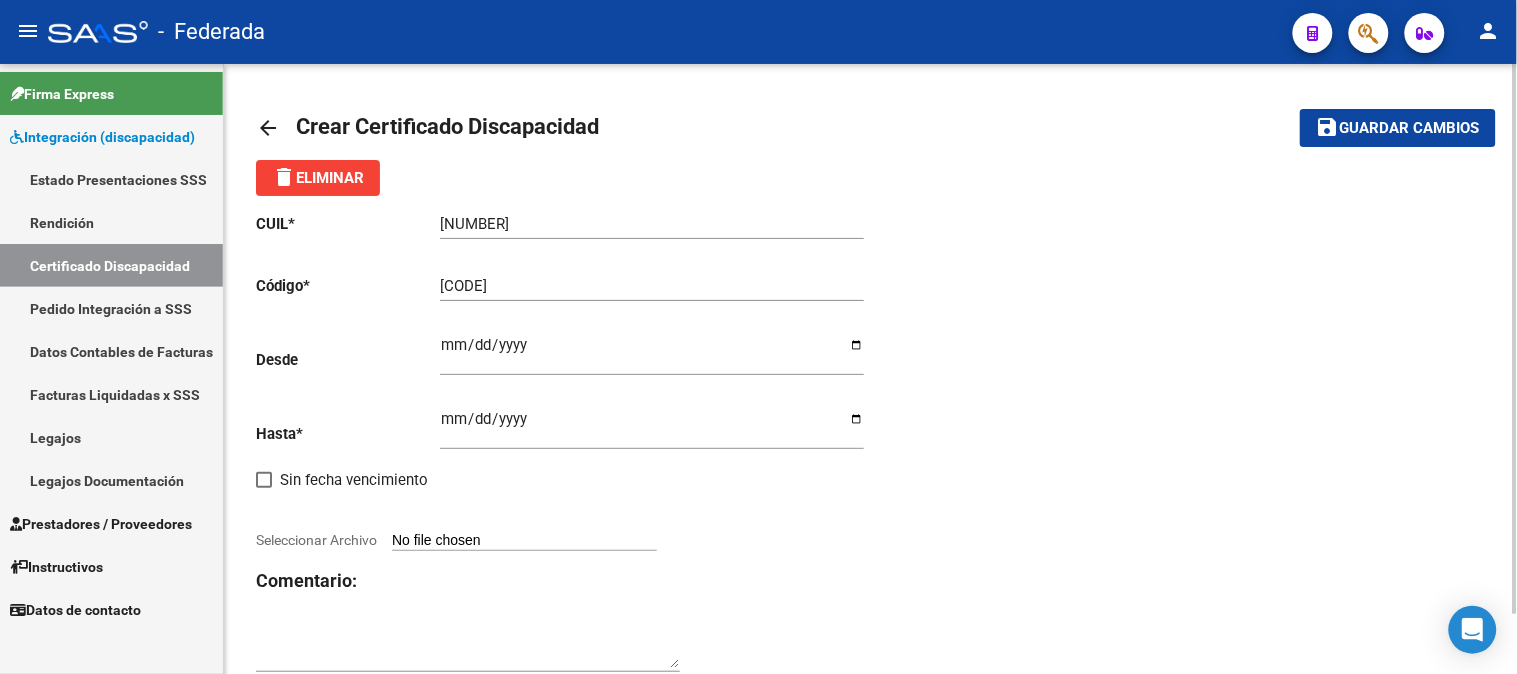 type on "C:\fakepath\[FILENAME]" 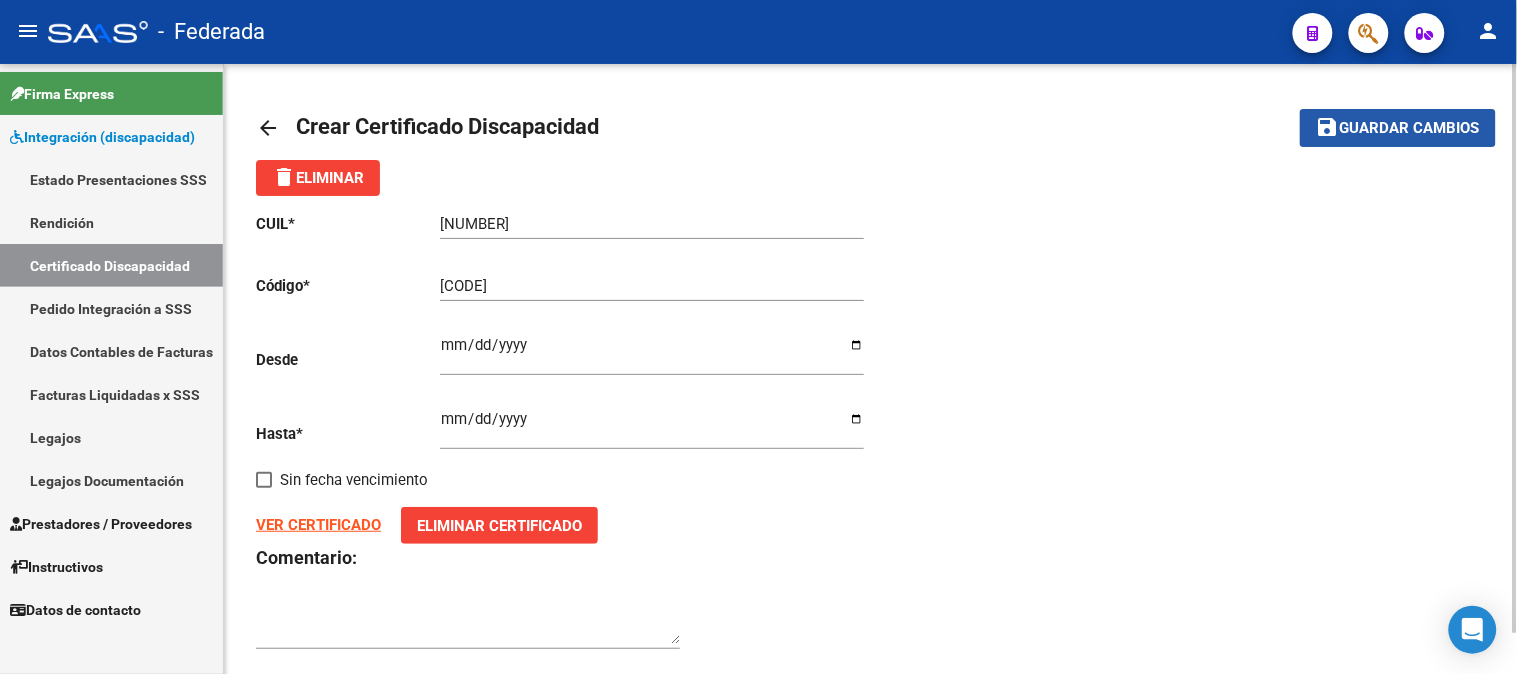 click on "save Guardar cambios" 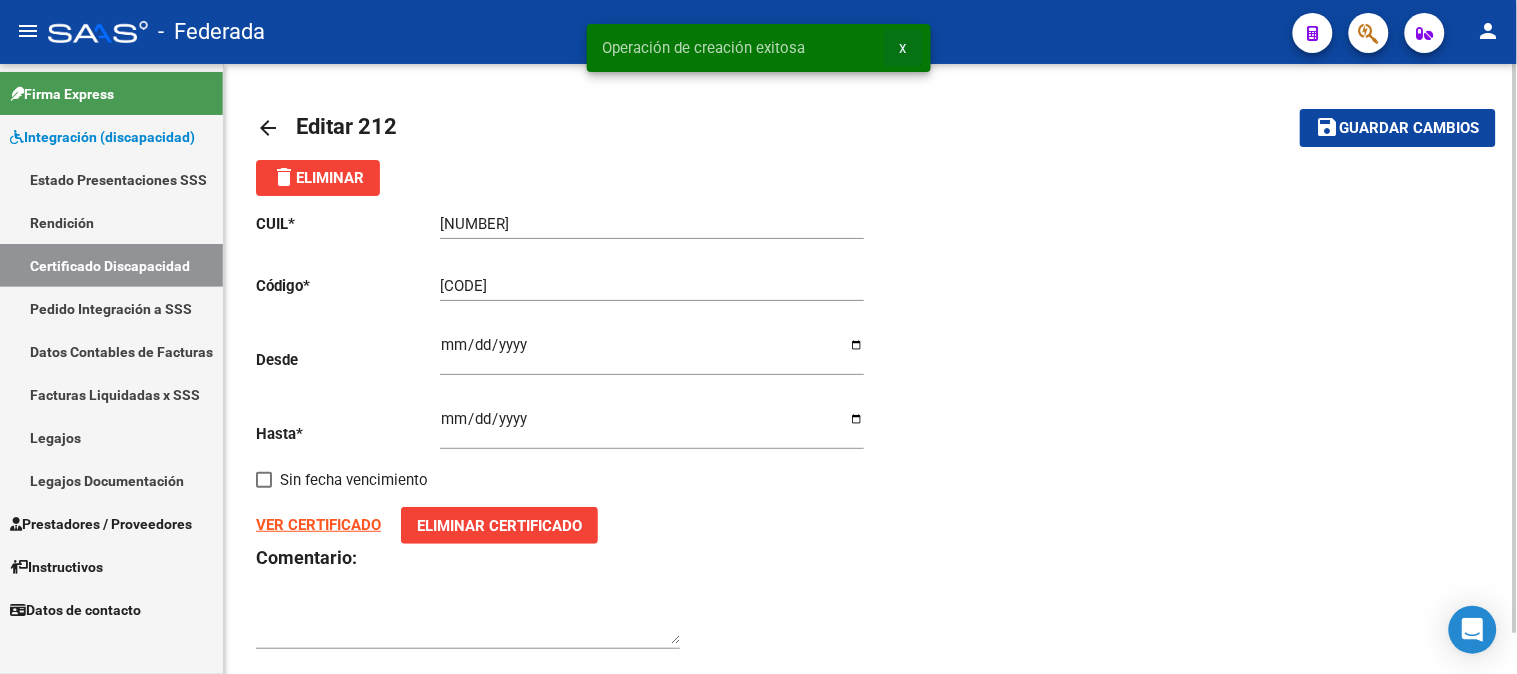 click on "x" at bounding box center (903, 48) 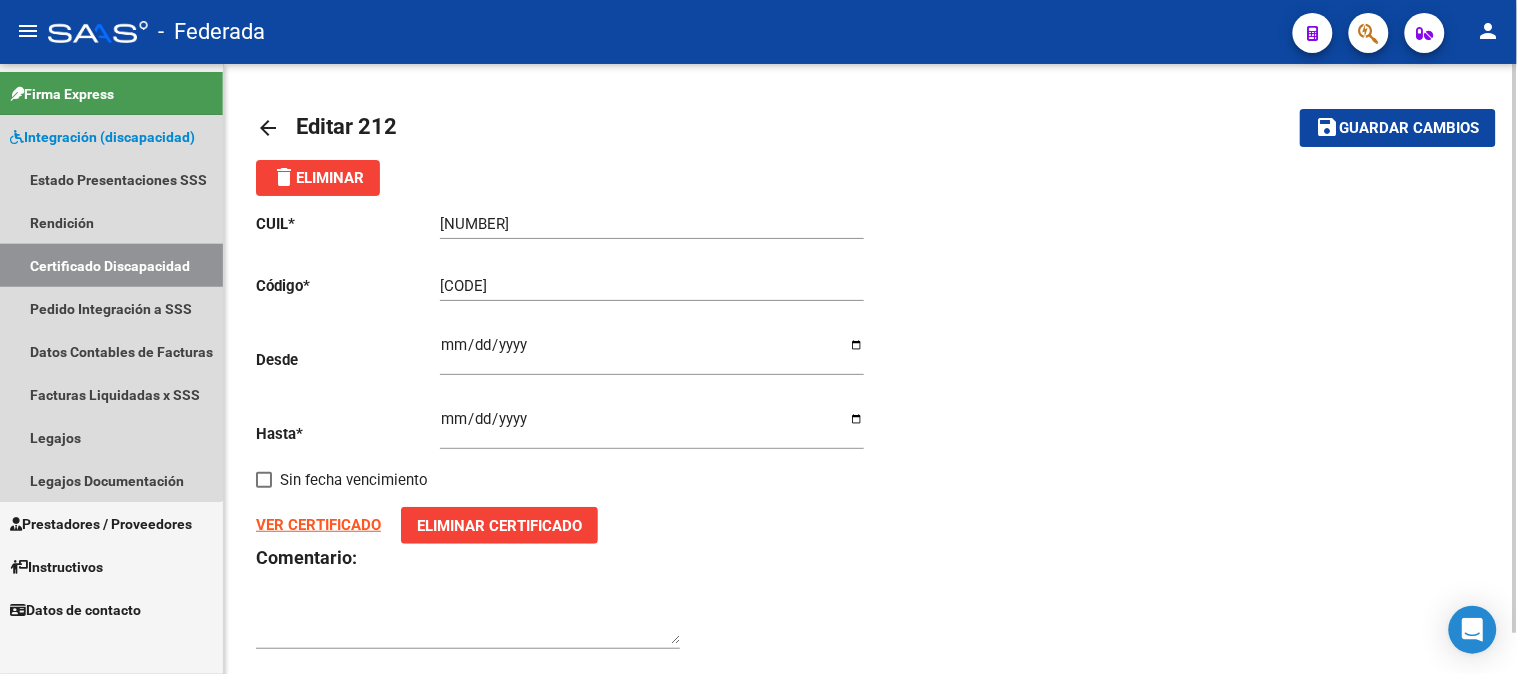 click on "Certificado Discapacidad" at bounding box center [111, 265] 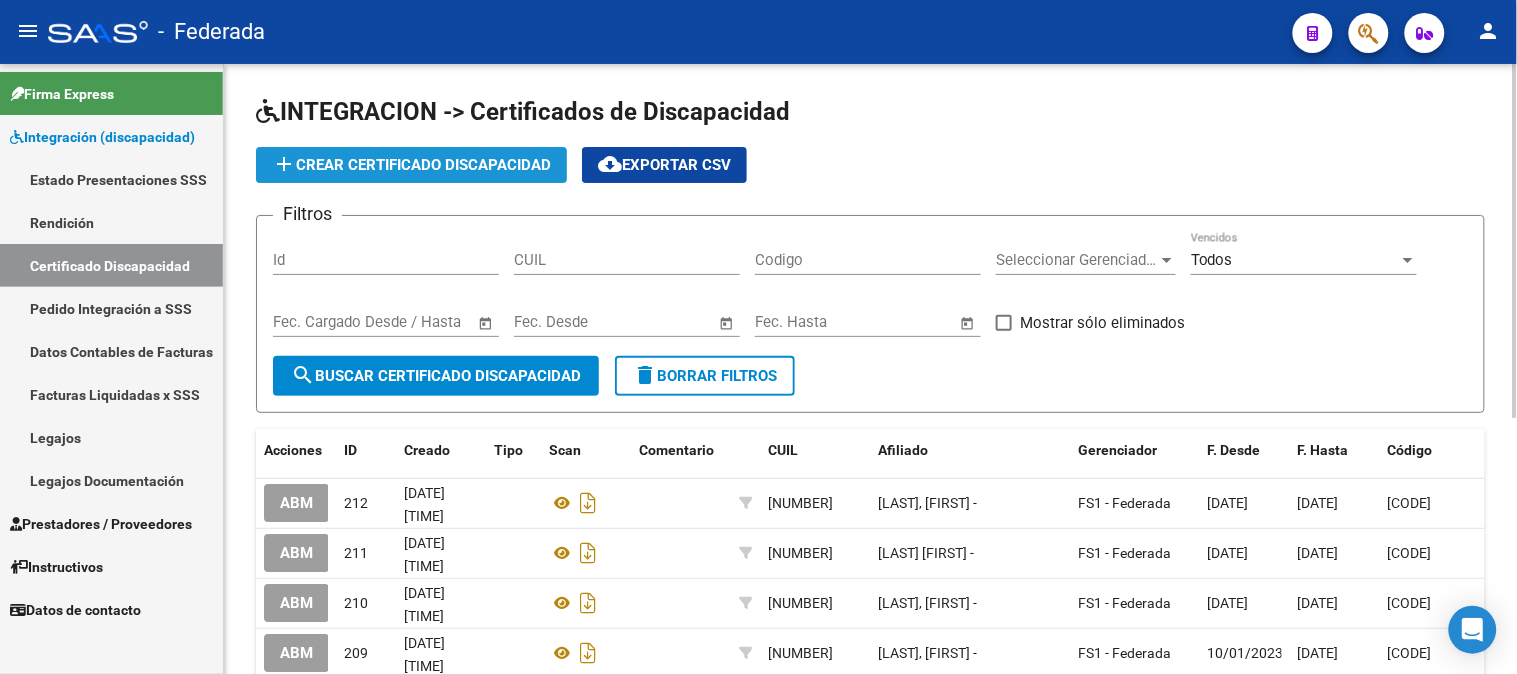 click on "add  Crear Certificado Discapacidad" 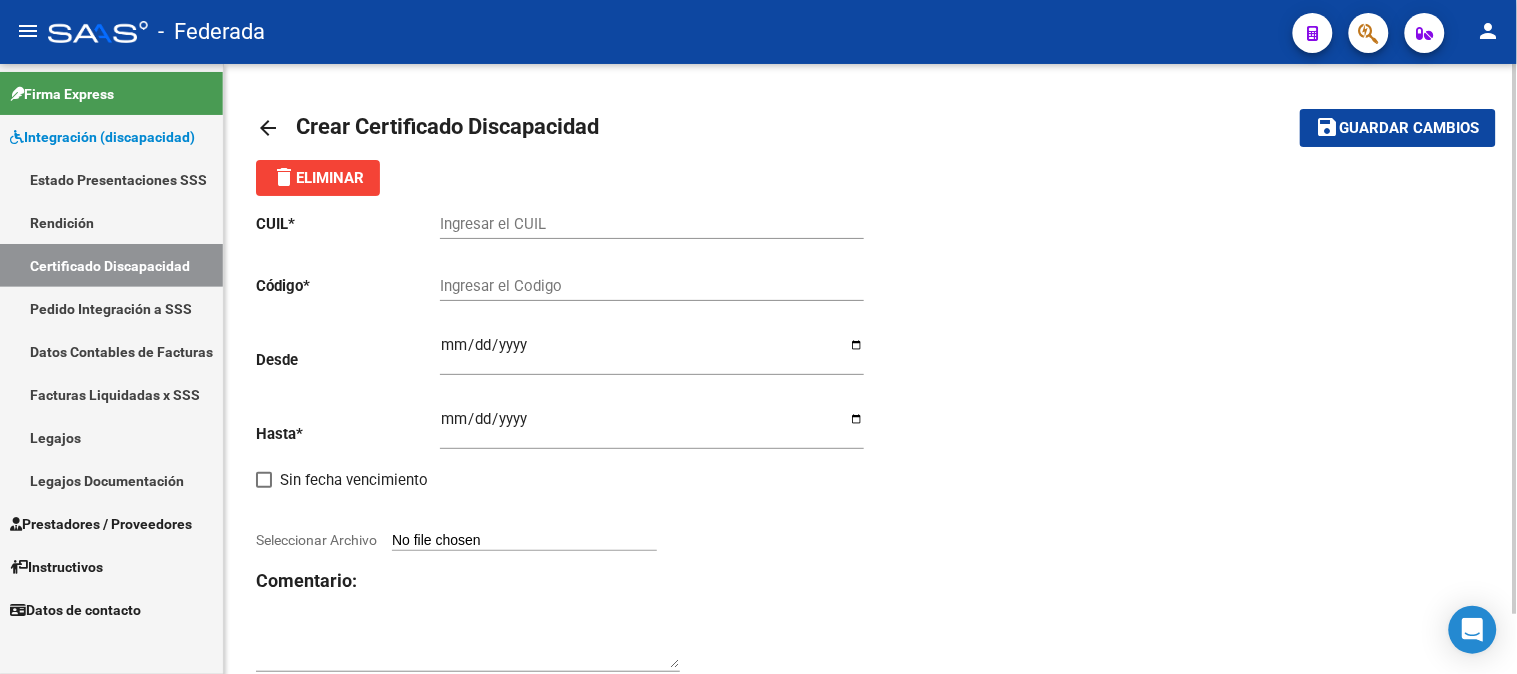 click on "Ingresar el CUIL" at bounding box center (652, 224) 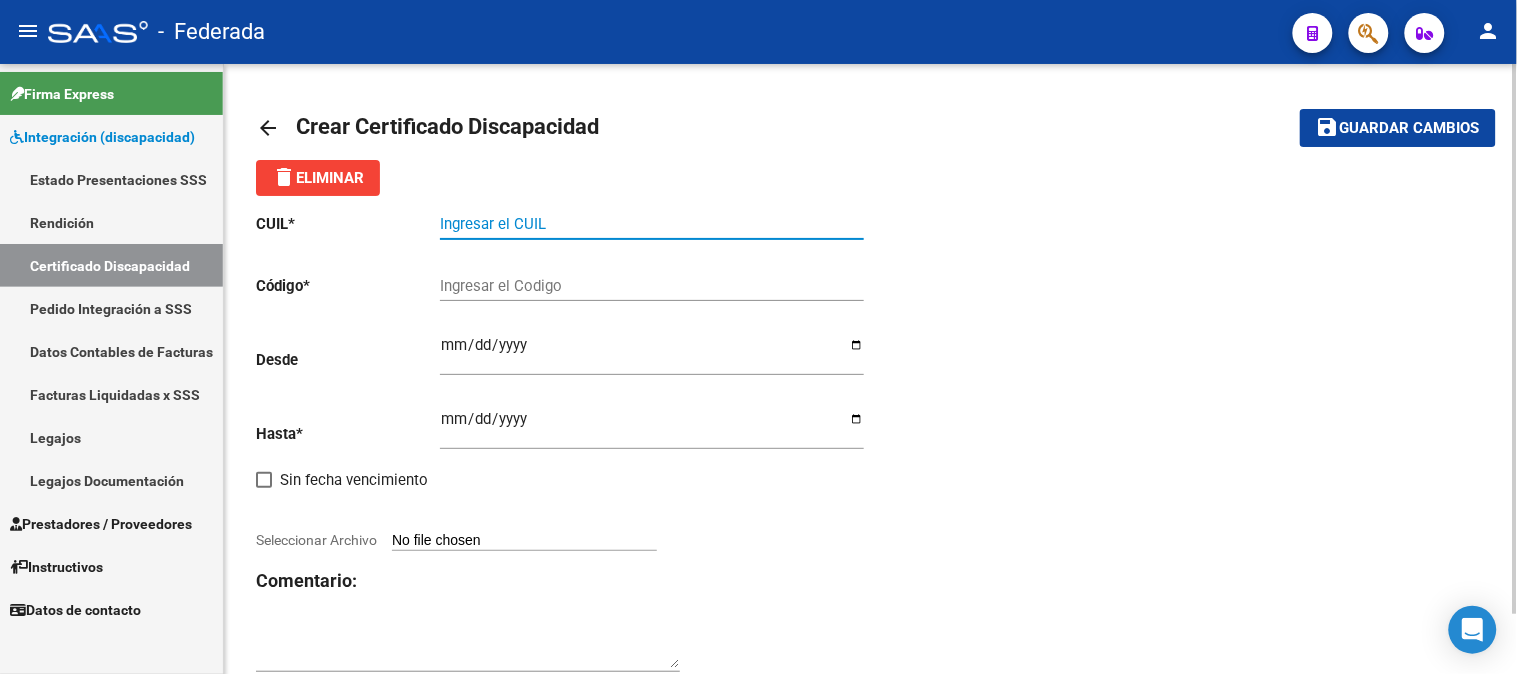 paste on "[NUMBER]" 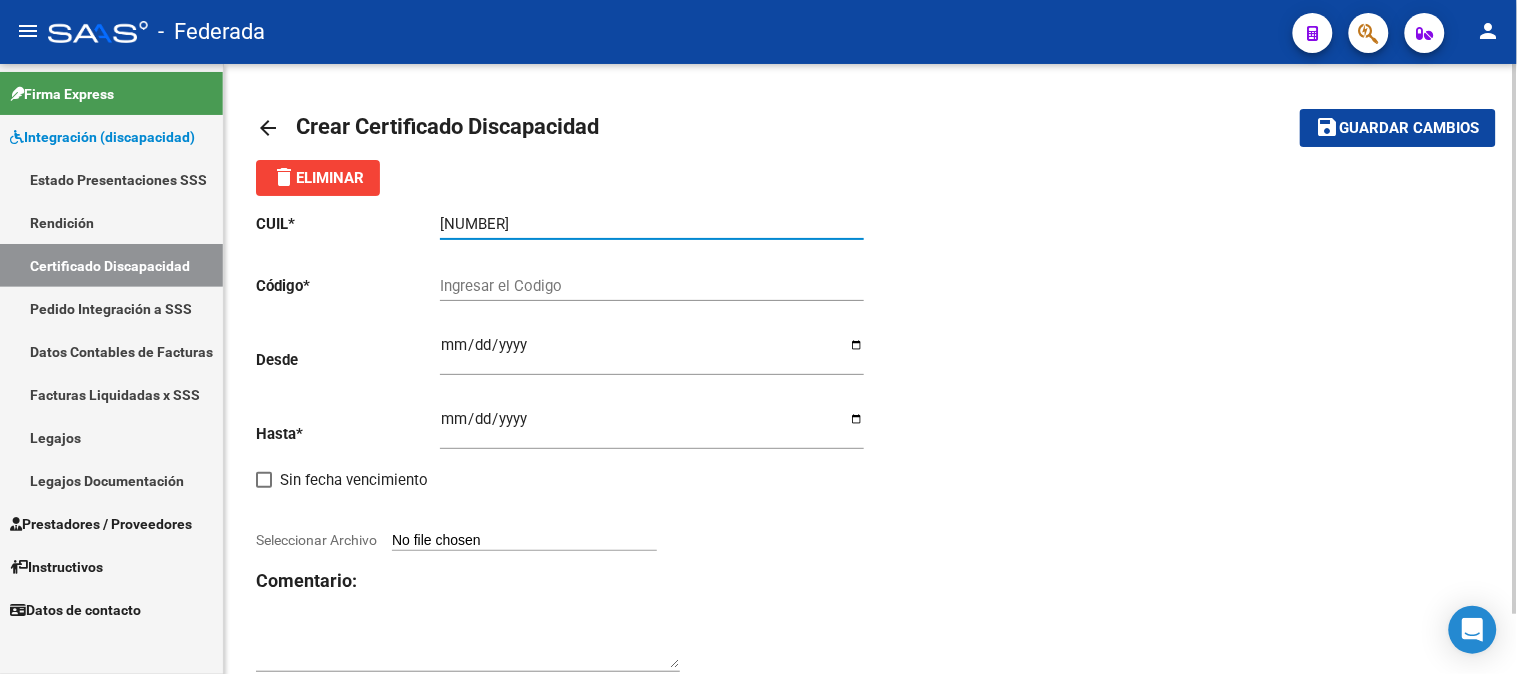 type on "[NUMBER]" 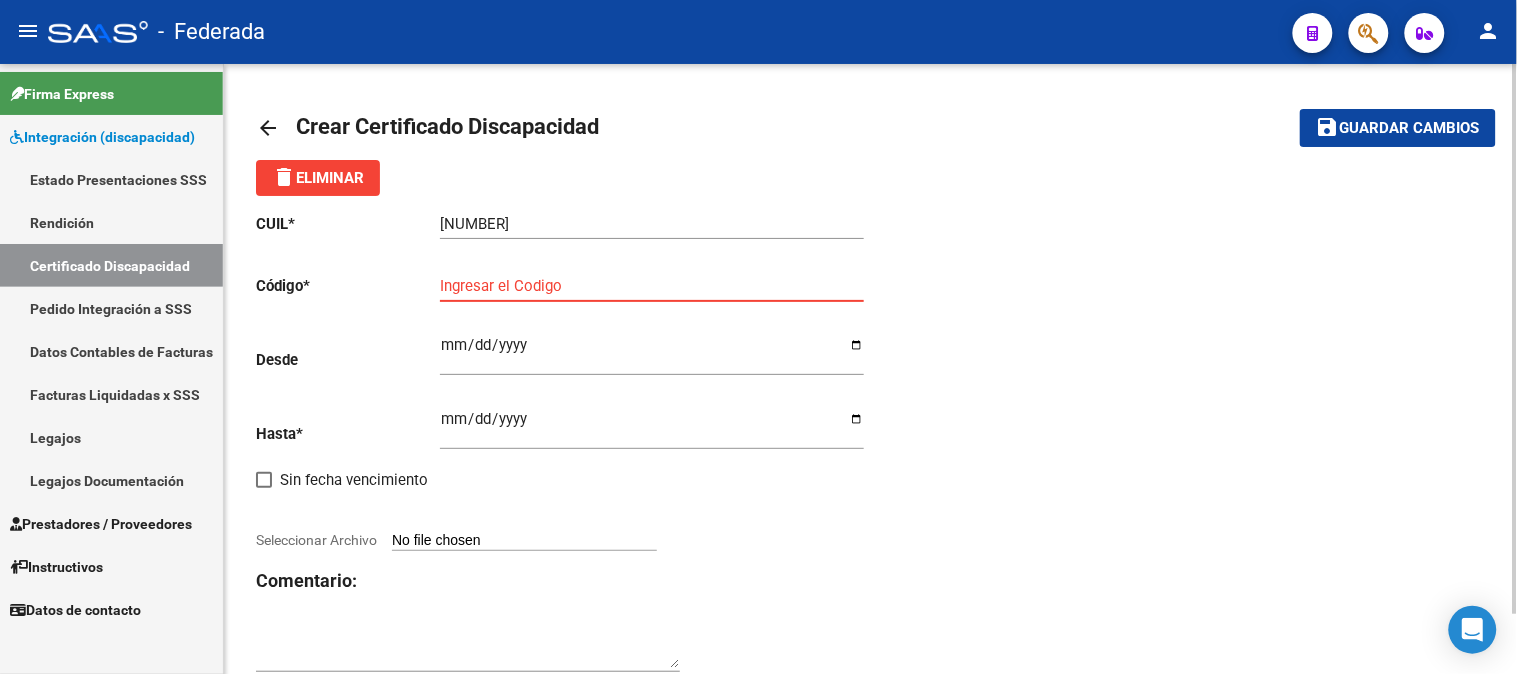 paste on "[CODE]" 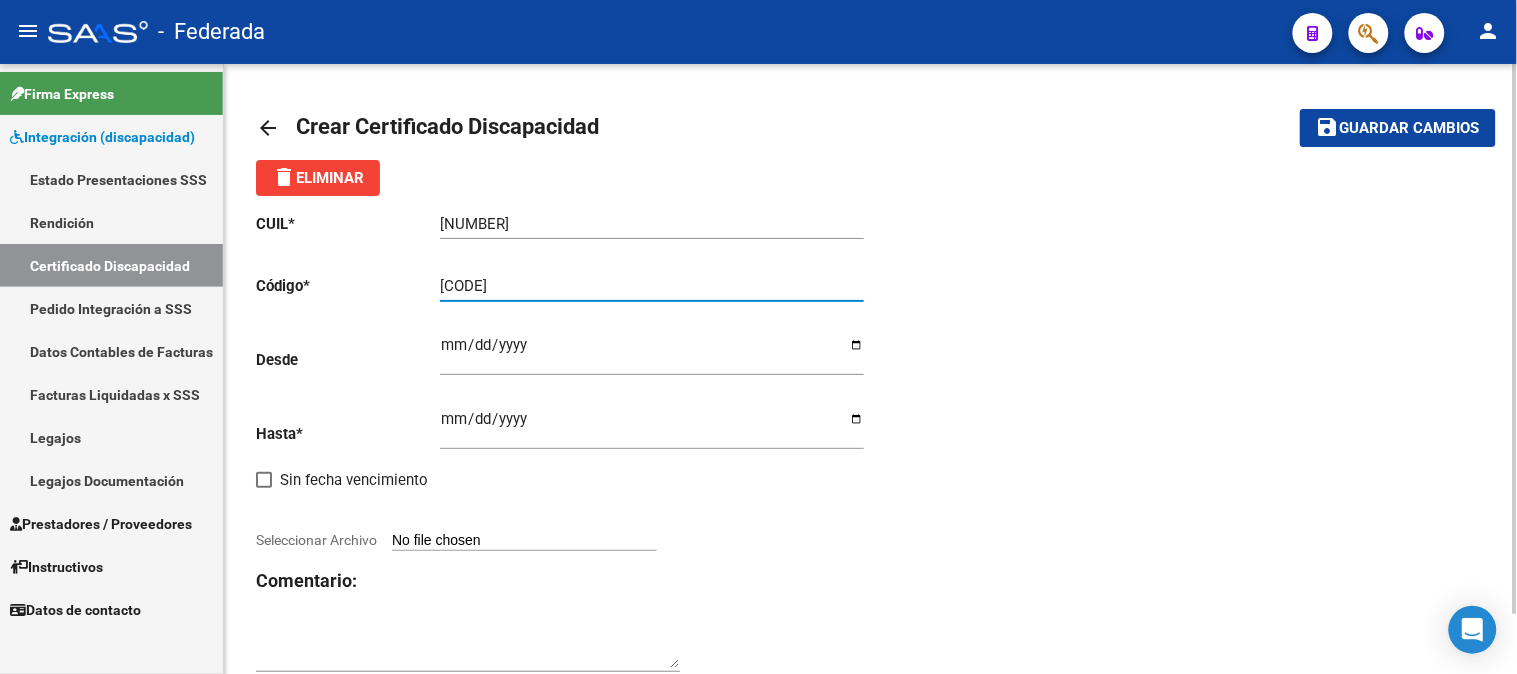 click on "[CODE]" at bounding box center [652, 286] 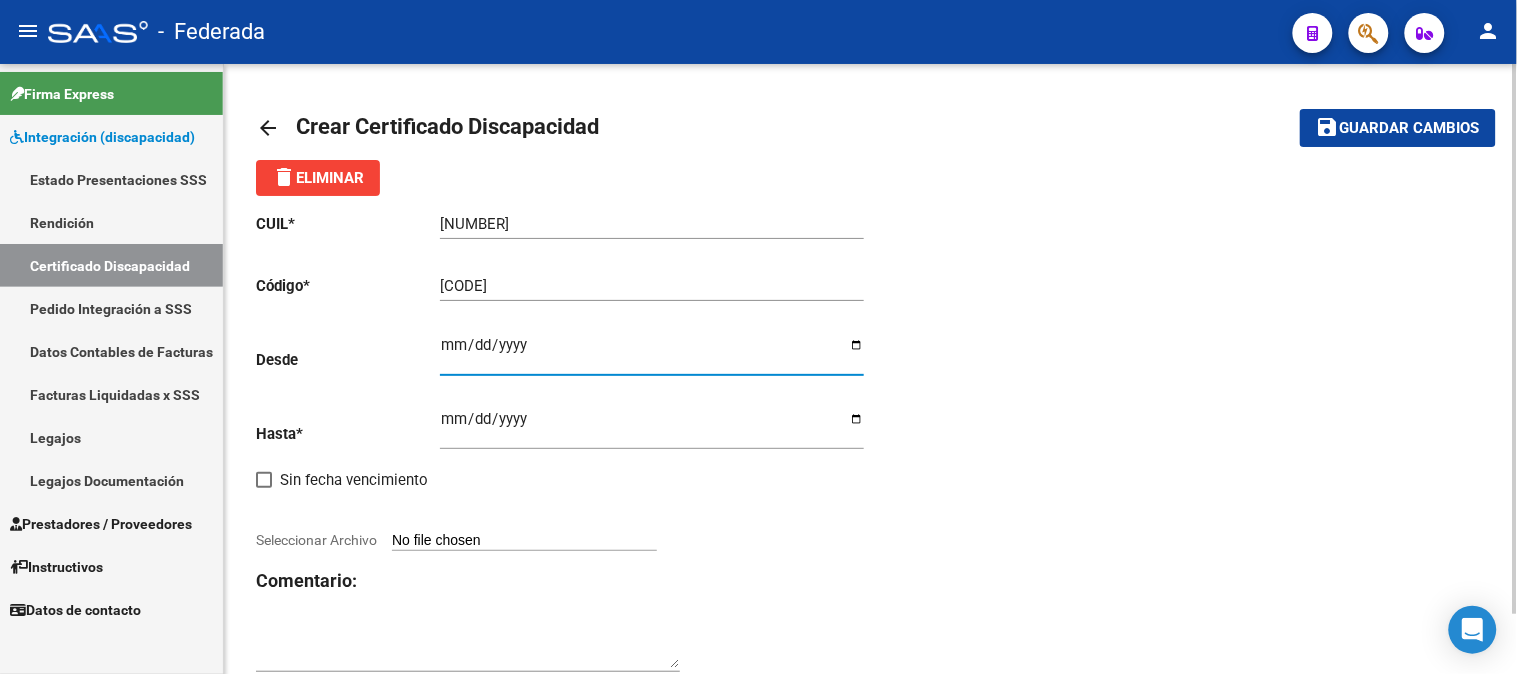 click on "Ingresar fec. Desde" at bounding box center [652, 353] 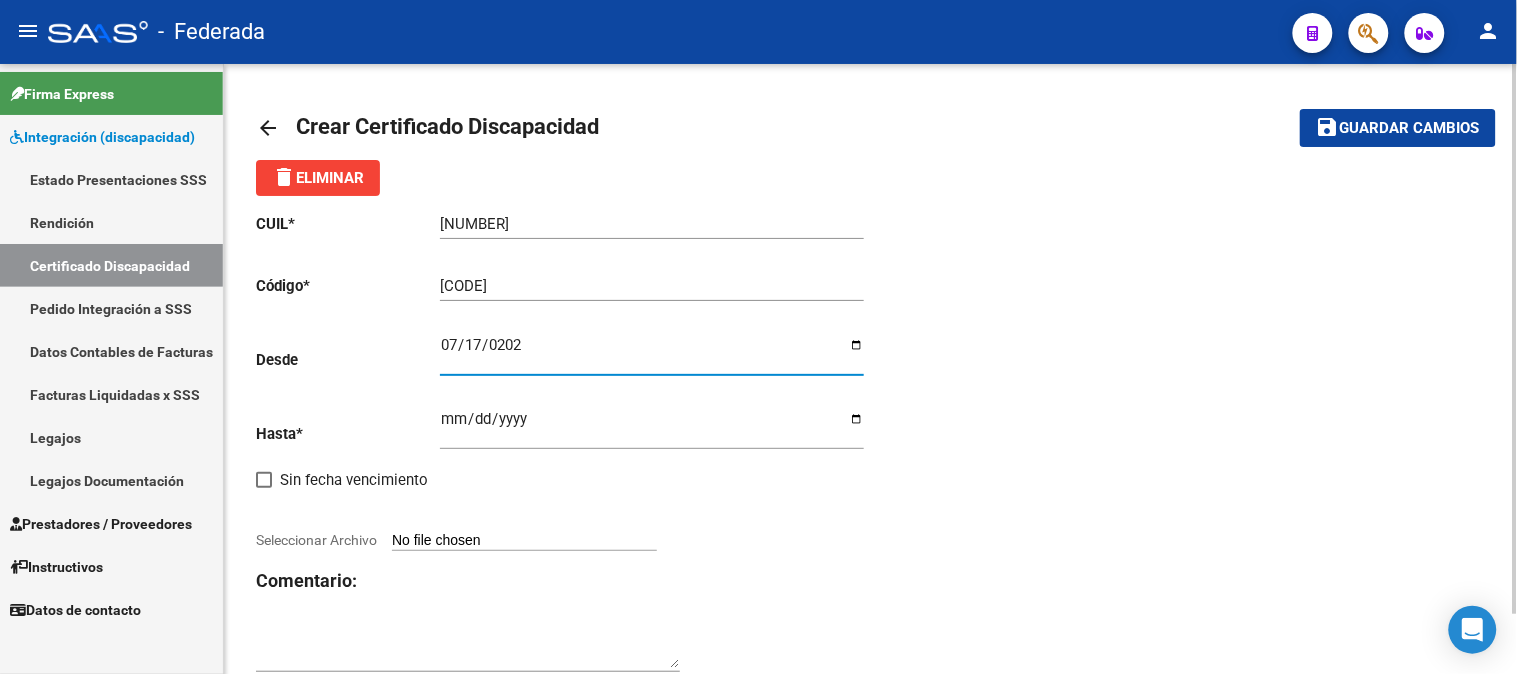 type on "[DATE]" 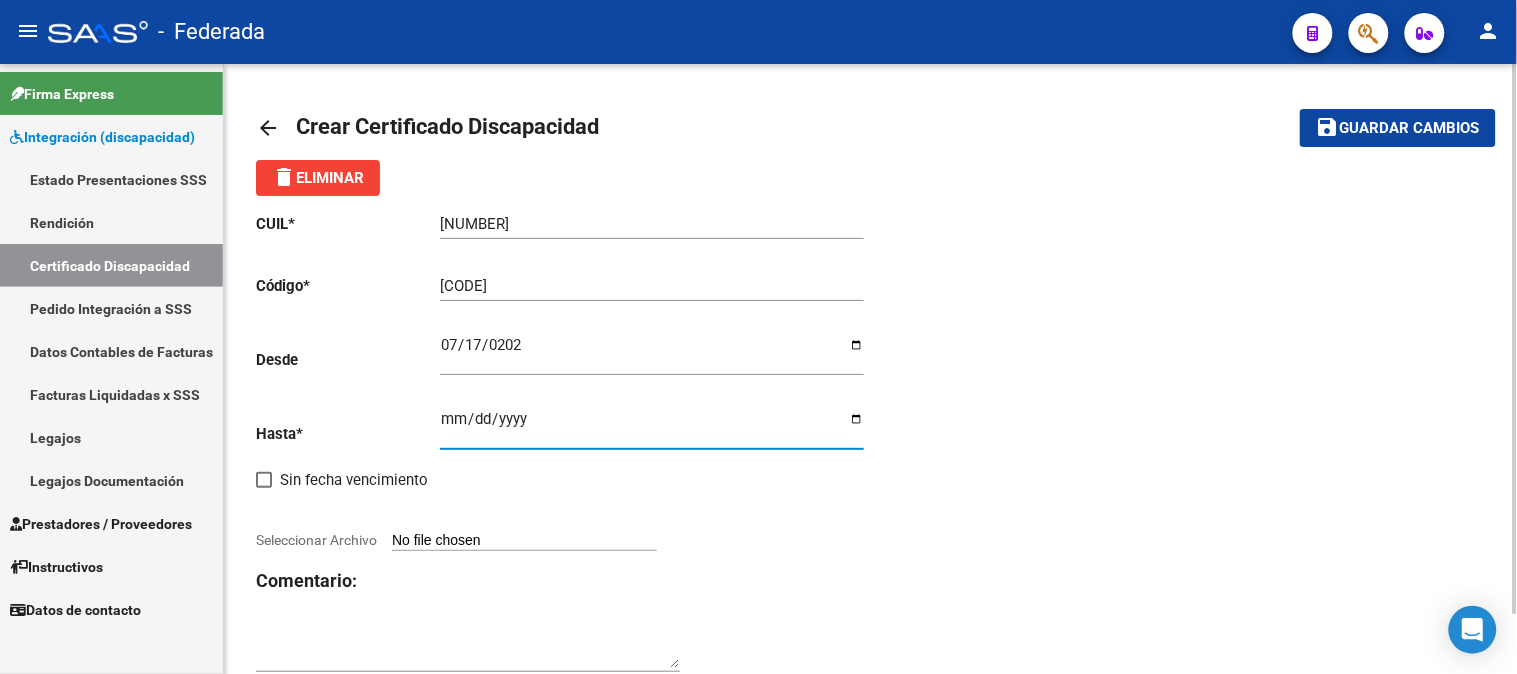 click on "Ingresar fec. Hasta" at bounding box center (652, 427) 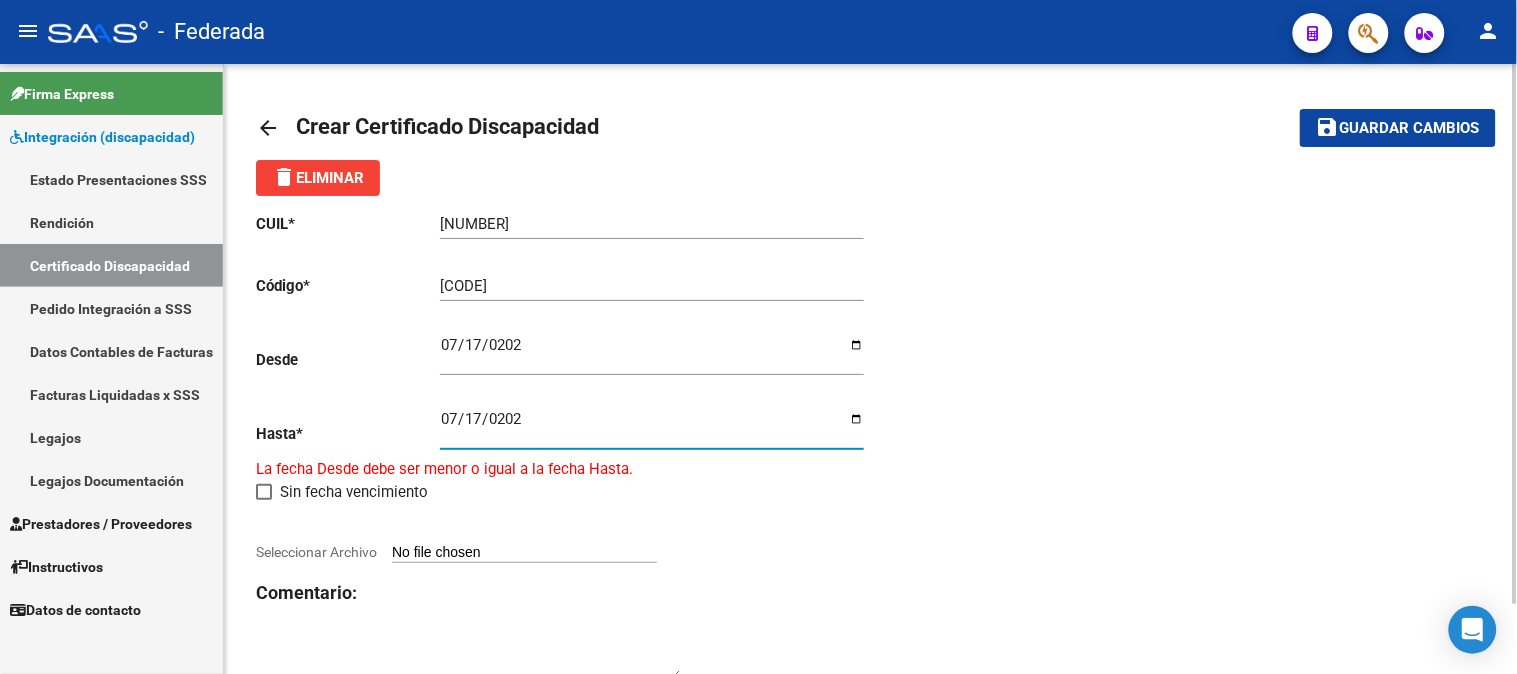 type on "[DATE]" 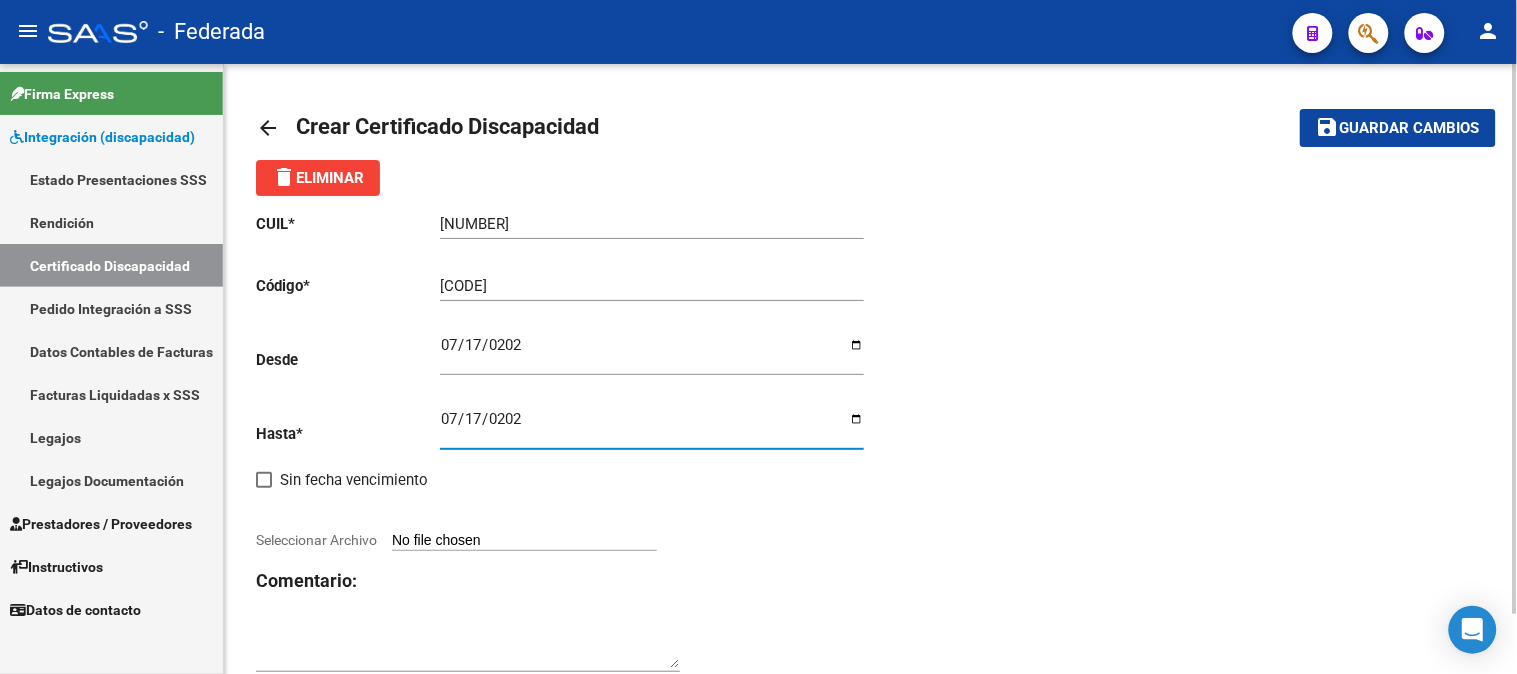 click on "CUIL * [NUMBER] Ingresar el CUIL Código * [CODE] Ingresar el Codigo Desde [DATE] Ingresar fec. Desde Hasta * [DATE] Ingresar fec. Hasta Sin fecha vencimiento Seleccionar Archivo Comentario:" 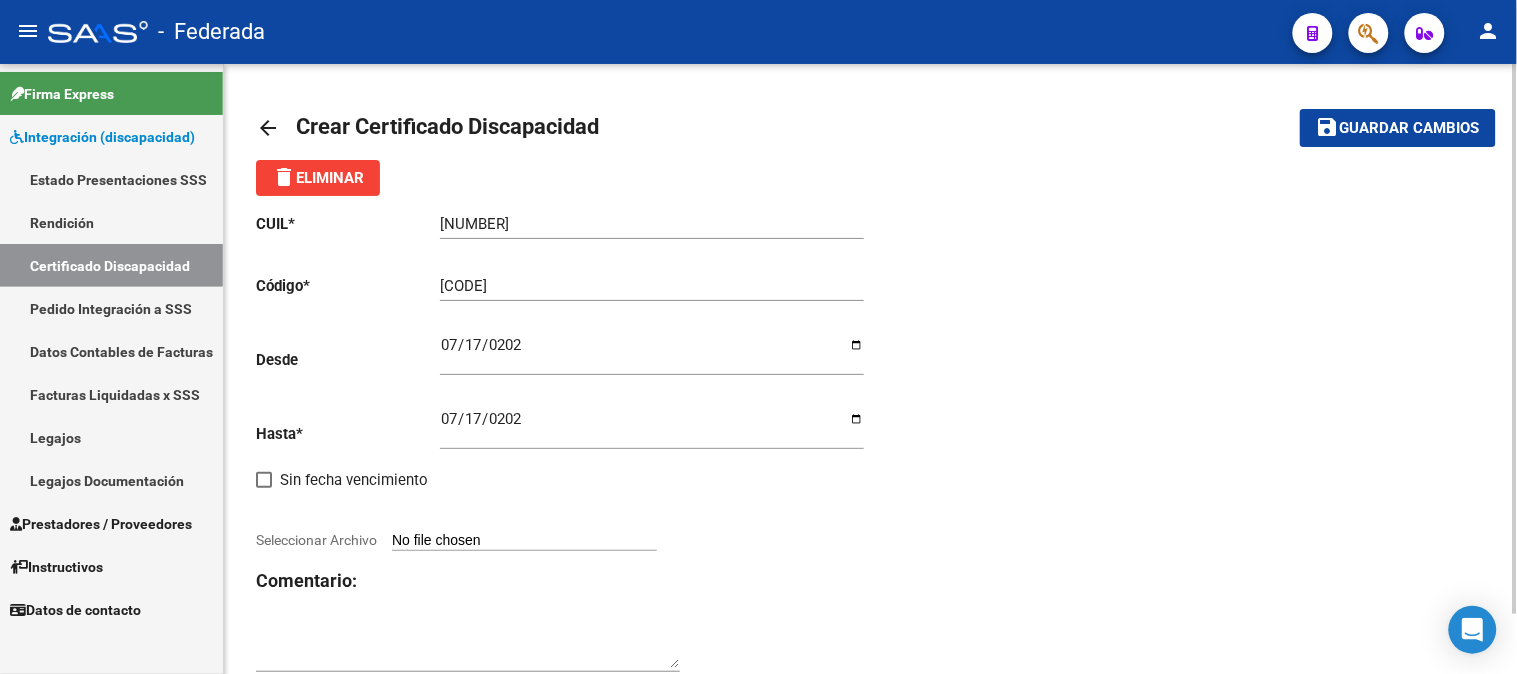 click on "Seleccionar Archivo" at bounding box center (524, 541) 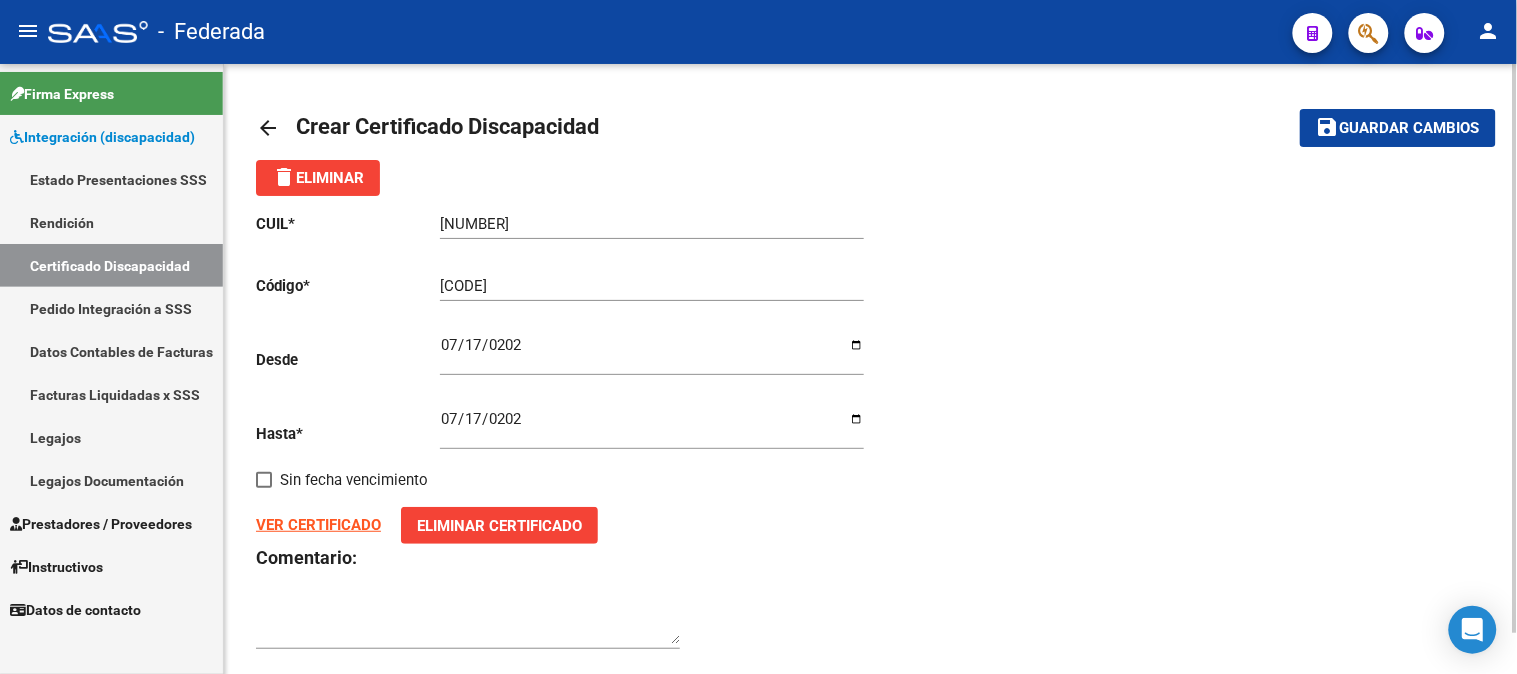 click on "Guardar cambios" 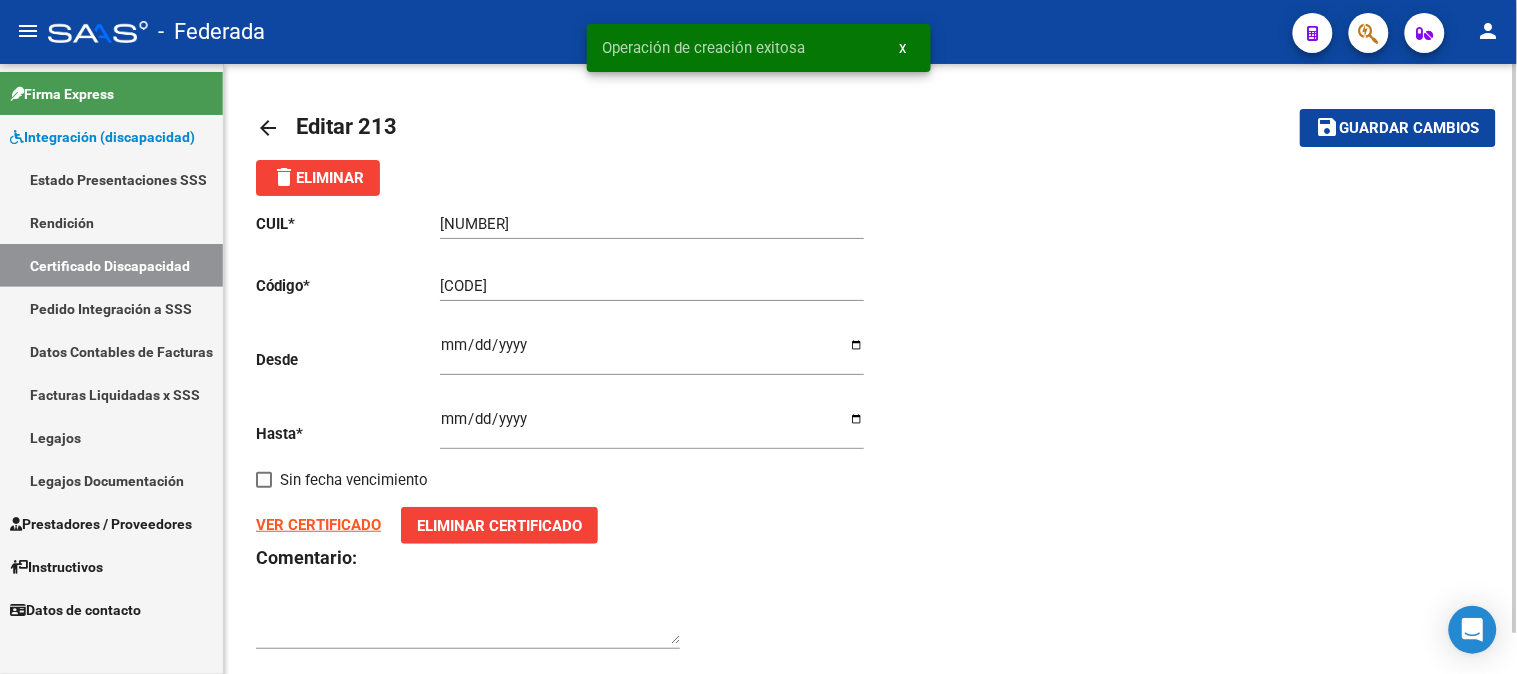 click on "x" at bounding box center (903, 48) 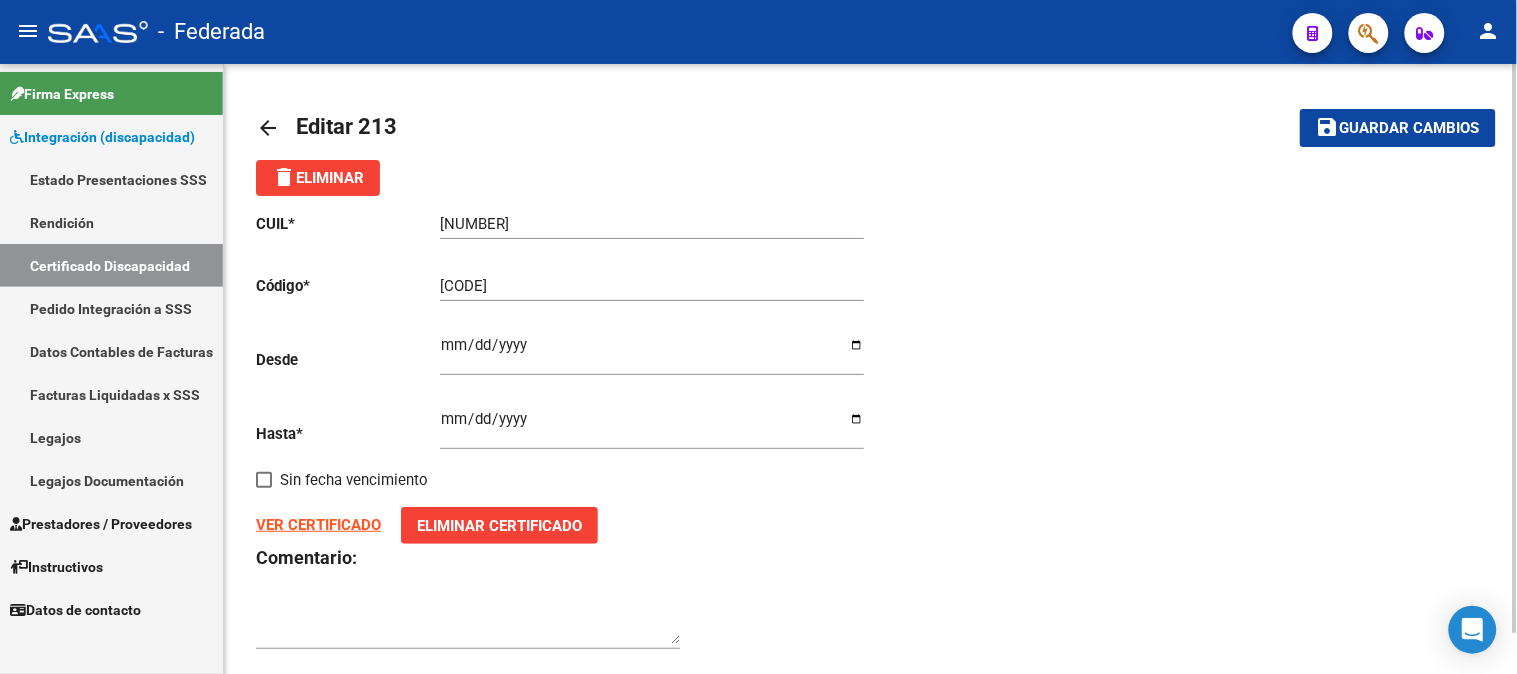 click on "Certificado Discapacidad" at bounding box center [111, 265] 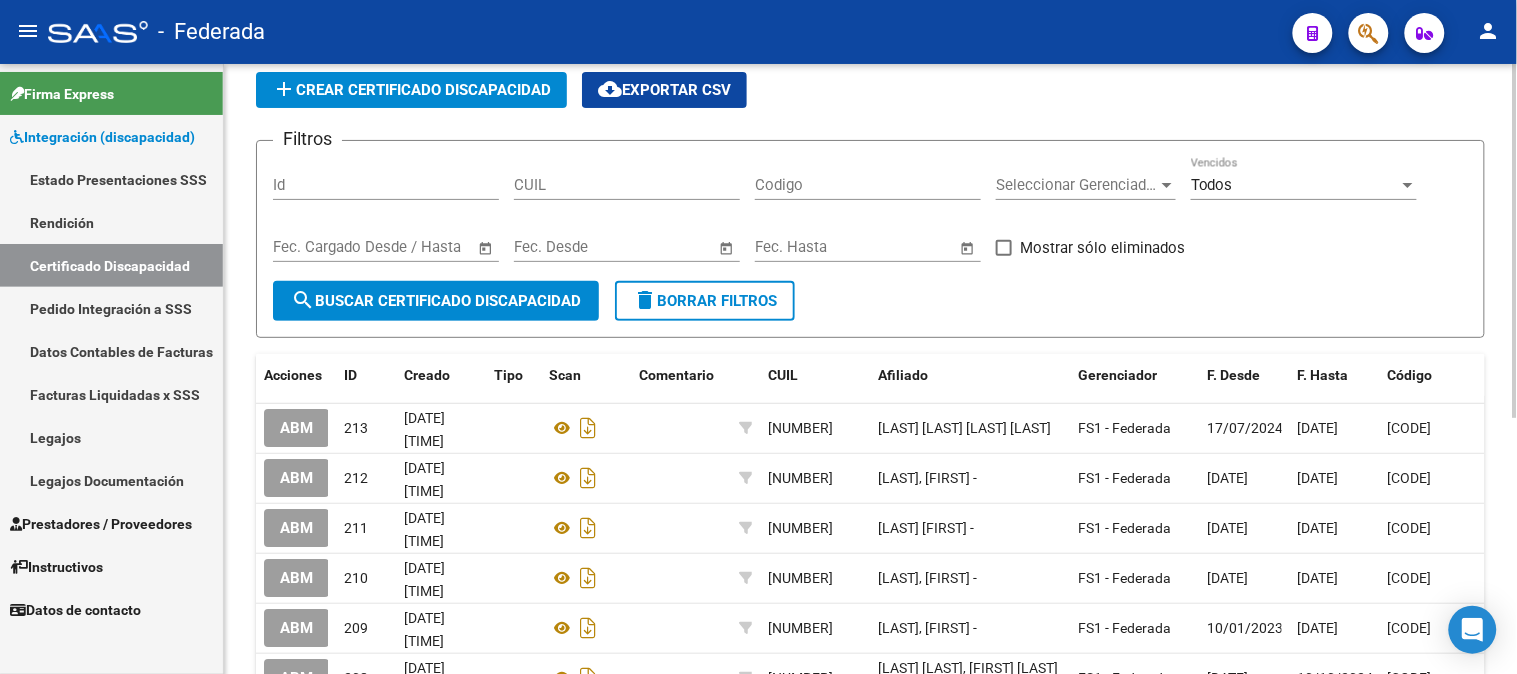 scroll, scrollTop: 111, scrollLeft: 0, axis: vertical 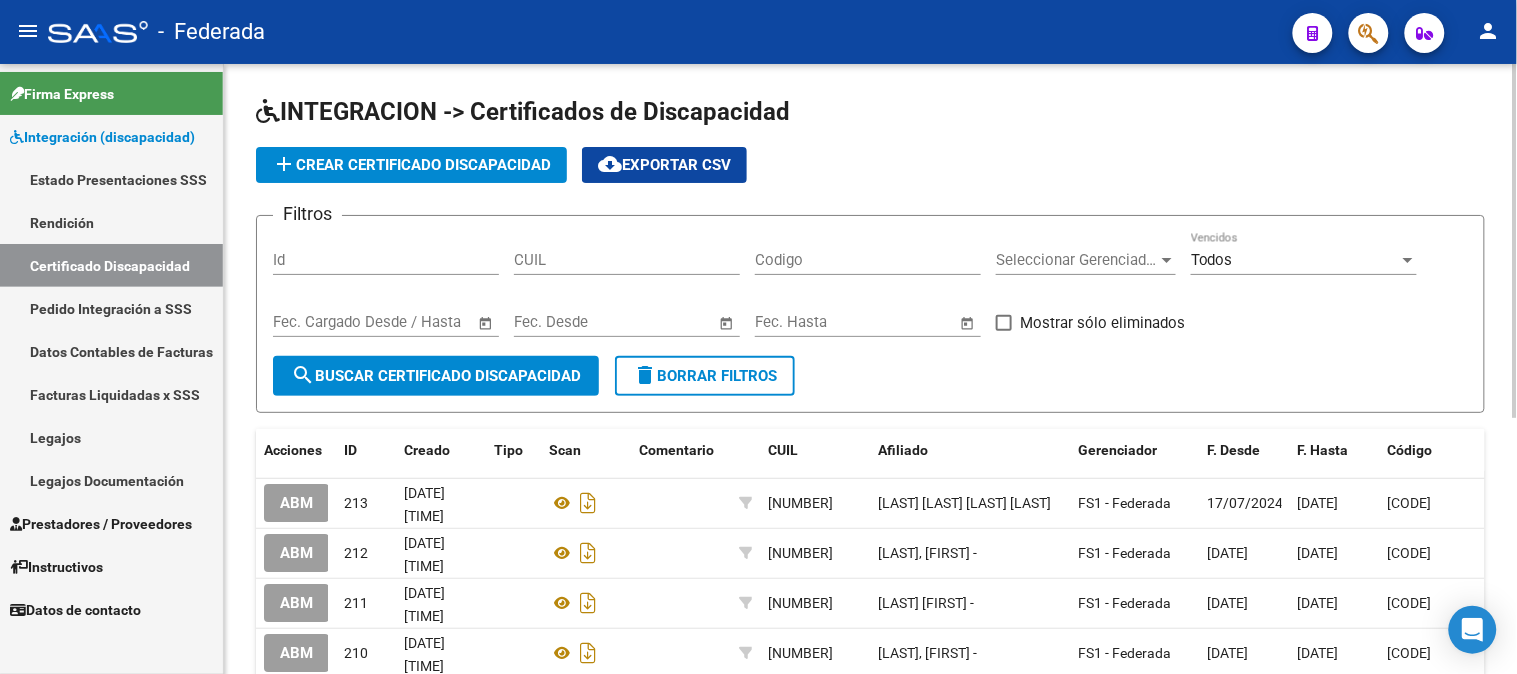 click on "add  Crear Certificado Discapacidad" 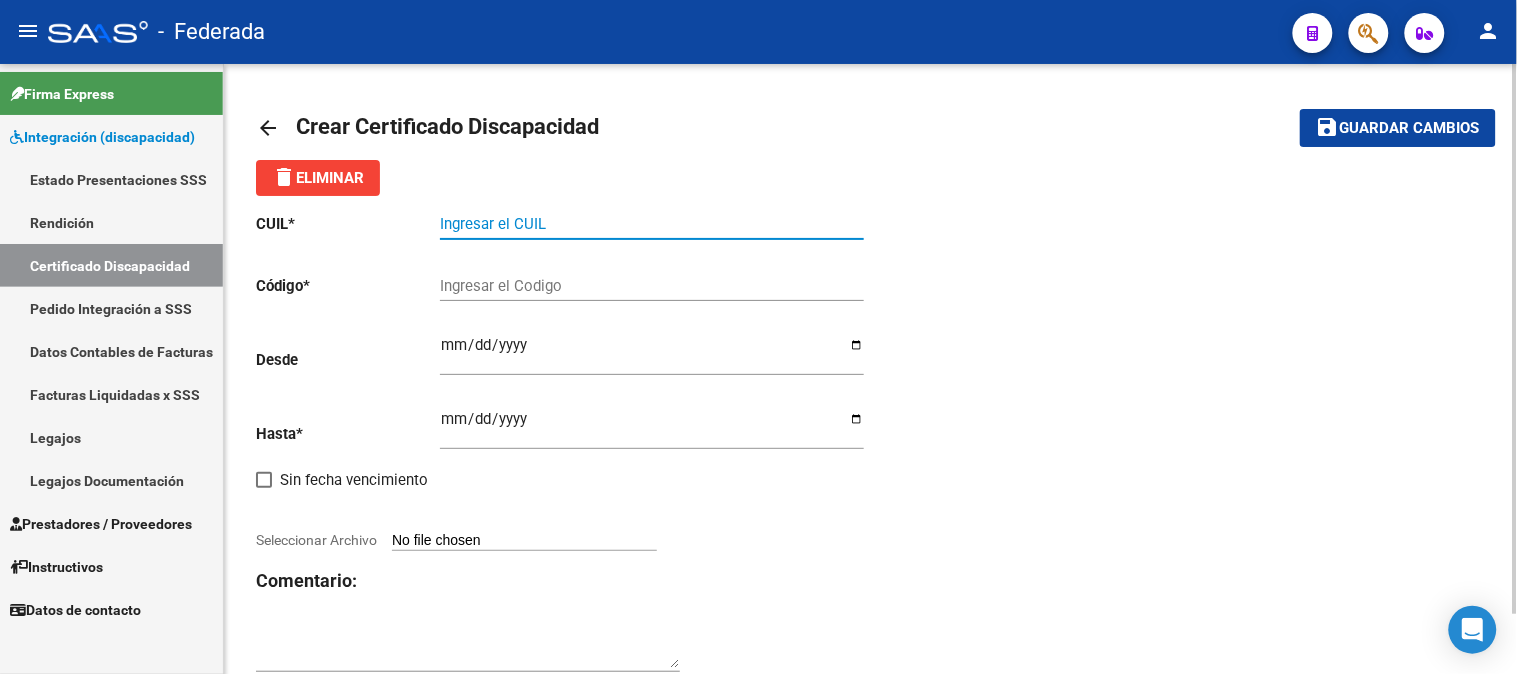 click on "Ingresar el CUIL" at bounding box center (652, 224) 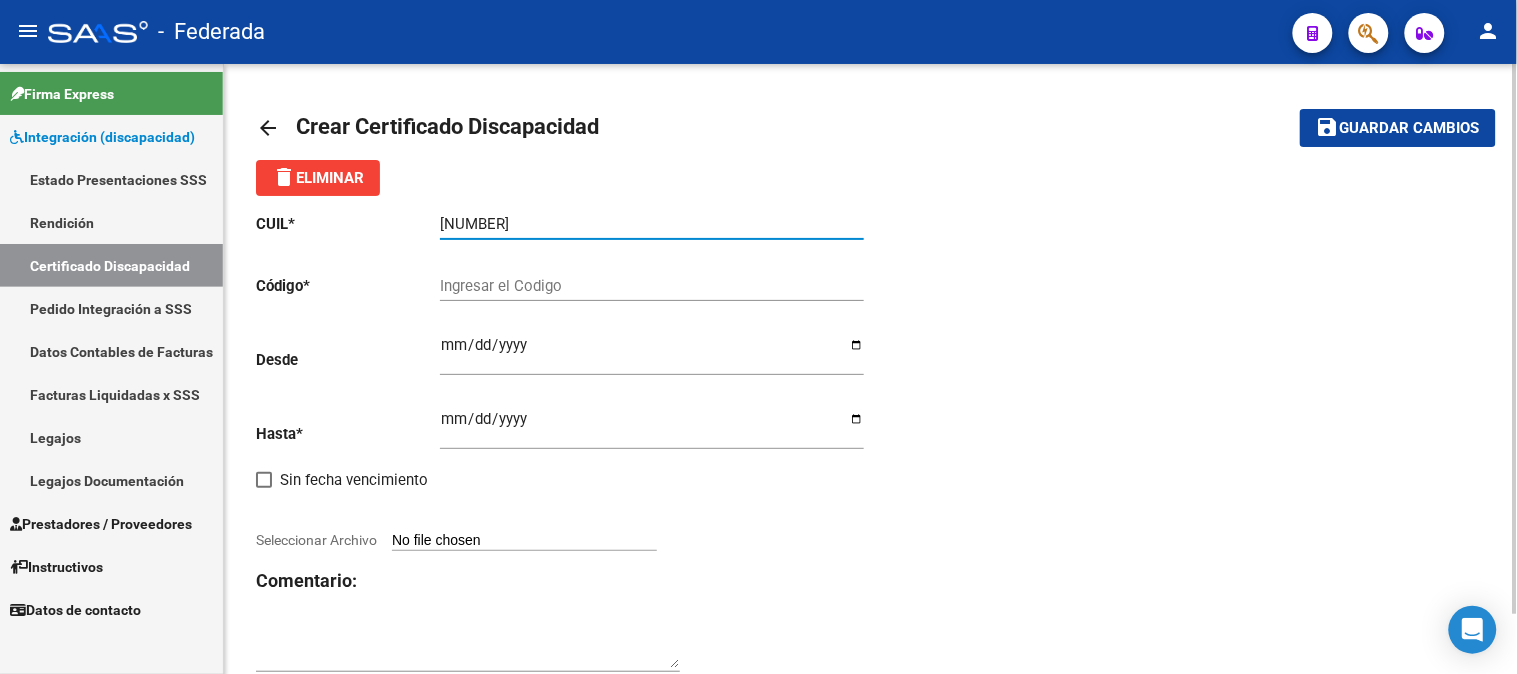 type on "[NUMBER]" 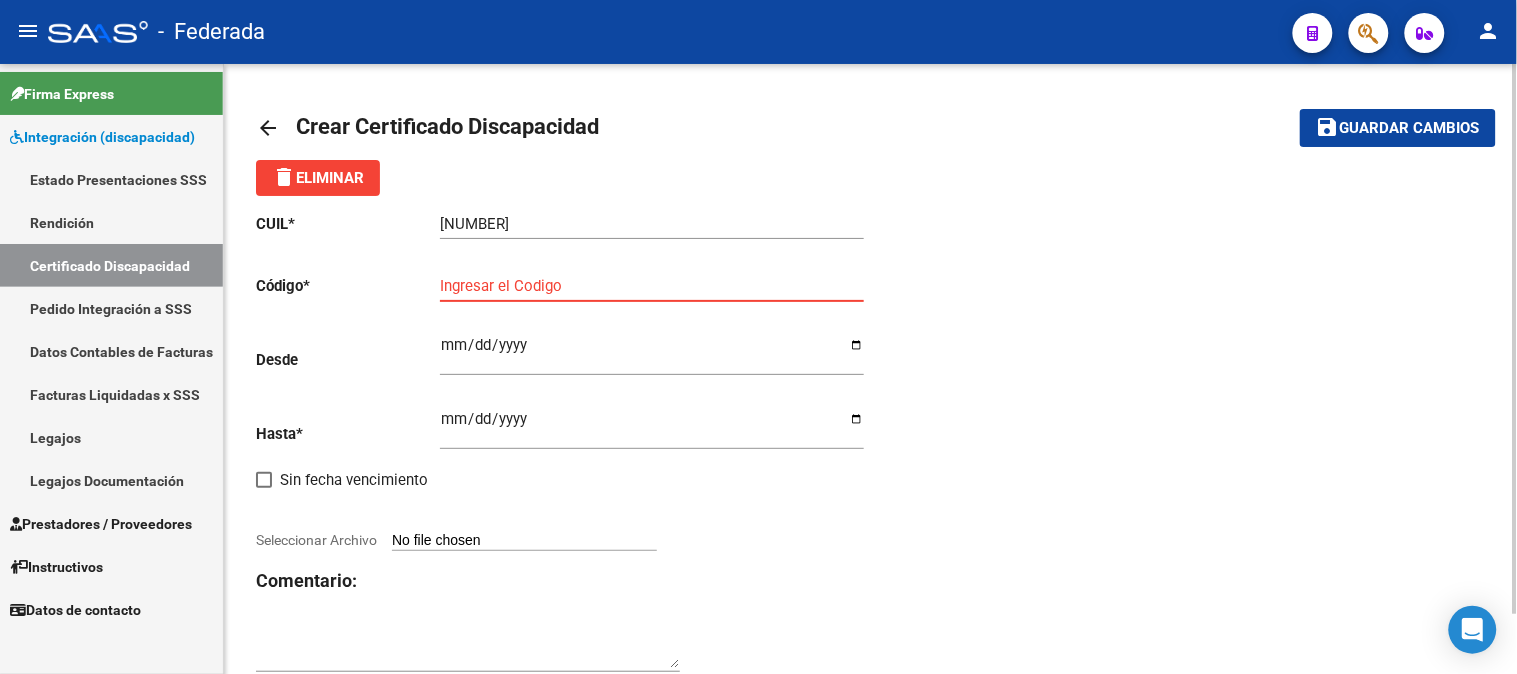 paste on "[CODE]" 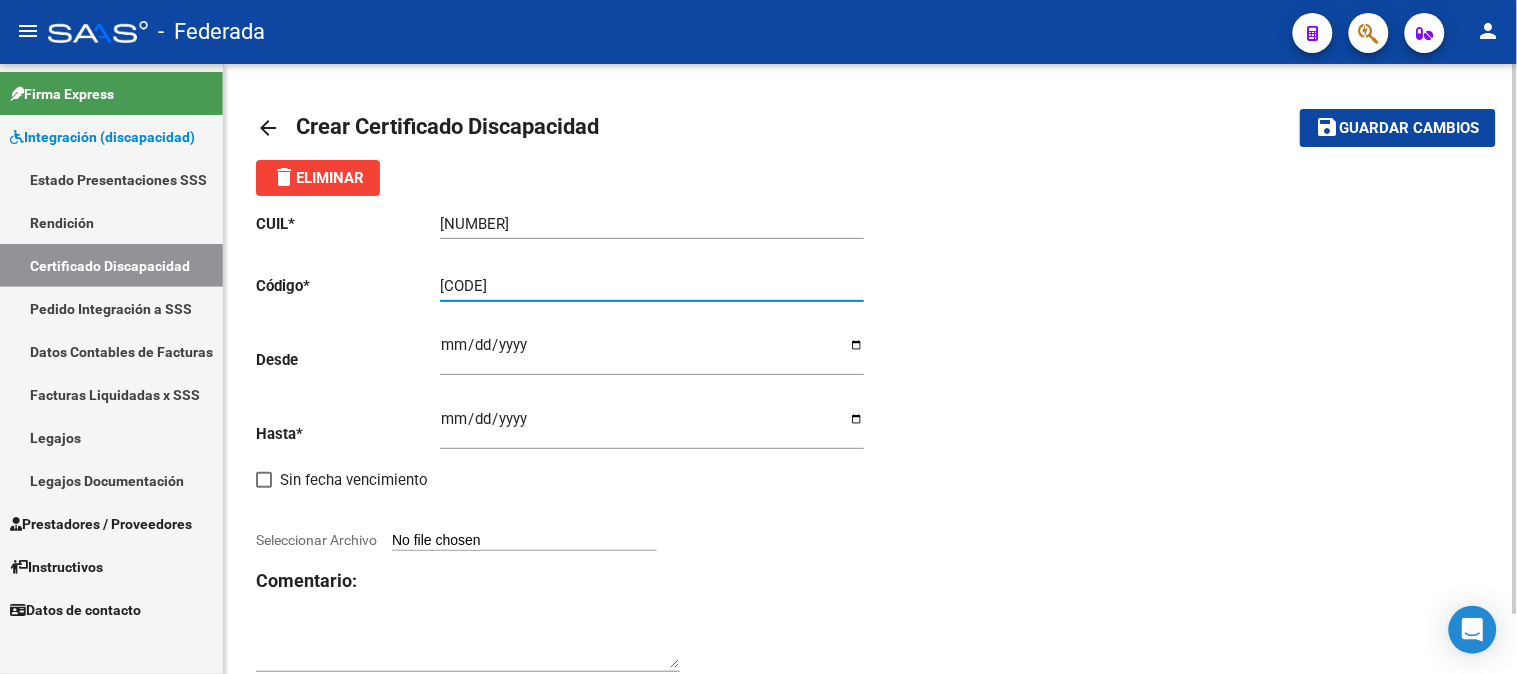 click on "[CODE]" at bounding box center (652, 286) 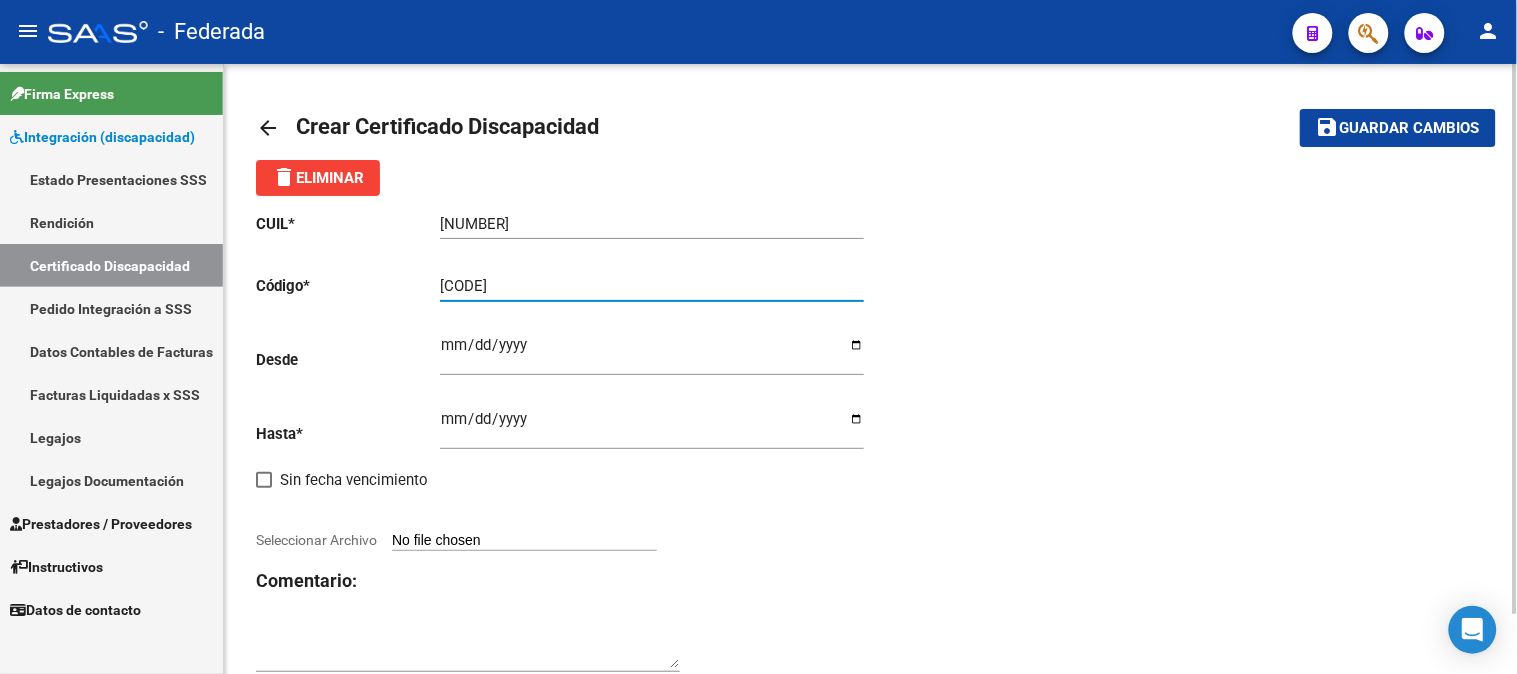 click on "Ingresar fec. Desde" at bounding box center [652, 353] 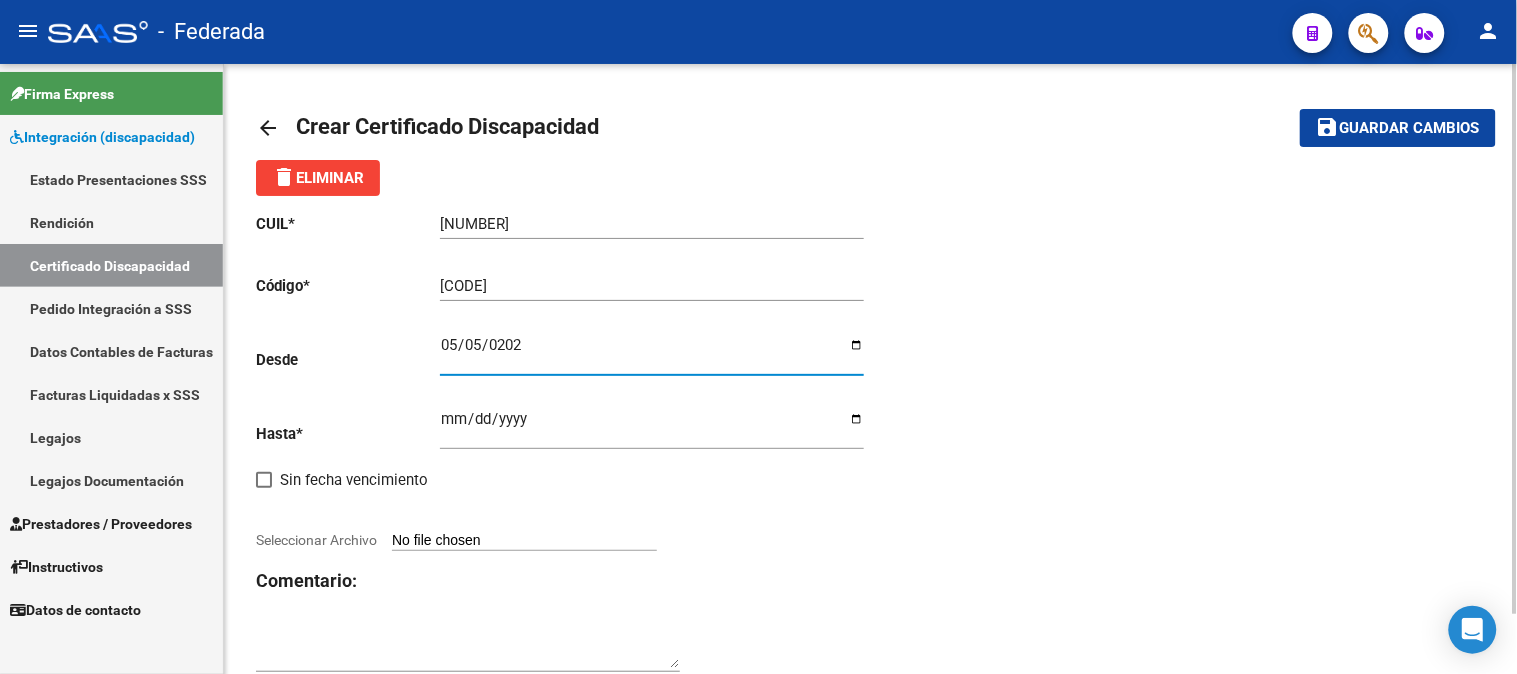 type on "2022-05-05" 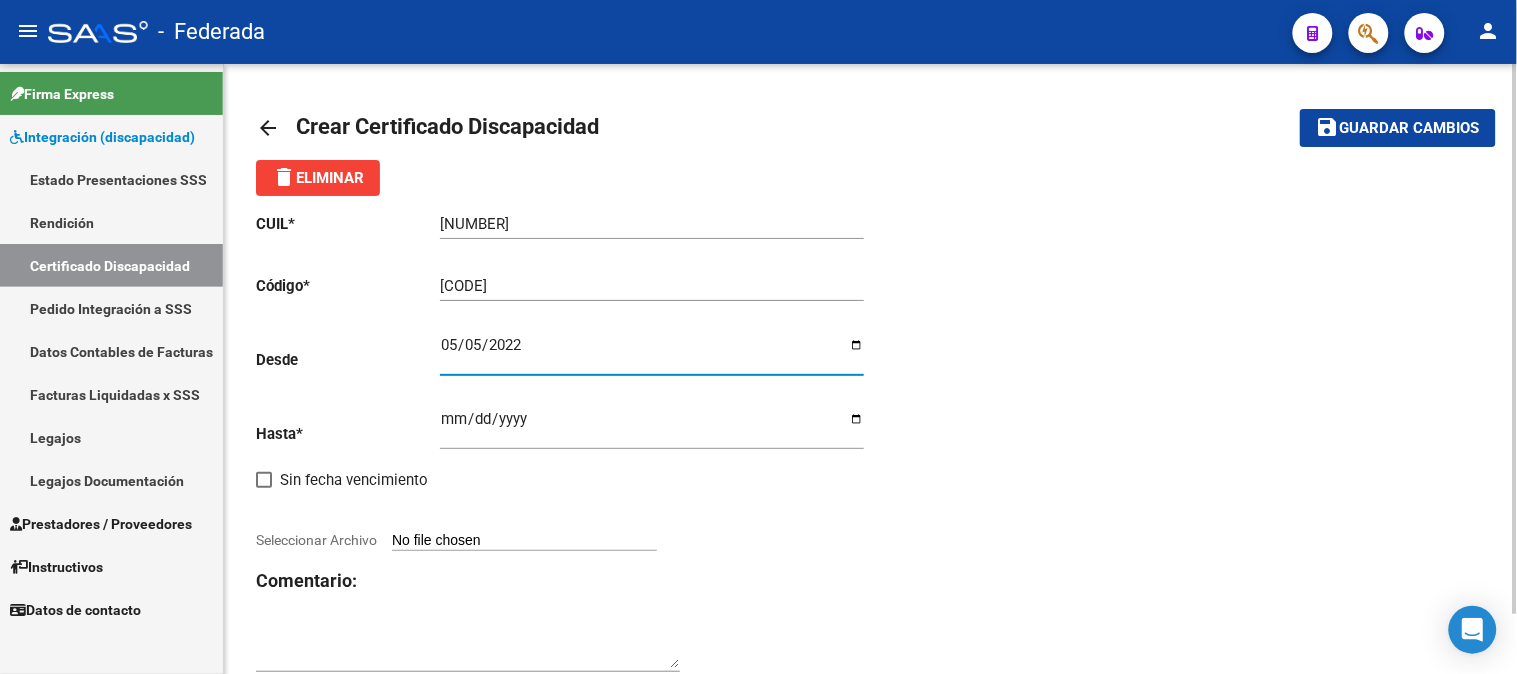click on "CUIL * [NUMBER] Ingresar el CUIL Código * [NUMBER] Ingresar el Codigo Desde [DATE] Ingresar fec. Desde Hasta * Ingresar fec. Hasta Sin fecha vencimiento Seleccionar Archivo Comentario:" 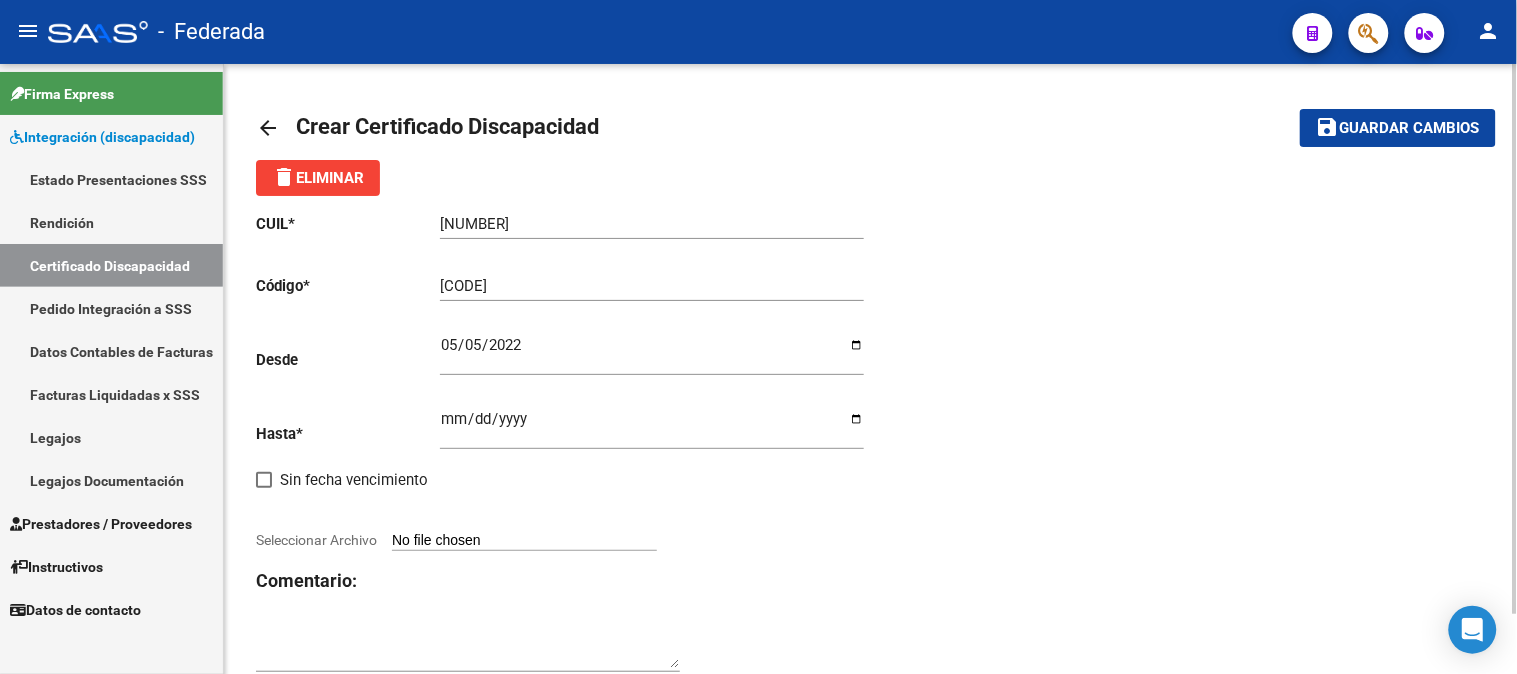 click on "Ingresar fec. Hasta" at bounding box center (652, 427) 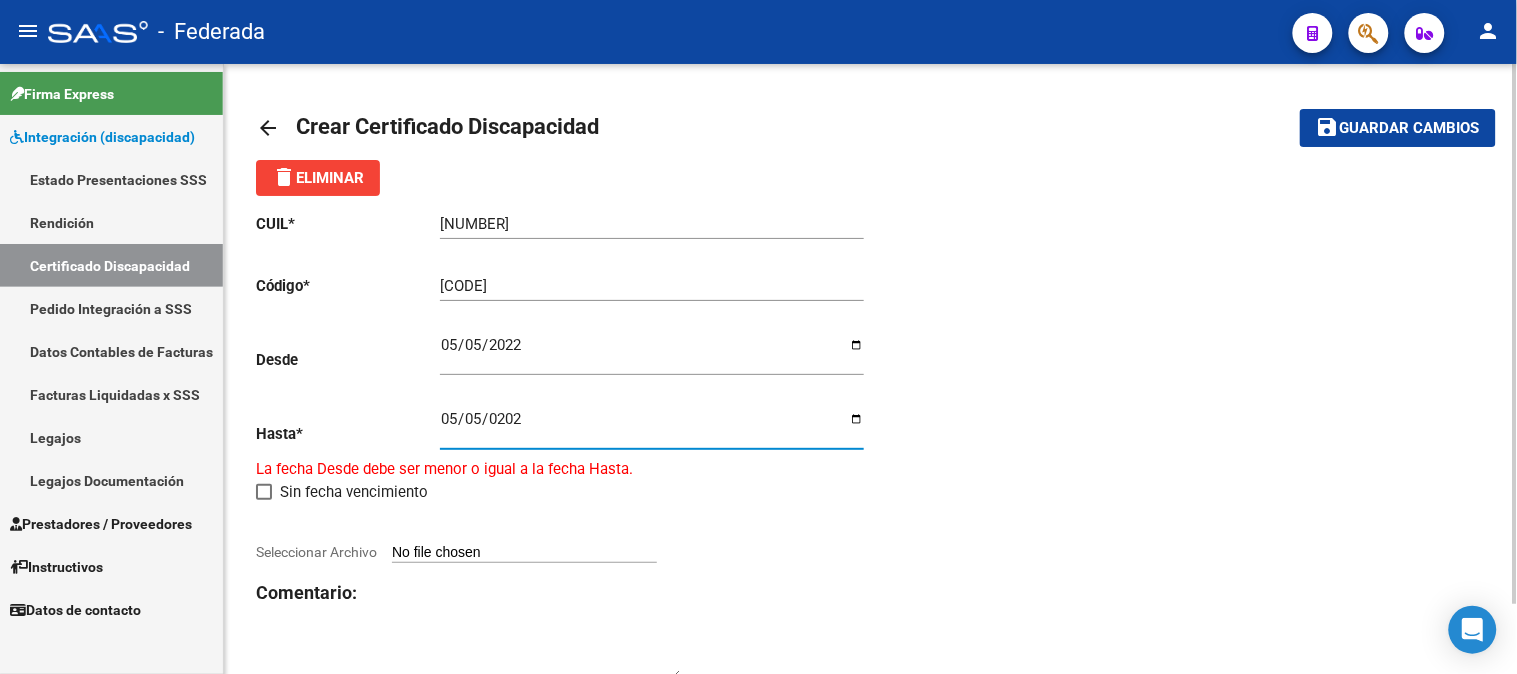 type on "2025-05-05" 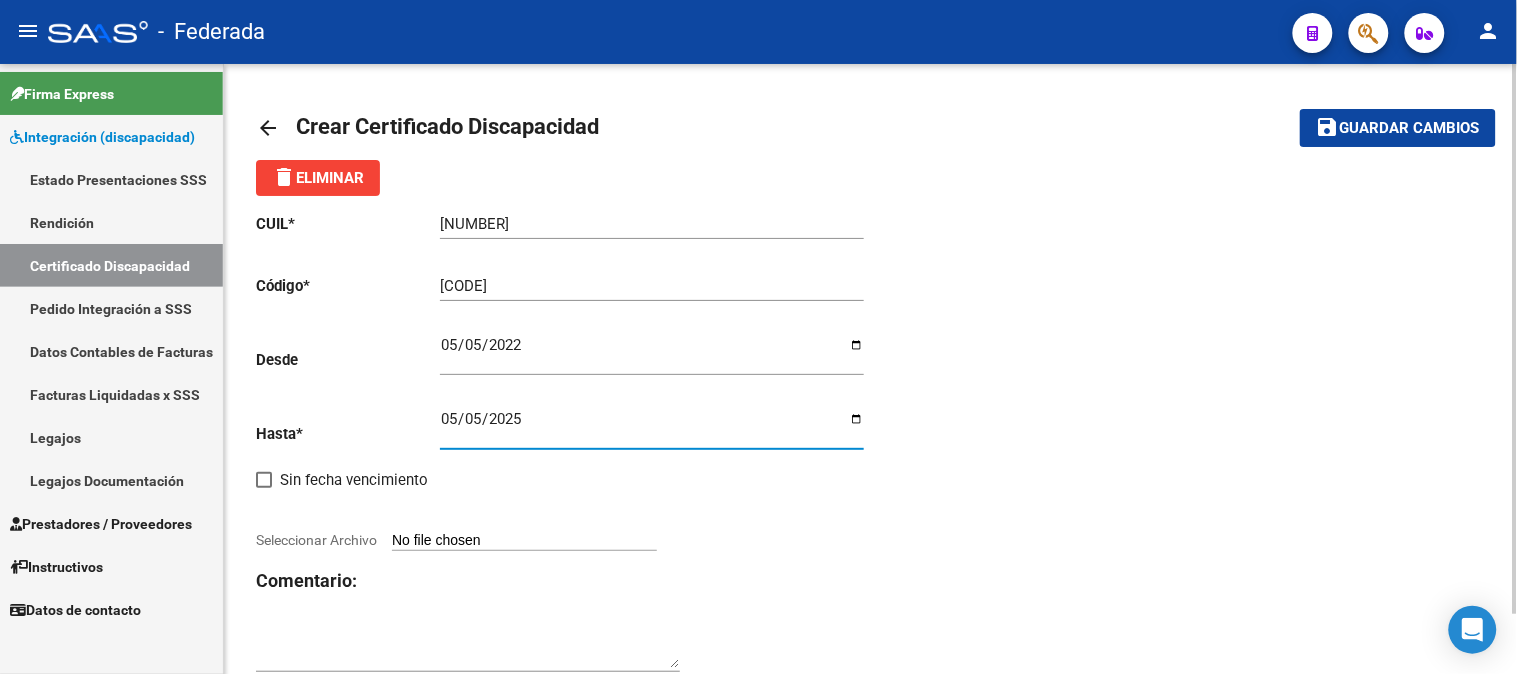 click on "CUIL * [NUMBER] Ingresar el CUIL Código * [CODE] Ingresar el Codigo Desde [DATE] Ingresar fec. Desde Hasta * [DATE] Ingresar fec. Hasta Sin fecha vencimiento Seleccionar Archivo Comentario:" 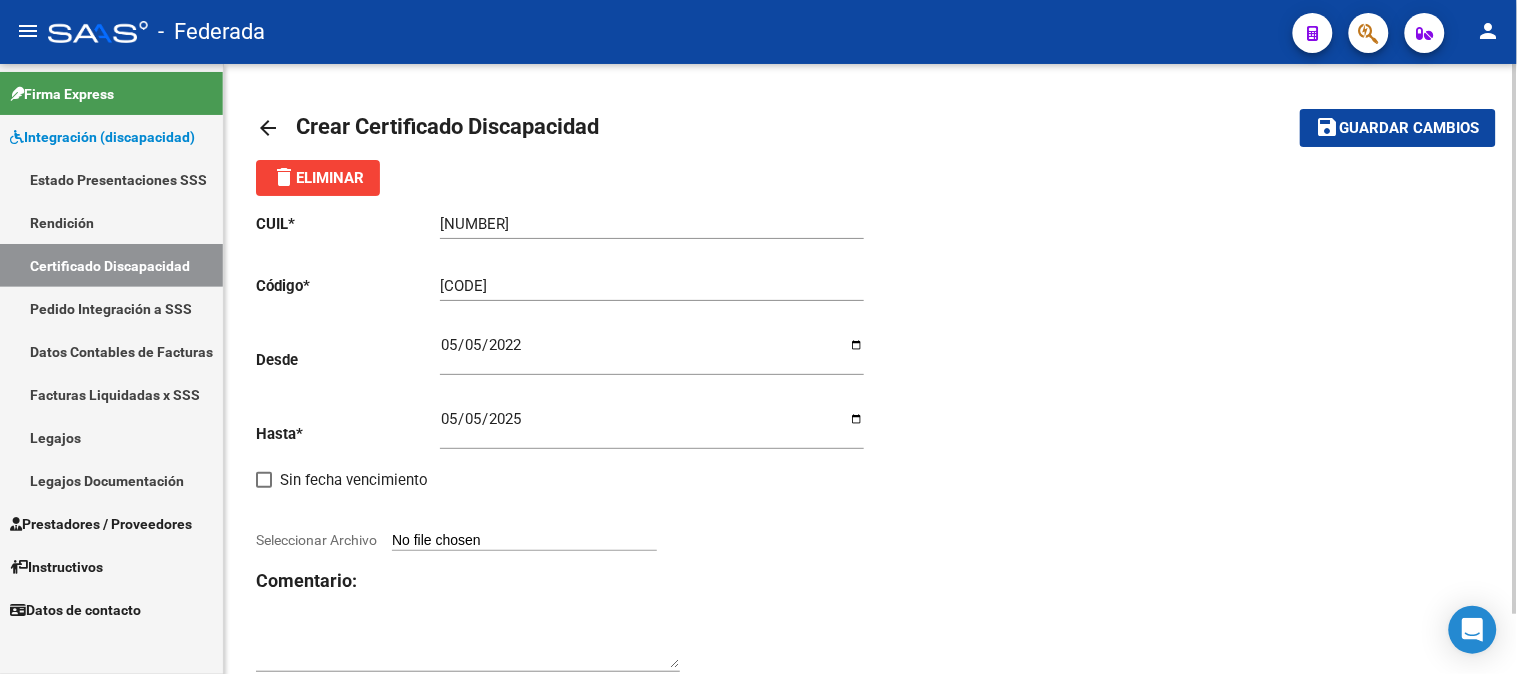 click on "Seleccionar Archivo" at bounding box center [524, 541] 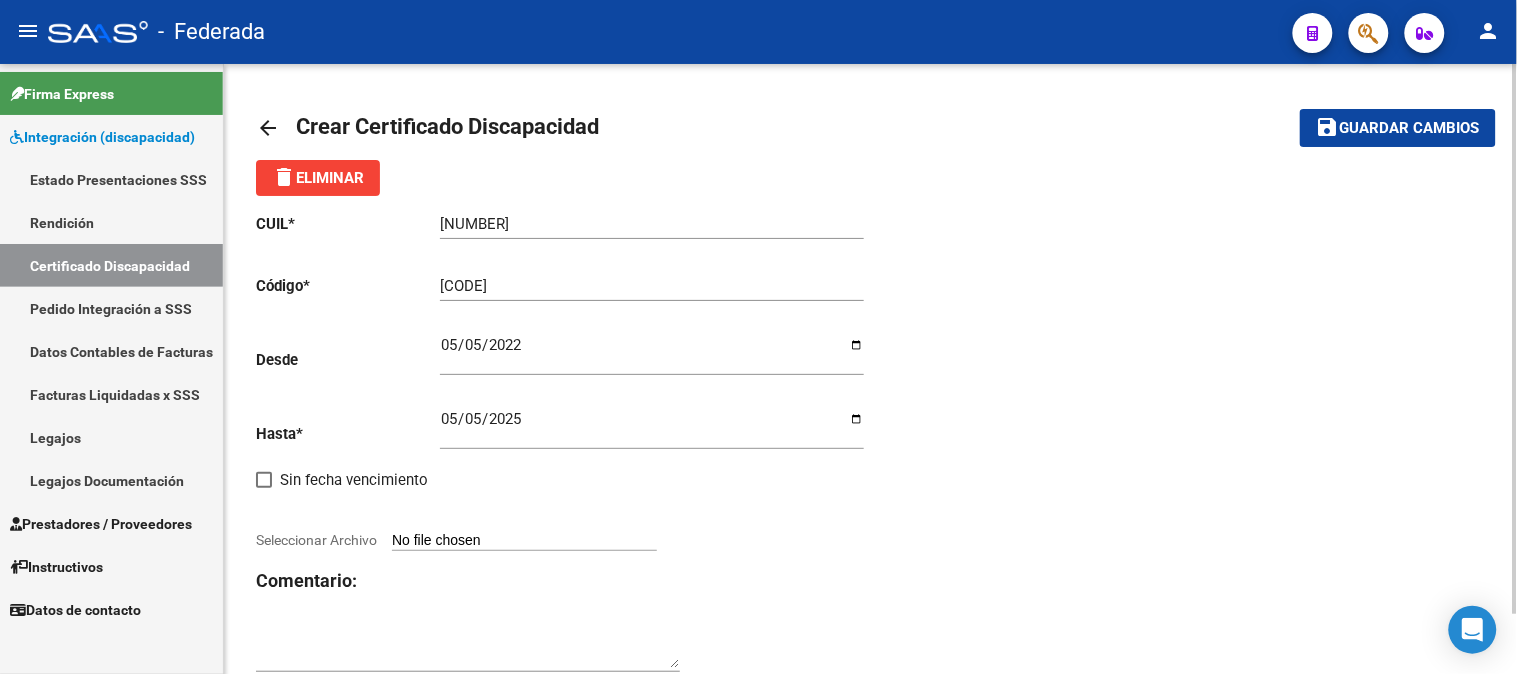 type on "C:\fakepath\[FILENAME]" 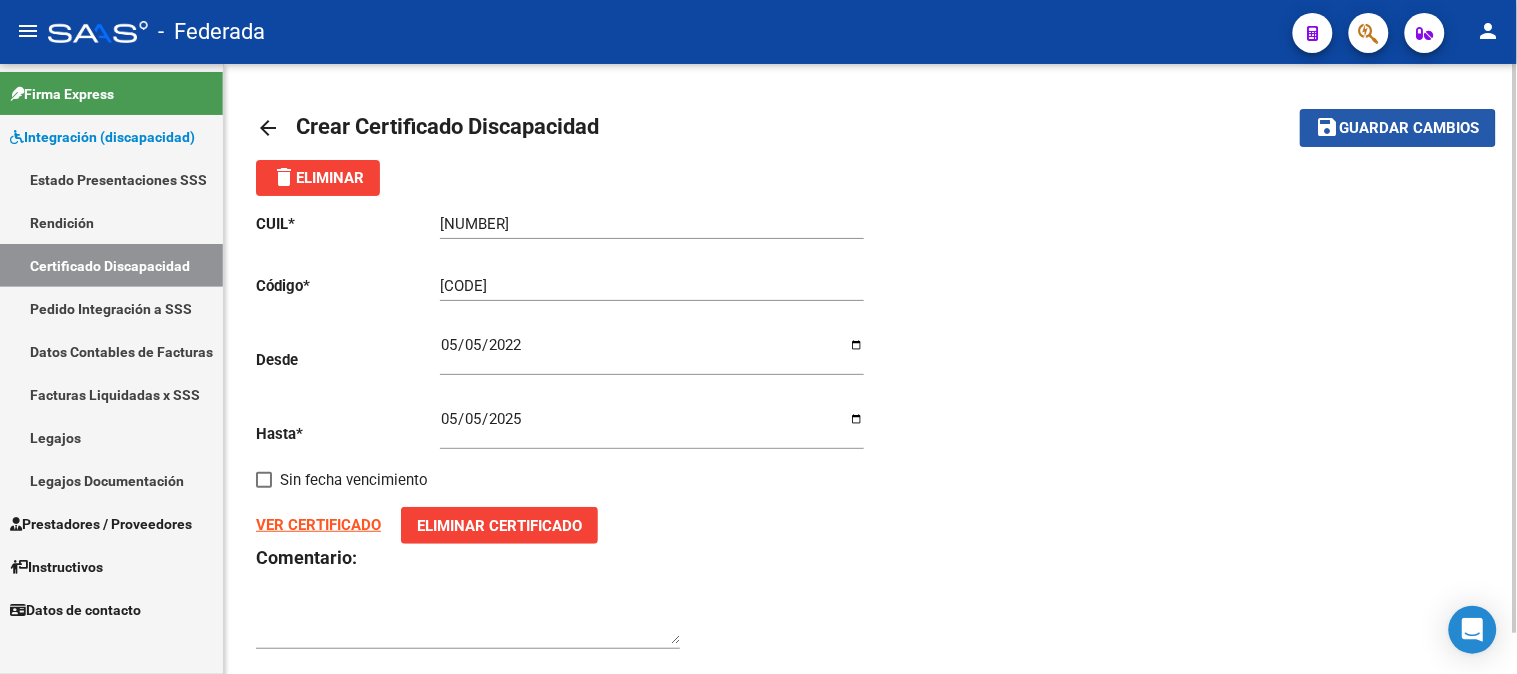 click on "save Guardar cambios" 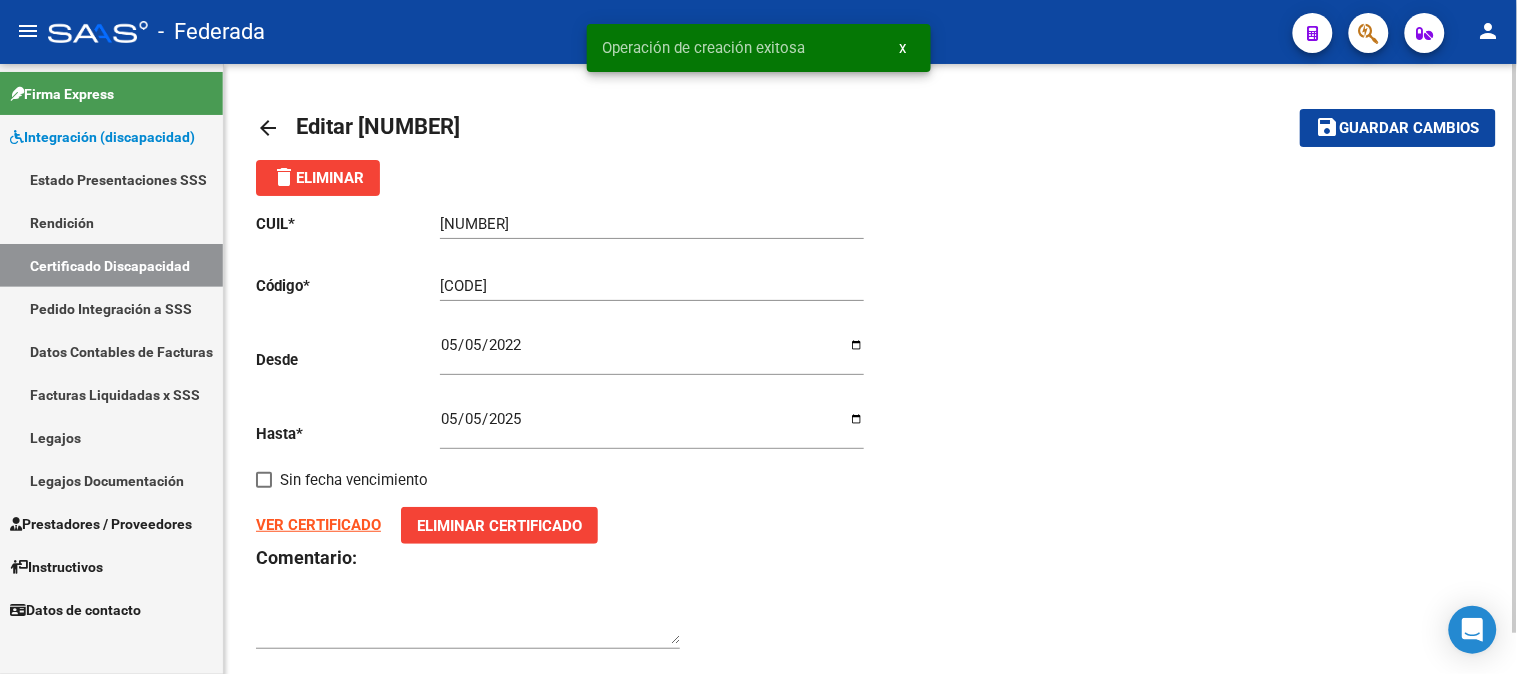 click on "x" at bounding box center (903, 48) 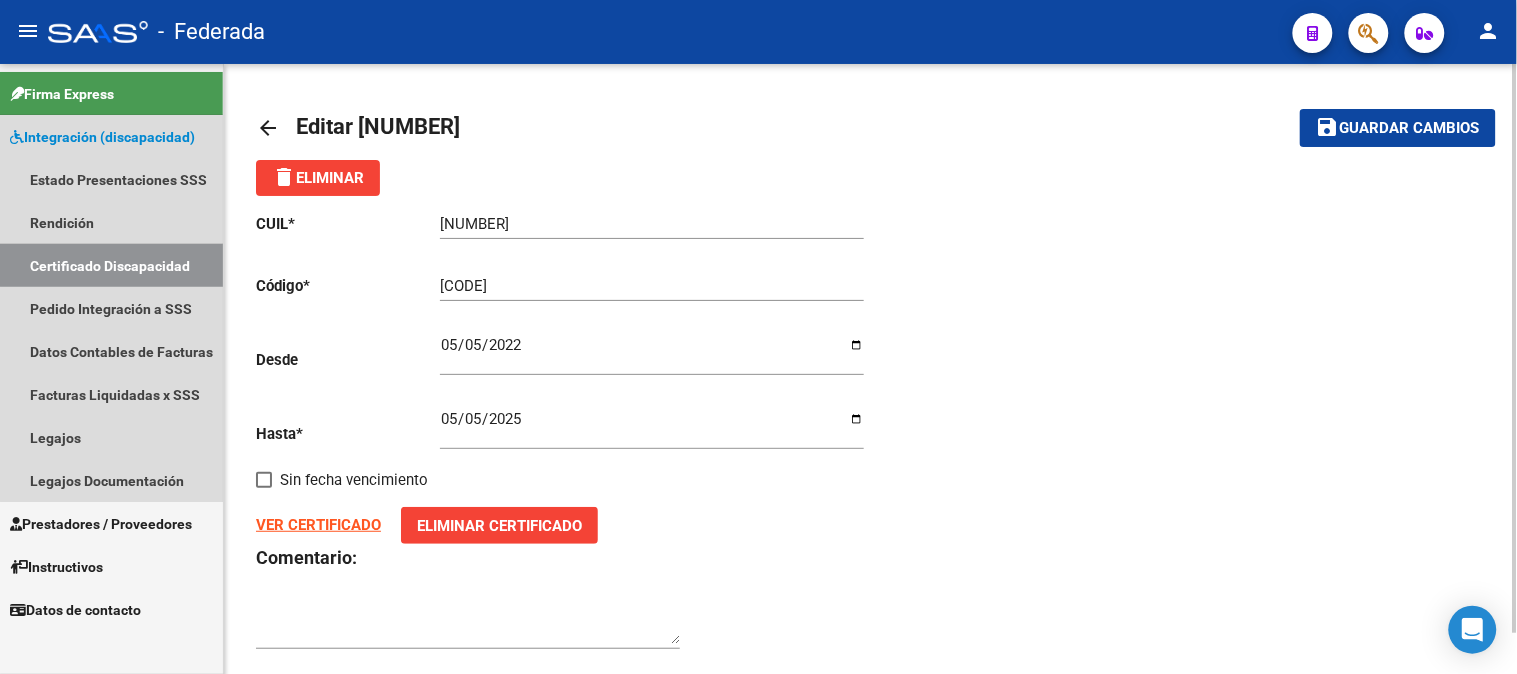 click on "Certificado Discapacidad" at bounding box center (111, 265) 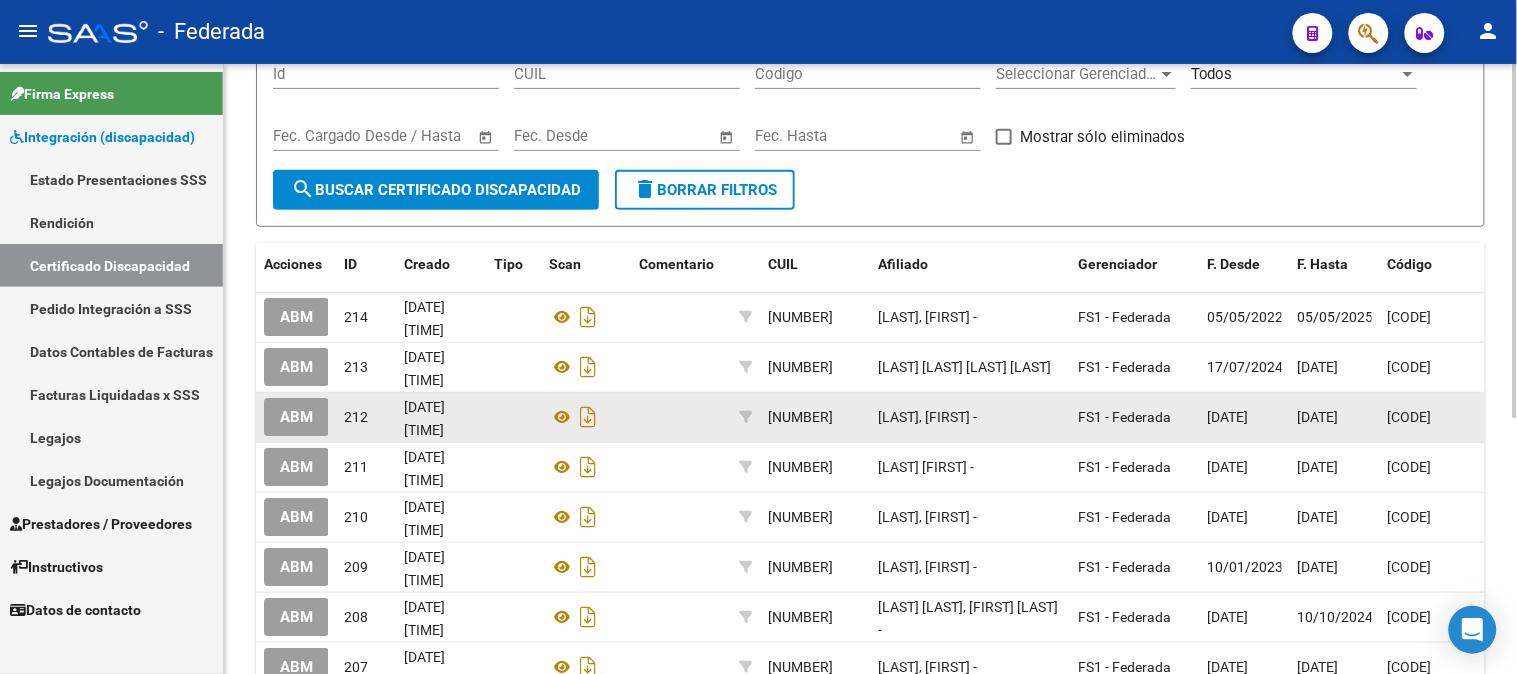 scroll, scrollTop: 222, scrollLeft: 0, axis: vertical 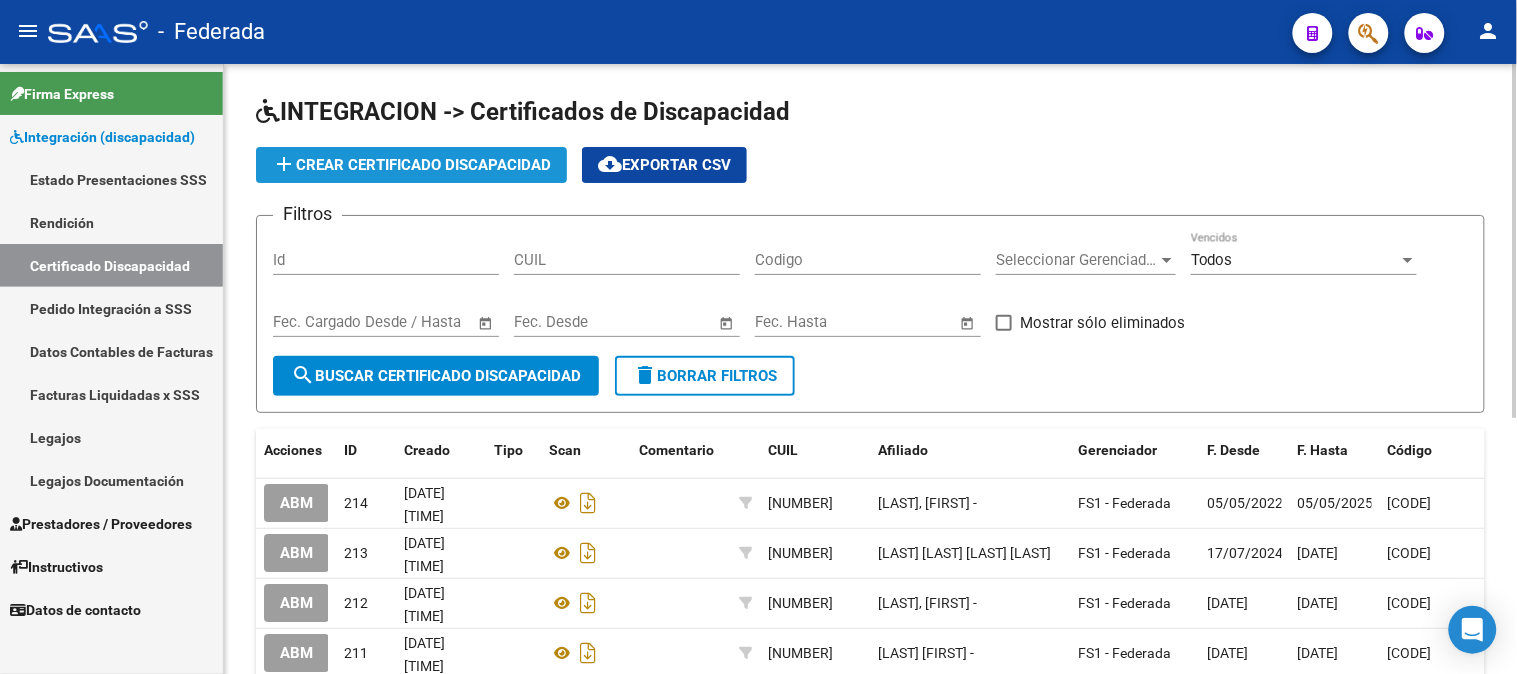 click on "add  Crear Certificado Discapacidad" 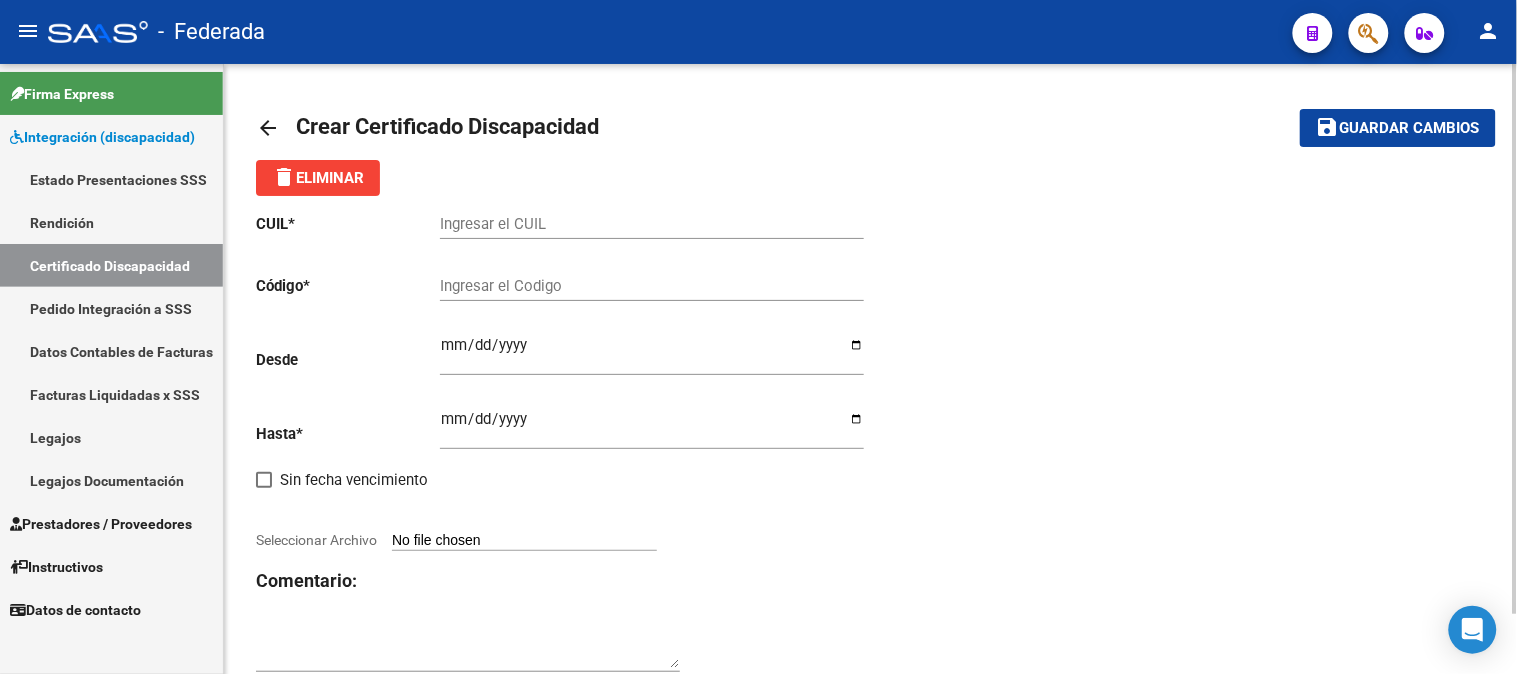 click on "Ingresar el CUIL" at bounding box center [652, 224] 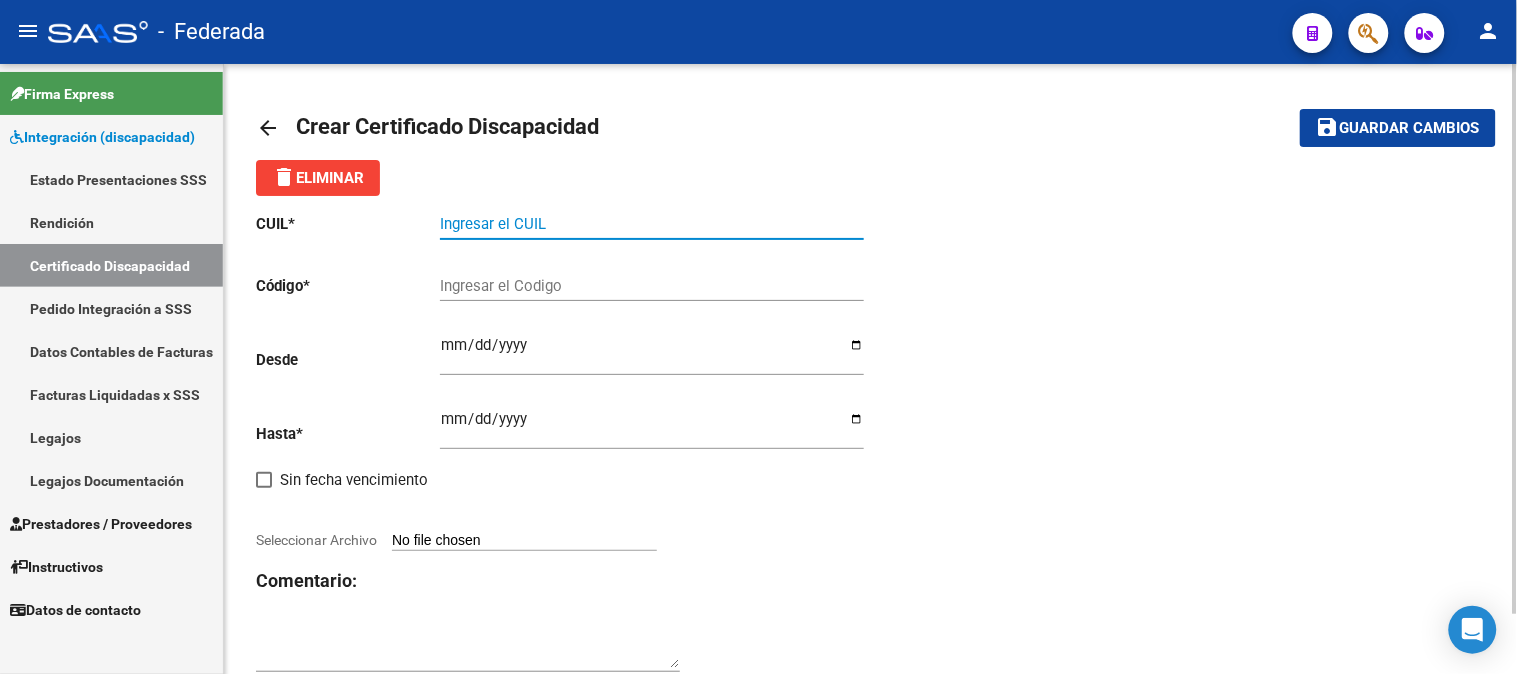 paste on "[NUMBER]" 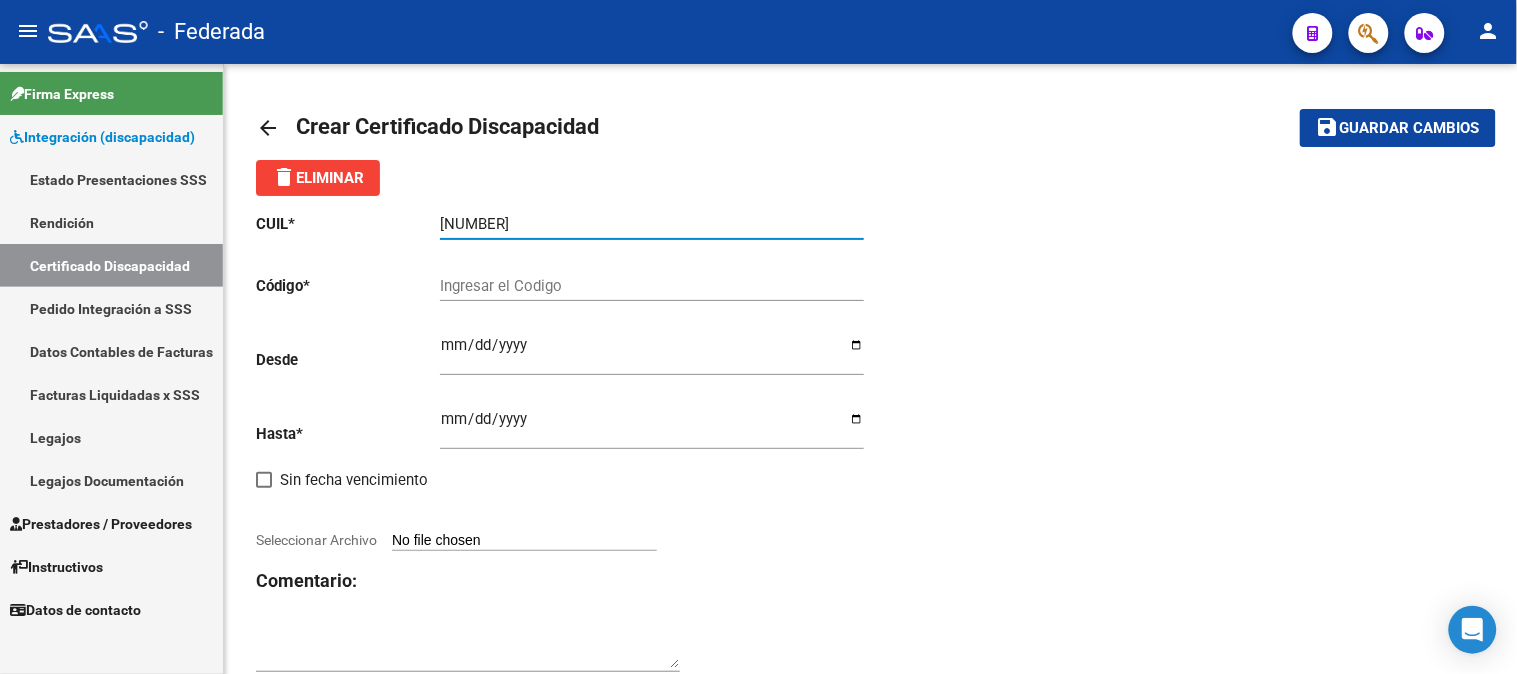 type on "[NUMBER]" 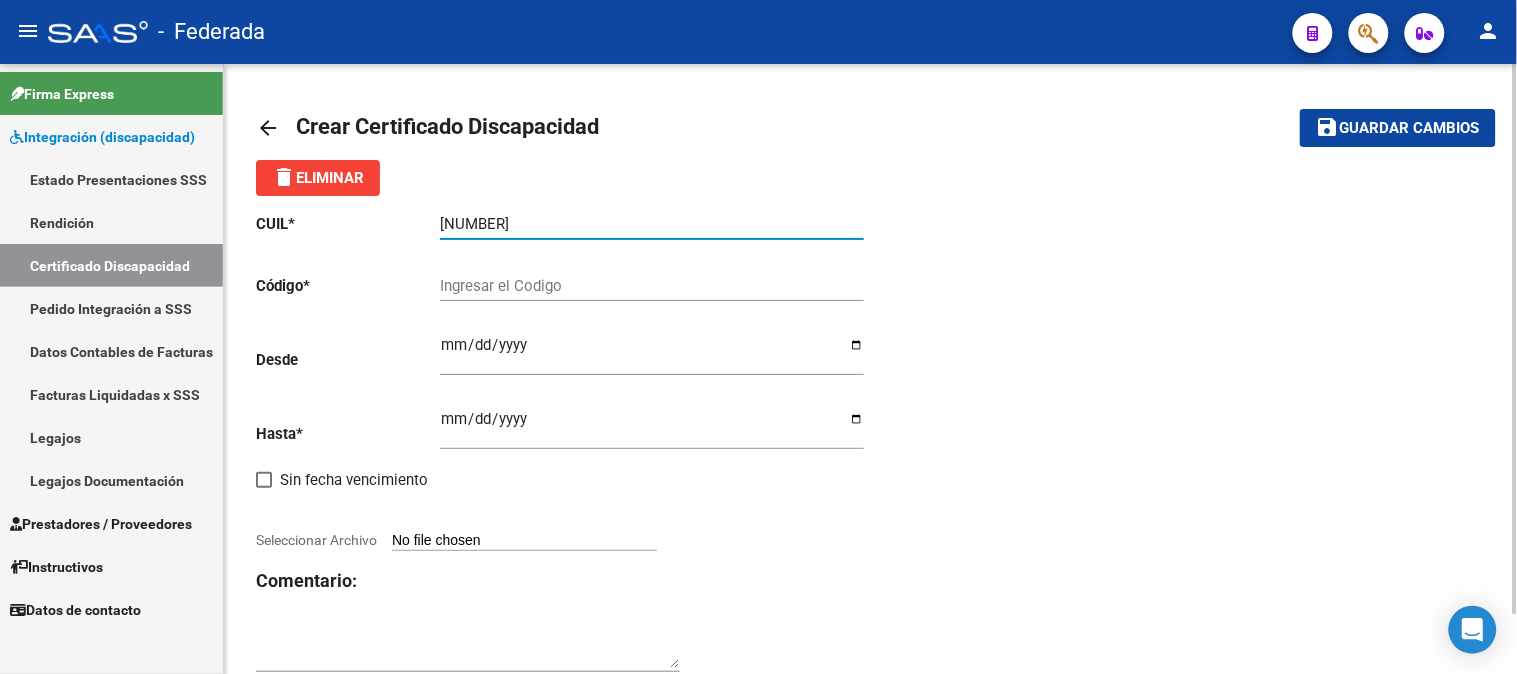 click on "Ingresar el Codigo" at bounding box center (652, 286) 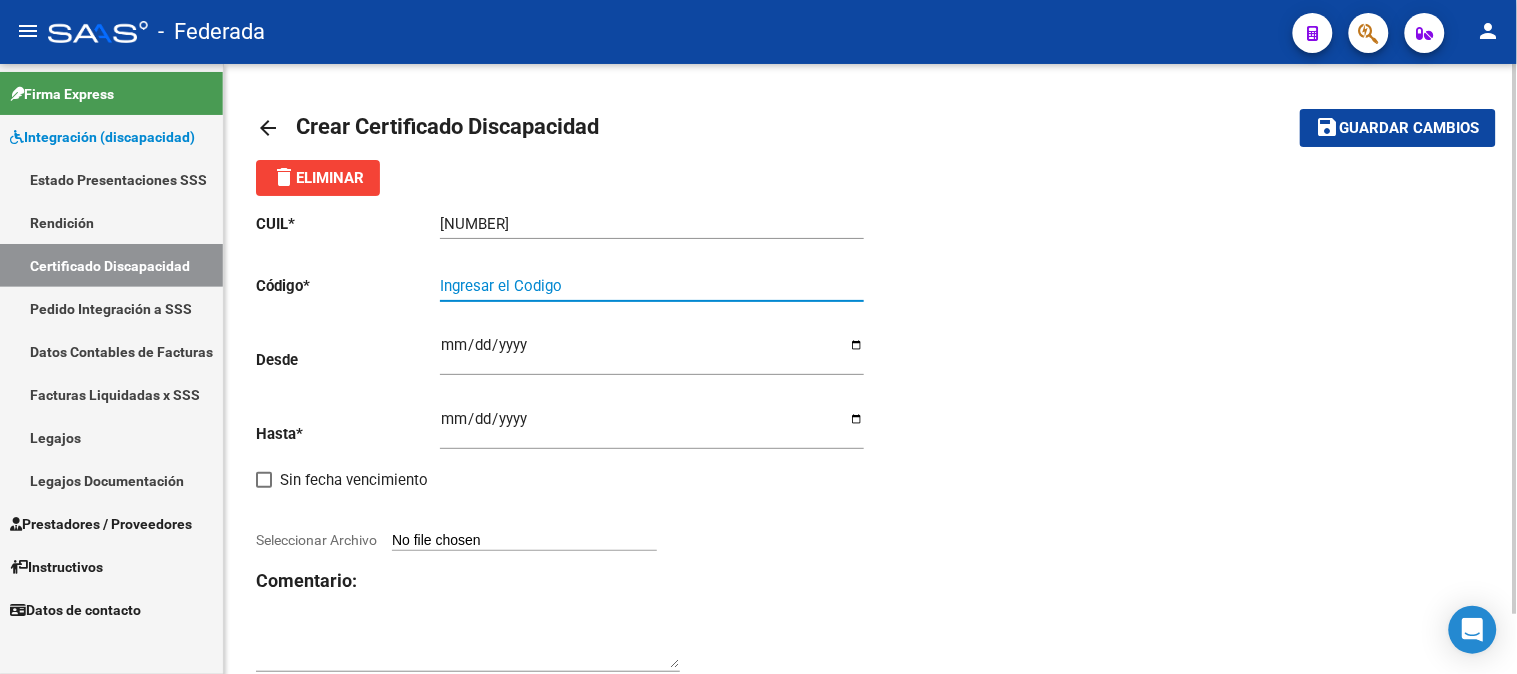 paste on "[CODE]" 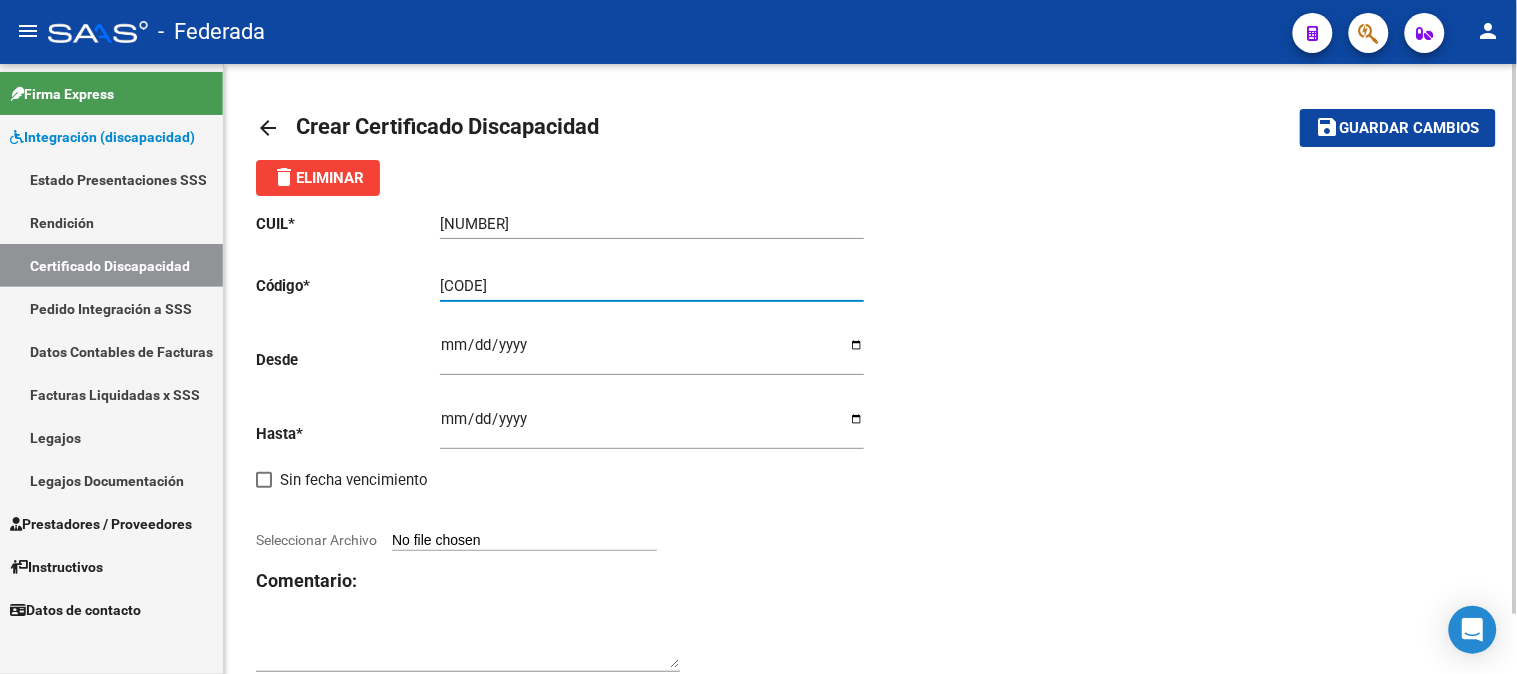 click on "[CODE]" at bounding box center [652, 286] 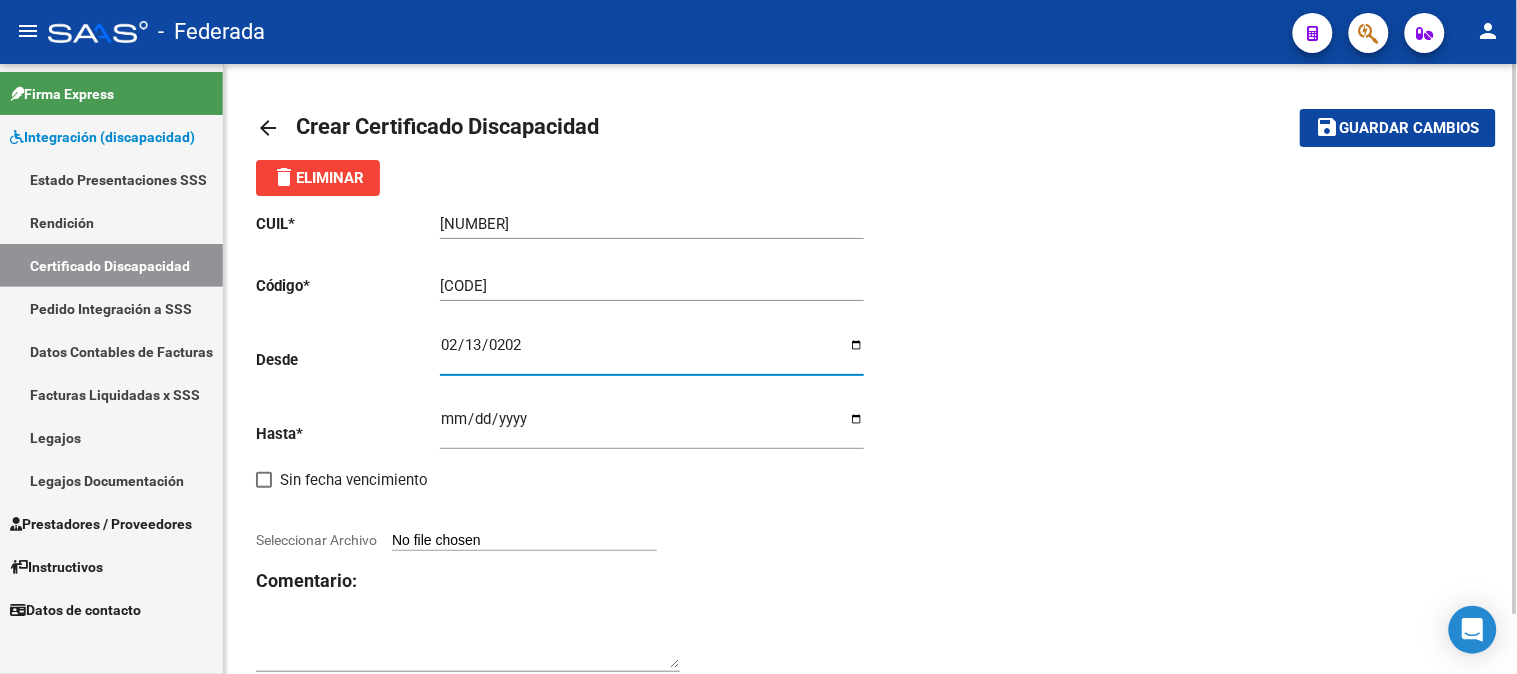 type on "2025-02-13" 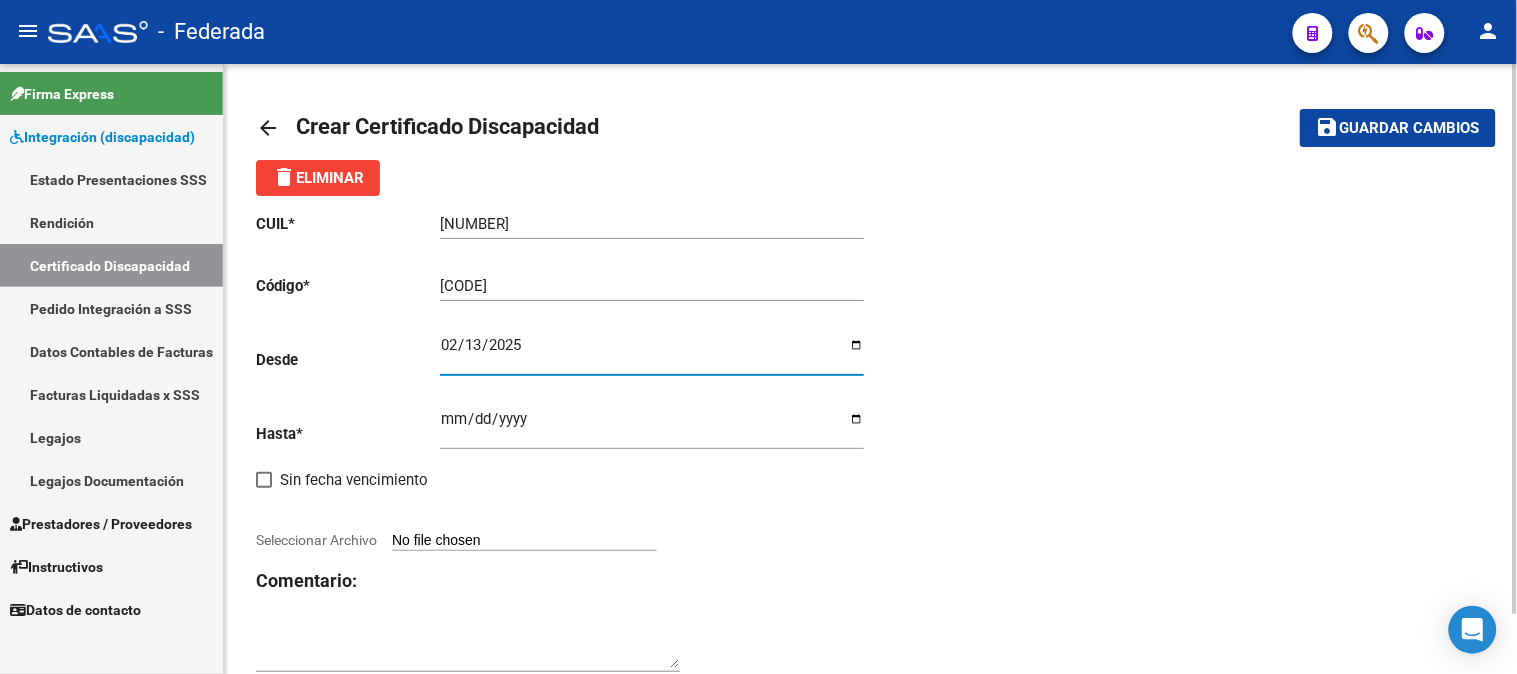 click on "CUIL * [NUMBER] Ingresar el CUIL Código * [CODE] Ingresar el Codigo Desde [DATE] Ingresar fec. Desde Hasta * Ingresar fec. Hasta Sin fecha vencimiento Seleccionar Archivo Comentario:" 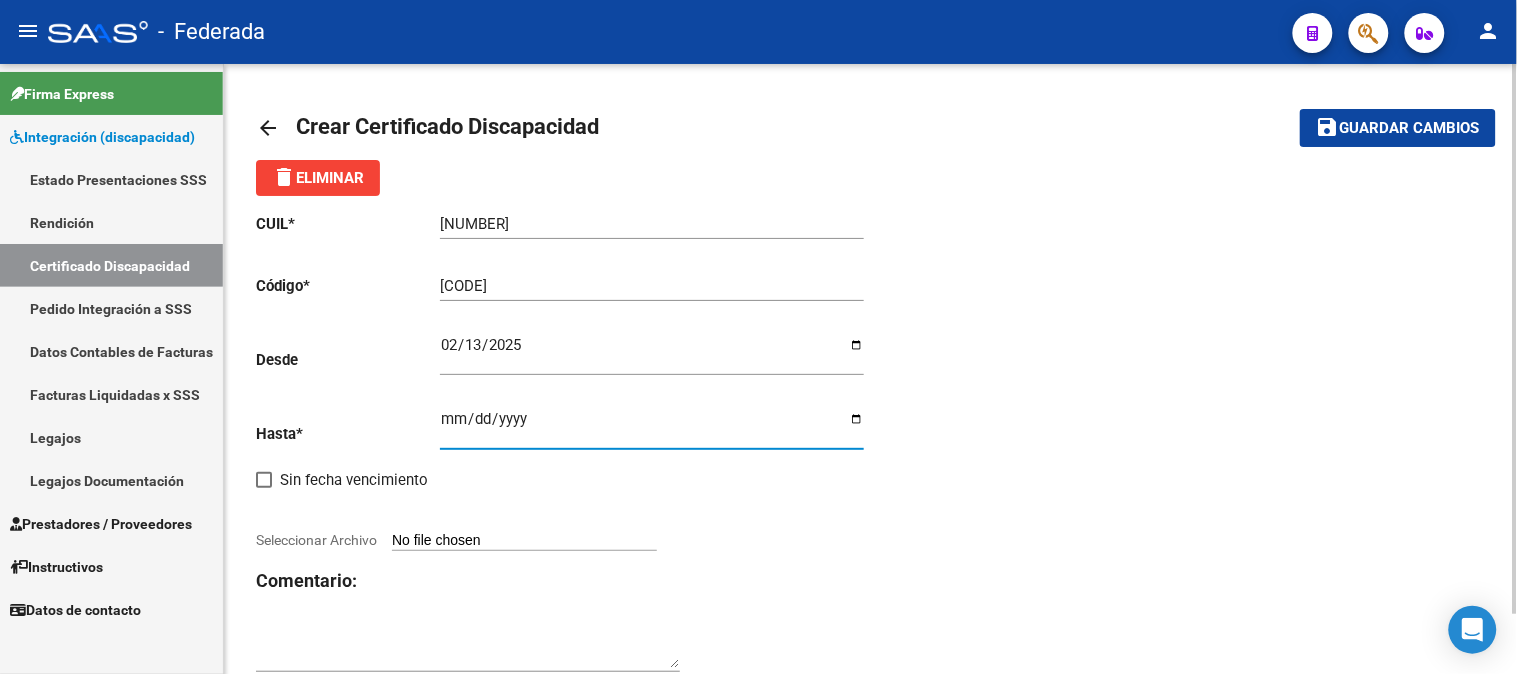 click on "Ingresar fec. Hasta" at bounding box center [652, 427] 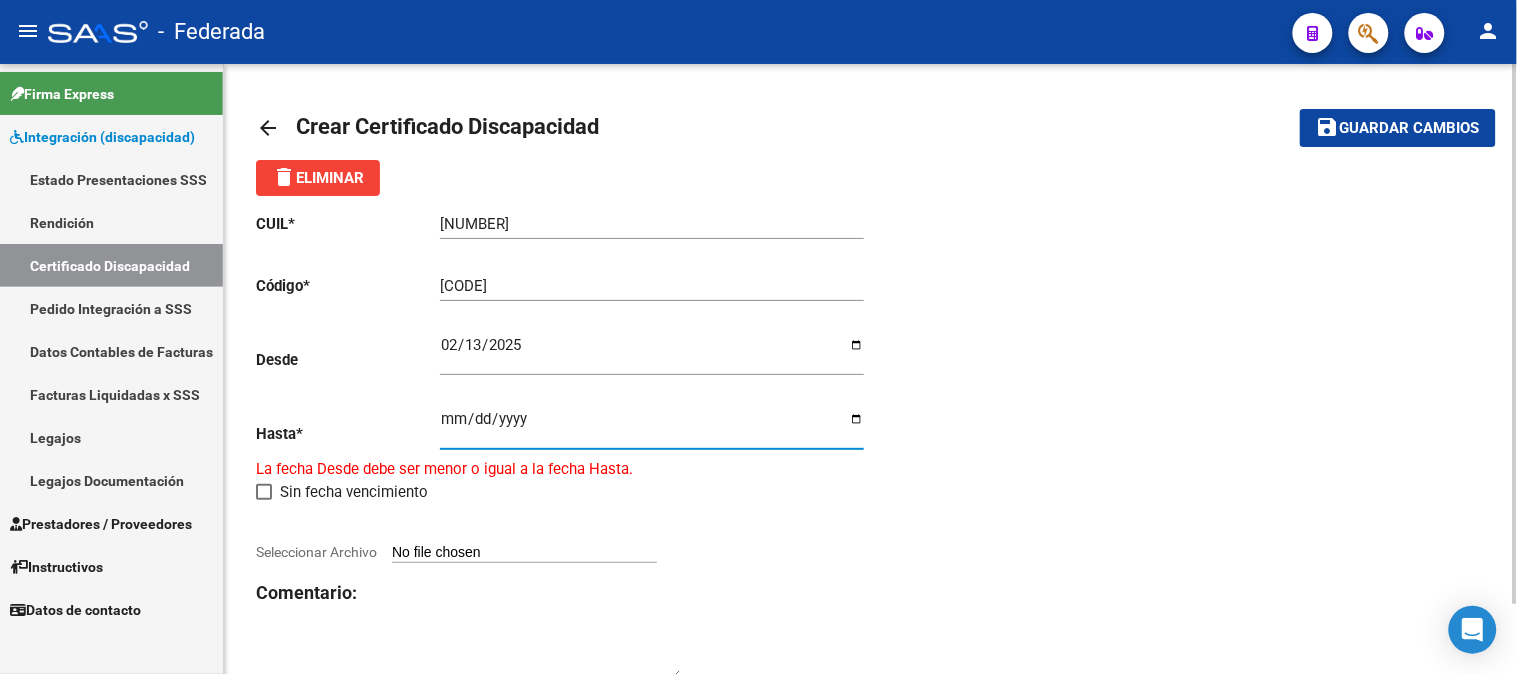 type on "2030-02-13" 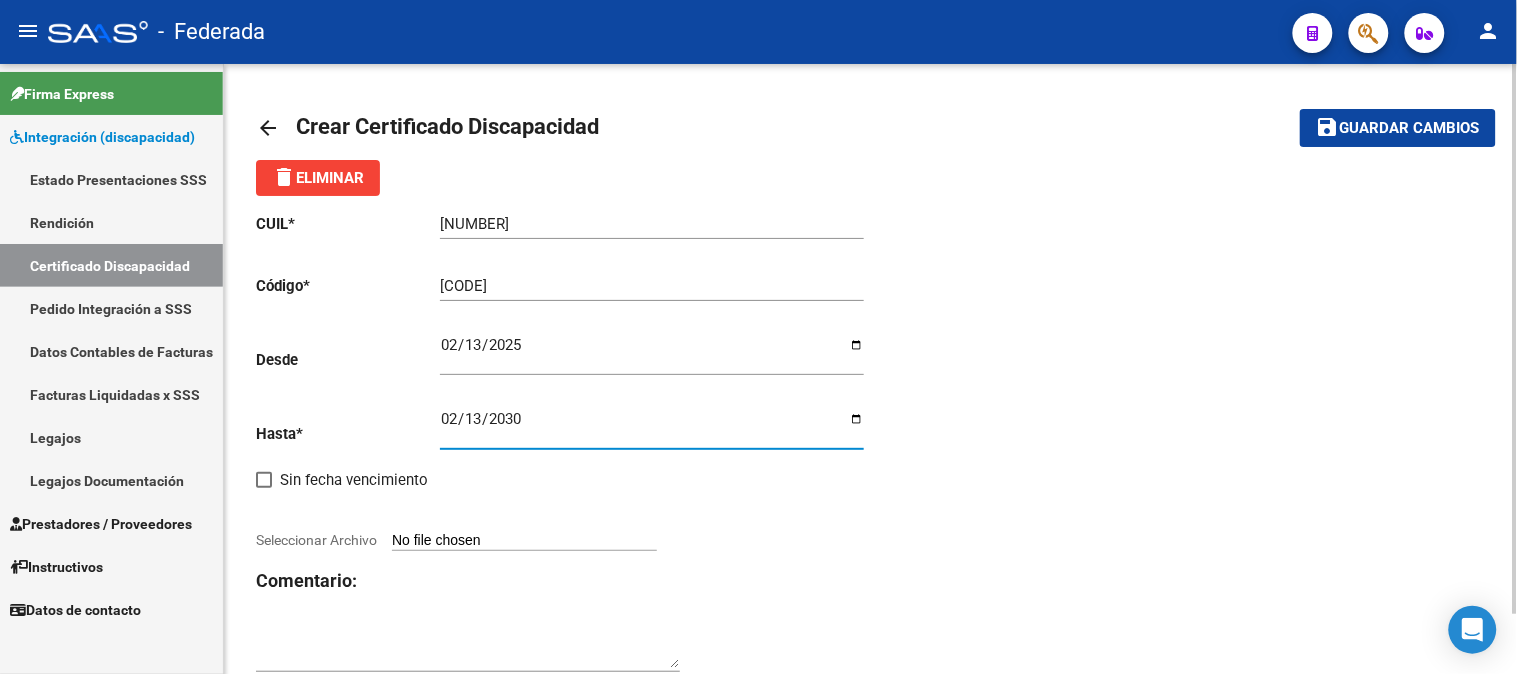 click on "CUIL  *   [NUMBER] Ingresar el CUIL  Código  *   [NUMBER] Ingresar el Codigo  Desde    [DATE] Ingresar fec. Desde  Hasta  *   [DATE] Ingresar fec. Hasta     Sin fecha vencimiento        Seleccionar Archivo Comentario:" 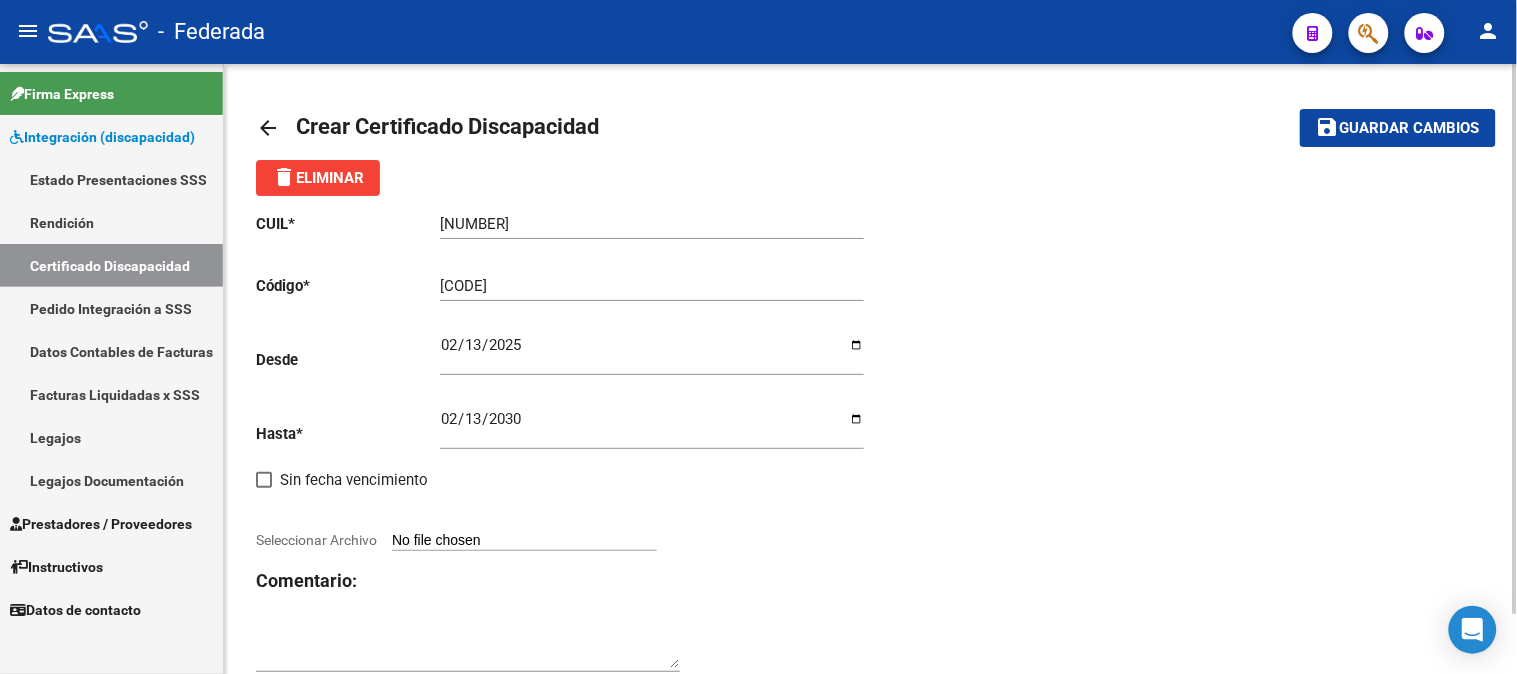 click on "Seleccionar Archivo" at bounding box center (524, 541) 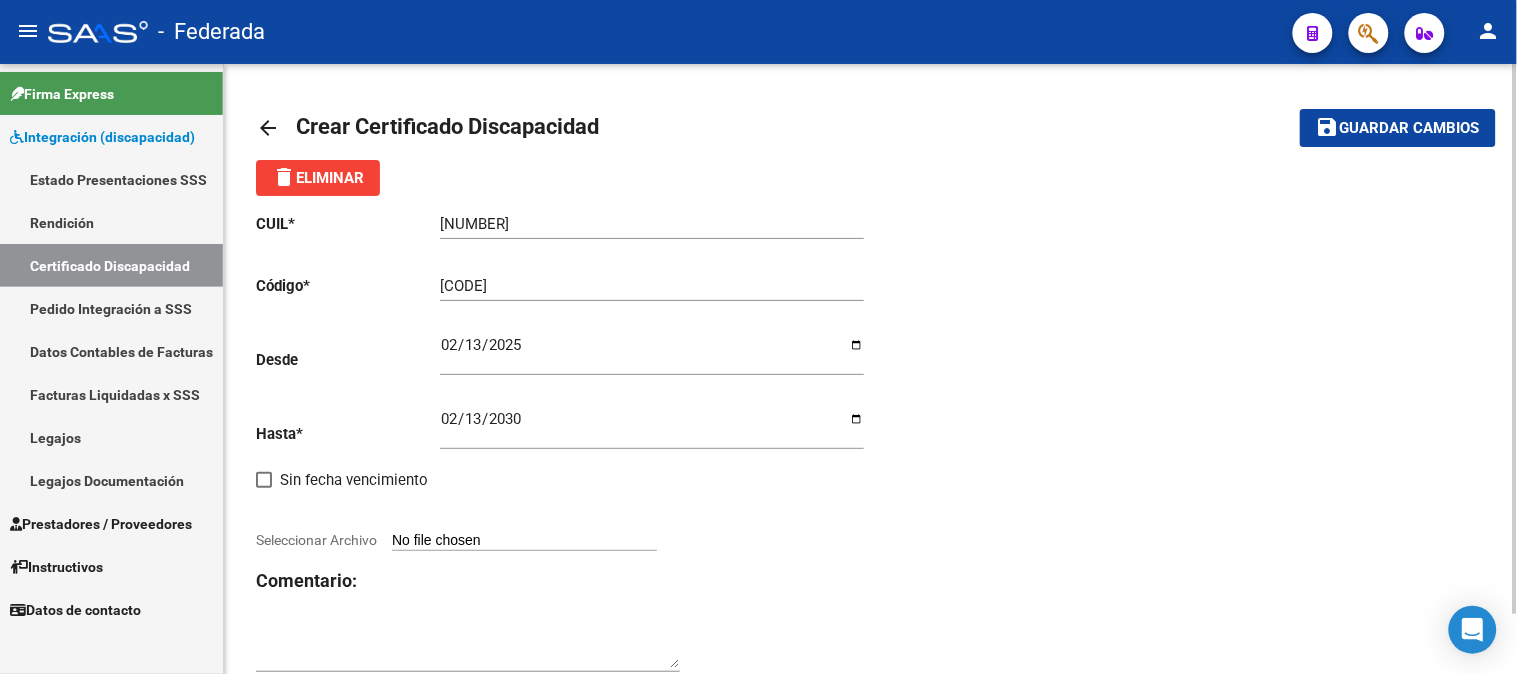 type on "C:\fakepath\[FILENAME]" 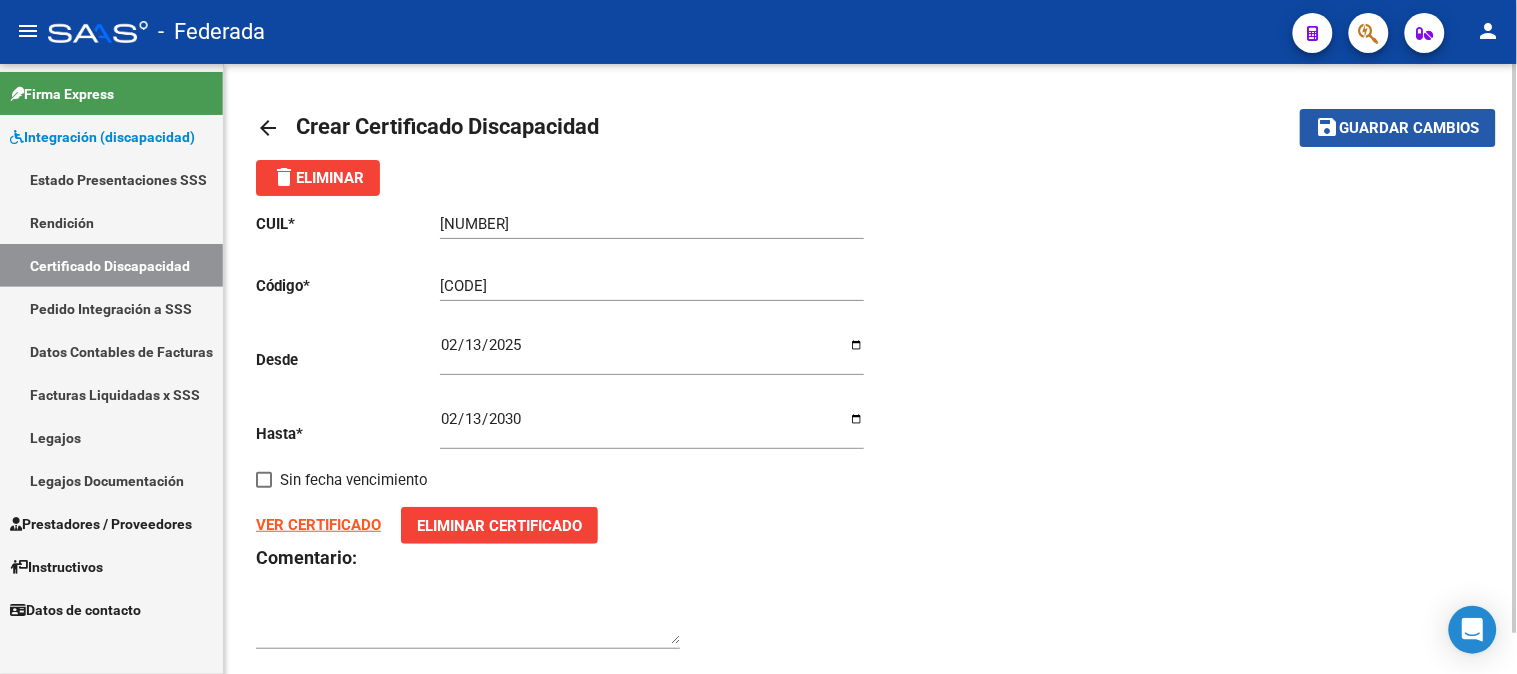 click on "save Guardar cambios" 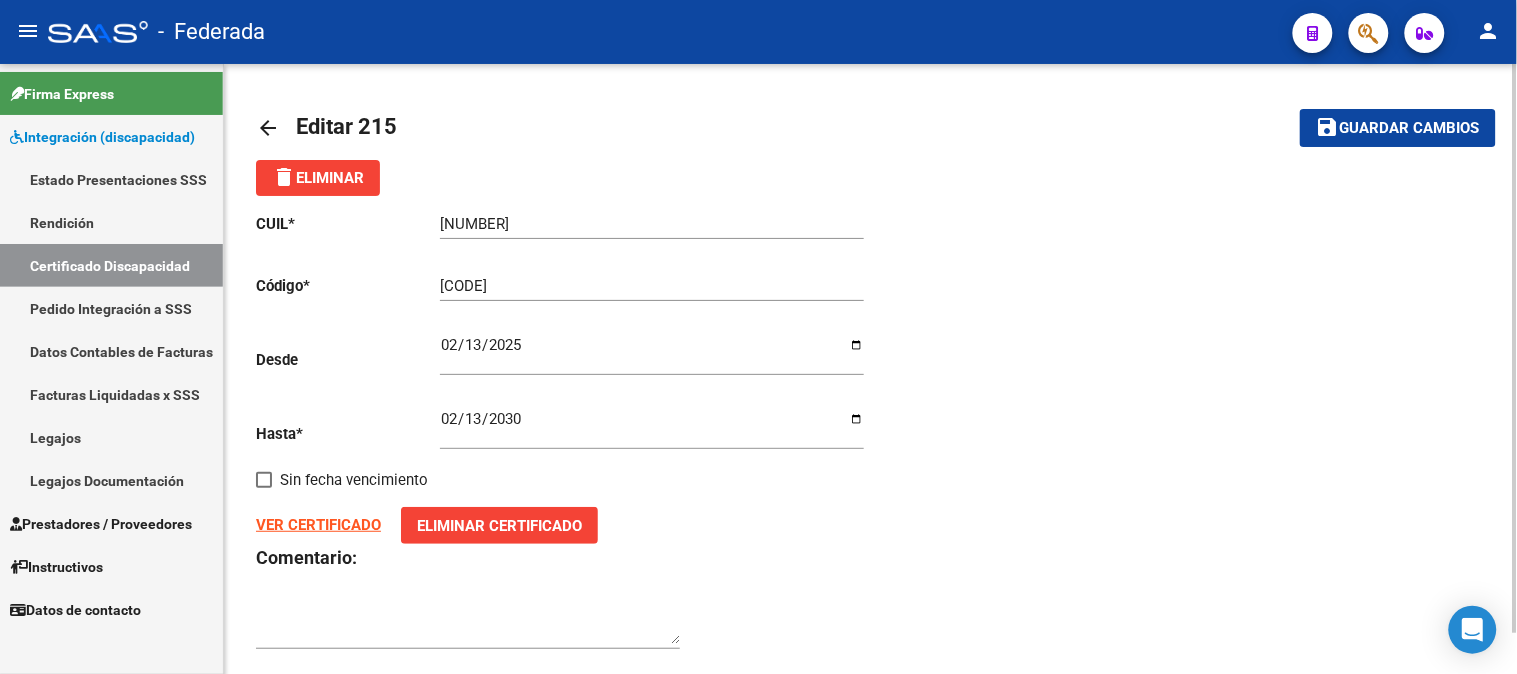 click on "VER CERTIFICADO" 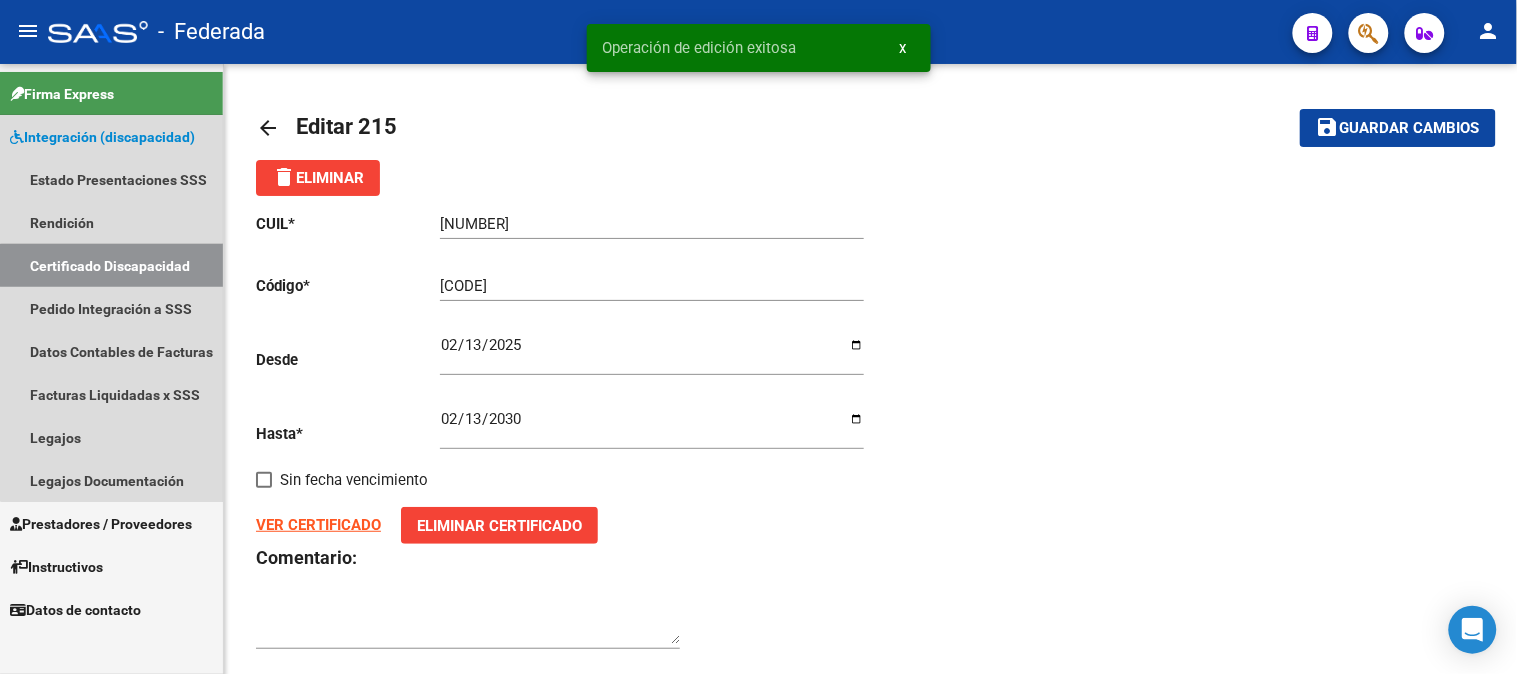 click on "Certificado Discapacidad" at bounding box center [111, 265] 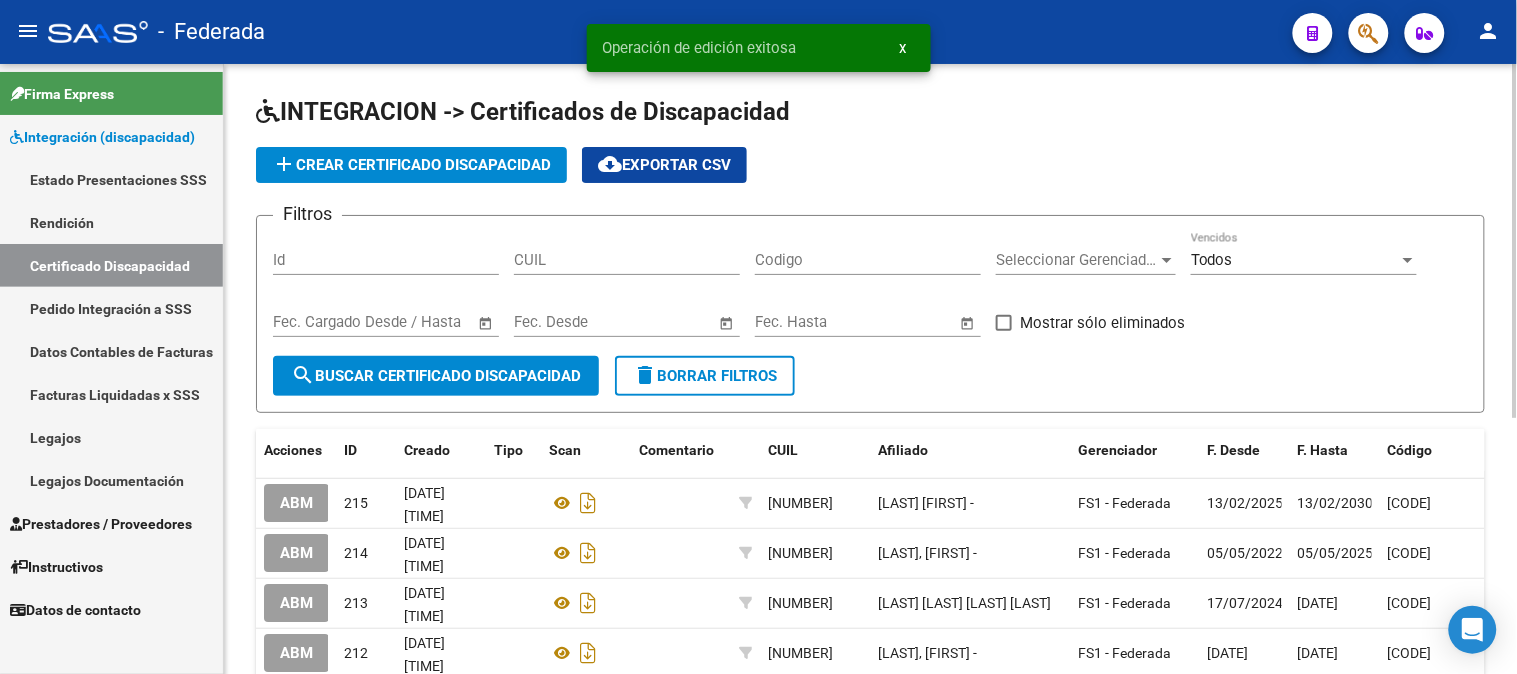 click on "add  Crear Certificado Discapacidad" 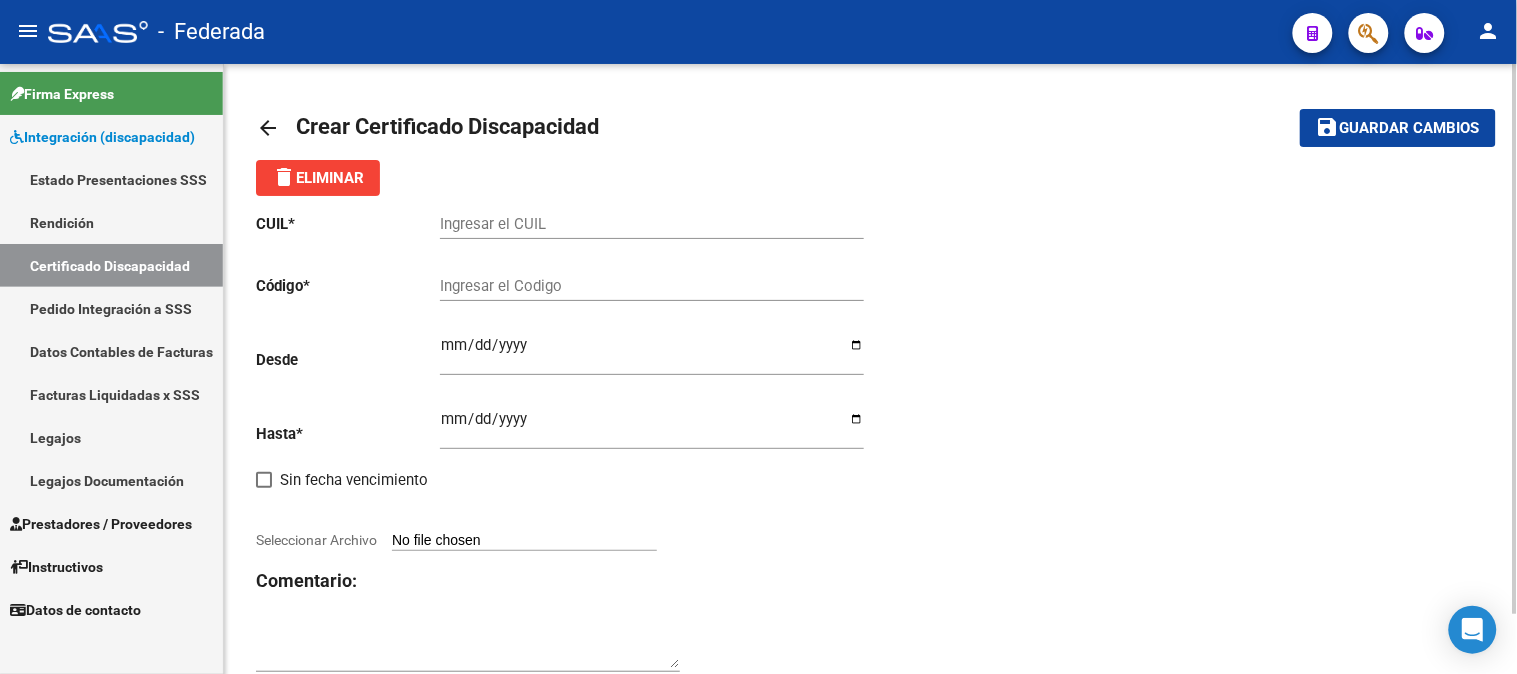 click on "Ingresar el CUIL" at bounding box center [652, 224] 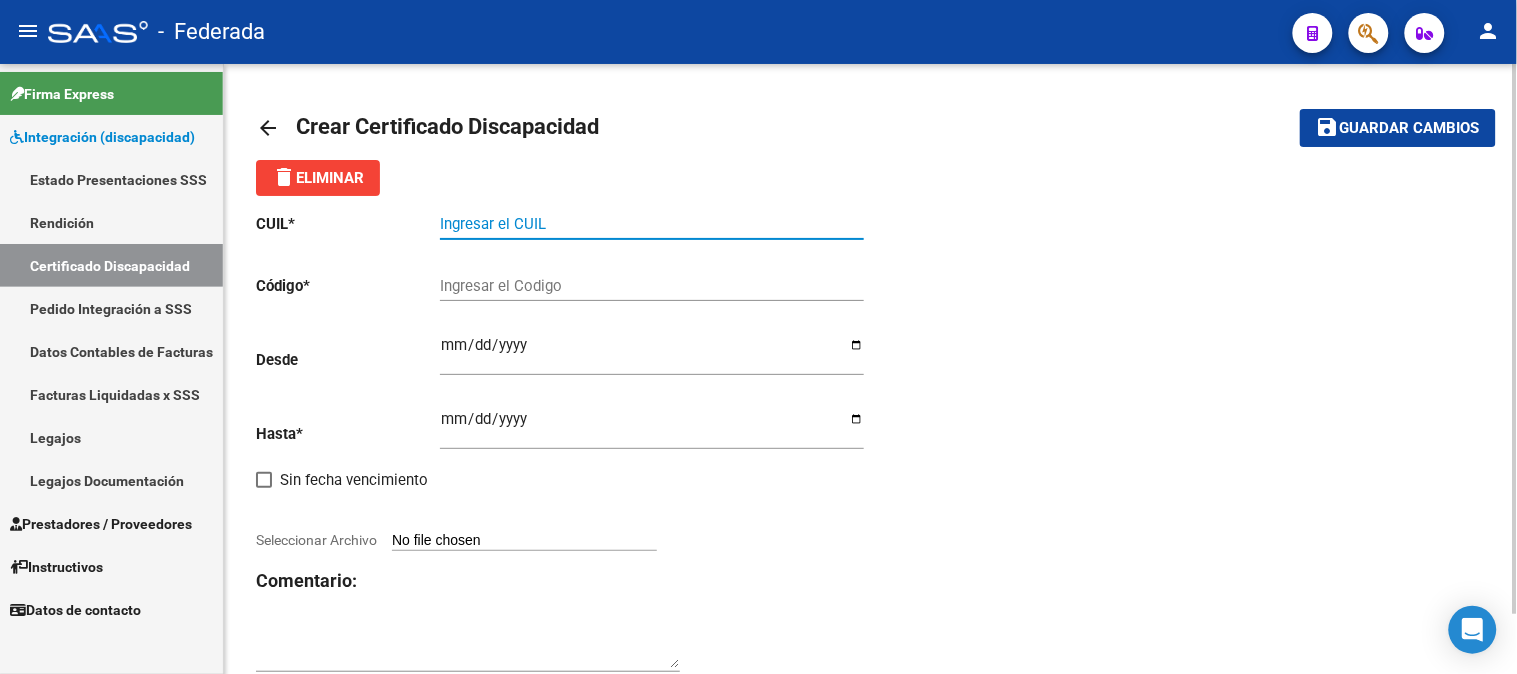paste on "[NUMBER]" 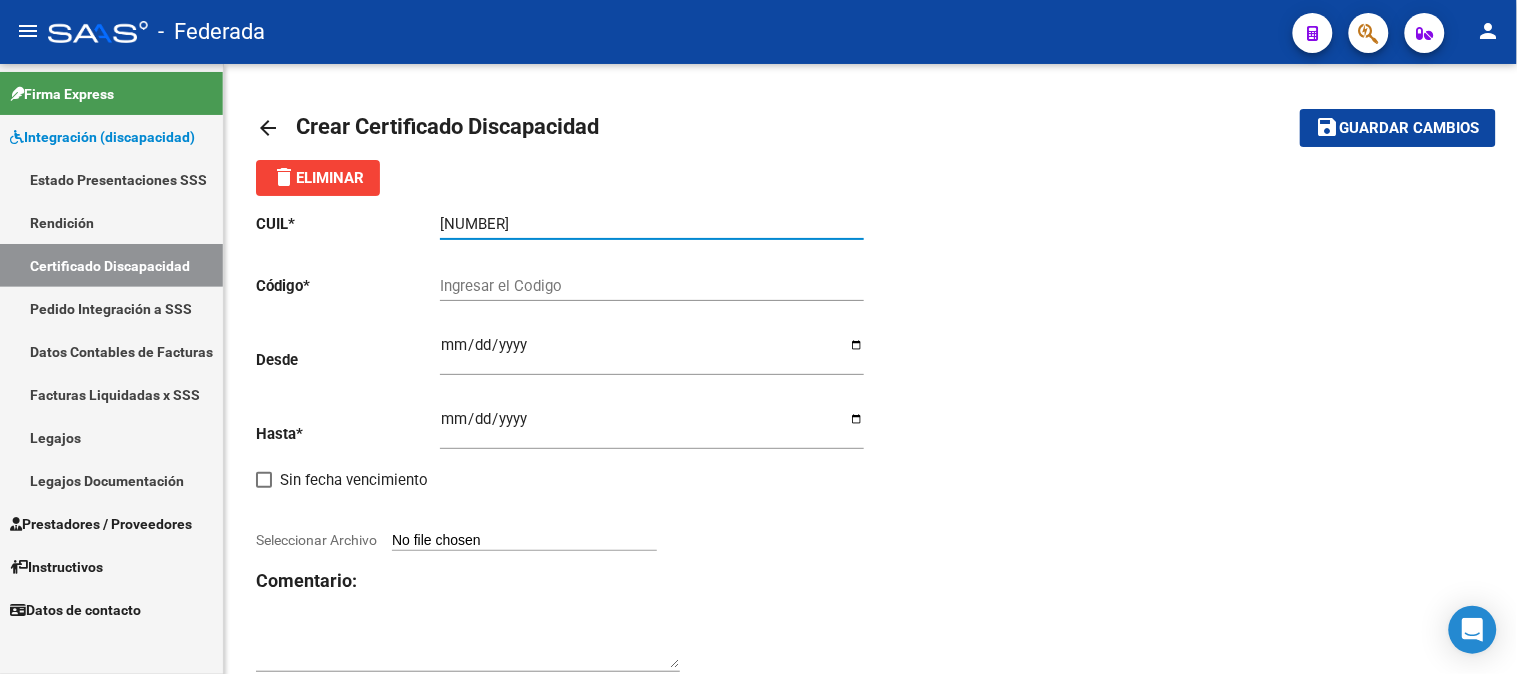type on "[NUMBER]" 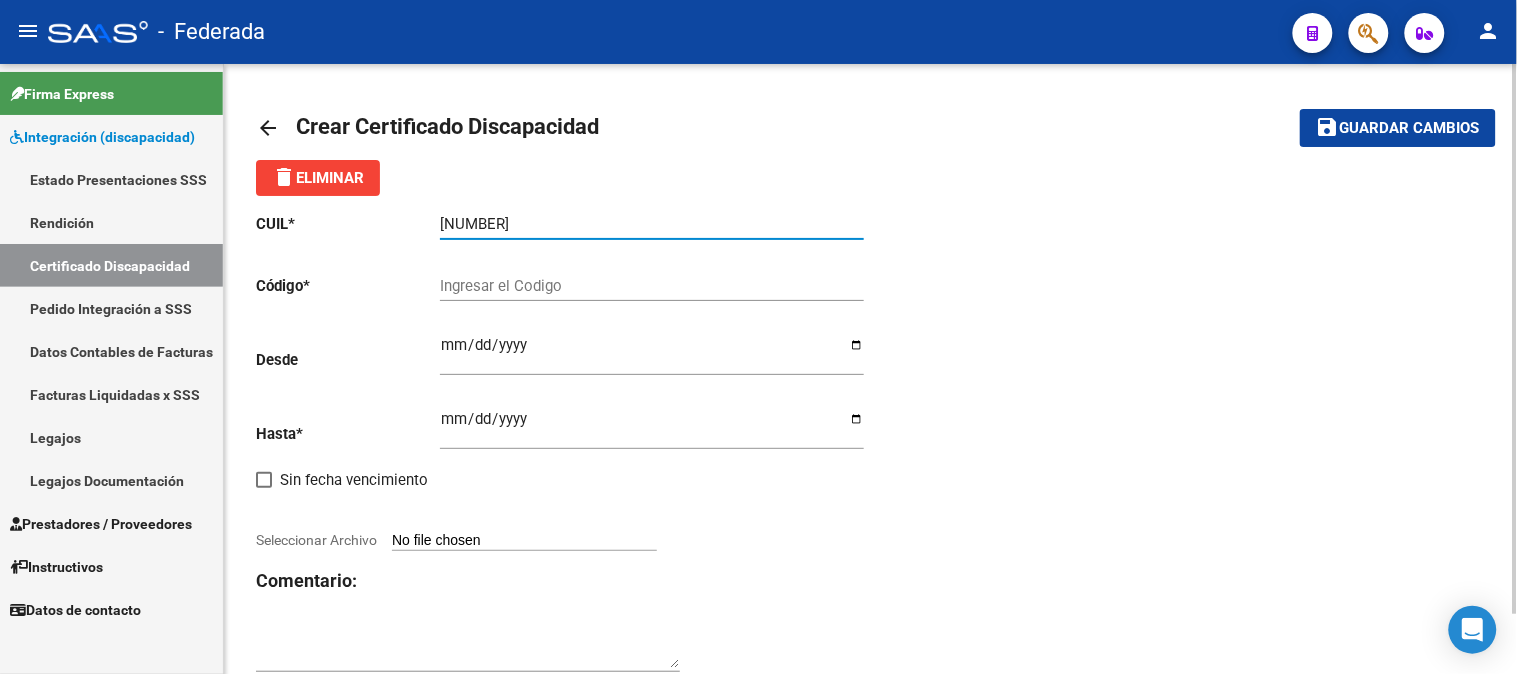 click on "Ingresar el Codigo" at bounding box center (652, 286) 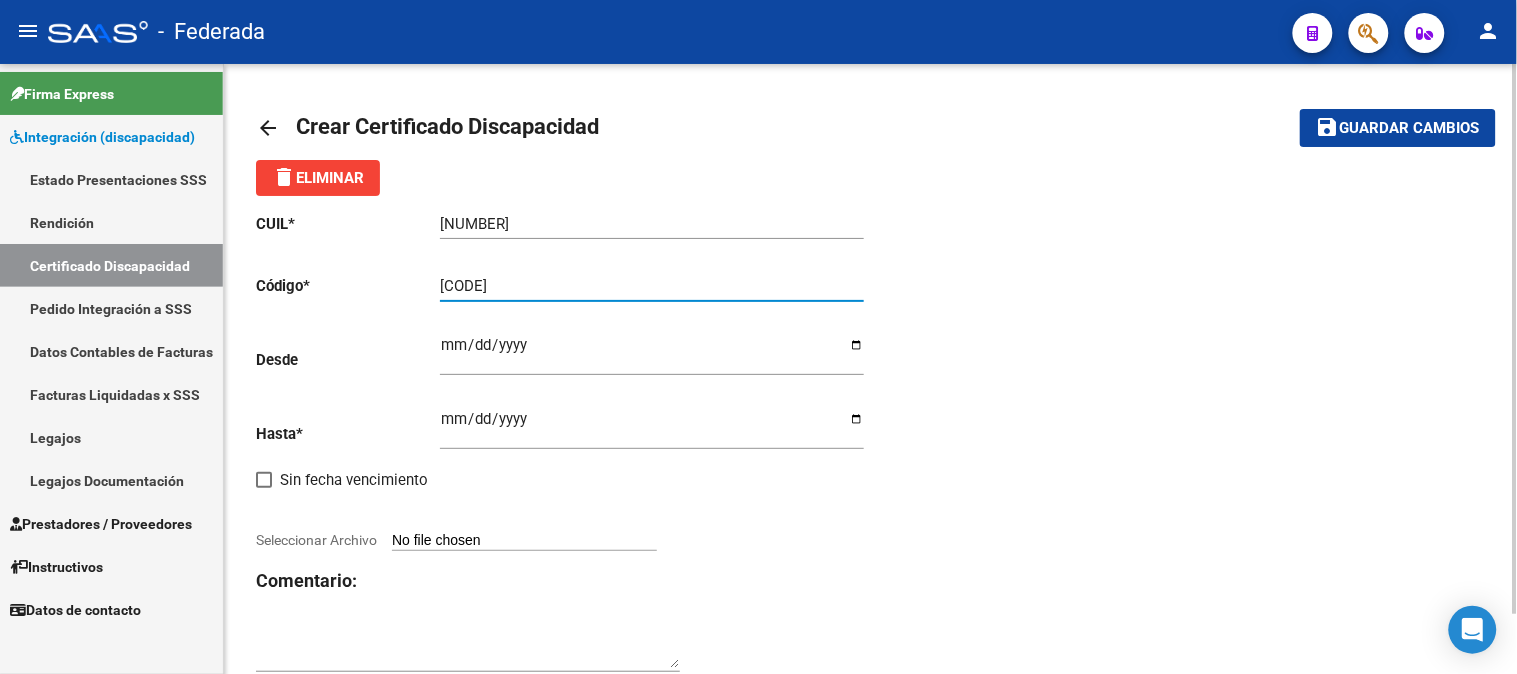 click on "[CODE]" at bounding box center [652, 286] 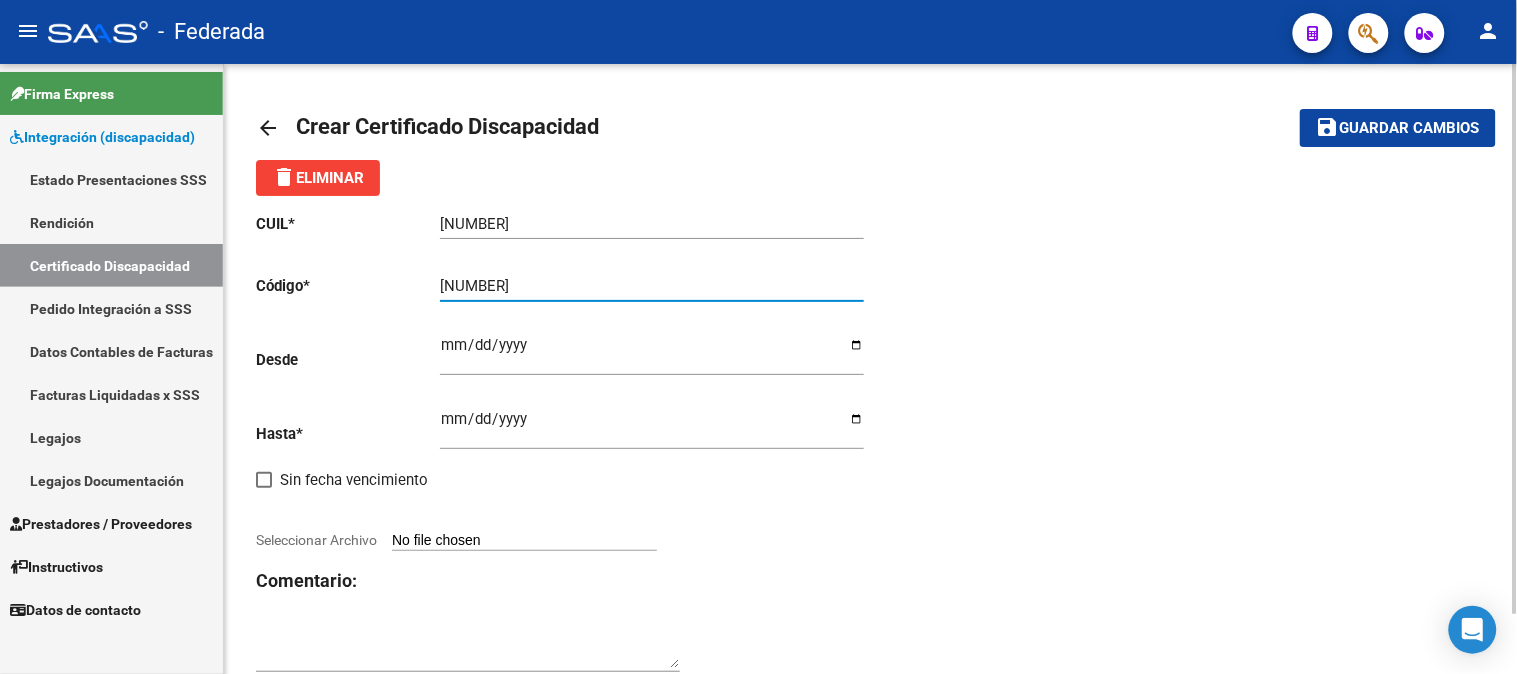 type on "[NUMBER]" 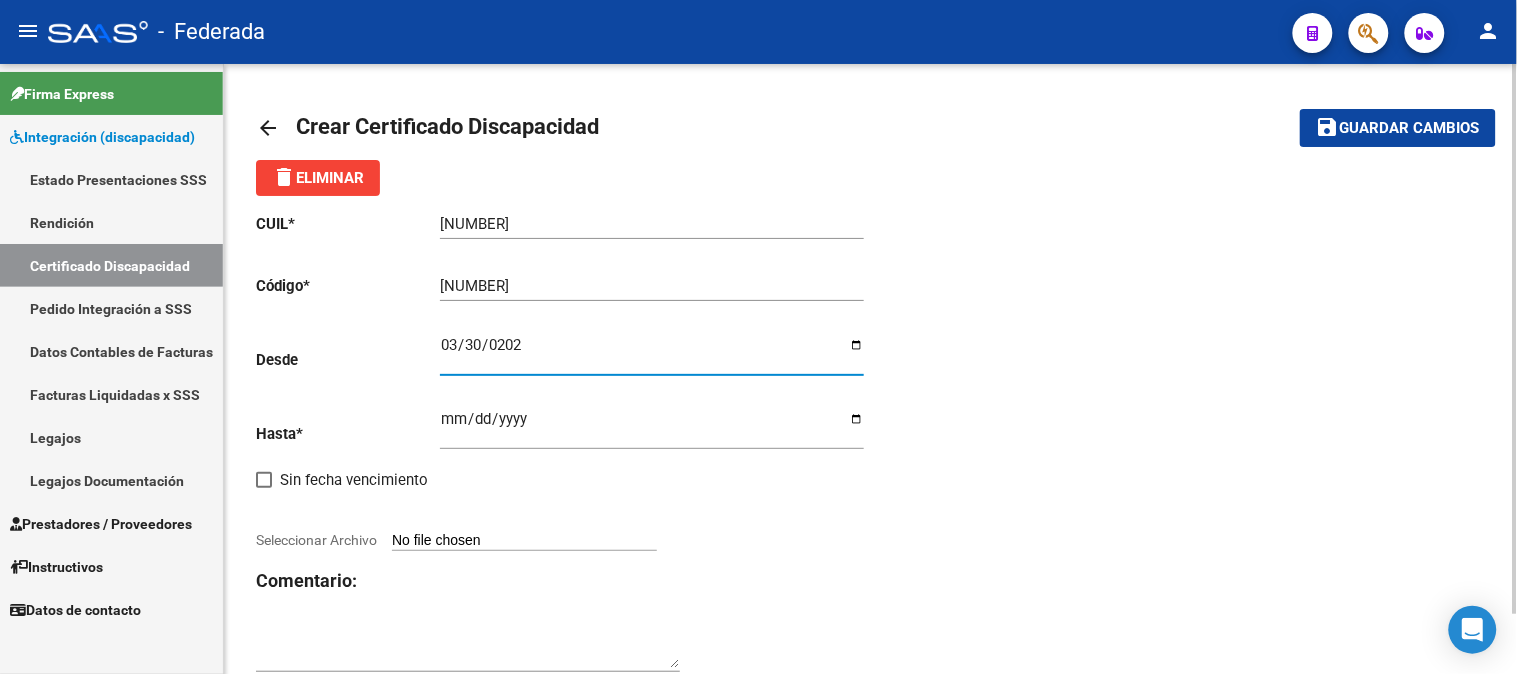 type on "[DATE]" 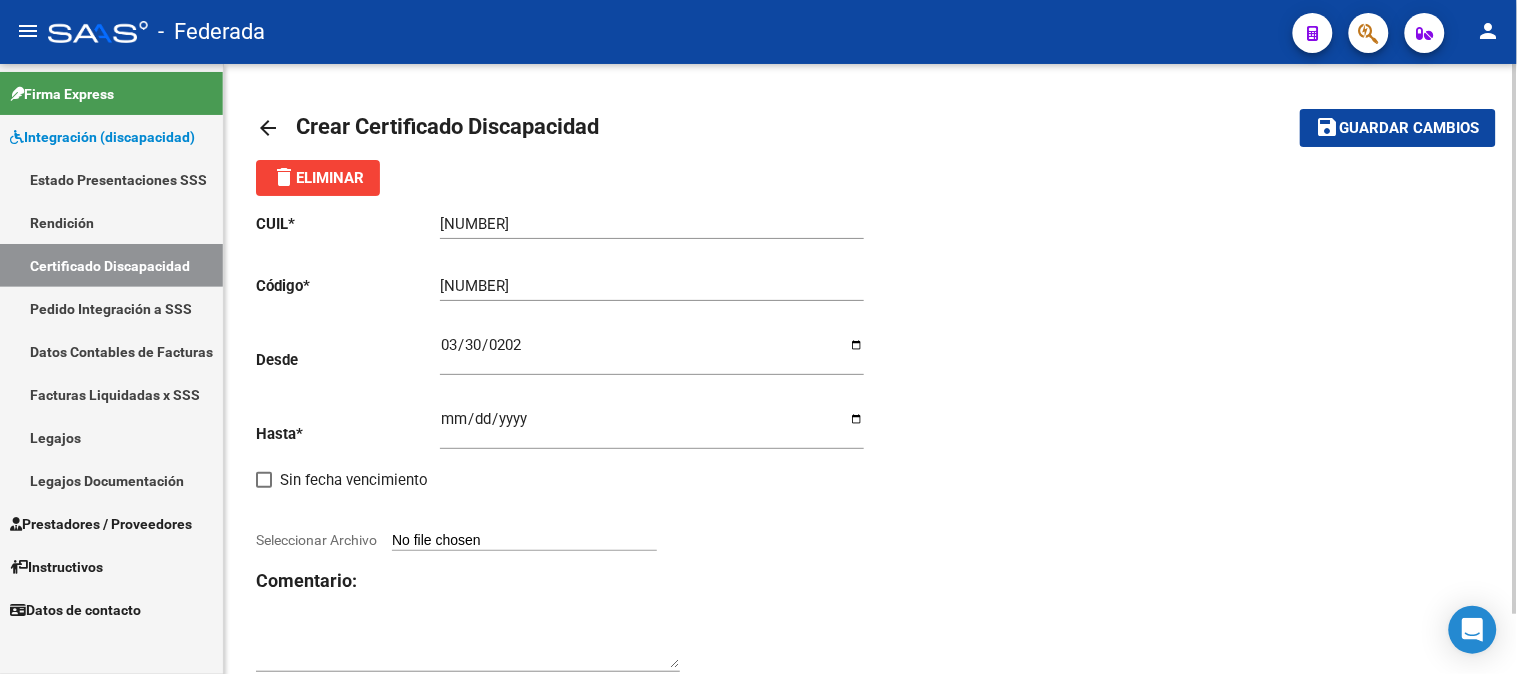 drag, startPoint x: 973, startPoint y: 280, endPoint x: 930, endPoint y: 451, distance: 176.32356 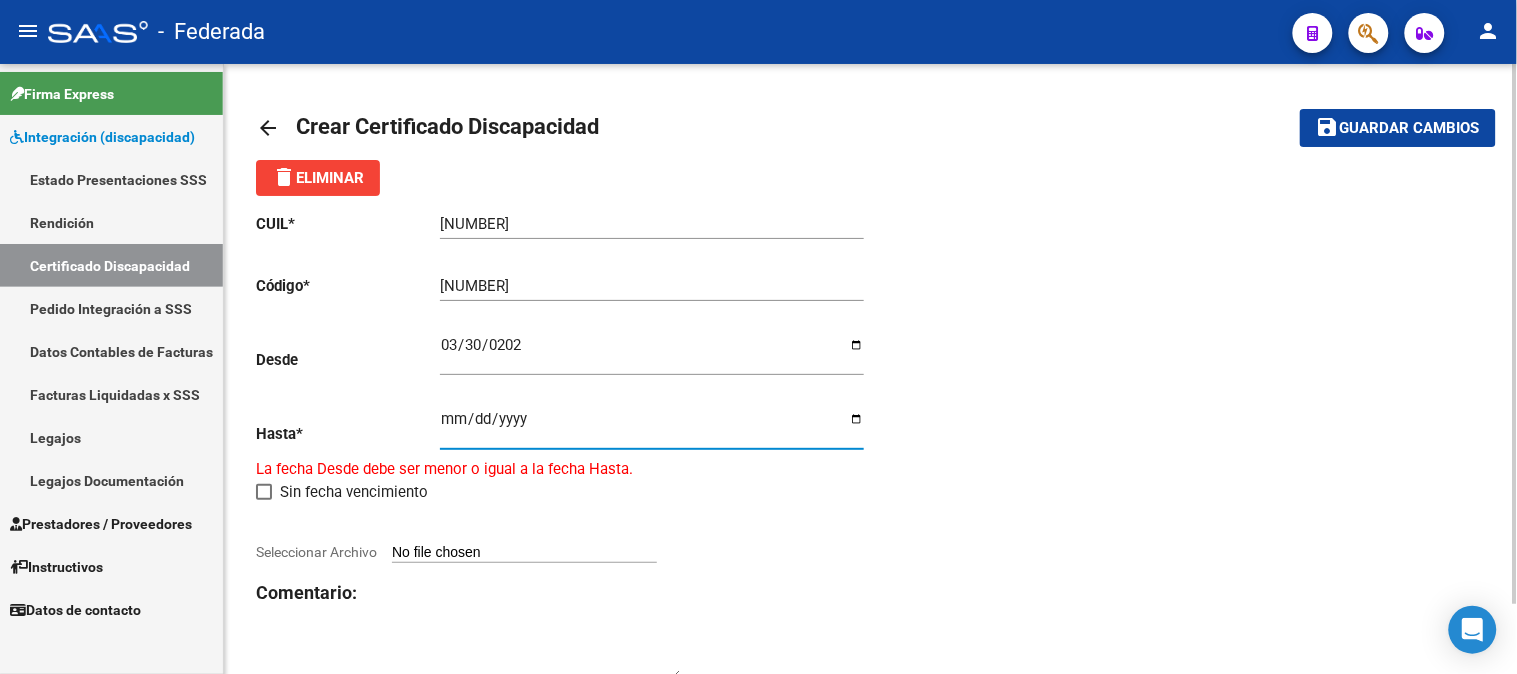 type on "[DATE]" 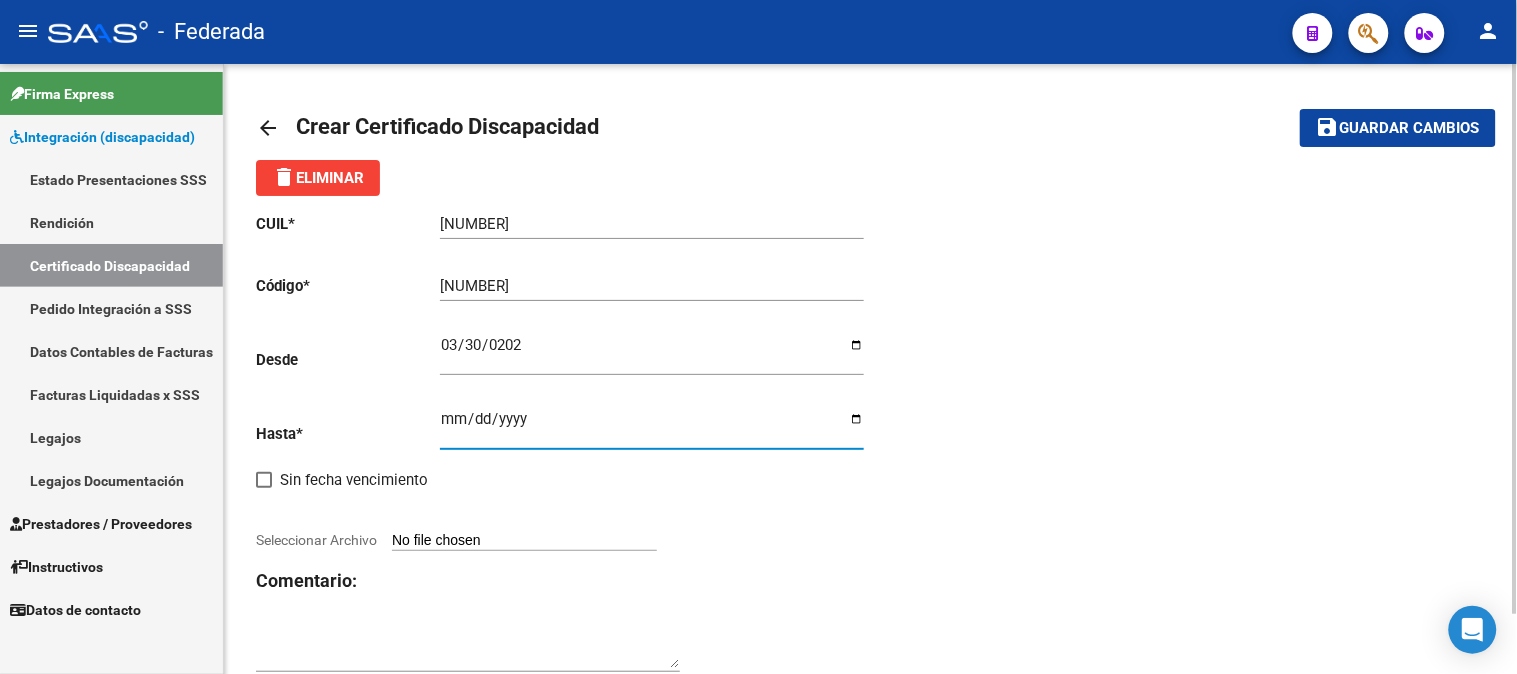 click on "CUIL * [NUMBER] Ingresar el CUIL Código * [CODE] Ingresar el Codigo Desde [DATE] Ingresar fec. Desde Hasta * [DATE] Ingresar fec. Hasta Sin fecha vencimiento Seleccionar Archivo Comentario:" 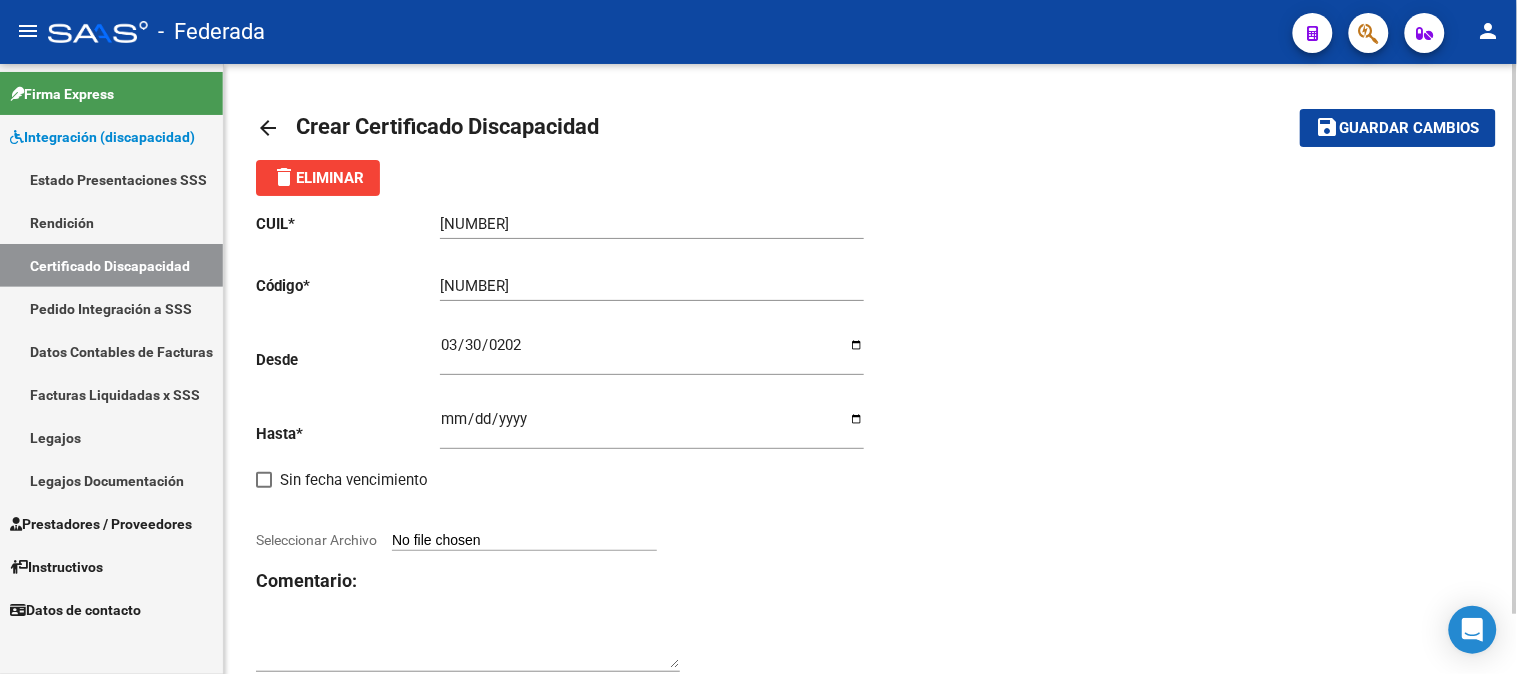 click on "Seleccionar Archivo" at bounding box center [524, 541] 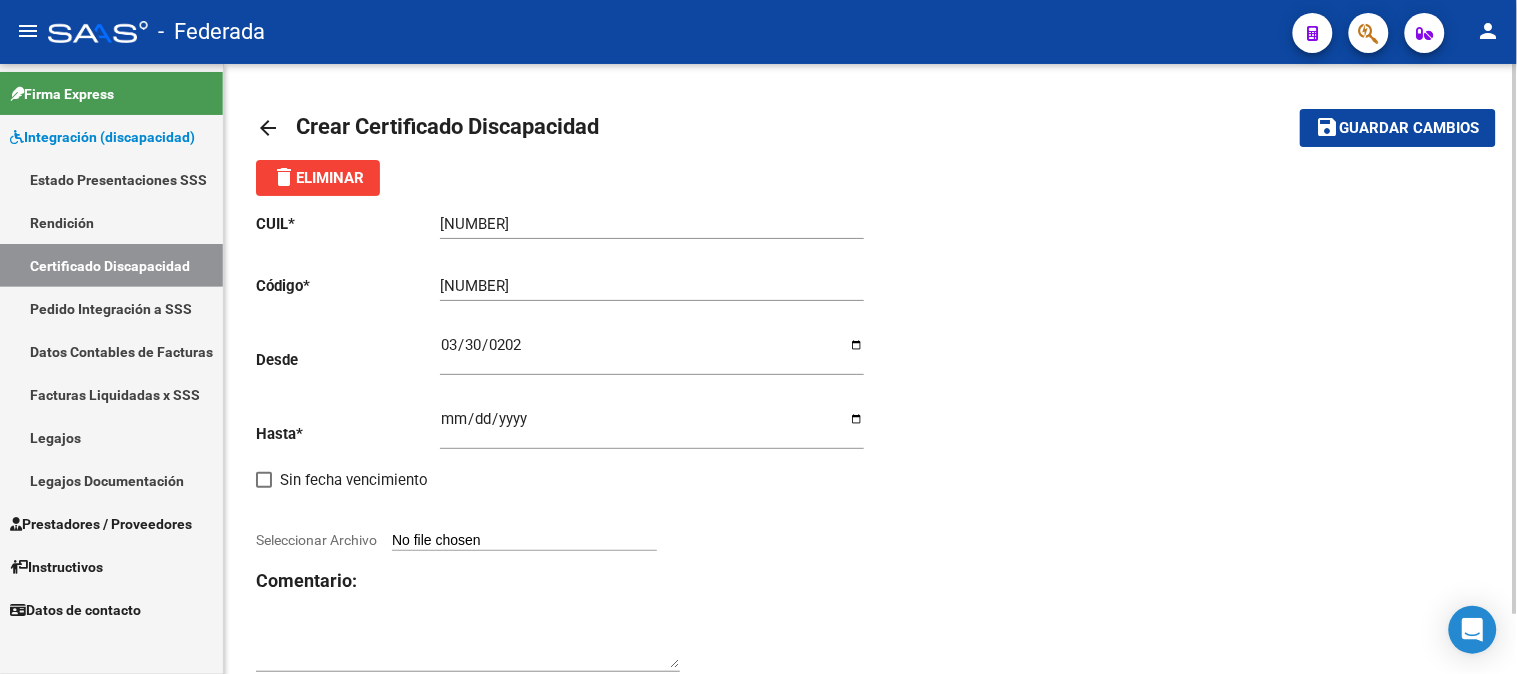 type on "C:\fakepath\[FILENAME]" 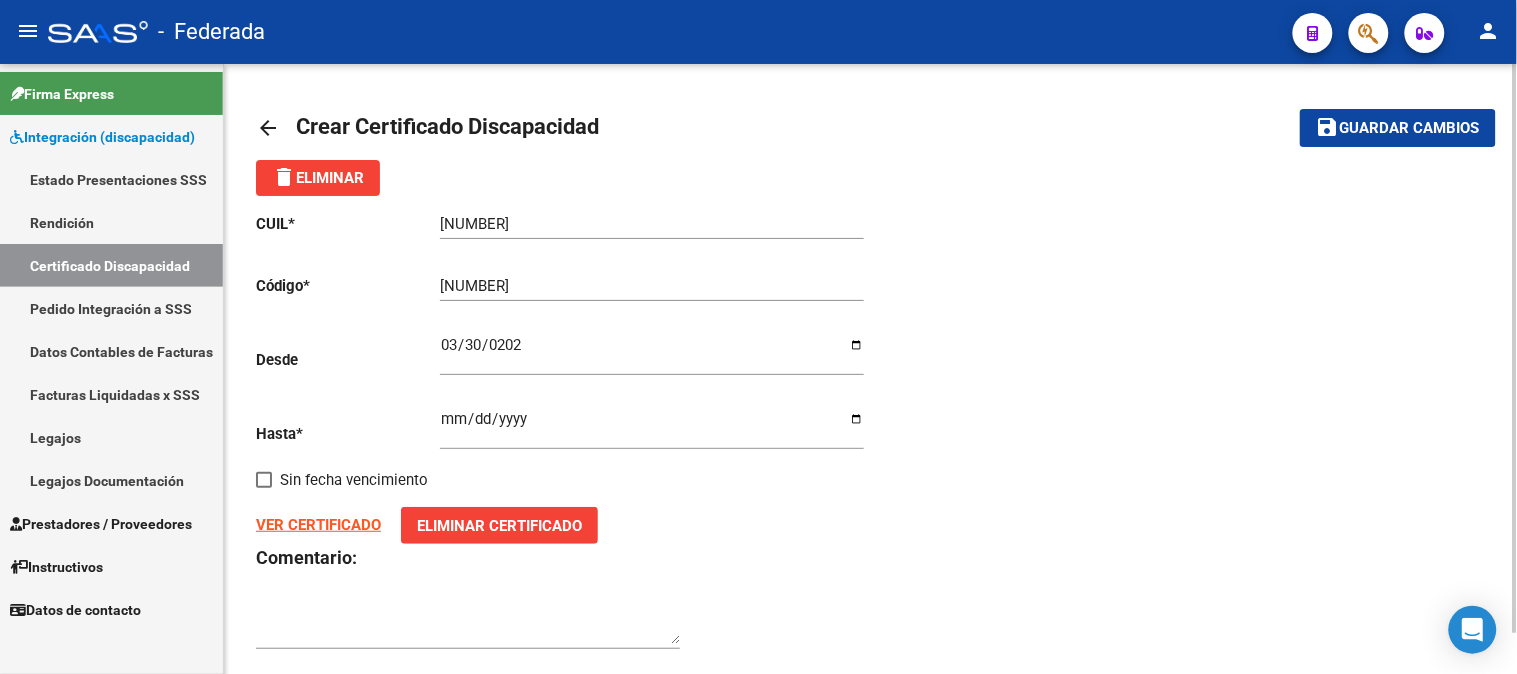 click on "Guardar cambios" 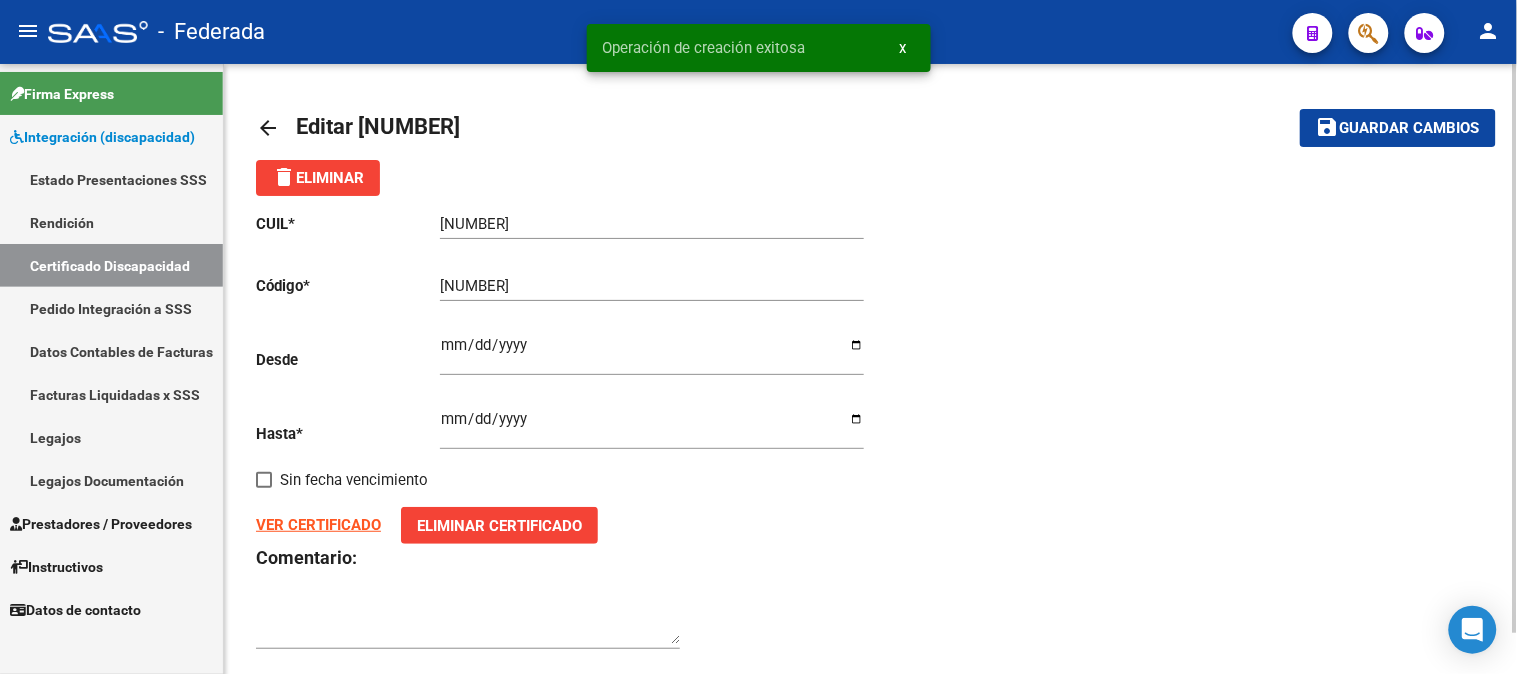 click on "Certificado Discapacidad" at bounding box center (111, 265) 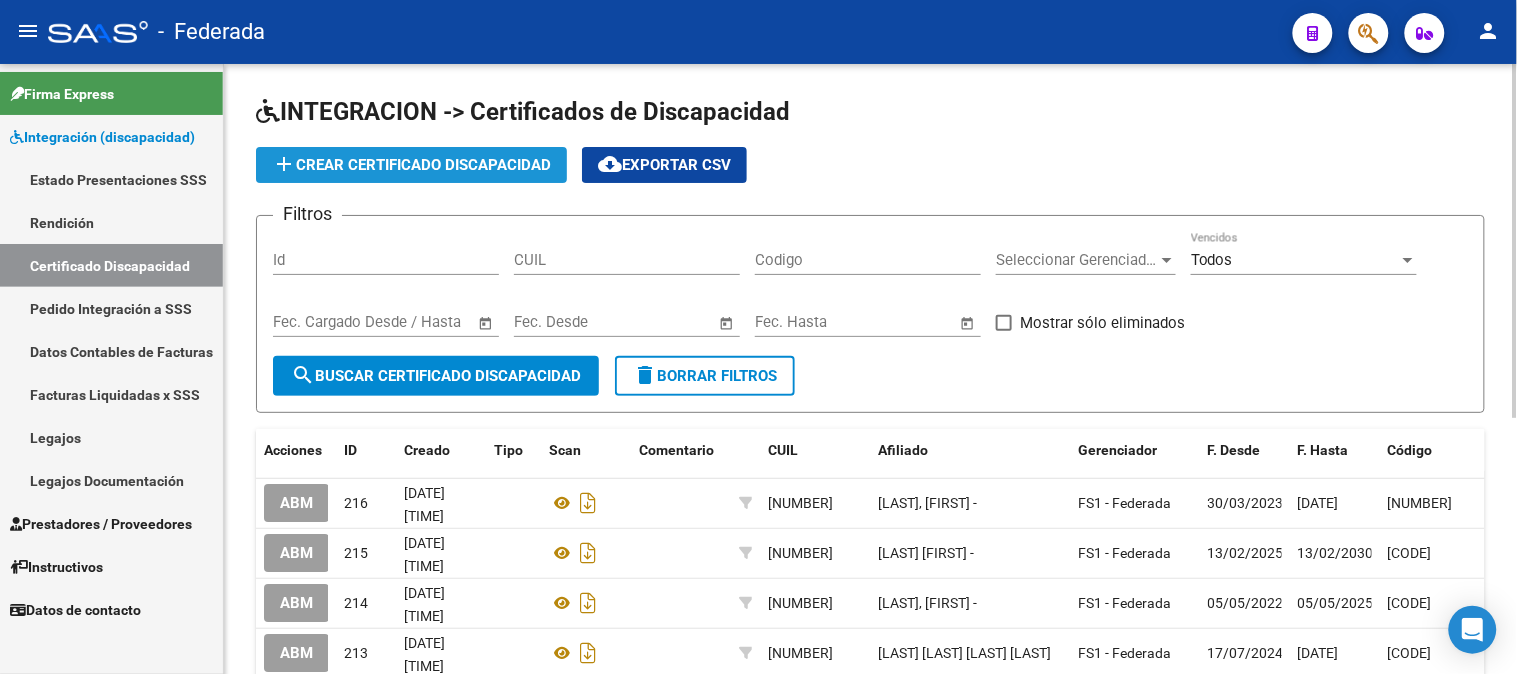 click on "add  Crear Certificado Discapacidad" 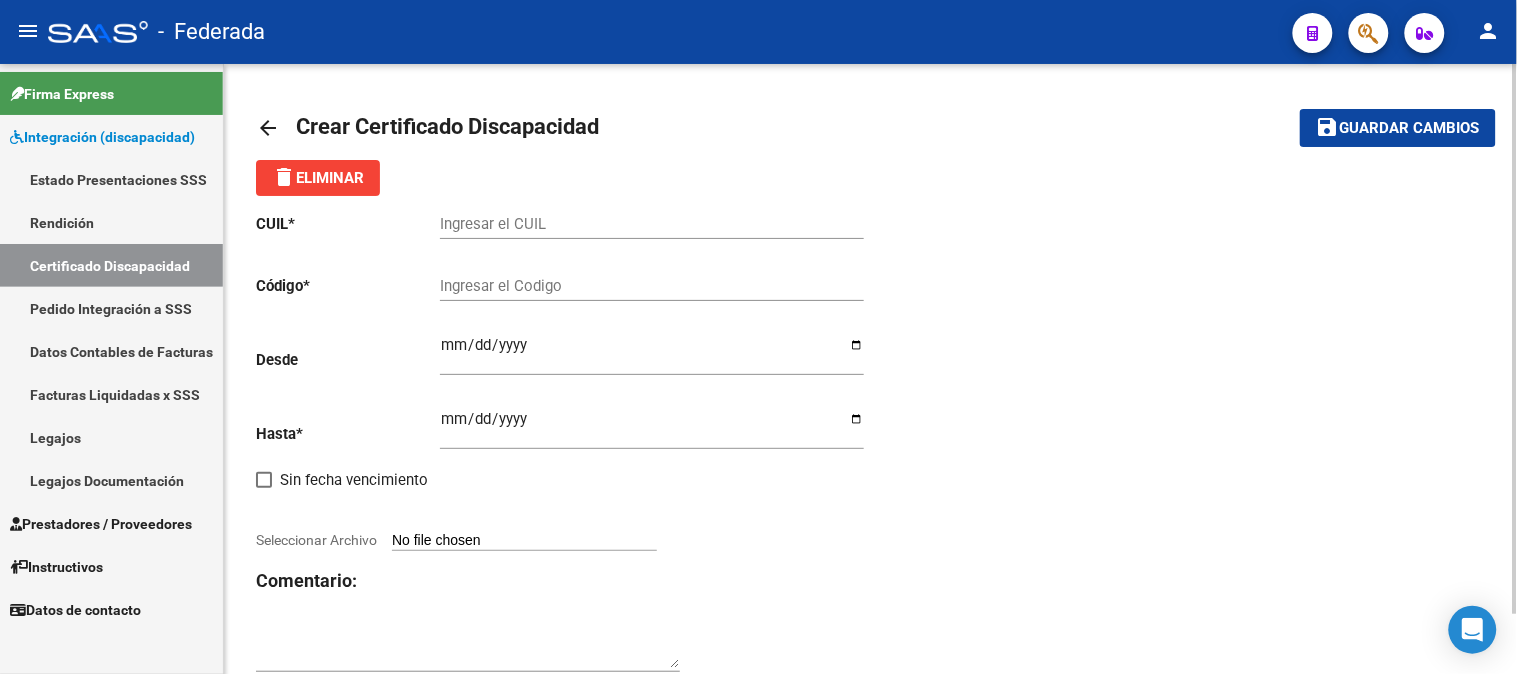 click on "Ingresar el CUIL" at bounding box center [652, 224] 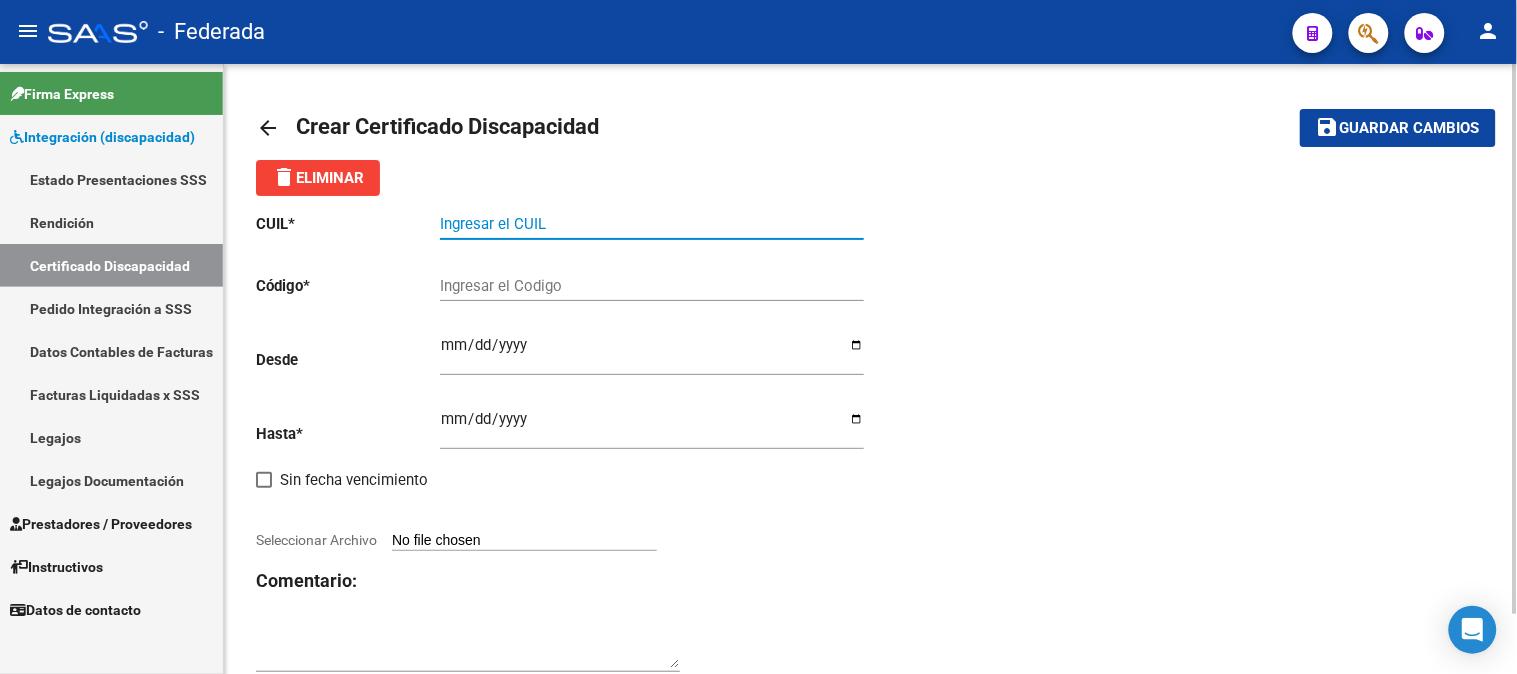 paste on "[NUMBER]" 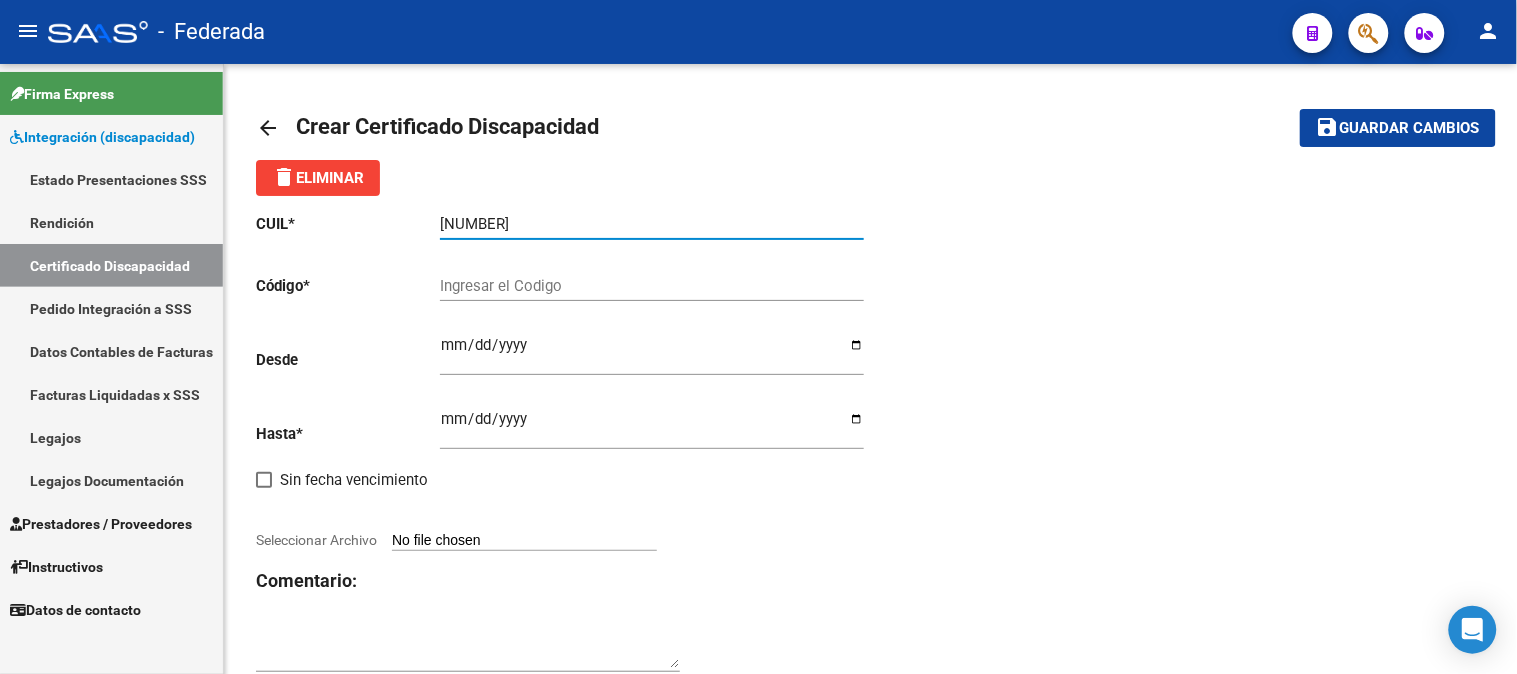 type on "[NUMBER]" 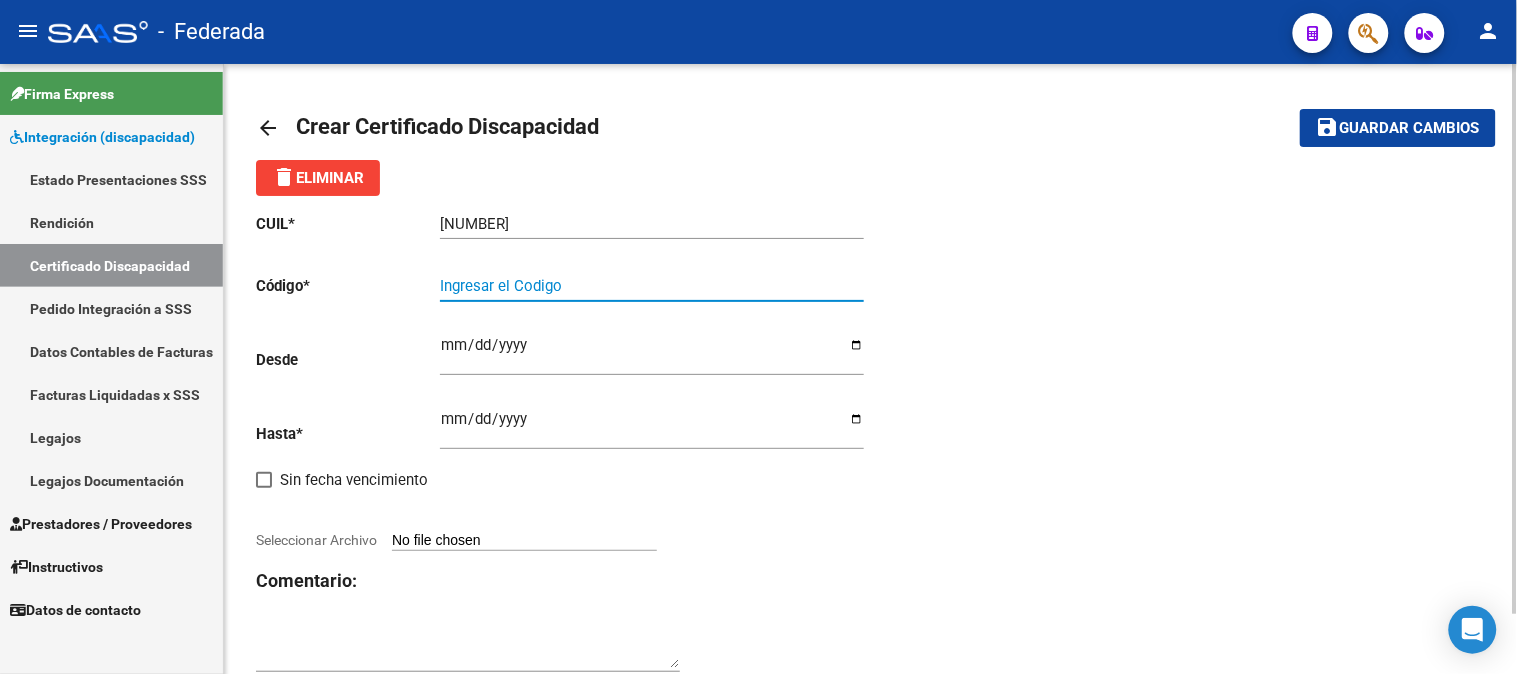 click on "Ingresar el Codigo" at bounding box center (652, 286) 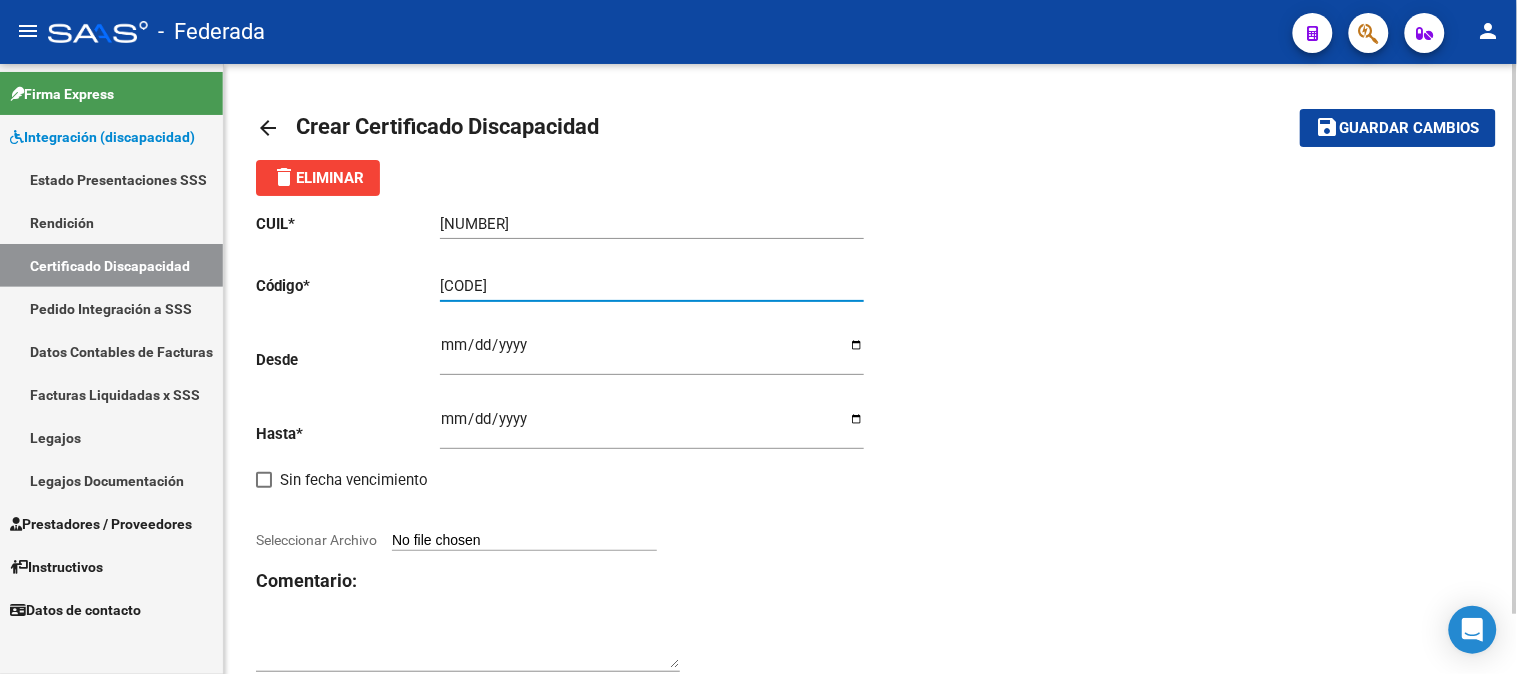 click on "[CODE]" at bounding box center (652, 286) 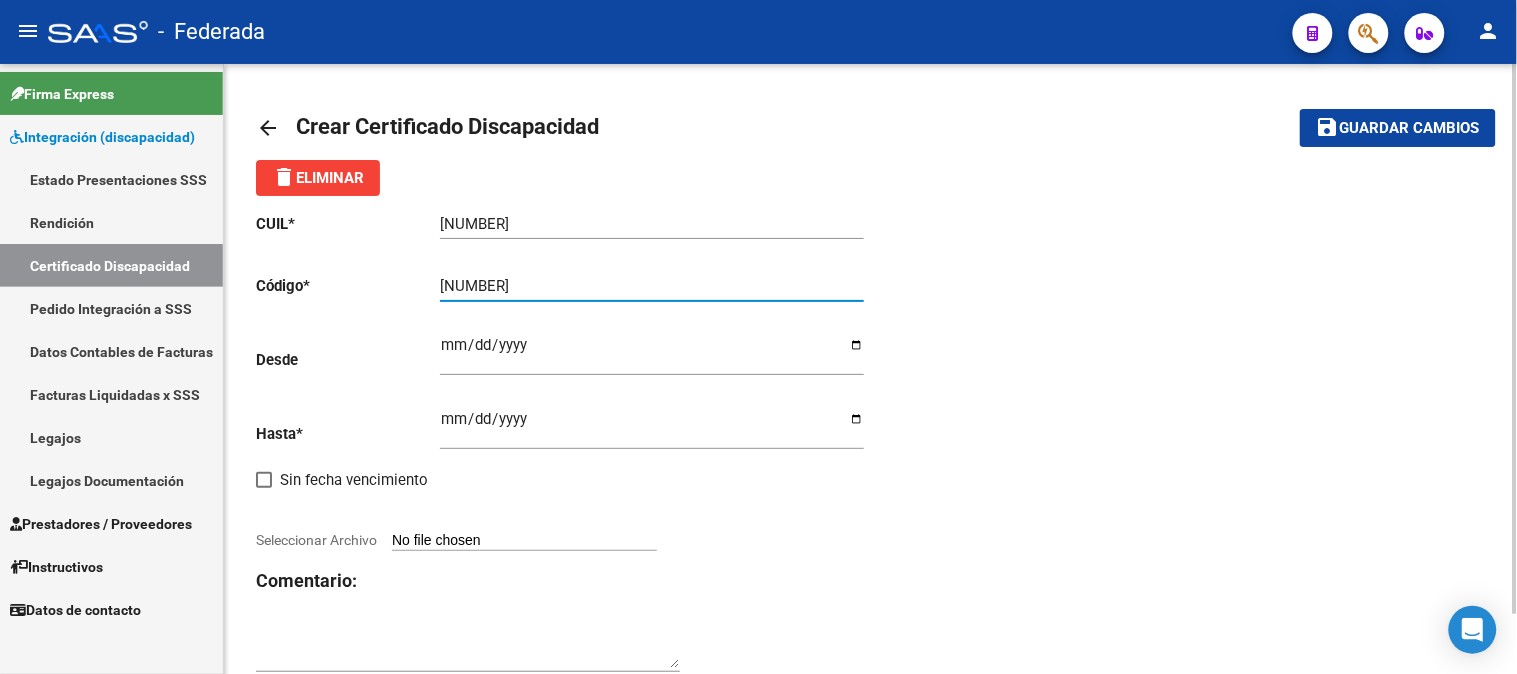type on "[NUMBER]" 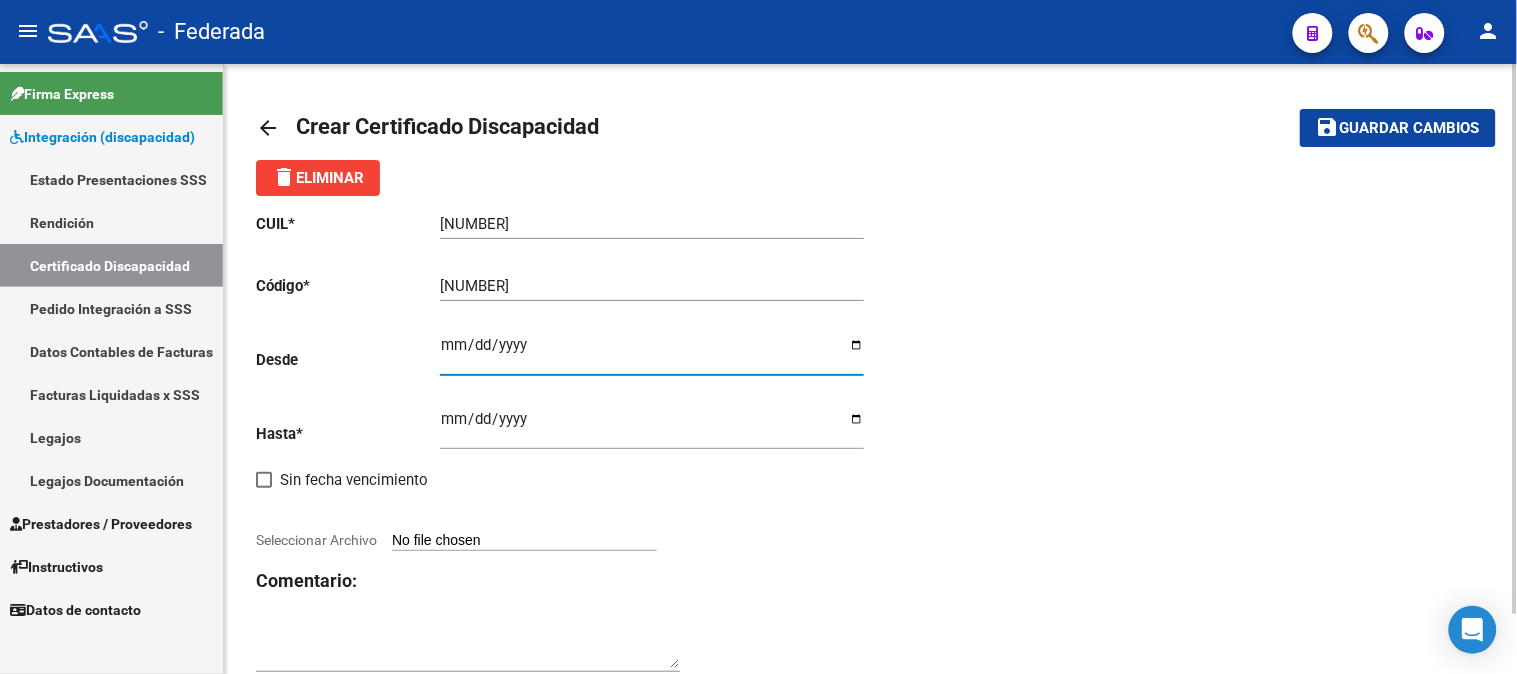 type on "[DATE]" 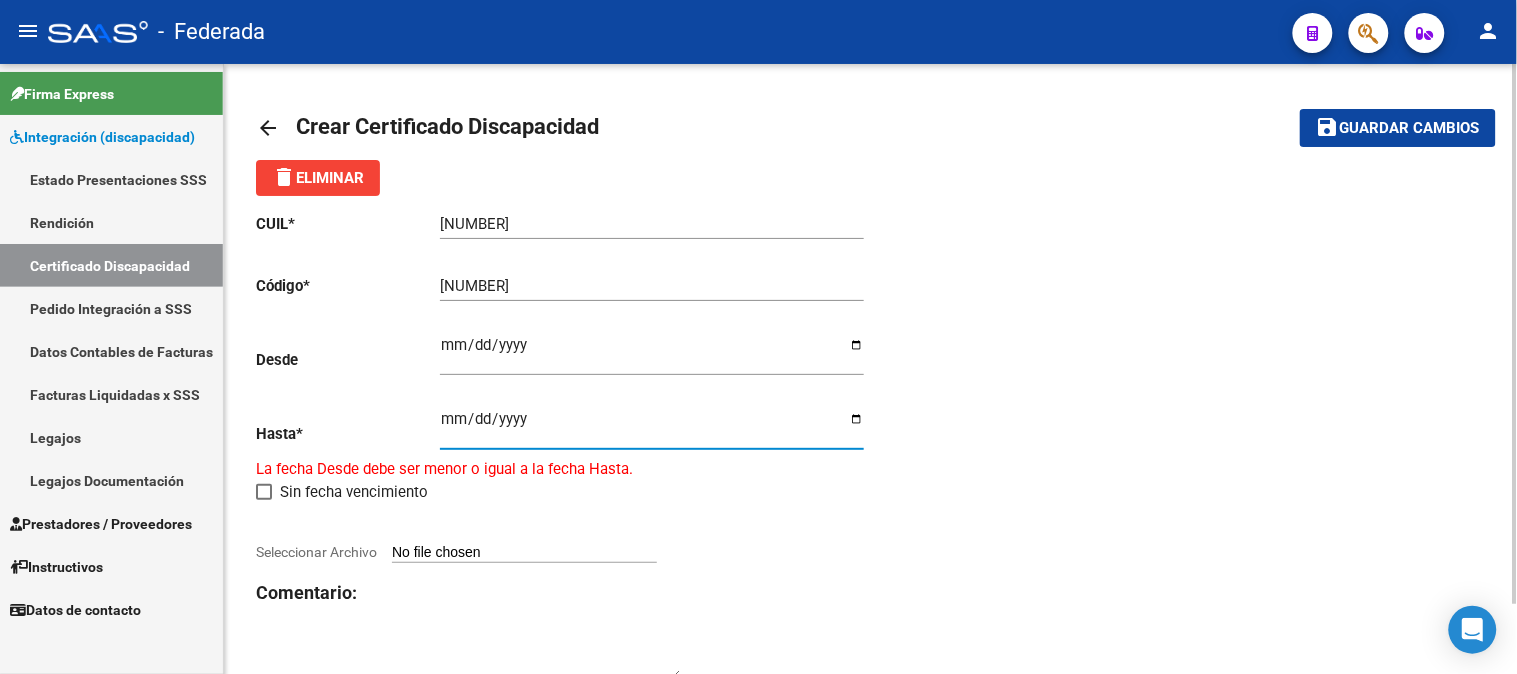 type on "[DATE]" 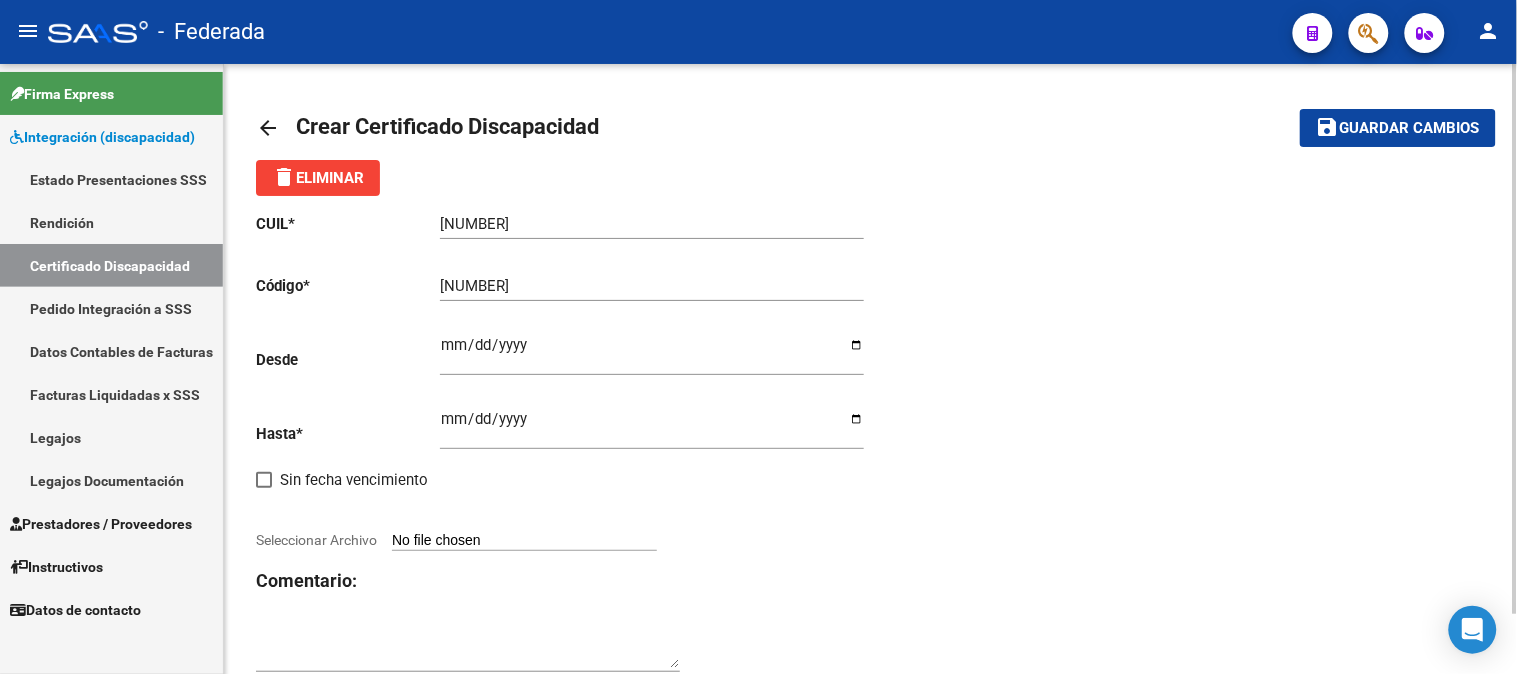 click on "CUIL  *   [NUMBER] Ingresar el CUIL  Código  *   [NUMBER] Ingresar el Codigo  Desde    [DATE] Ingresar fec. Desde  Hasta  *   [DATE] Ingresar fec. Hasta     Sin fecha vencimiento        Seleccionar Archivo Comentario:" 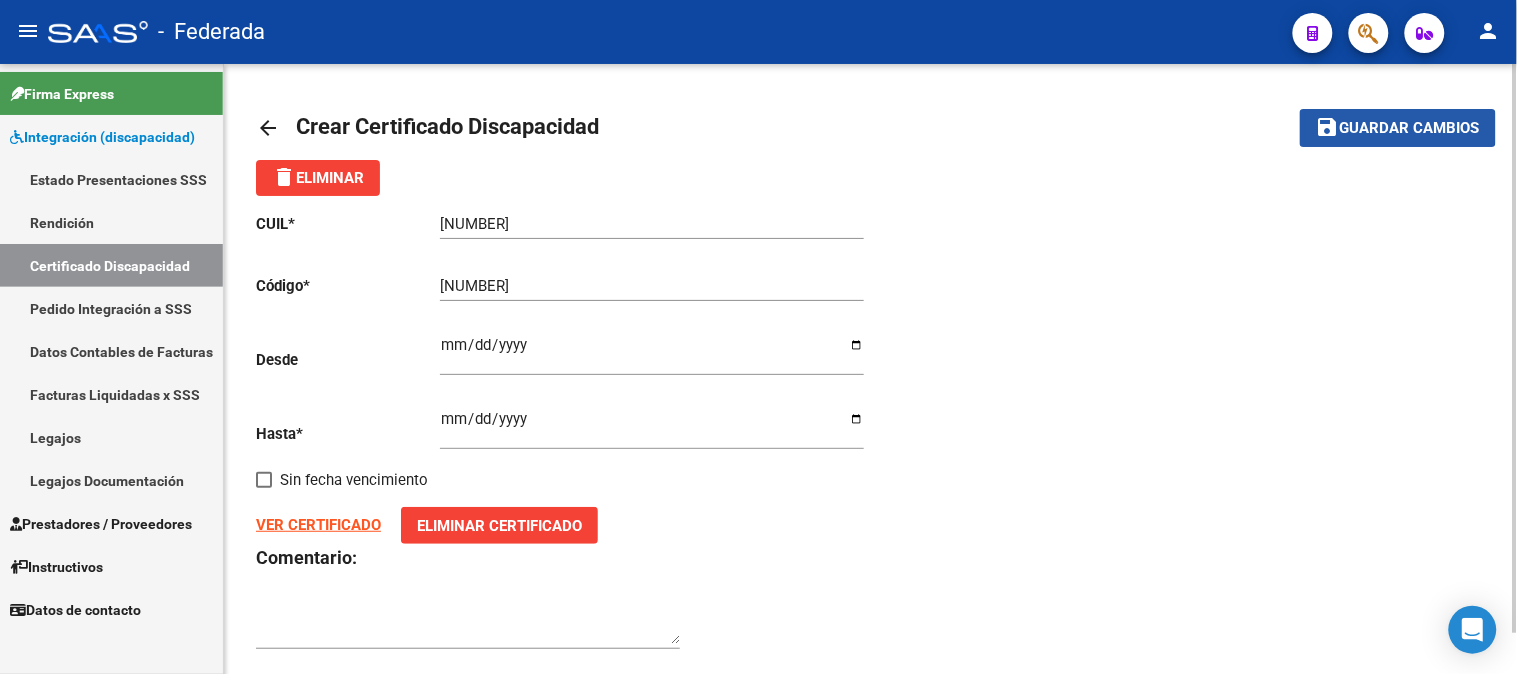 click on "save" 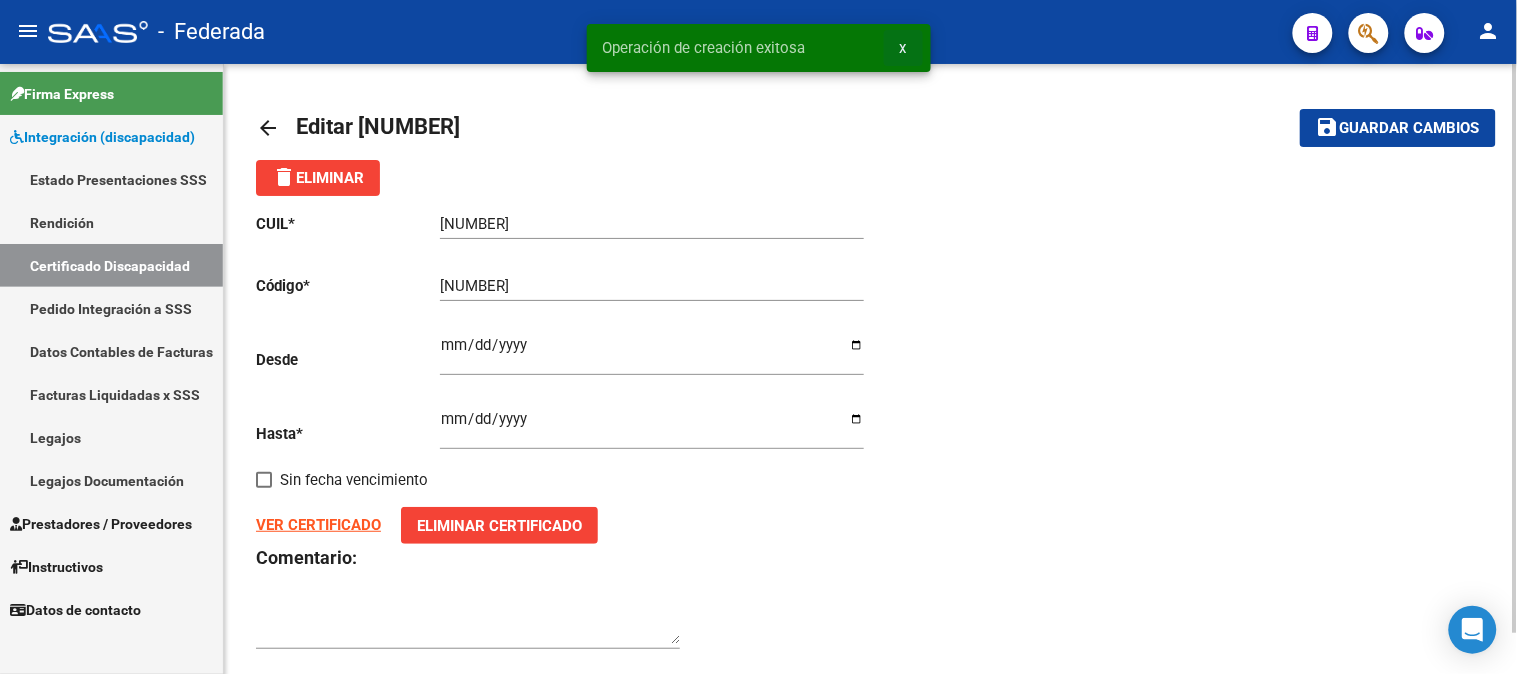 click on "x" at bounding box center (903, 48) 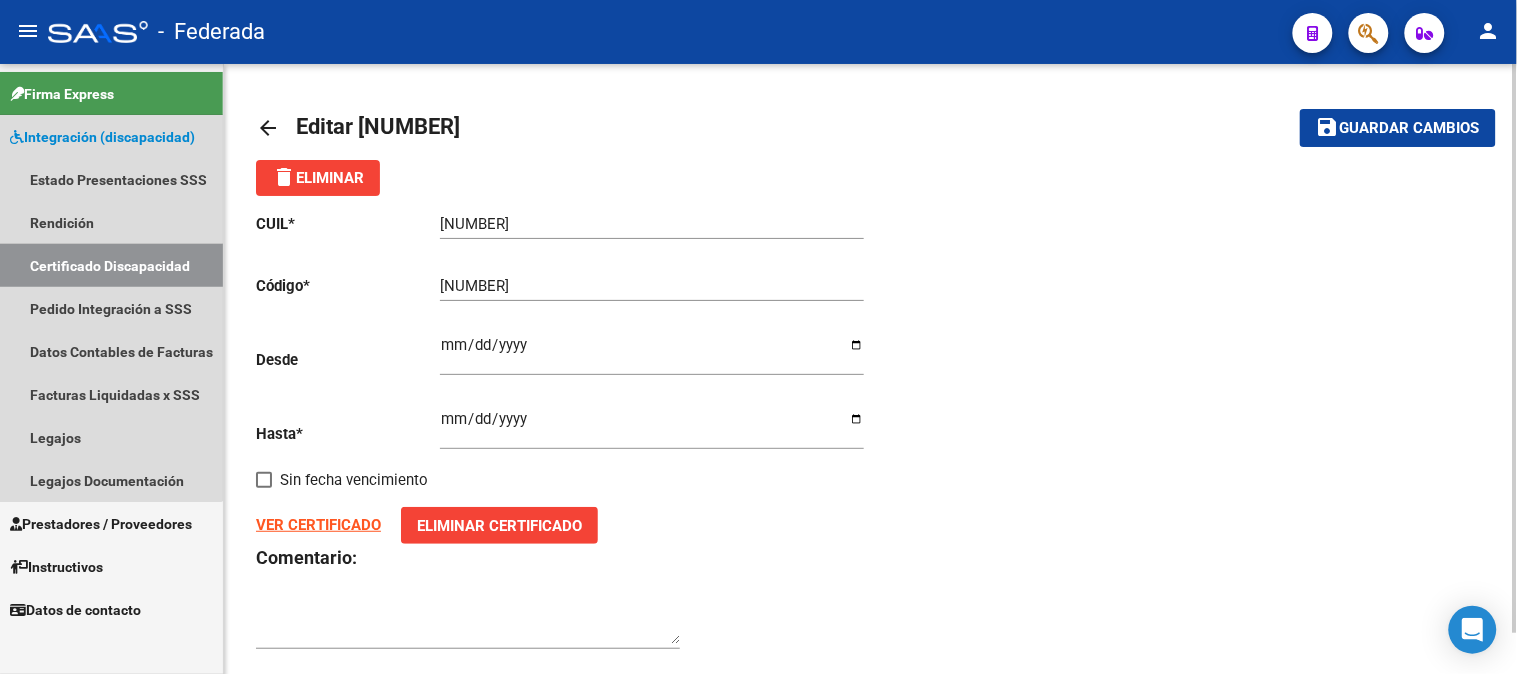 click on "Certificado Discapacidad" at bounding box center (111, 265) 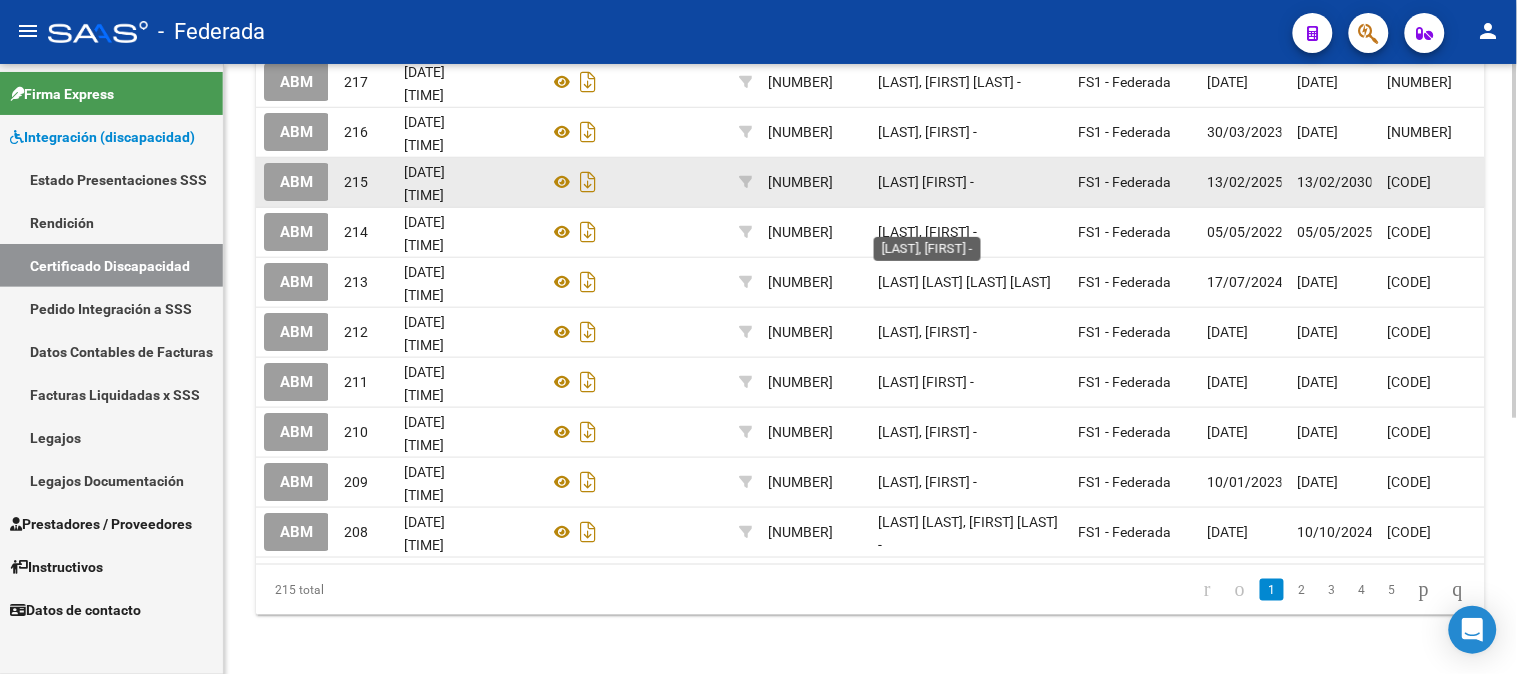 scroll, scrollTop: 441, scrollLeft: 0, axis: vertical 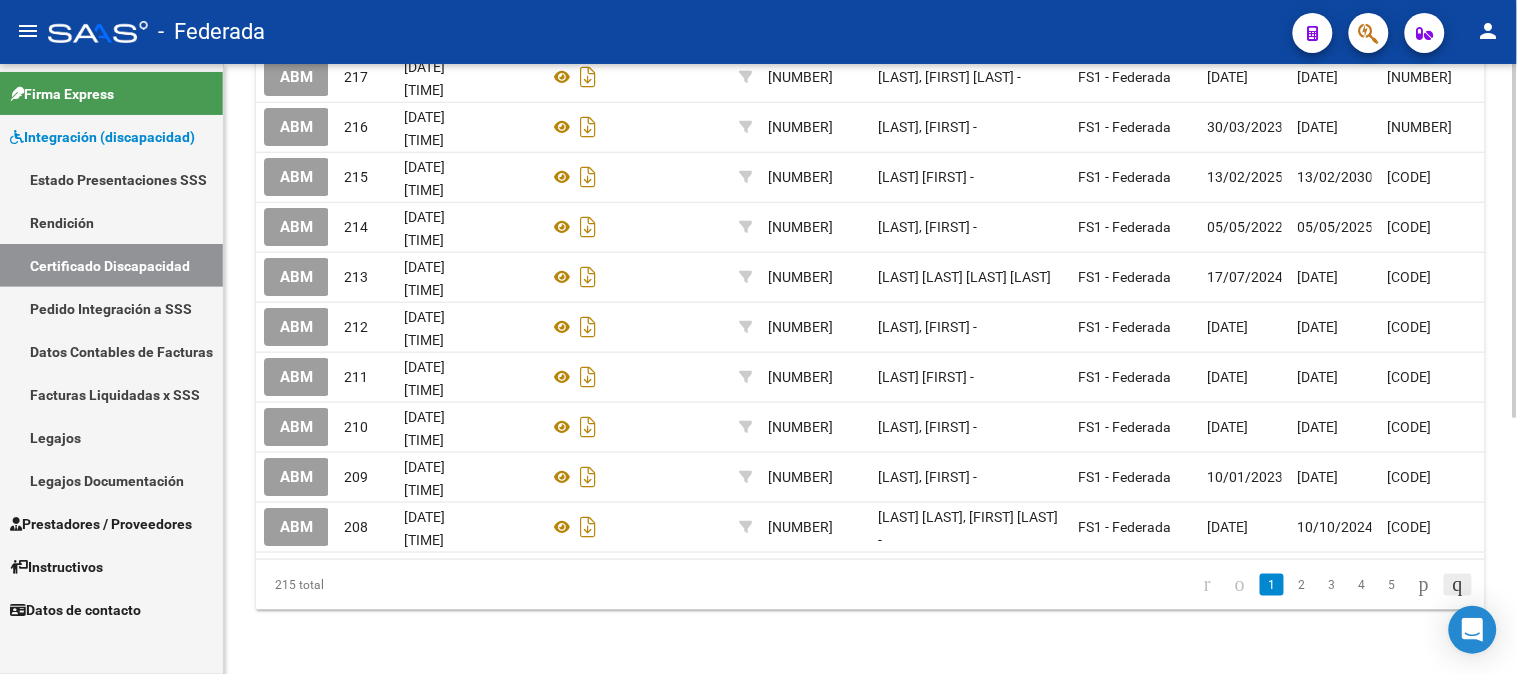 click 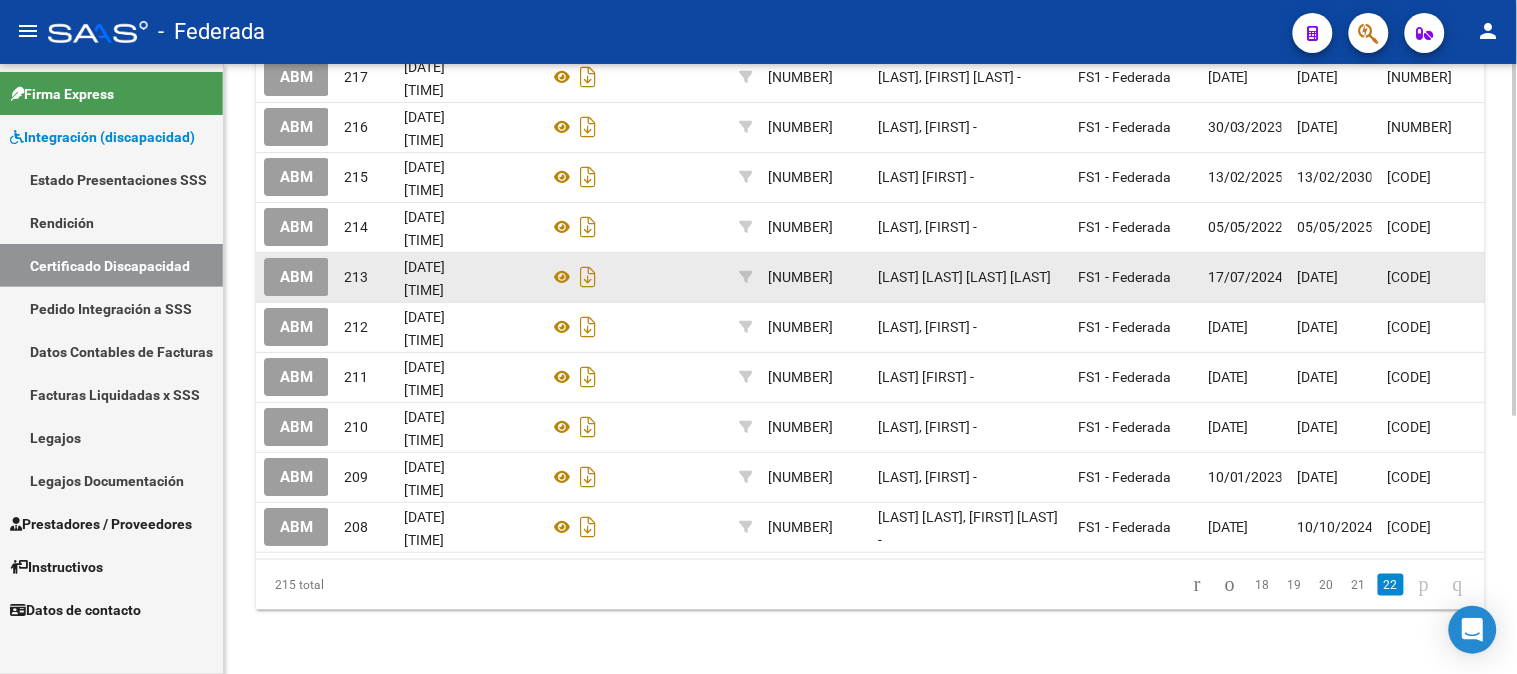 scroll, scrollTop: 192, scrollLeft: 0, axis: vertical 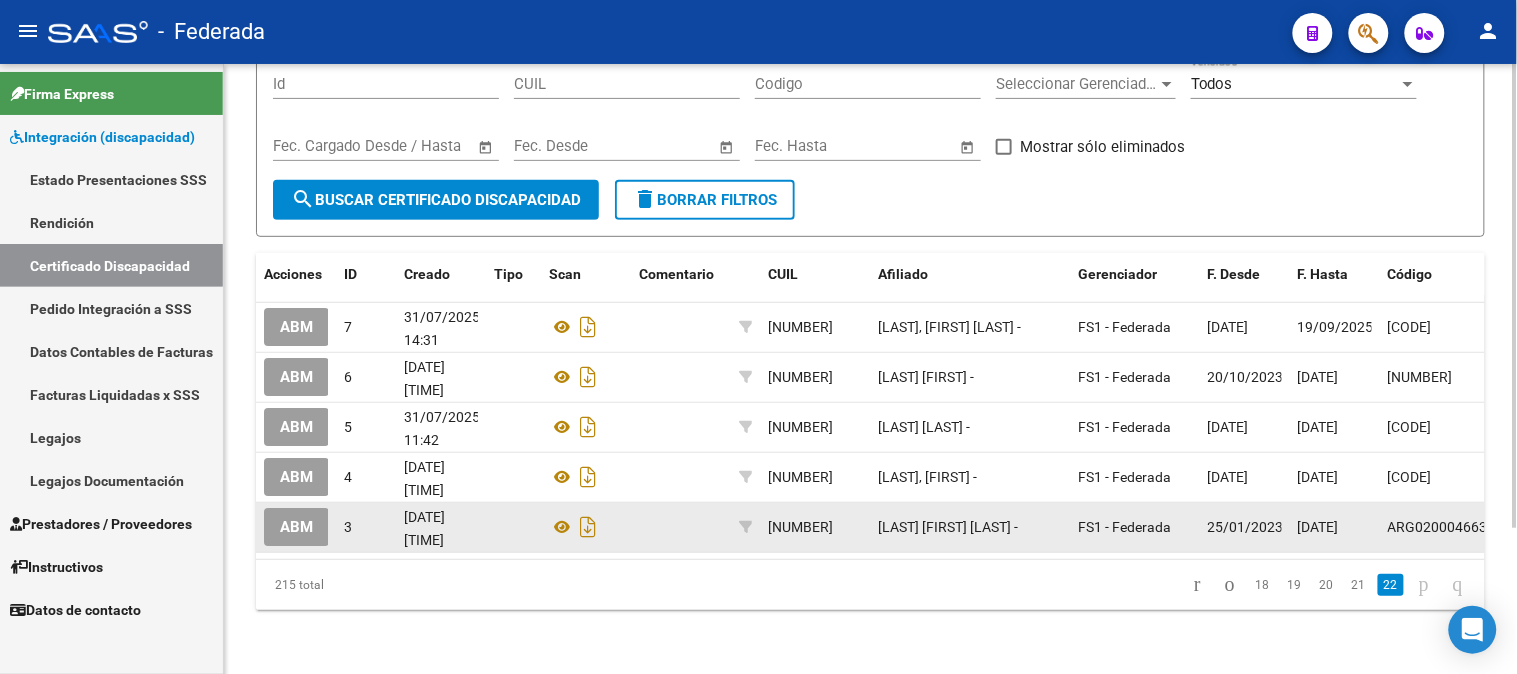 click on "ABM" 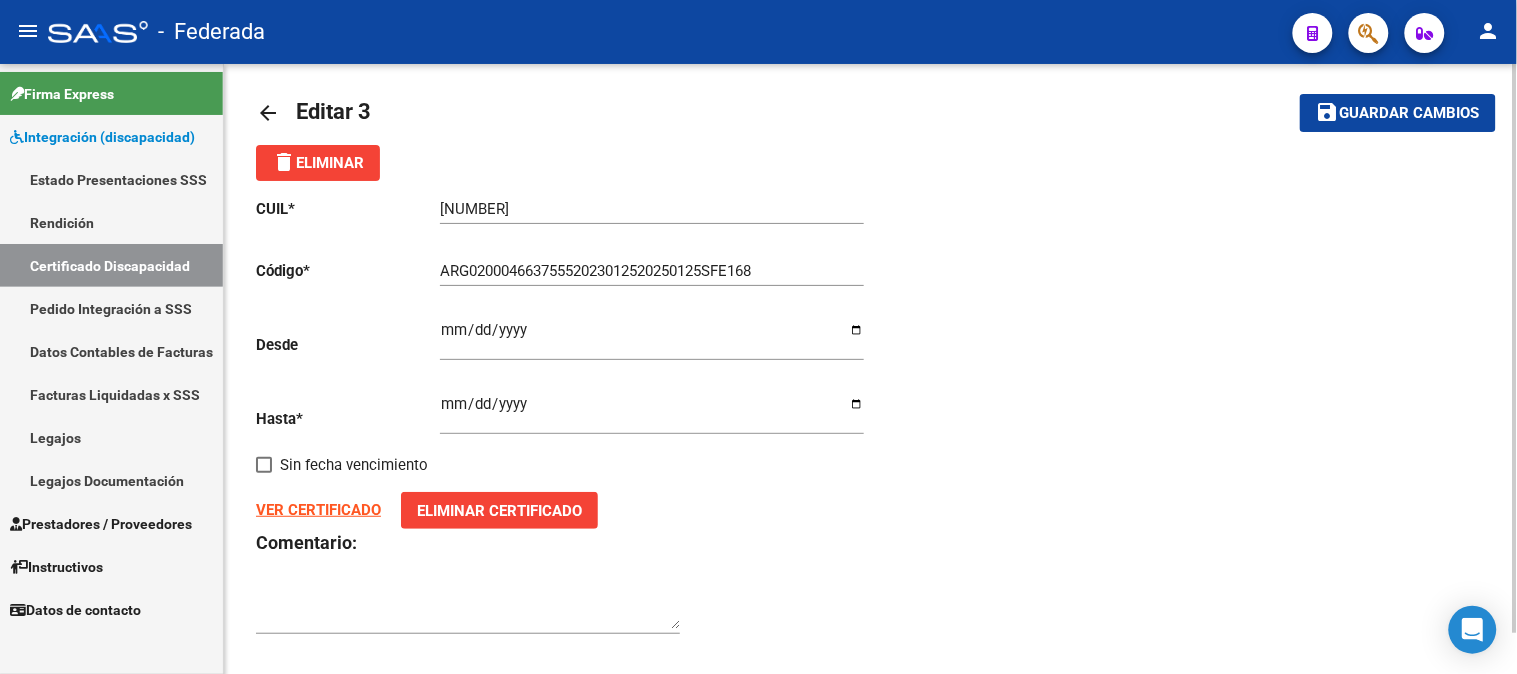 scroll, scrollTop: 0, scrollLeft: 0, axis: both 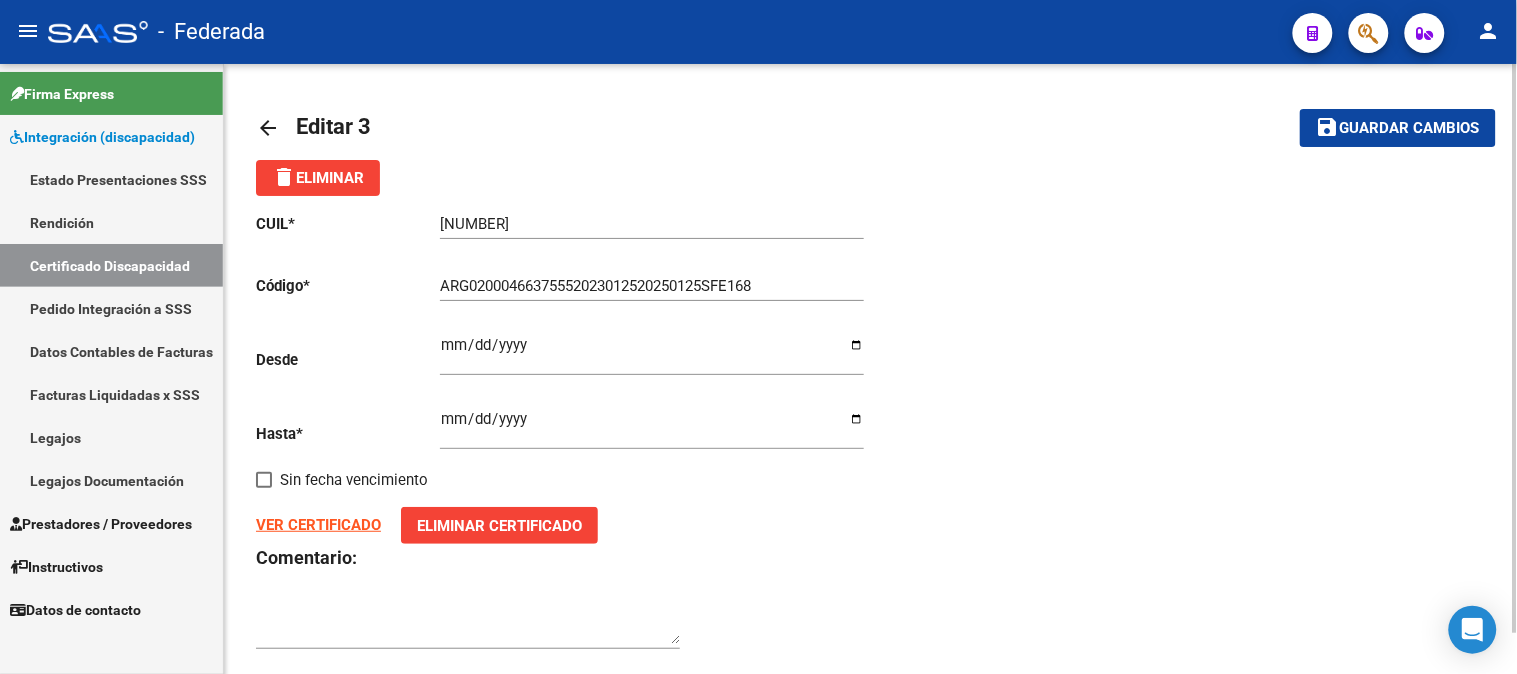 click on "arrow_back" 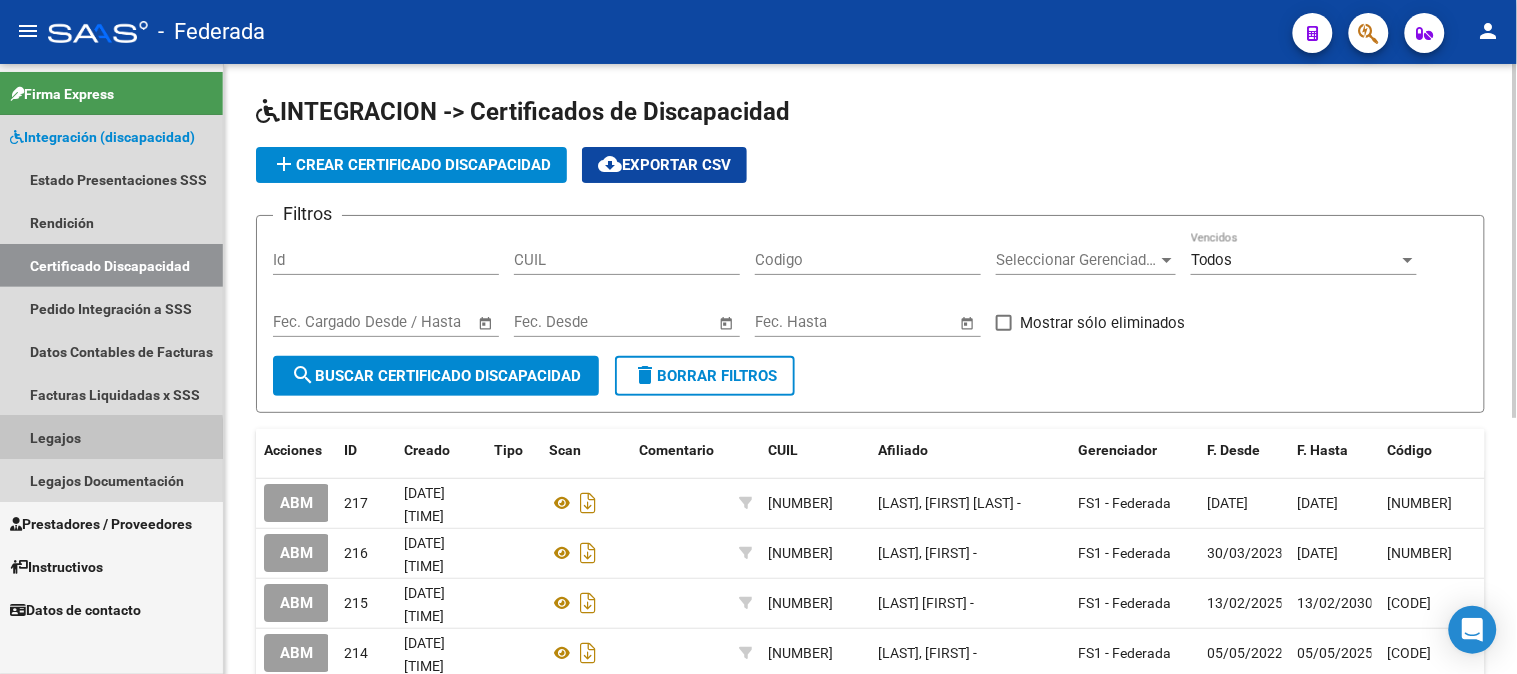 click on "Legajos" at bounding box center [111, 437] 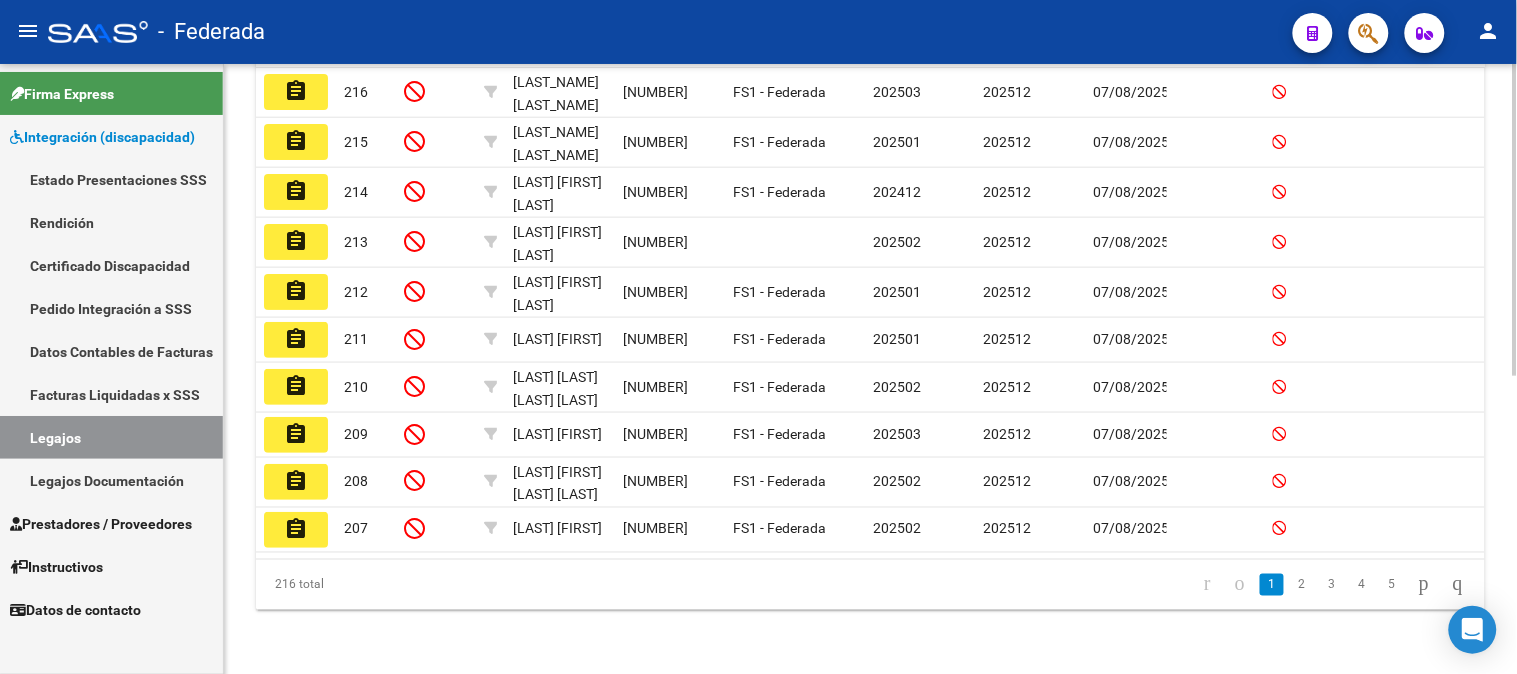 scroll, scrollTop: 581, scrollLeft: 0, axis: vertical 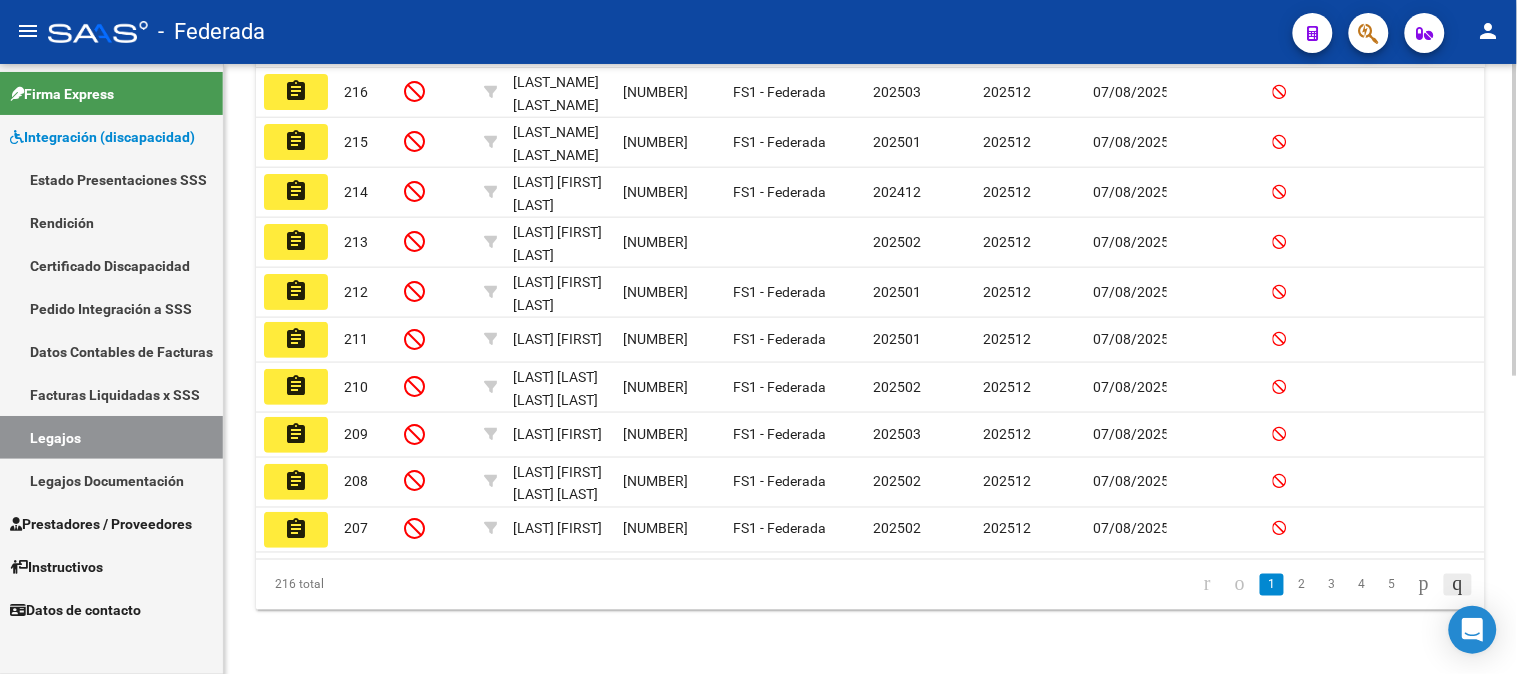 click 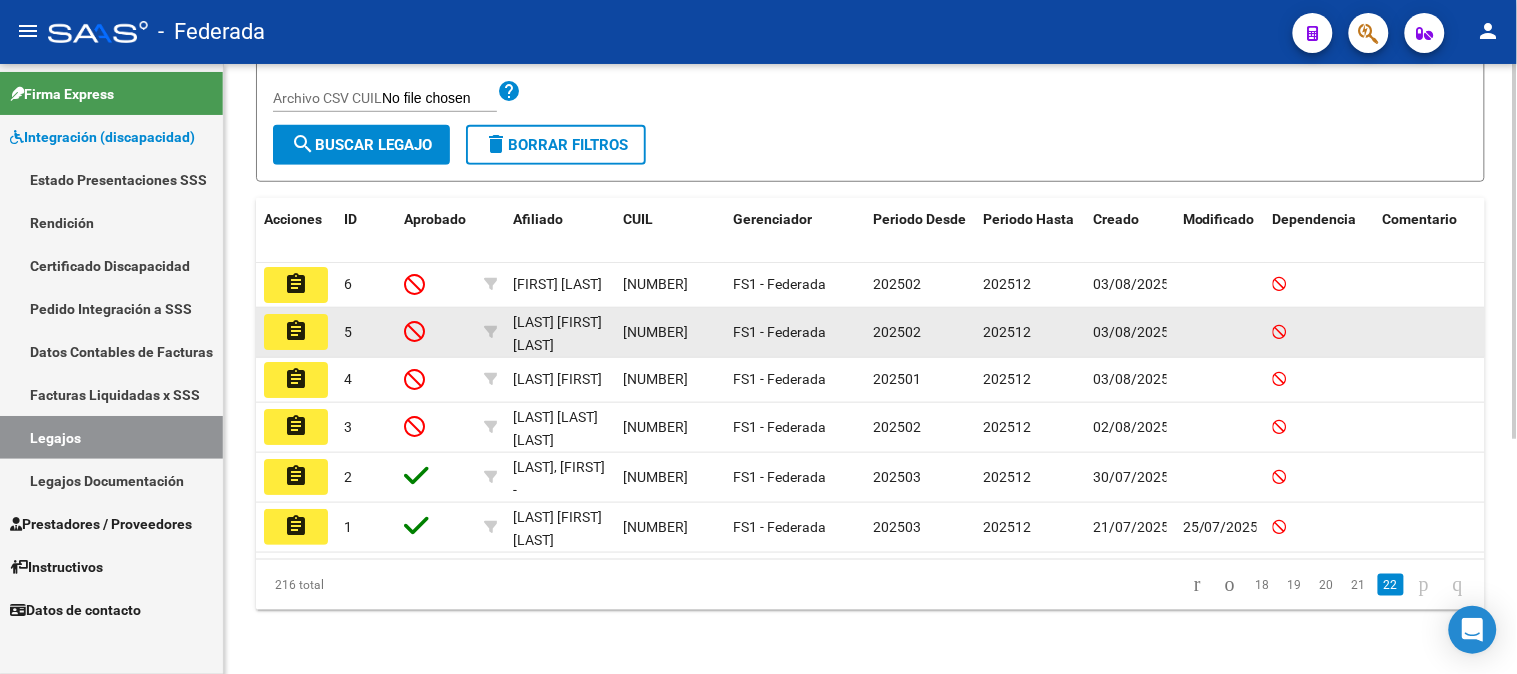 scroll, scrollTop: 382, scrollLeft: 0, axis: vertical 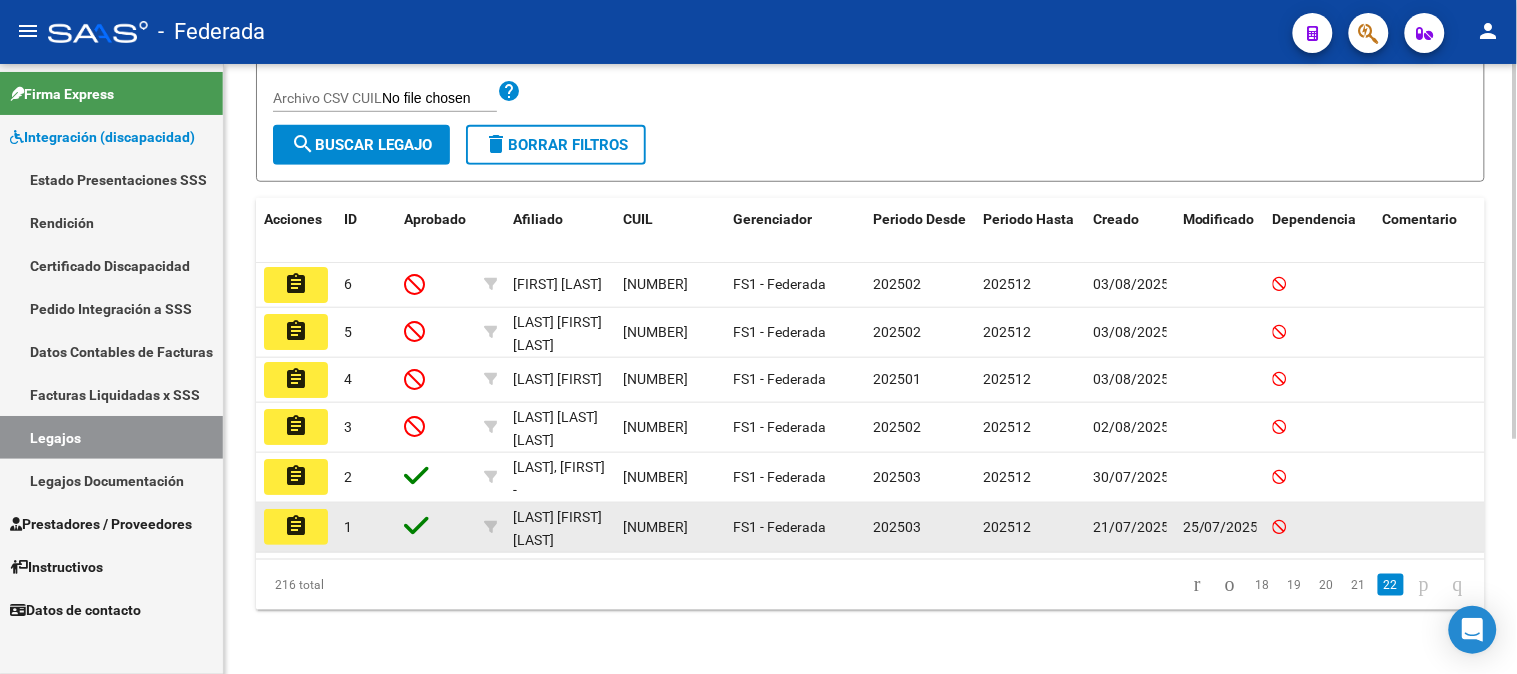 click on "assignment" 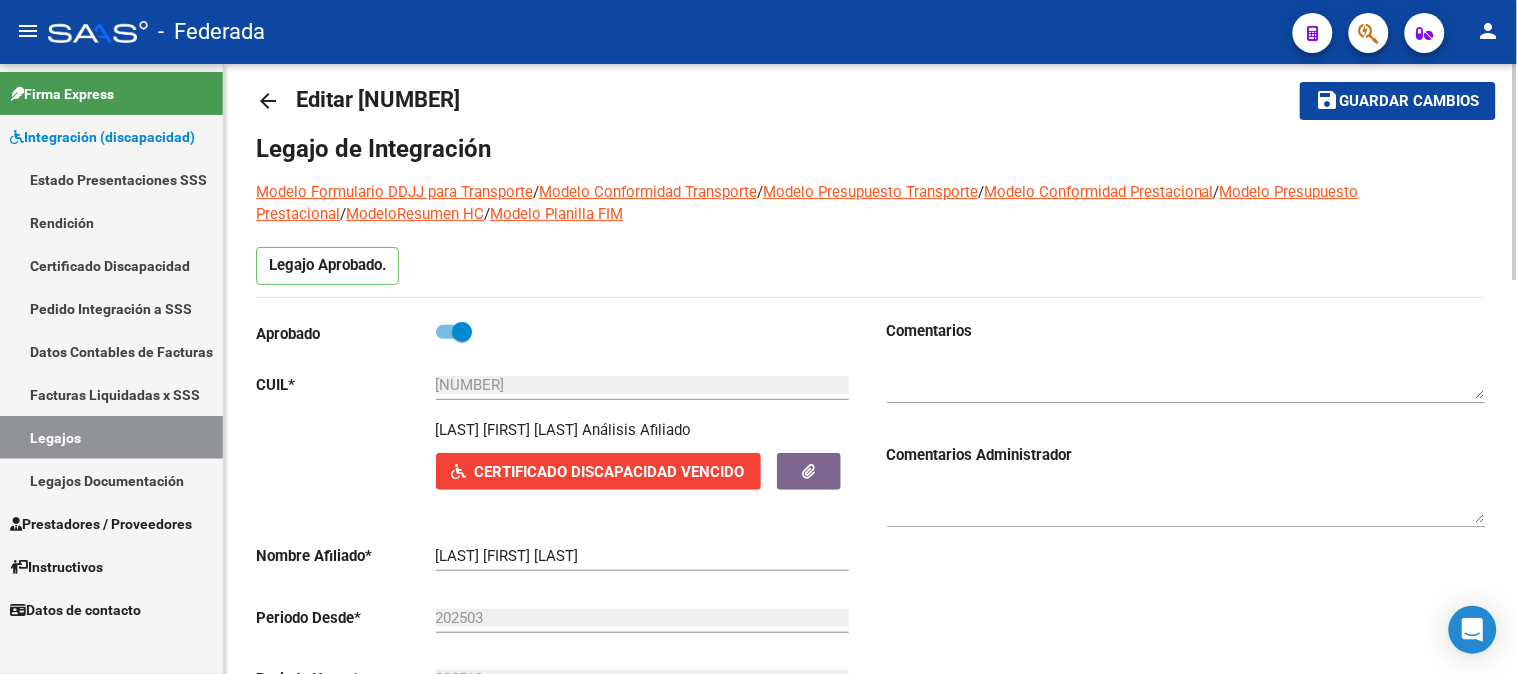 scroll, scrollTop: 0, scrollLeft: 0, axis: both 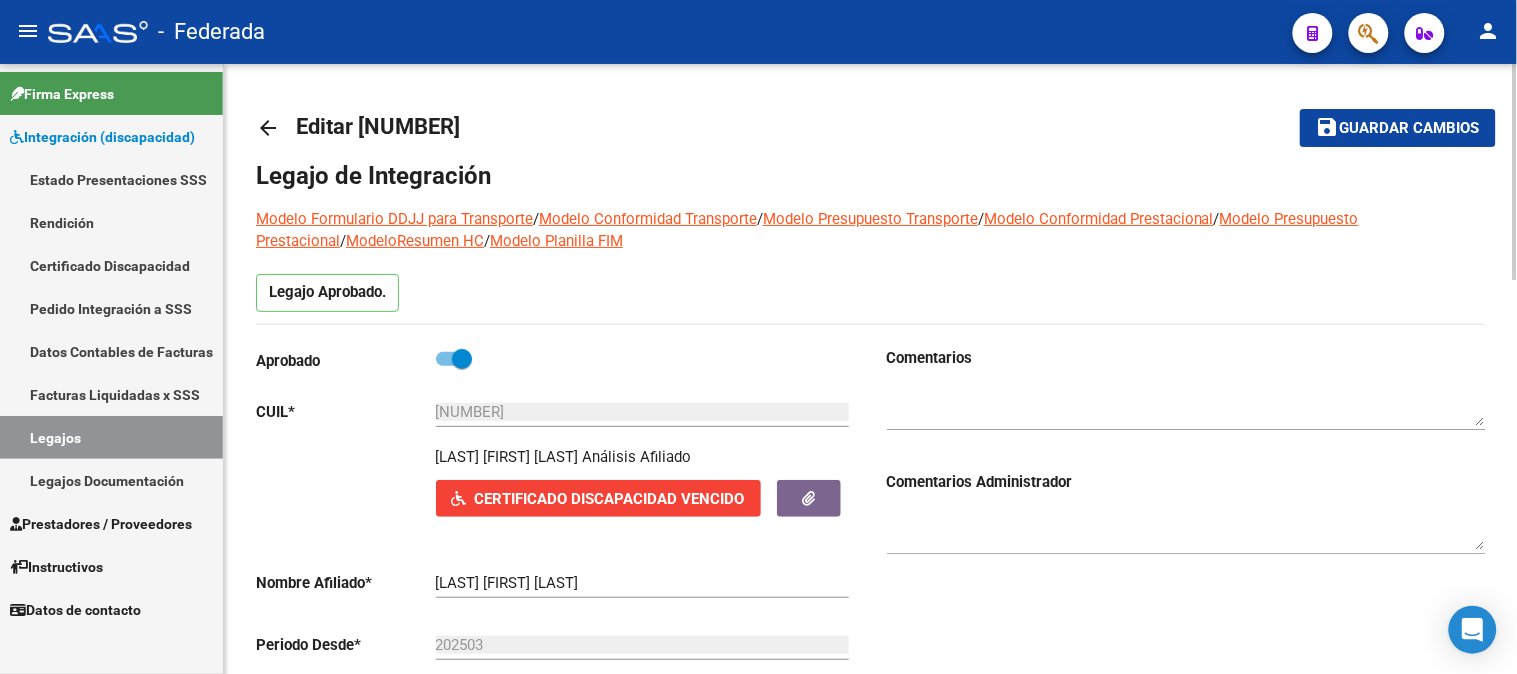 click on "arrow_back" 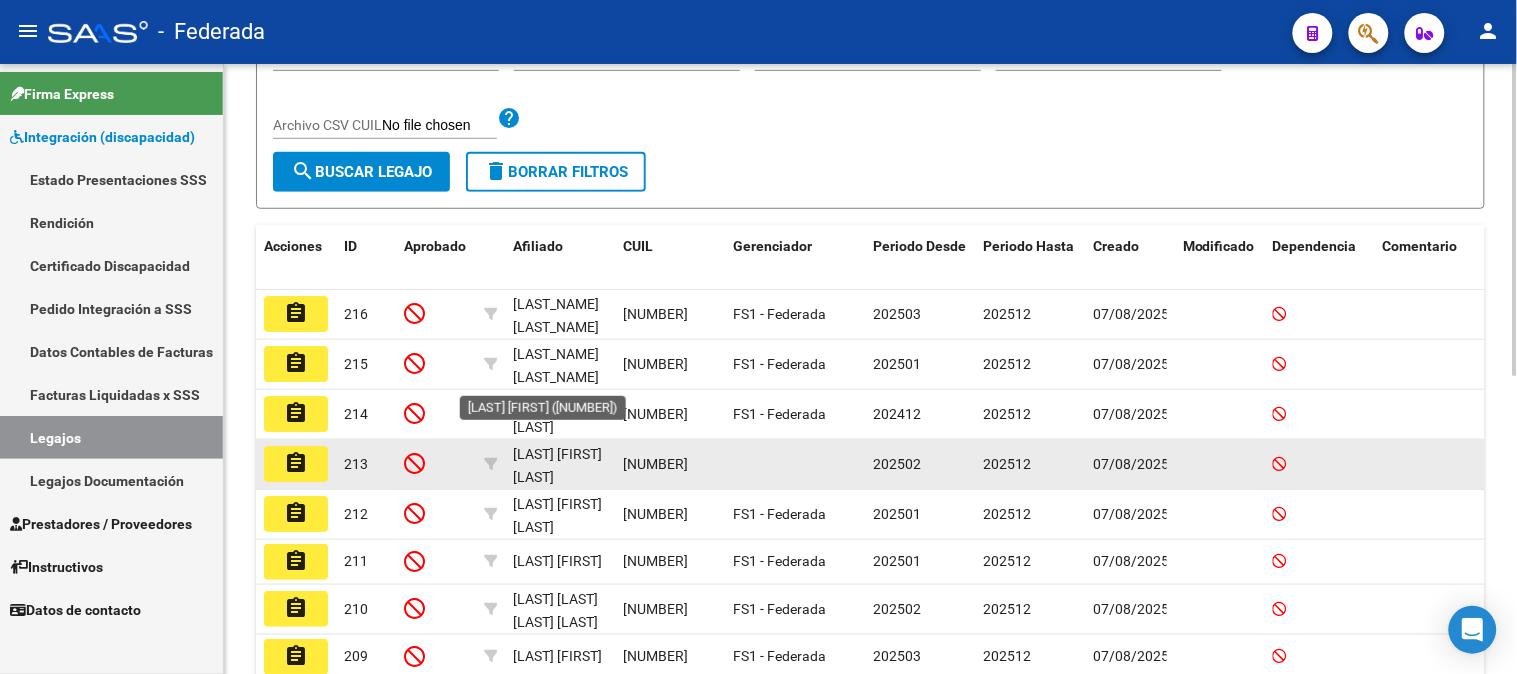 scroll, scrollTop: 581, scrollLeft: 0, axis: vertical 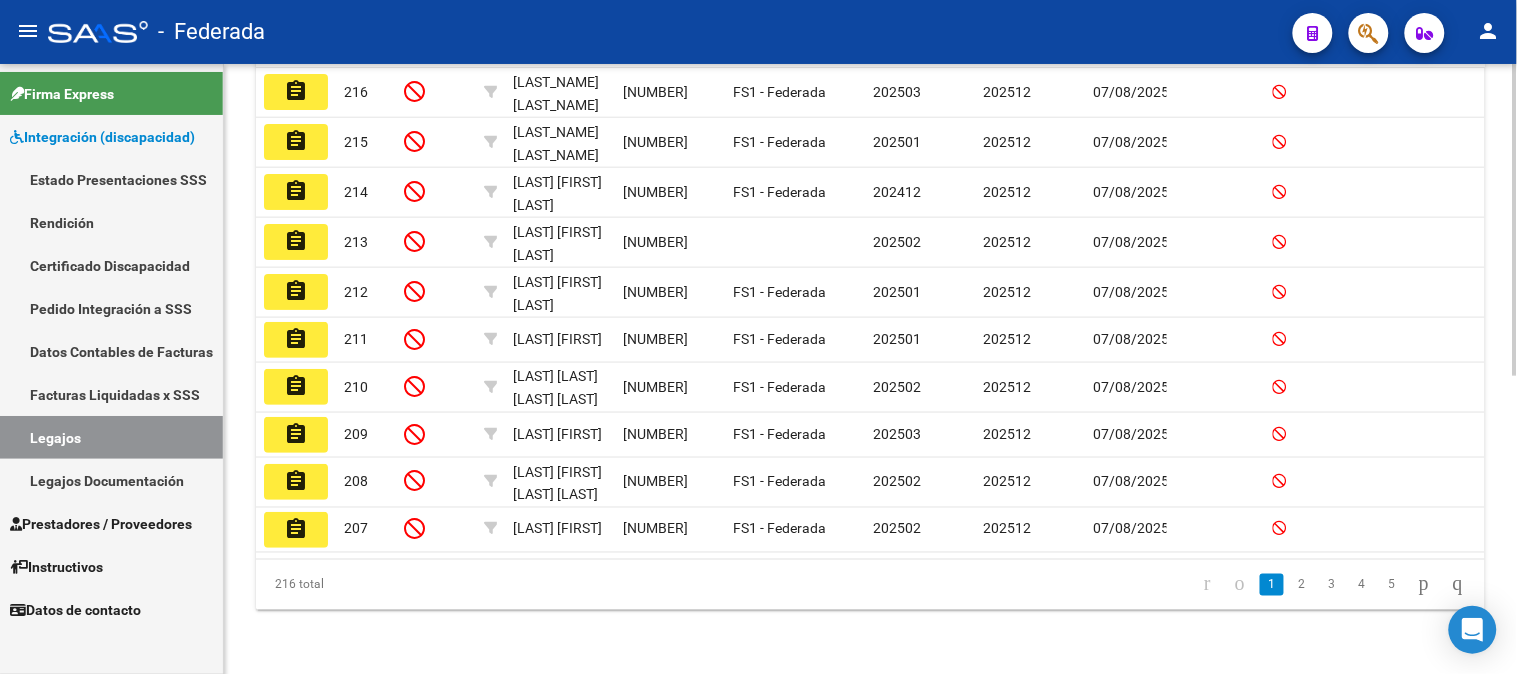 click 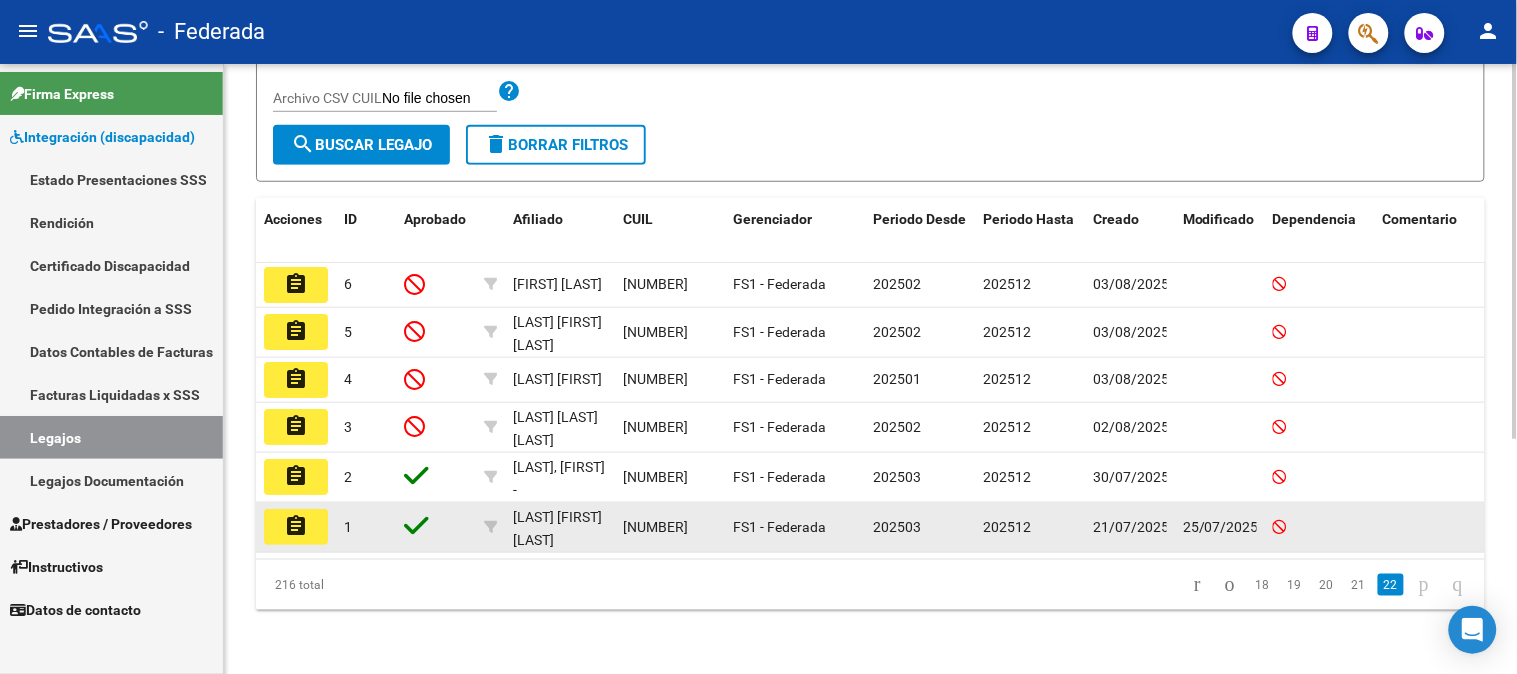 scroll, scrollTop: 382, scrollLeft: 0, axis: vertical 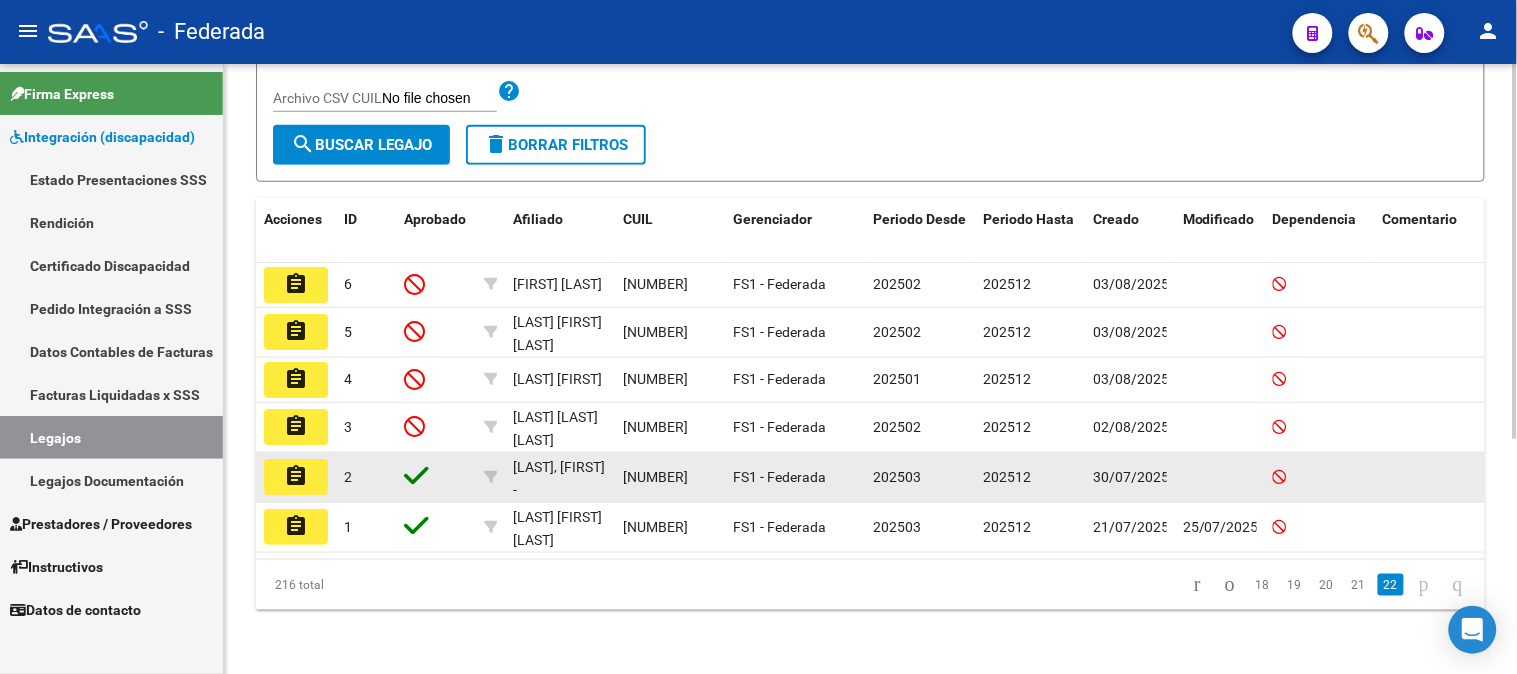 click on "assignment" 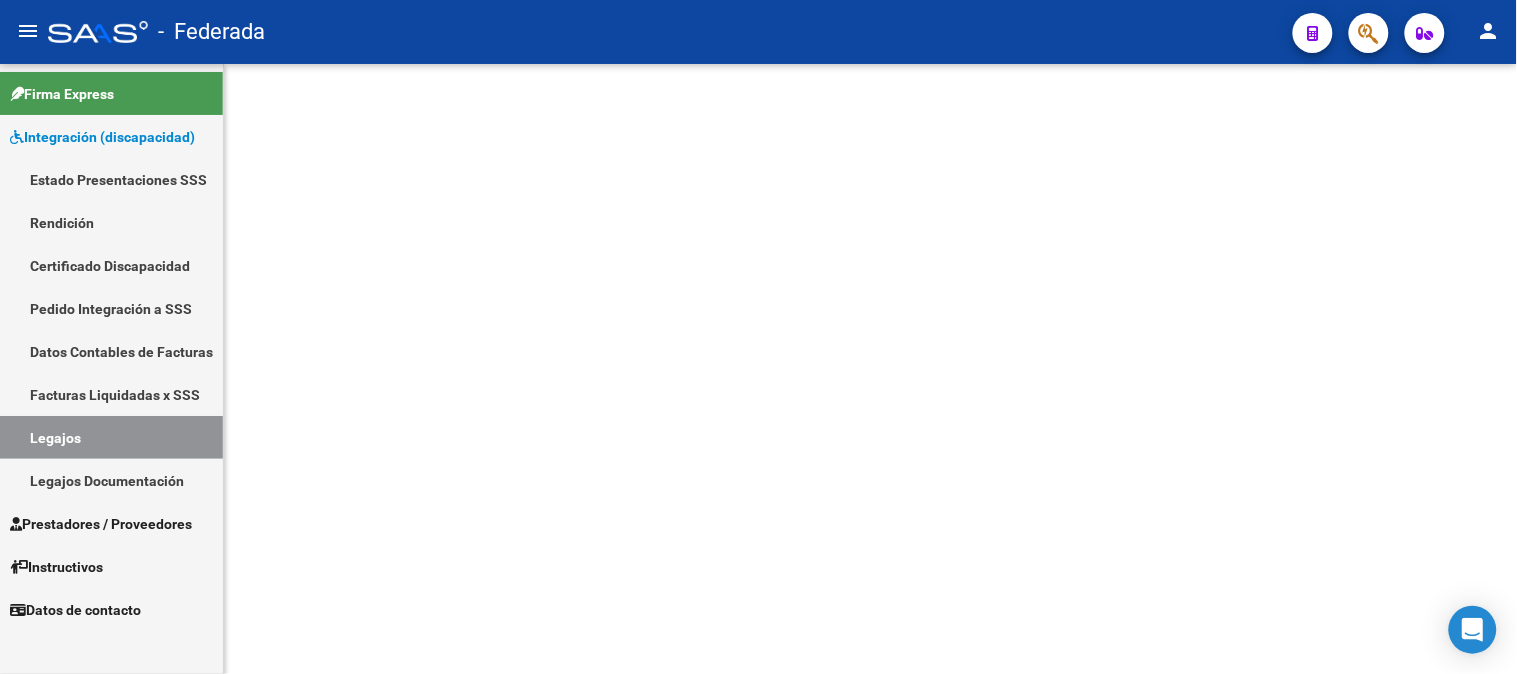 scroll, scrollTop: 0, scrollLeft: 0, axis: both 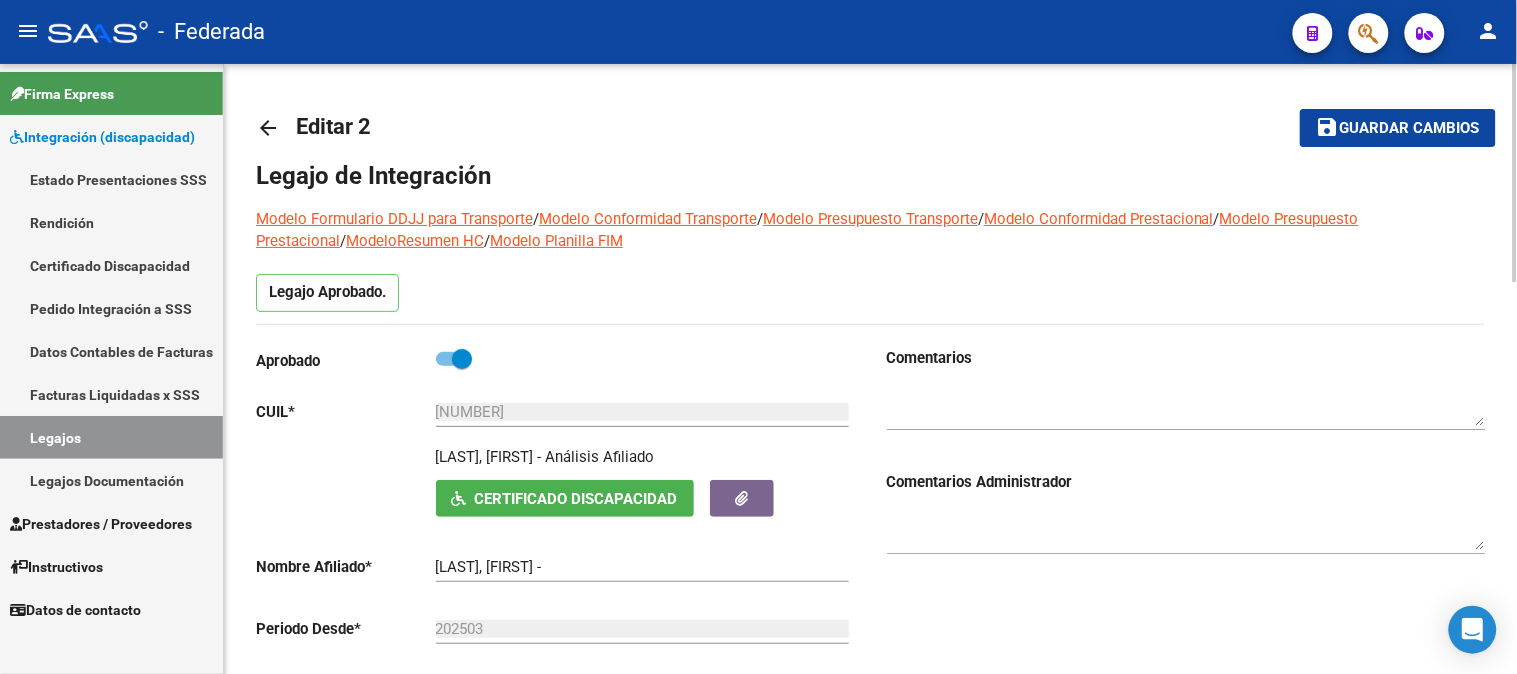type on "[LAST] [FIRST]" 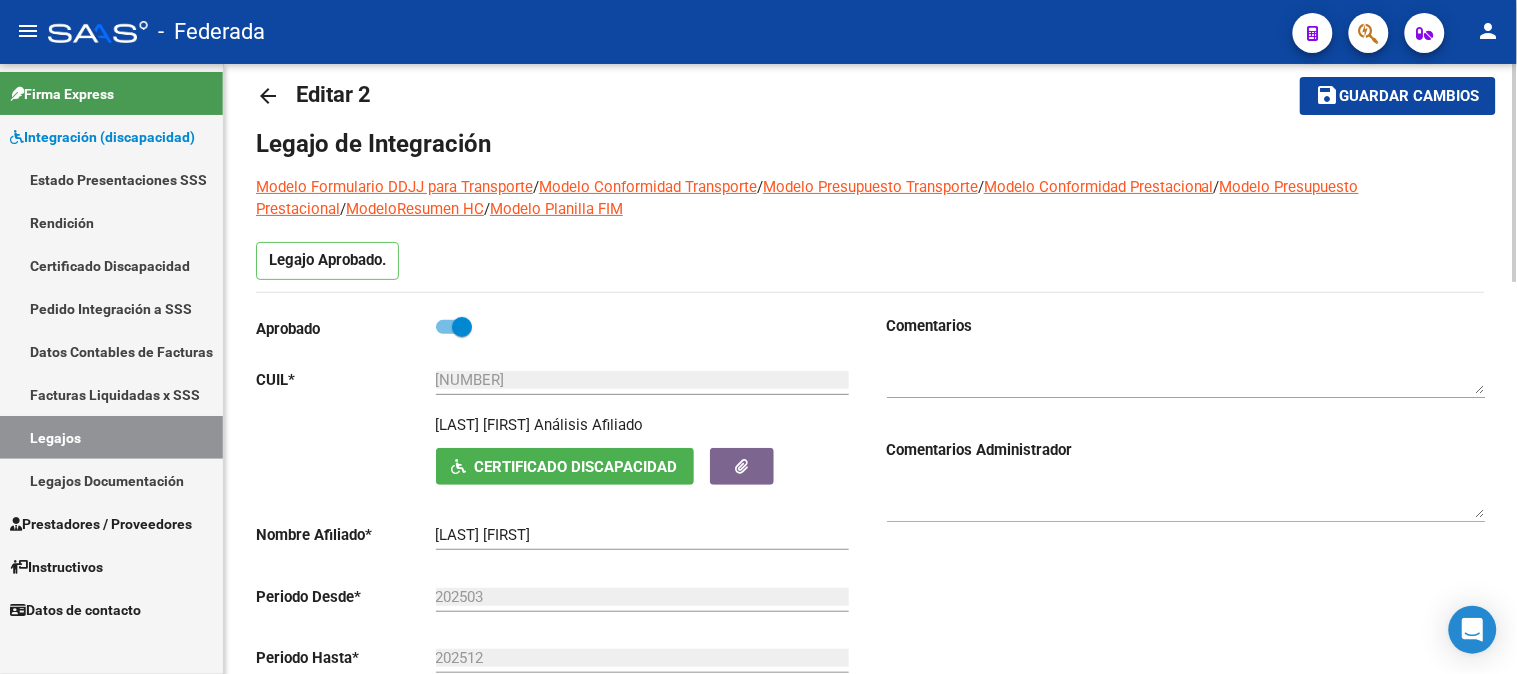 scroll, scrollTop: 0, scrollLeft: 0, axis: both 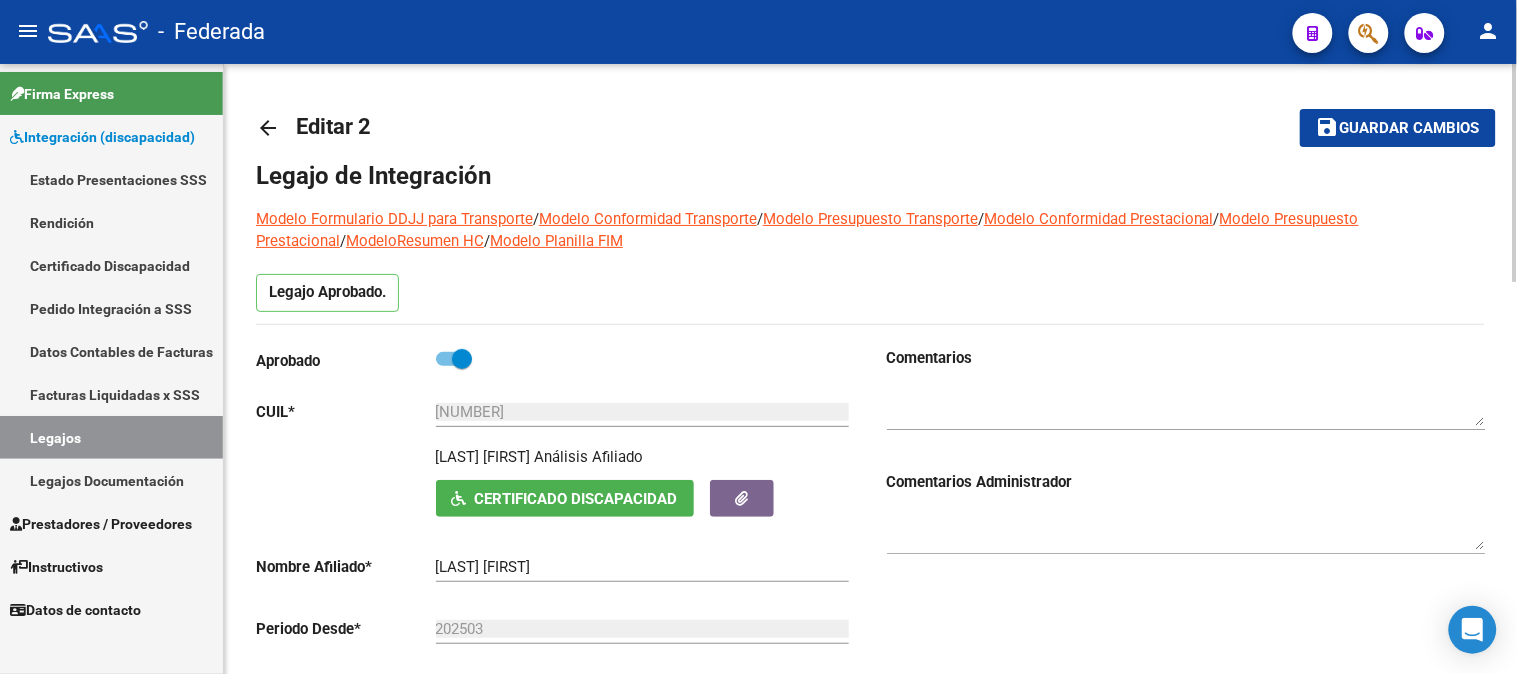 click on "arrow_back" 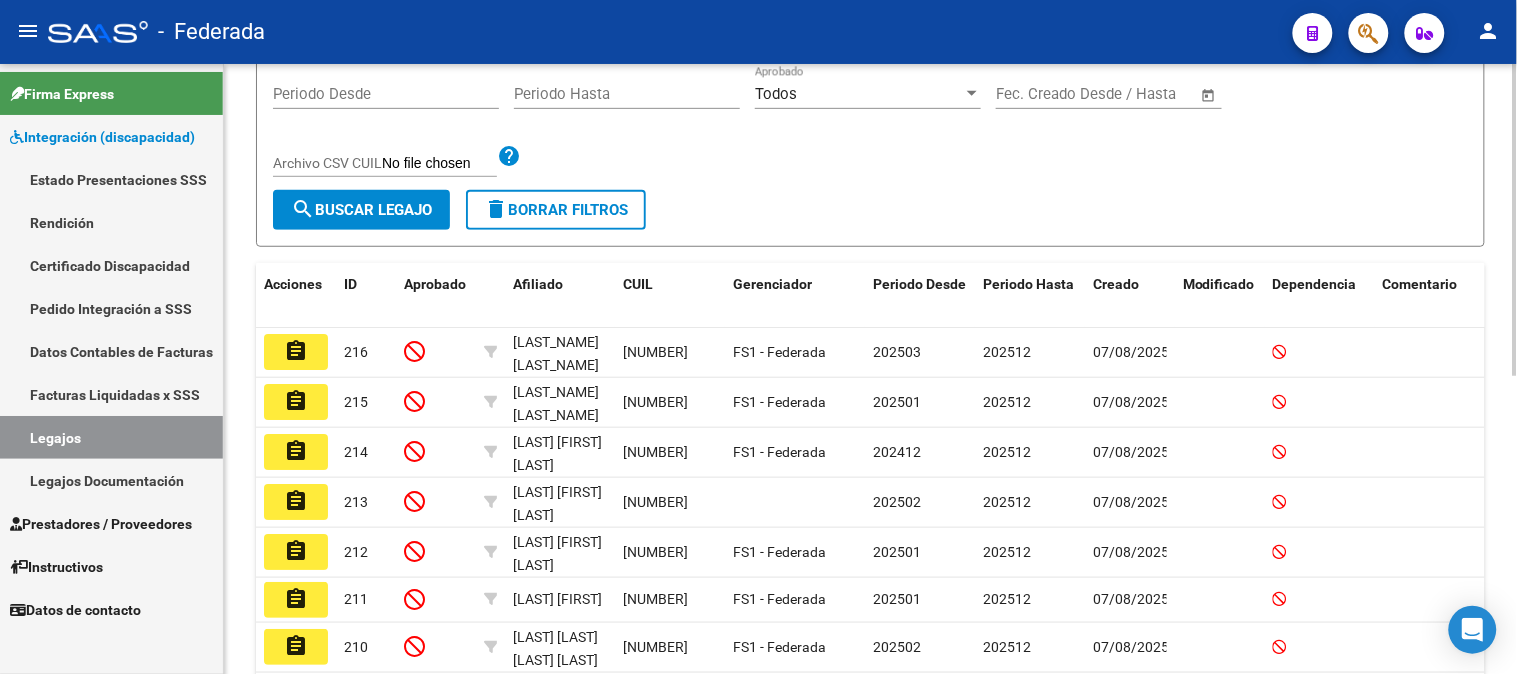 scroll, scrollTop: 136, scrollLeft: 0, axis: vertical 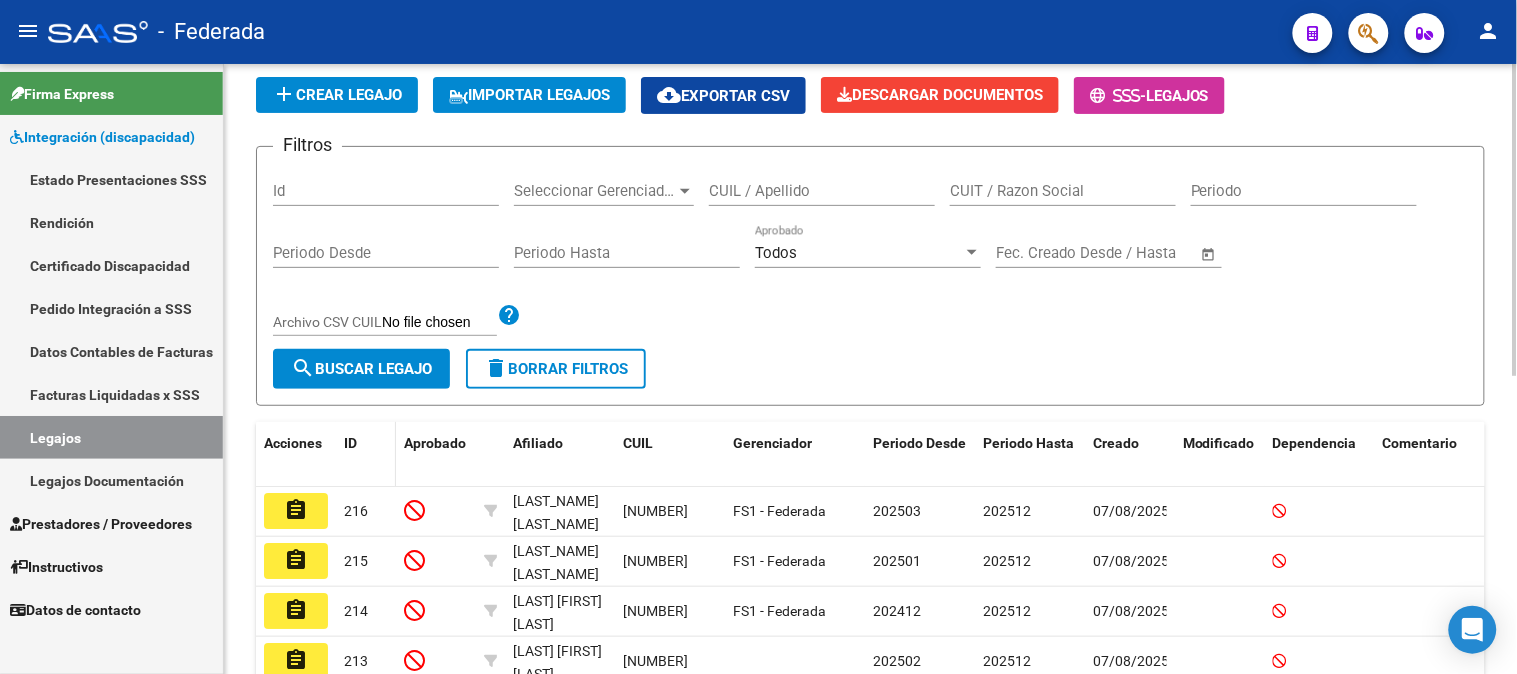 click on "ID" 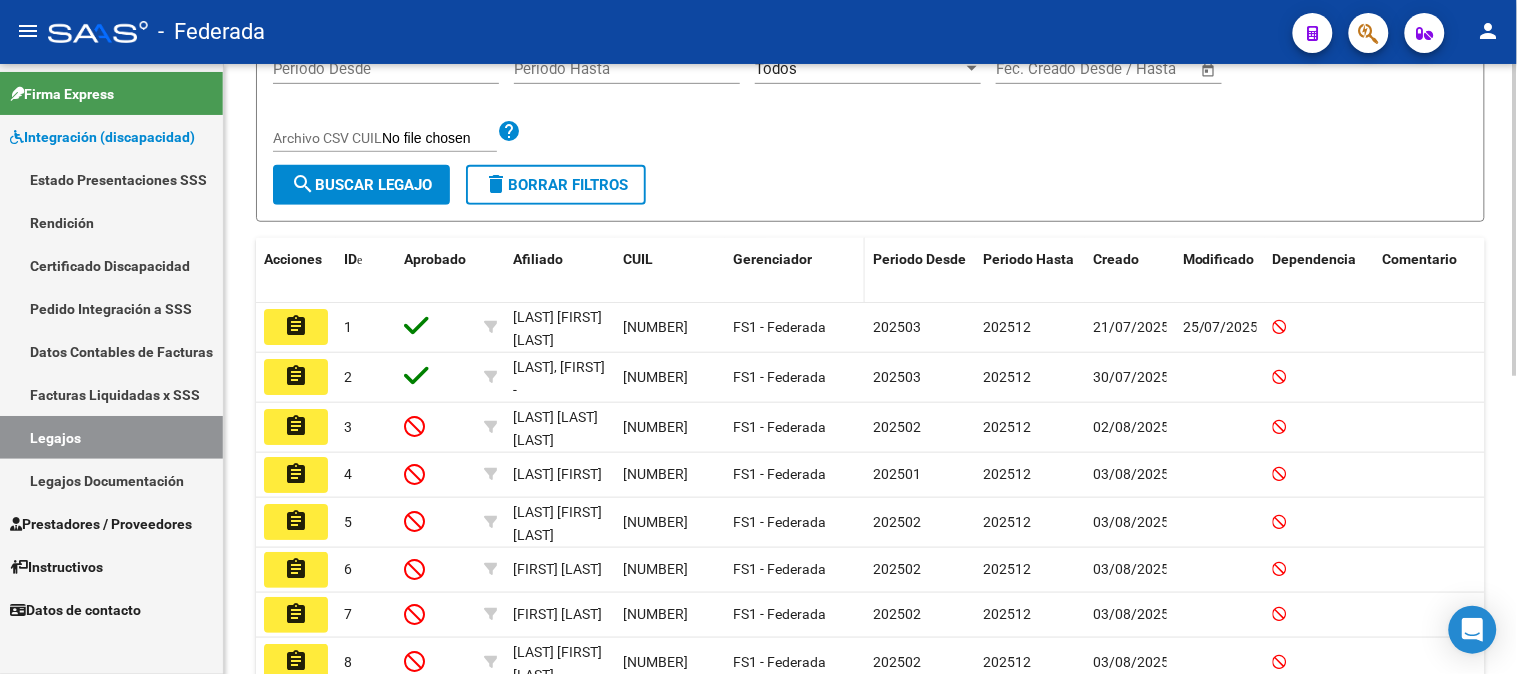 scroll, scrollTop: 358, scrollLeft: 0, axis: vertical 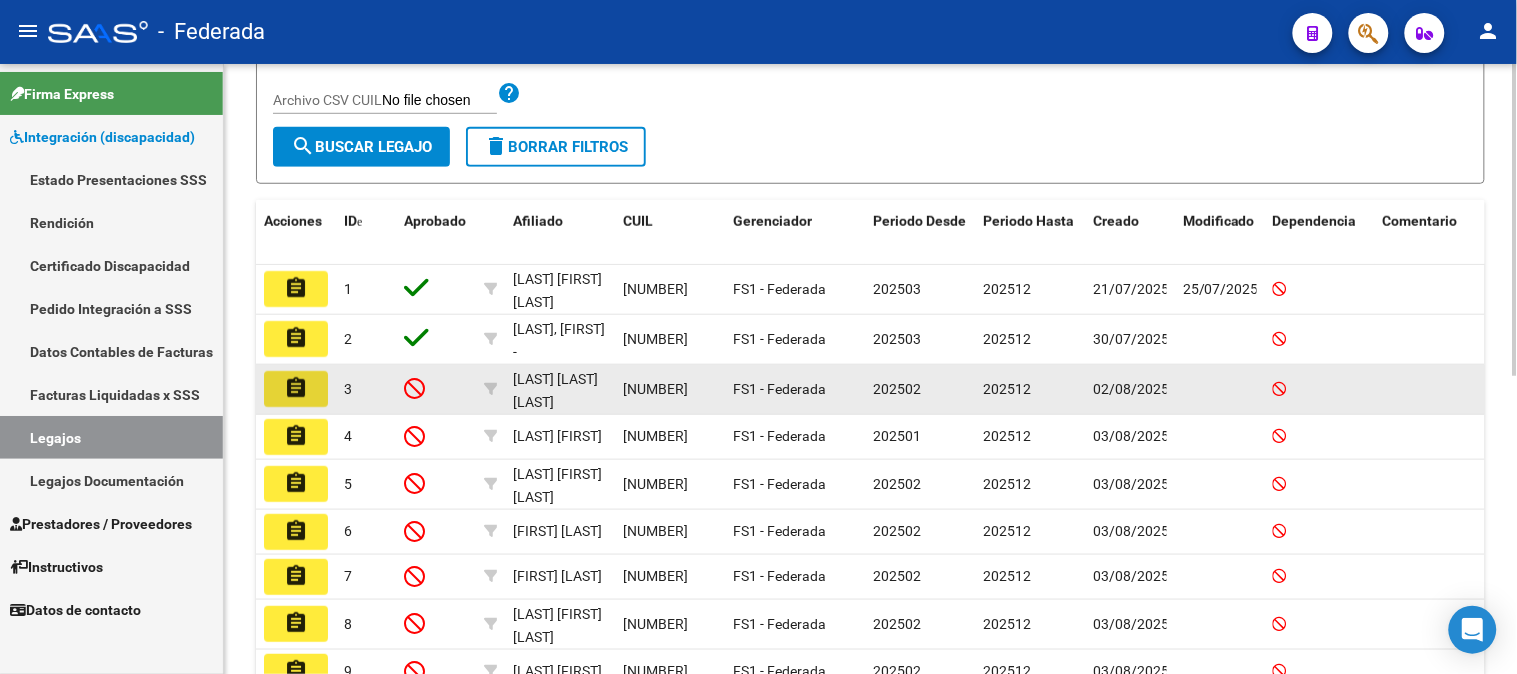 click on "assignment" 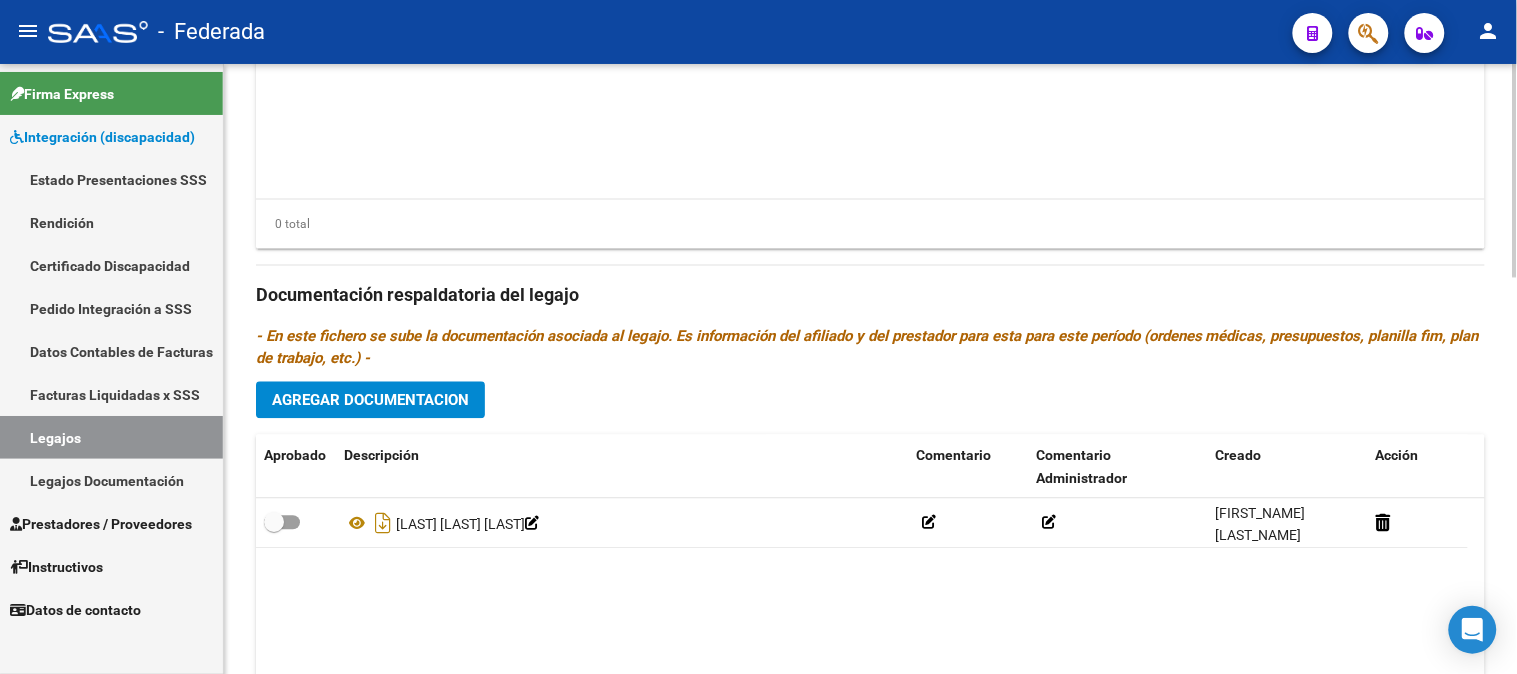 scroll, scrollTop: 683, scrollLeft: 0, axis: vertical 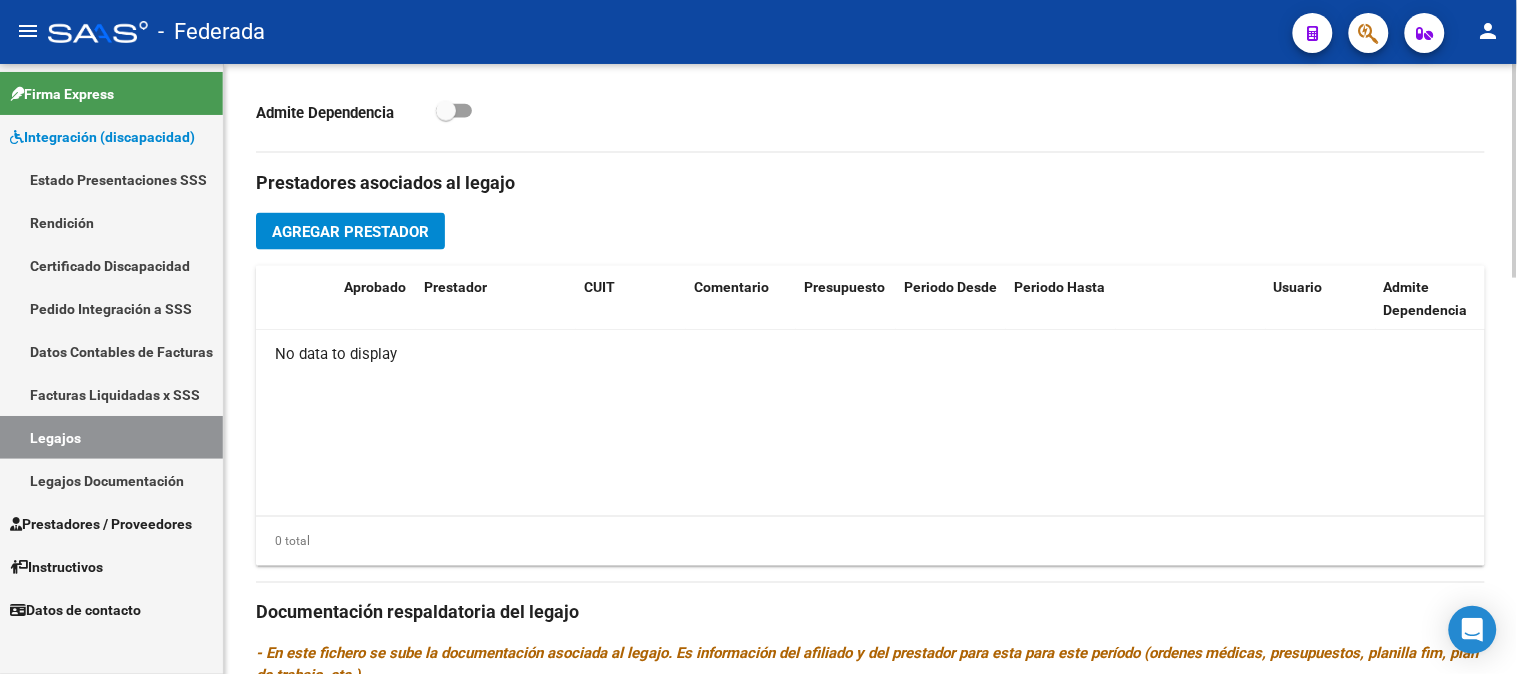 click on "Agregar Prestador" 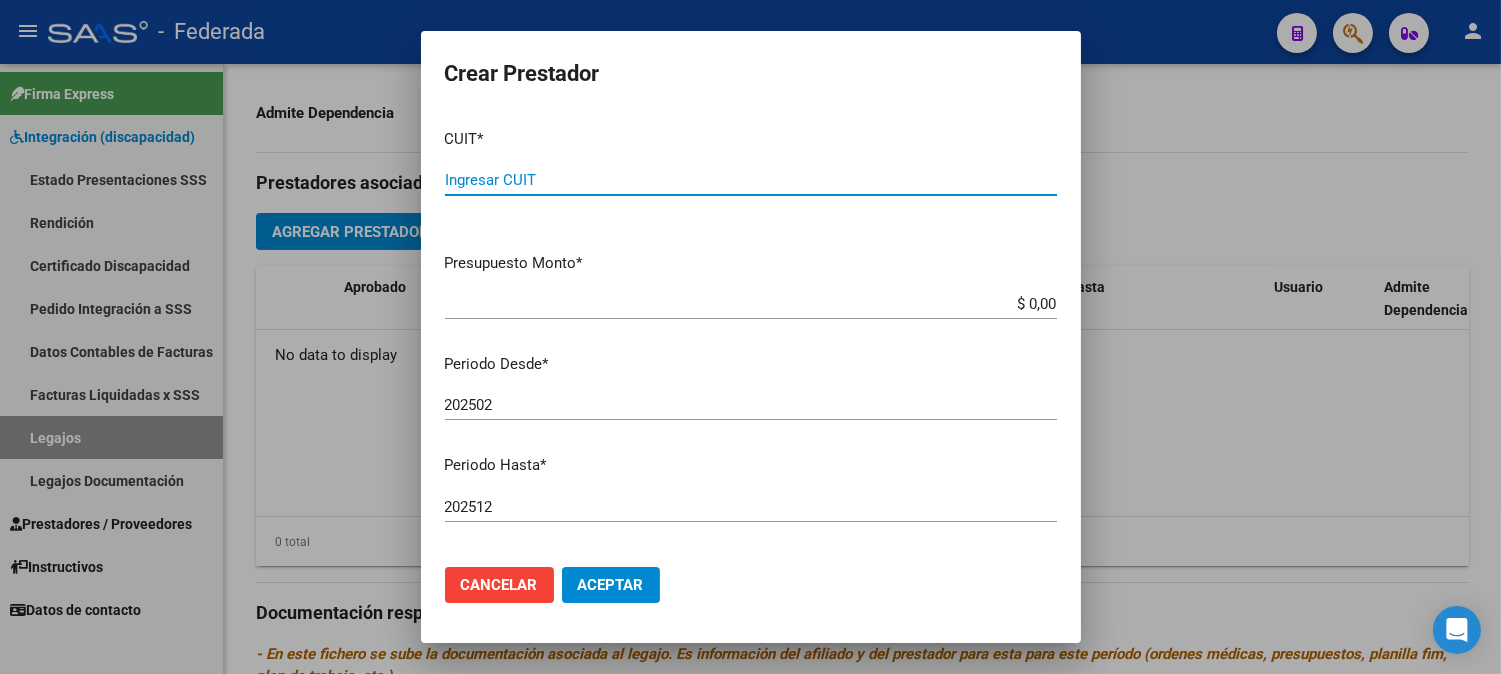 paste on "[NUMBER]" 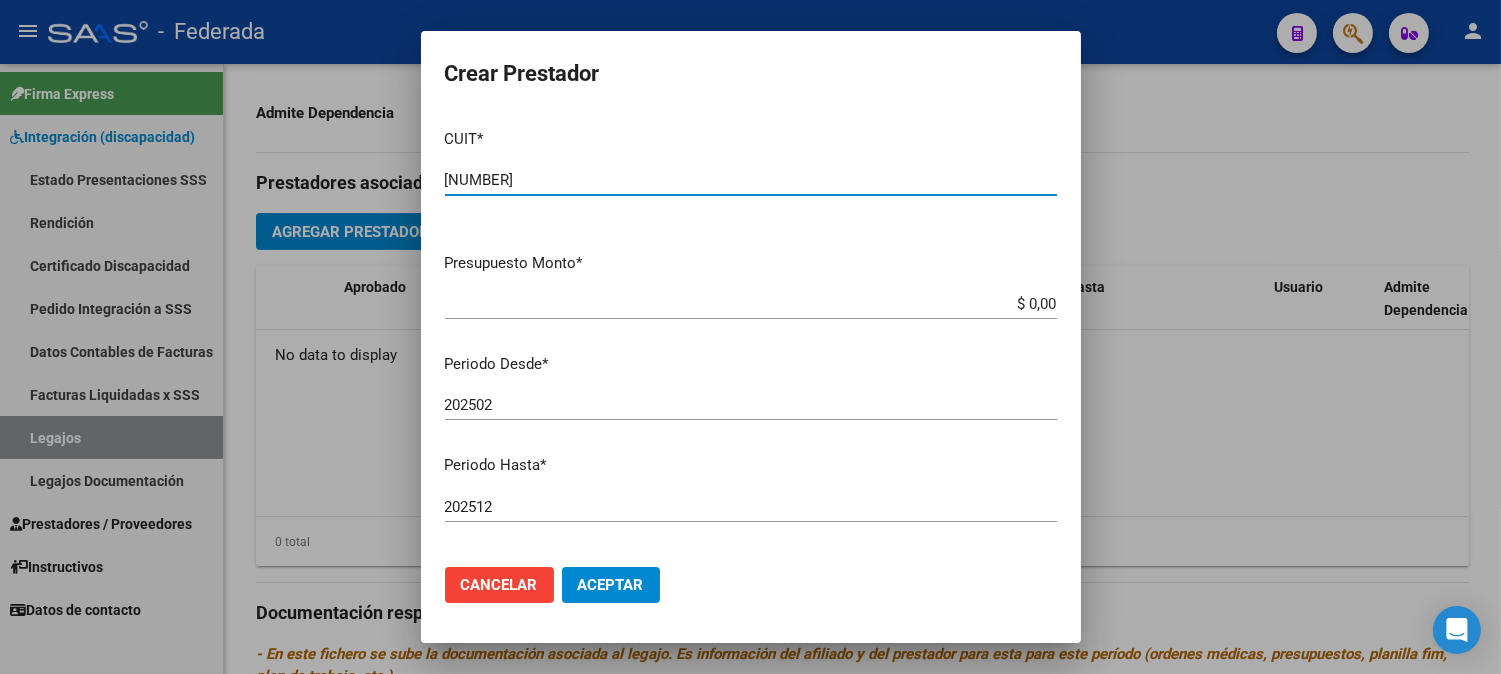 type on "[NUMBER]" 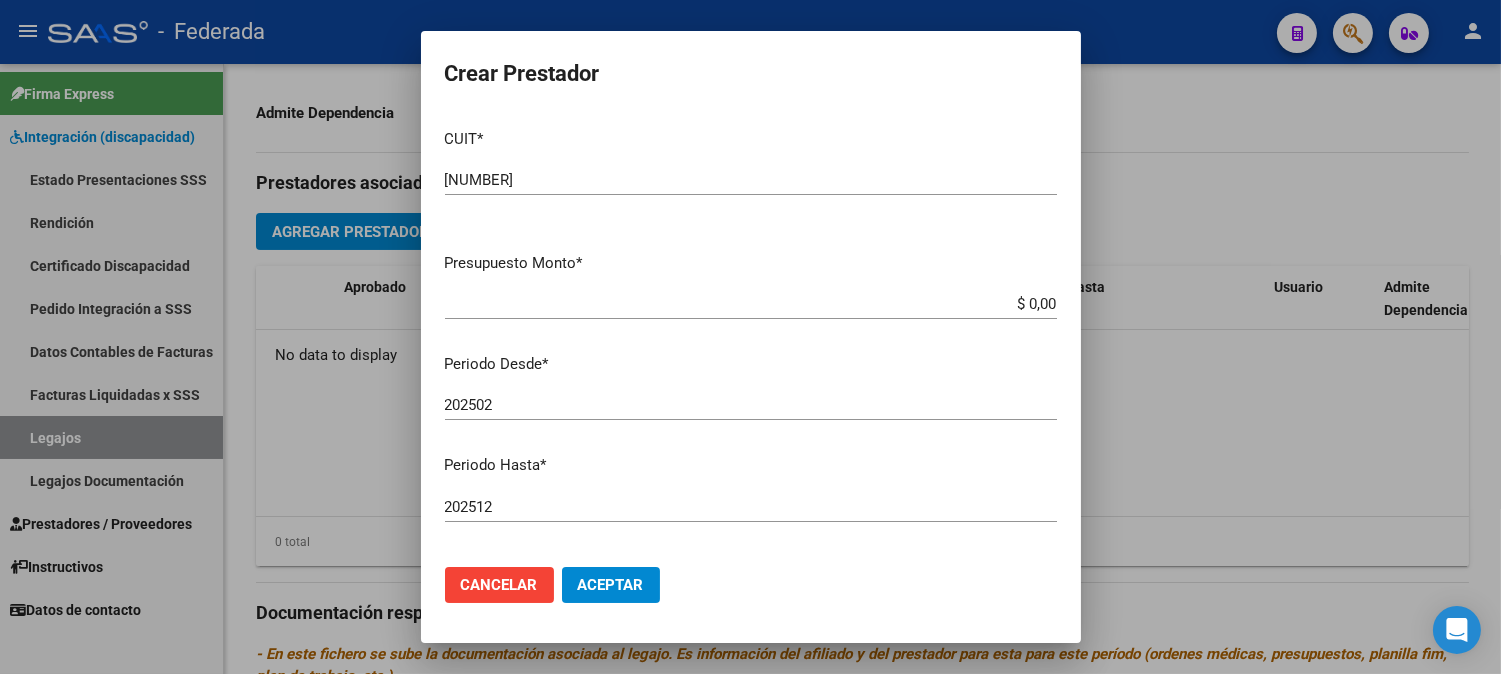 click on "$ 0,00" at bounding box center [751, 304] 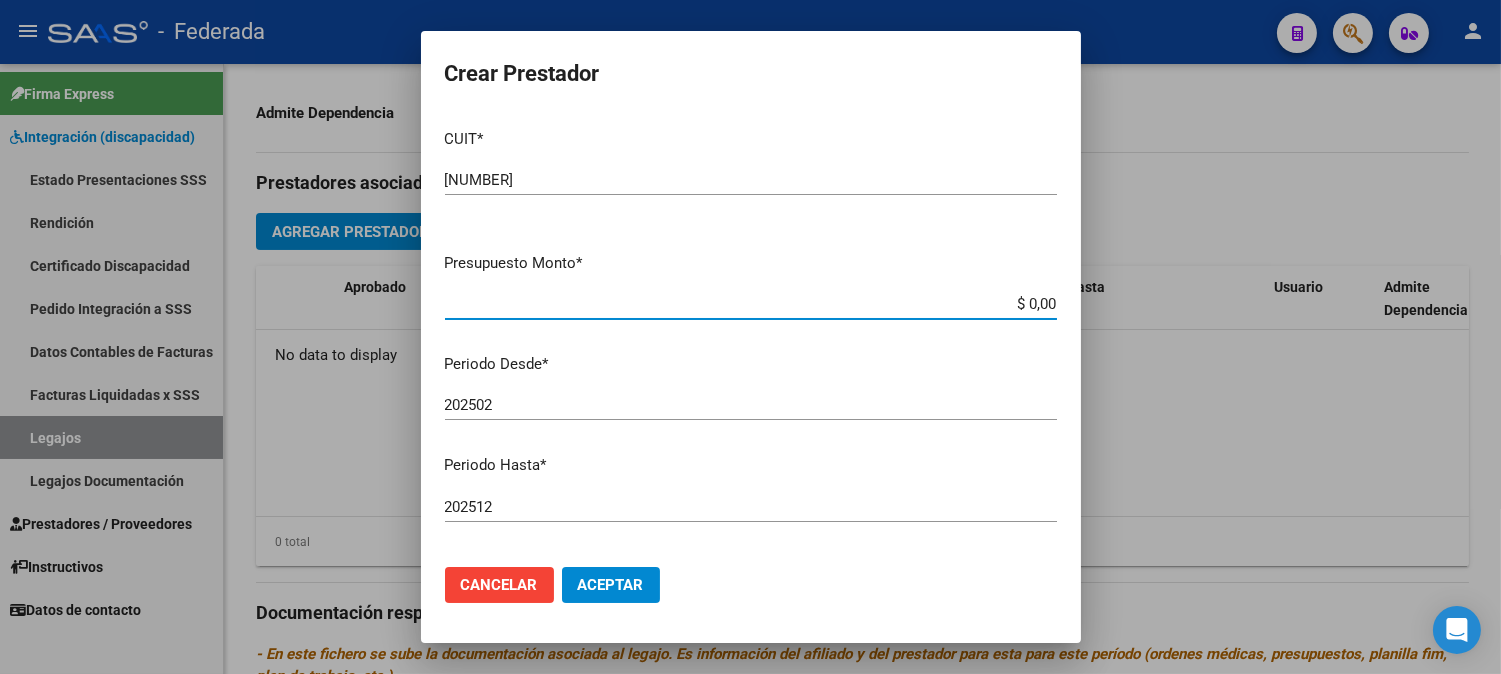 click on "Cancelar" 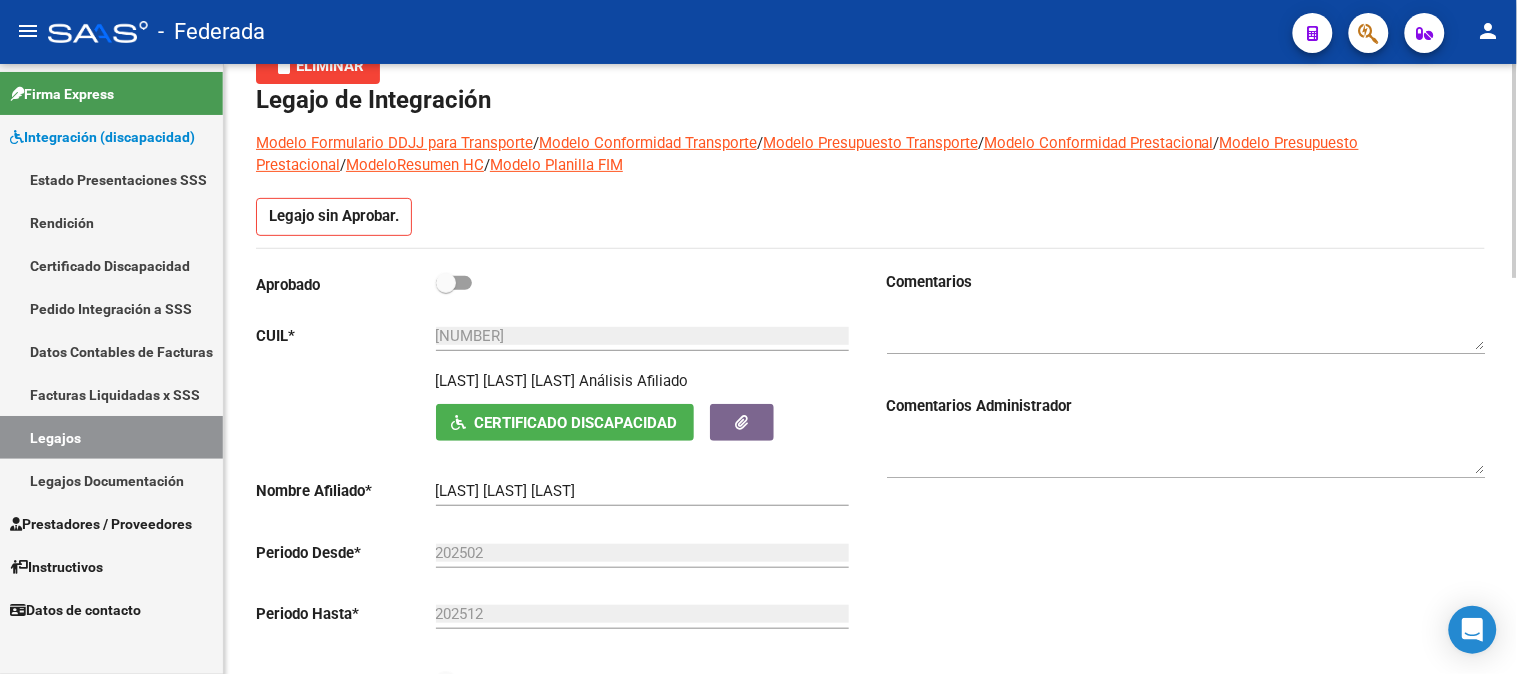 scroll, scrollTop: 0, scrollLeft: 0, axis: both 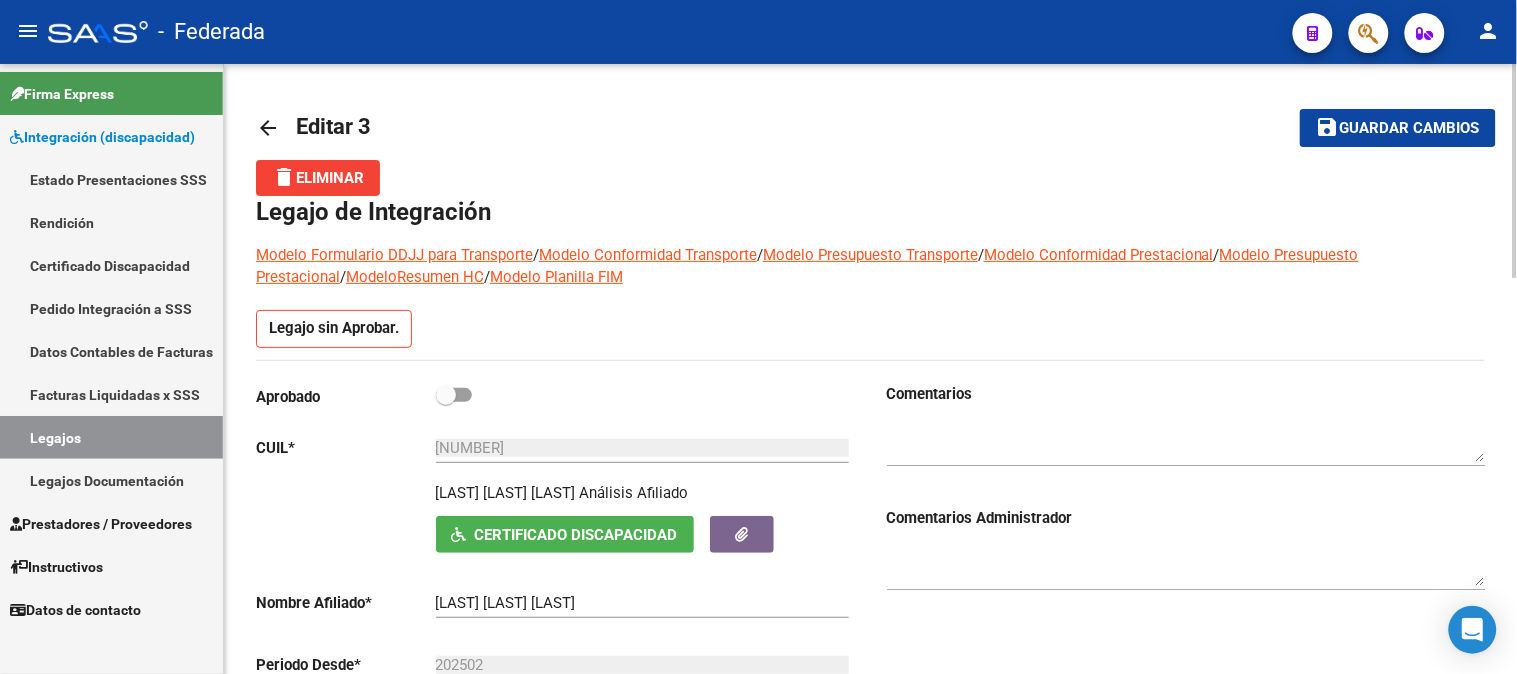 click on "arrow_back" 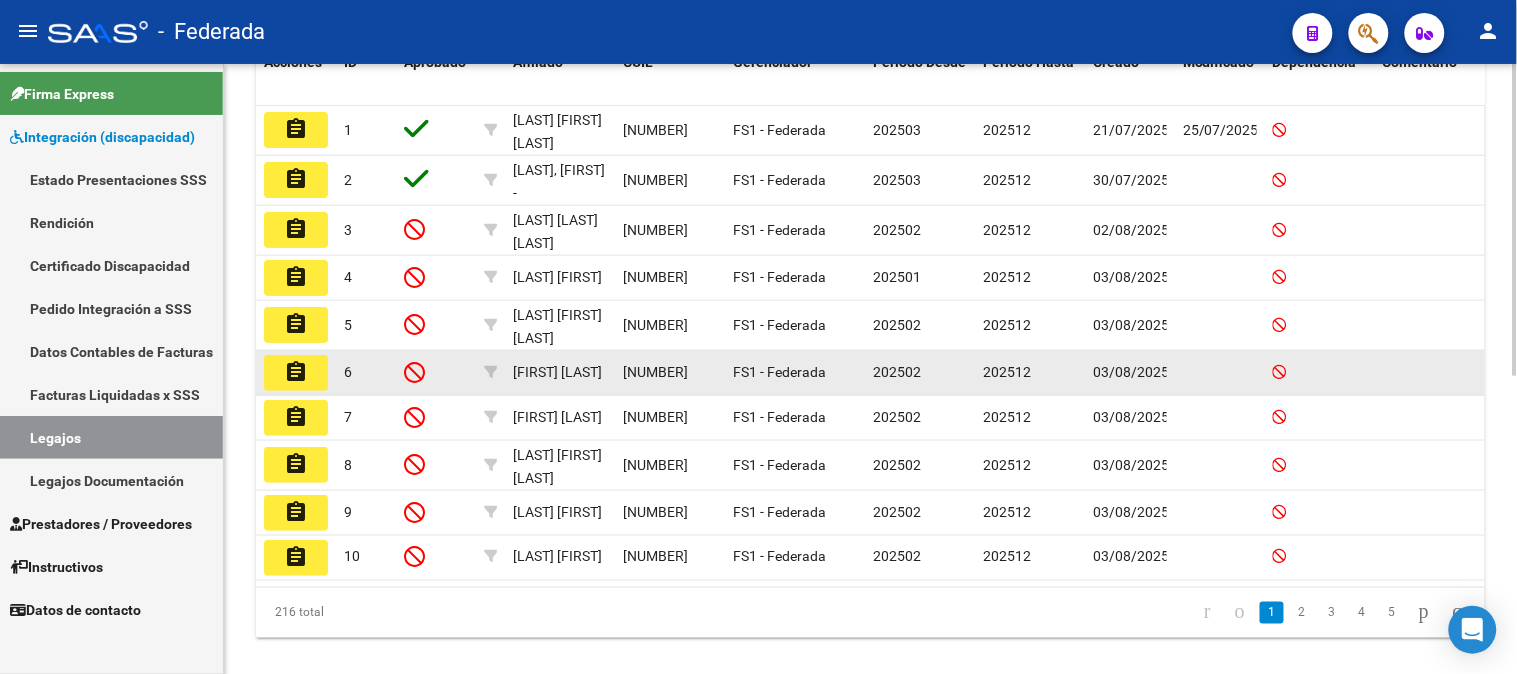 scroll, scrollTop: 555, scrollLeft: 0, axis: vertical 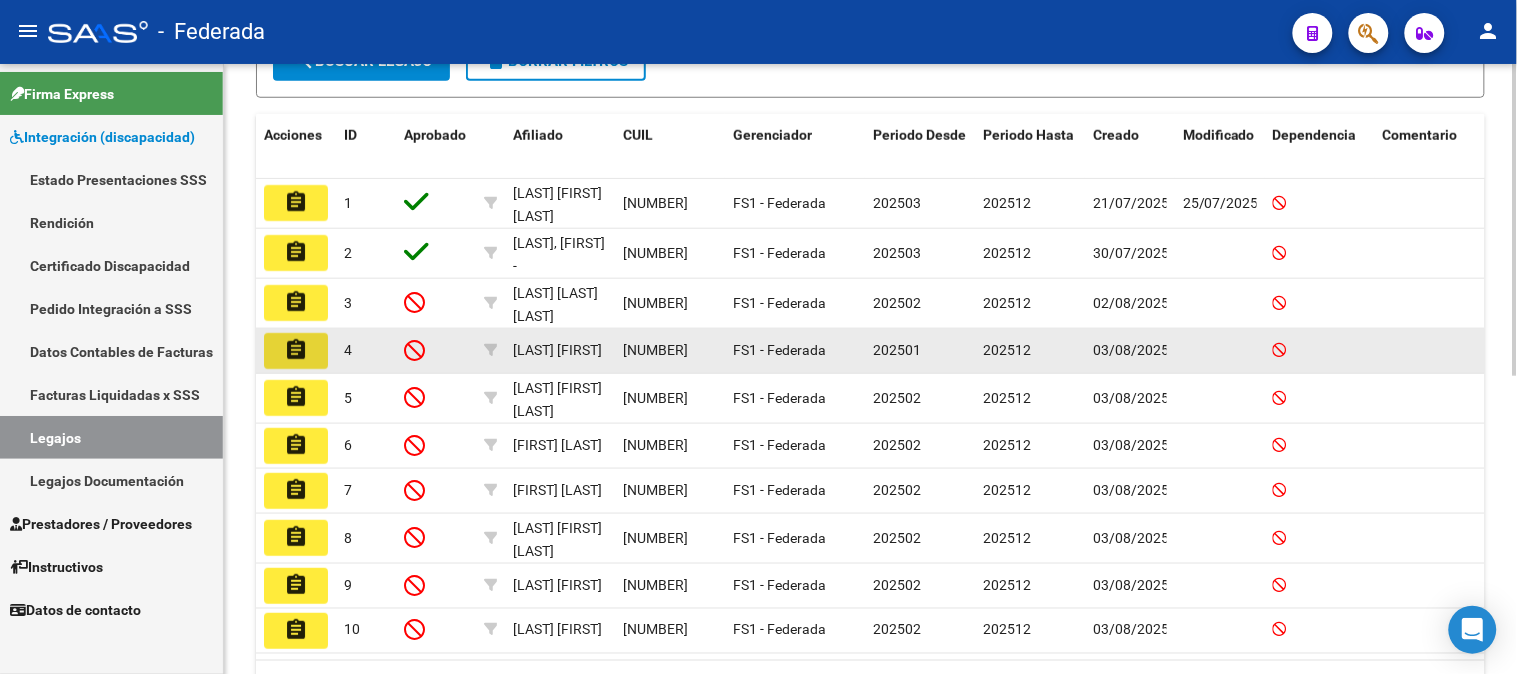 click on "assignment" 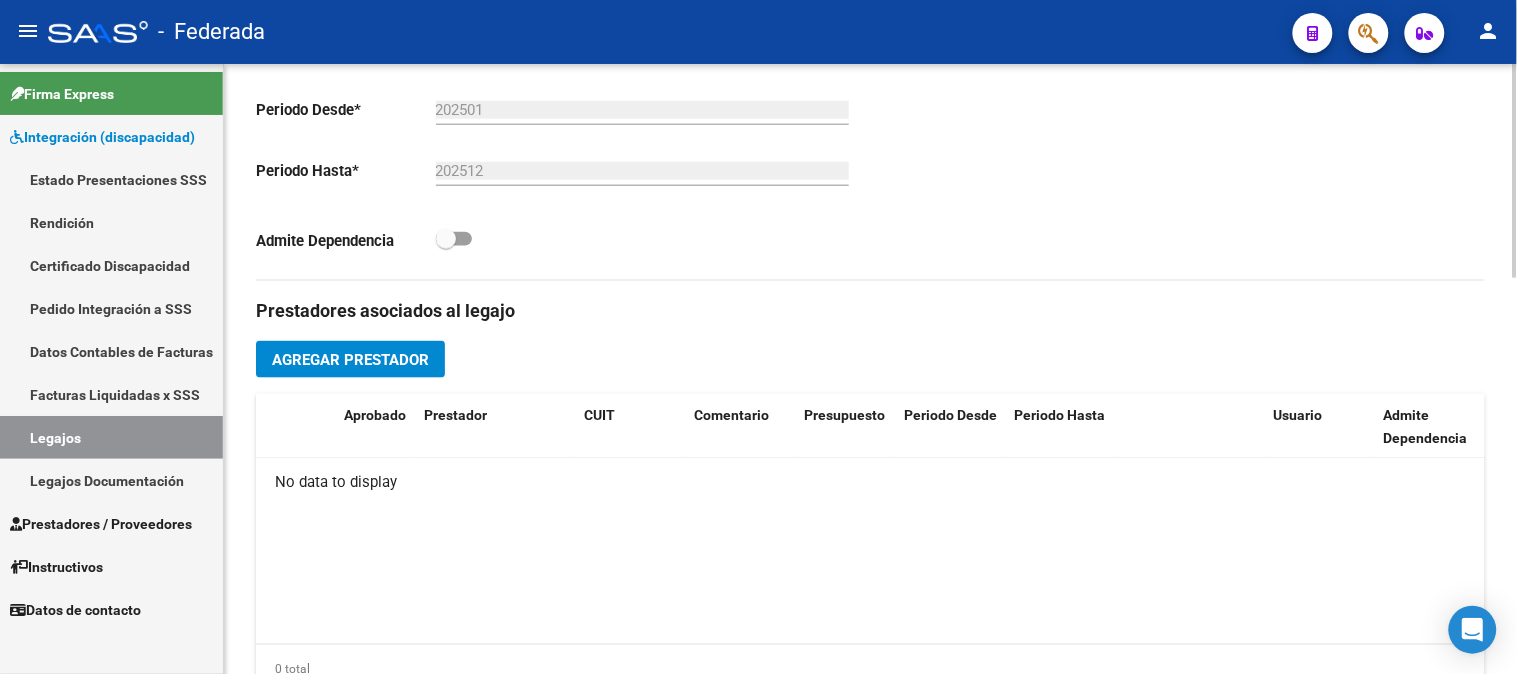 scroll, scrollTop: 666, scrollLeft: 0, axis: vertical 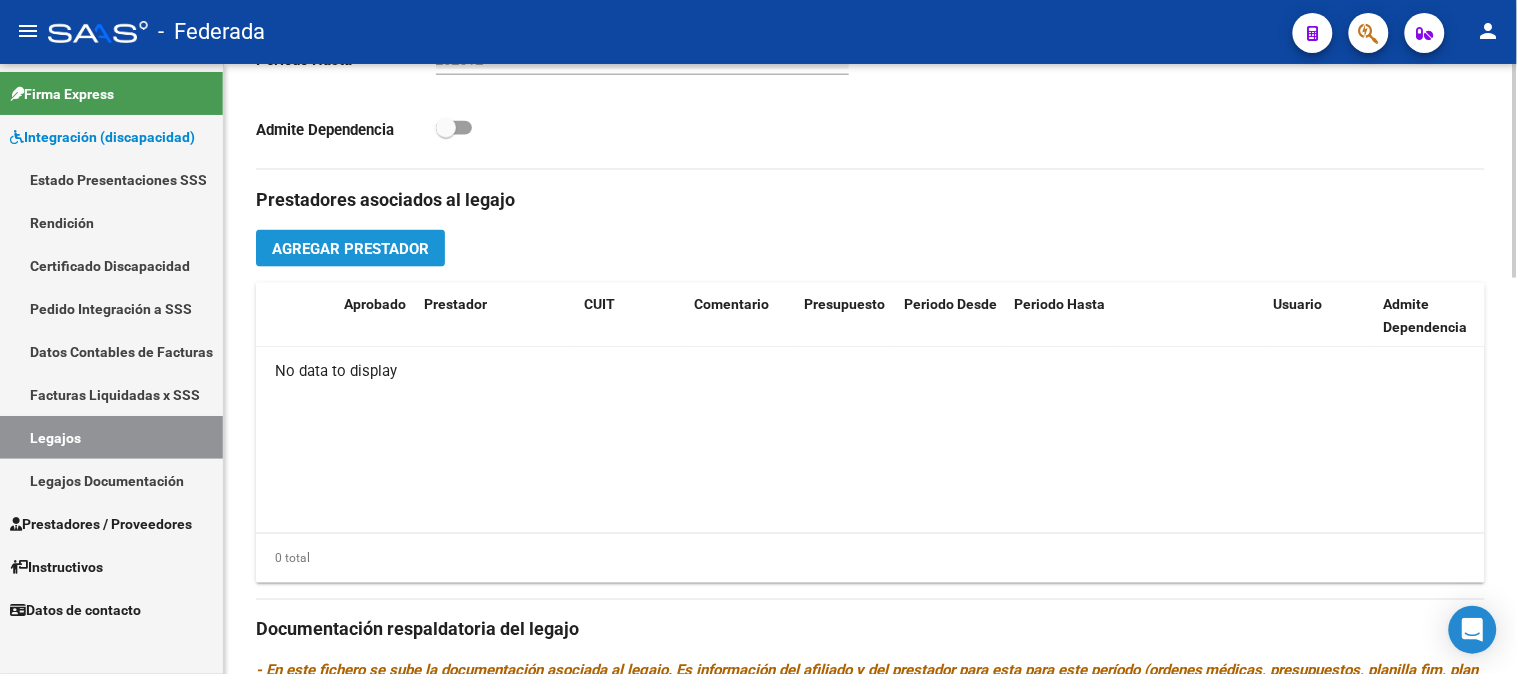 click on "Agregar Prestador" 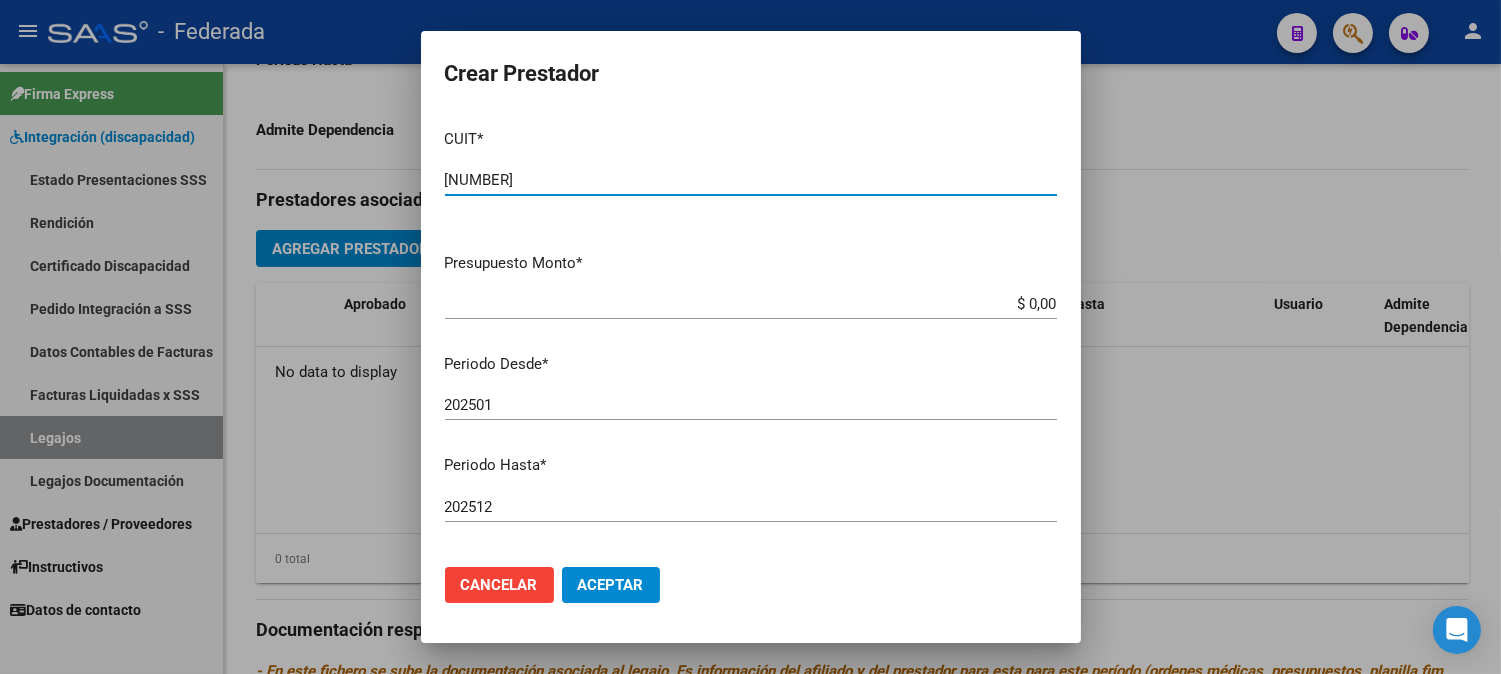 type on "[NUMBER]" 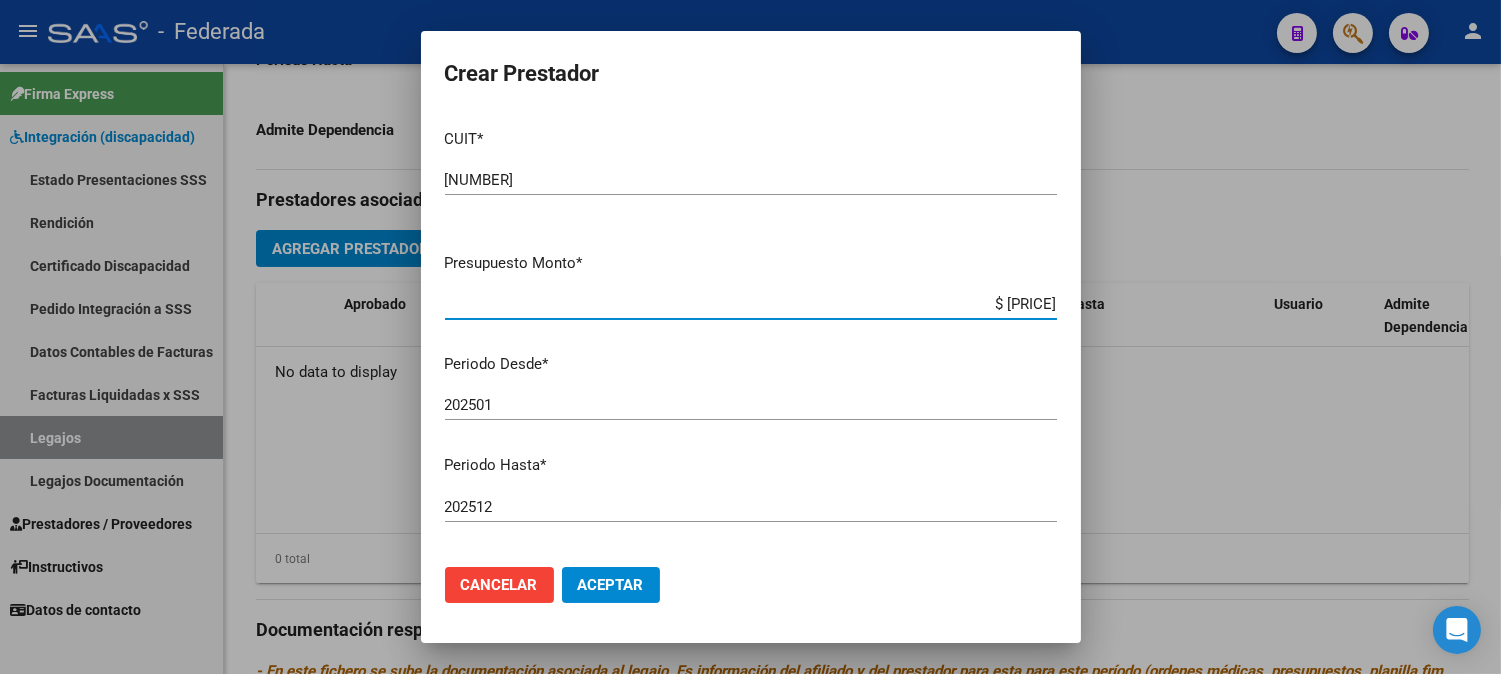 type on "$ [PRICE]" 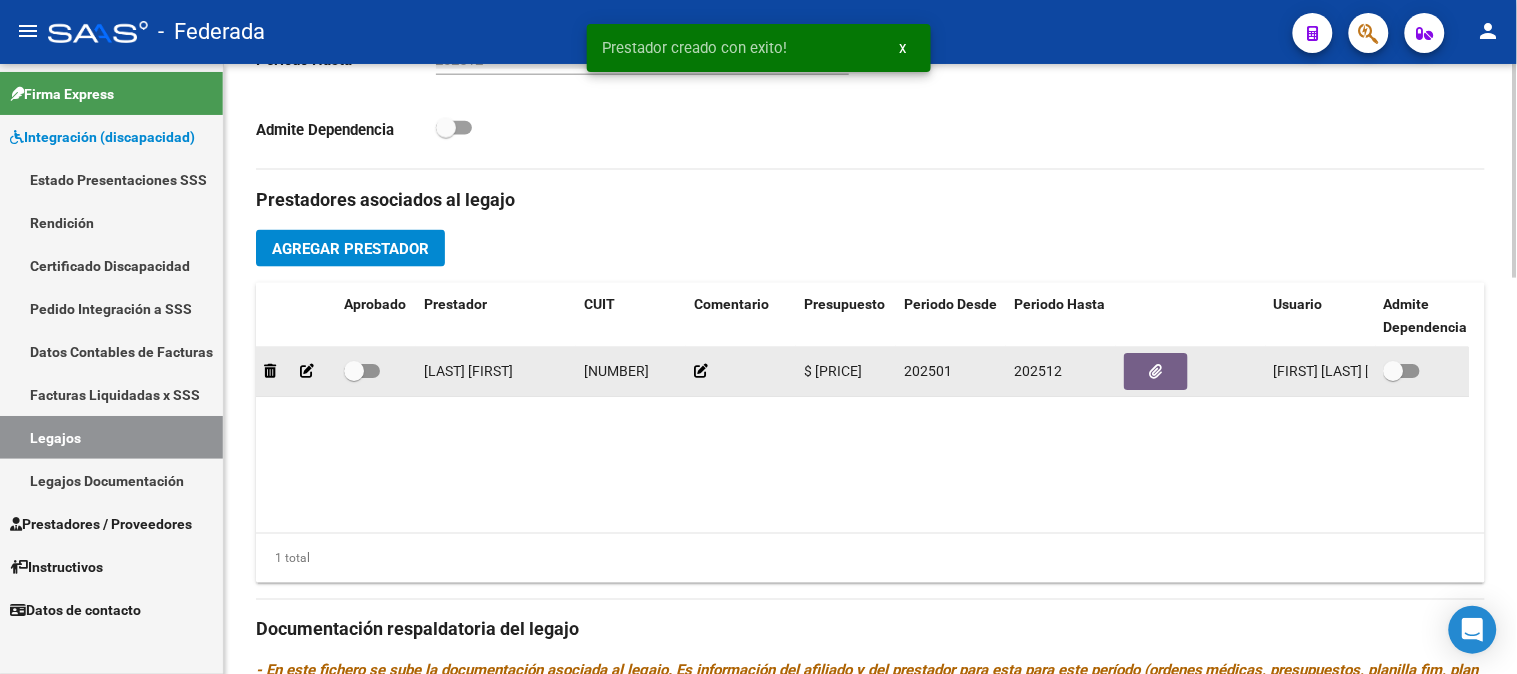 click 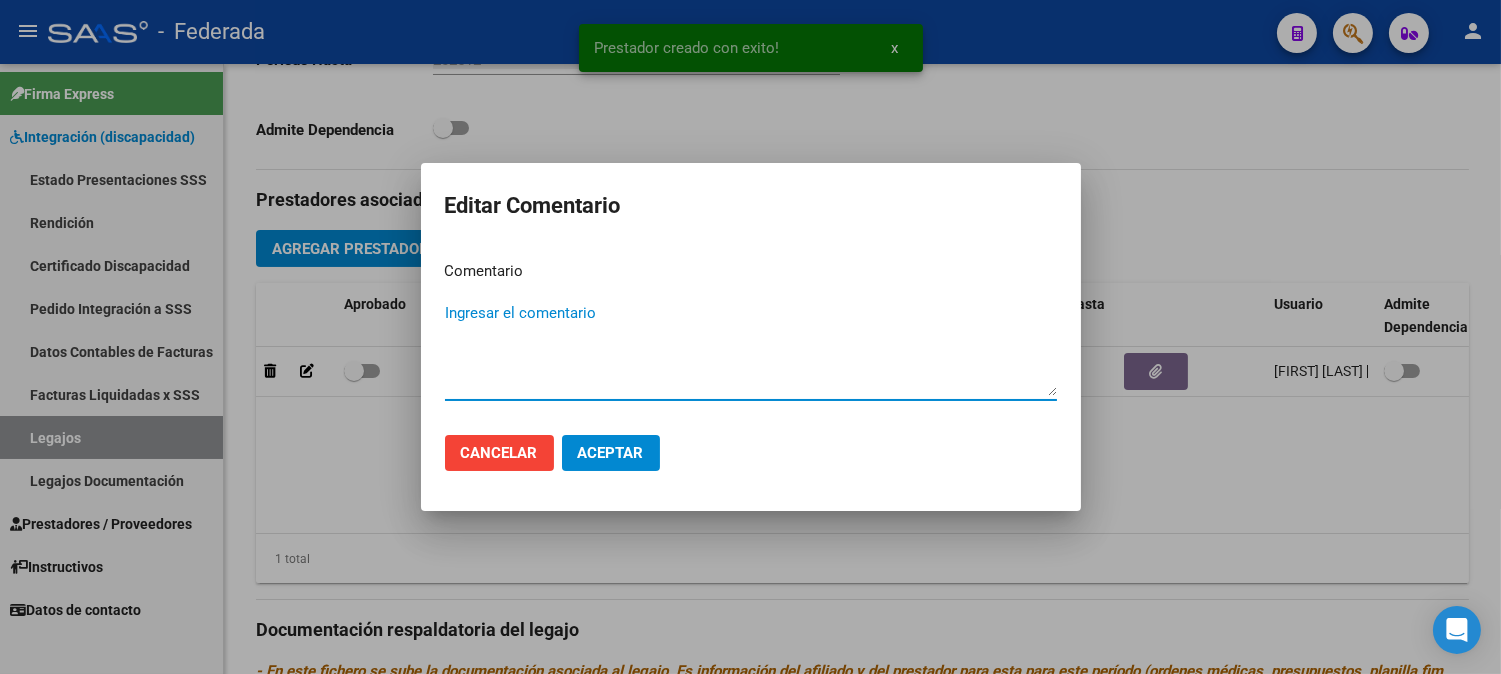 click on "Cancelar" 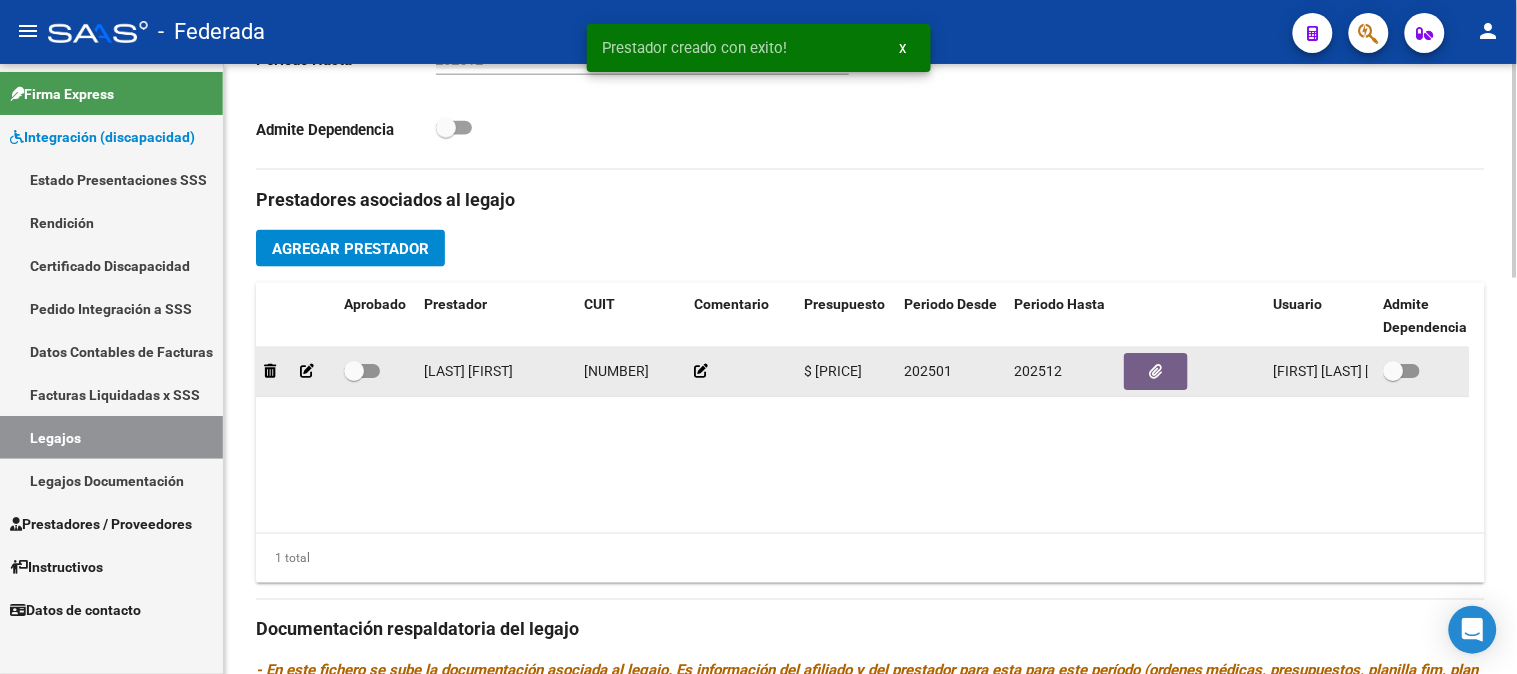 click 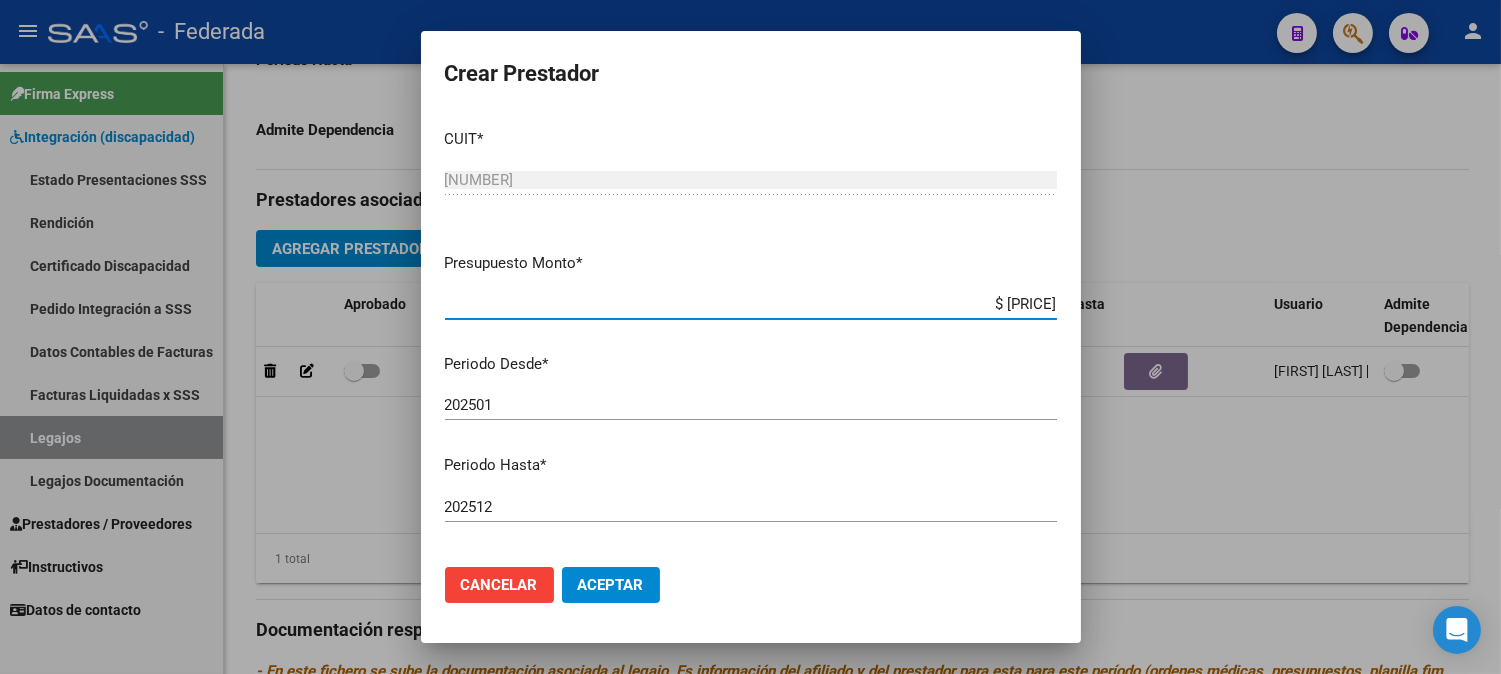 click on "Cancelar Aceptar" 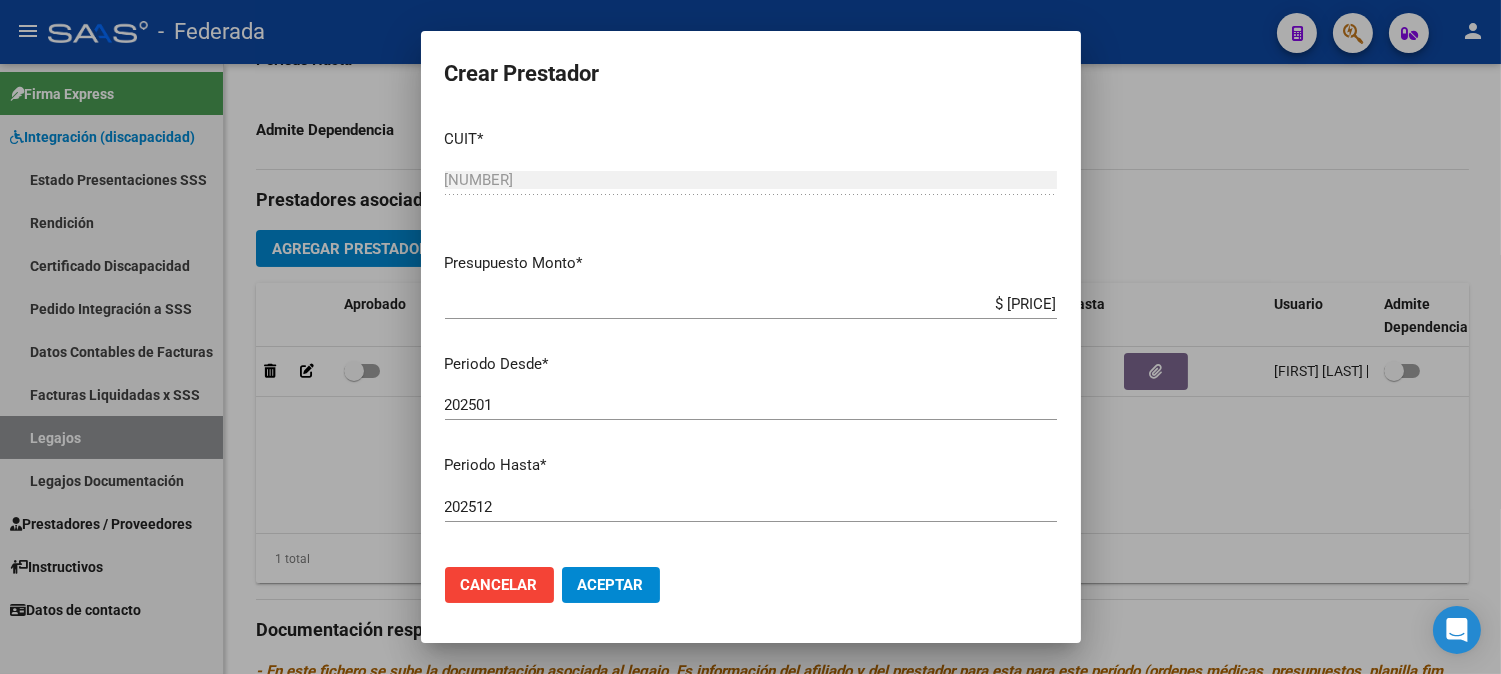 click on "Aceptar" 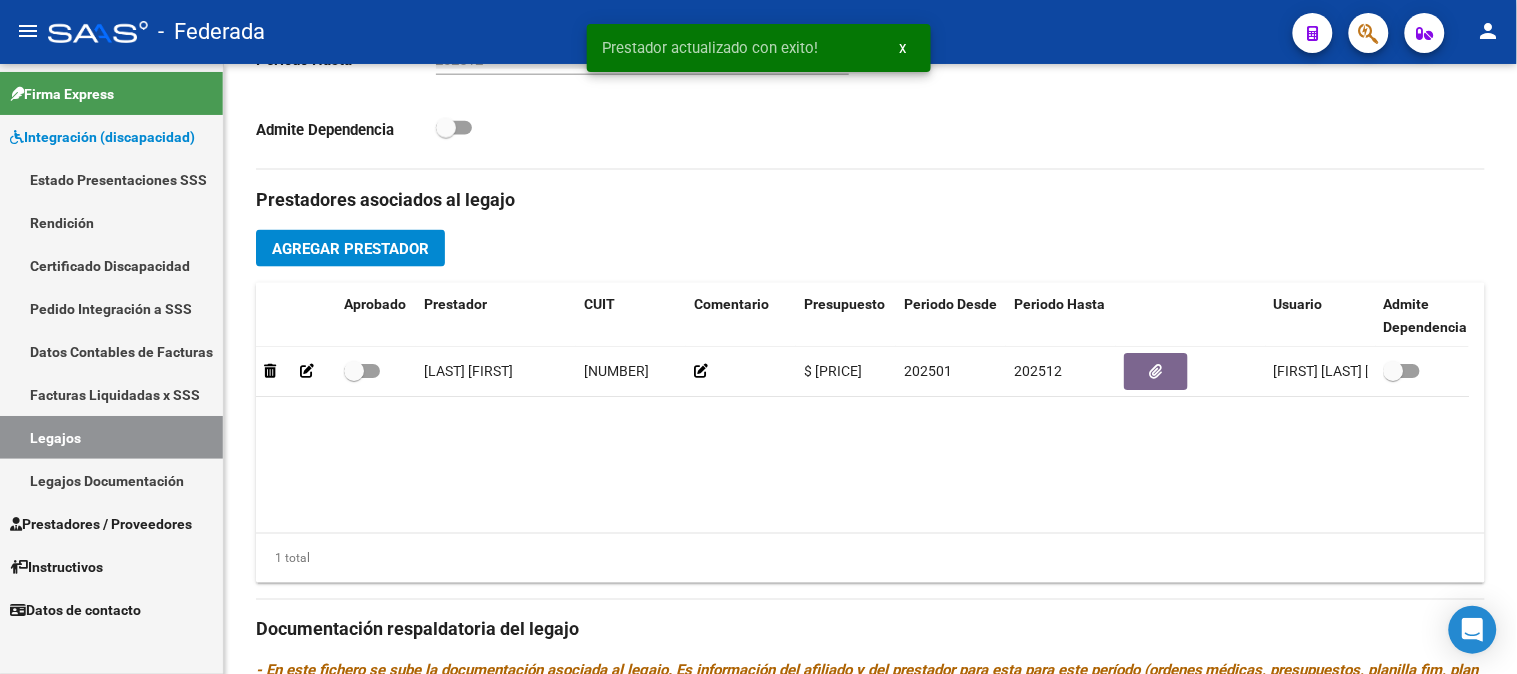 click on "x" at bounding box center (903, 48) 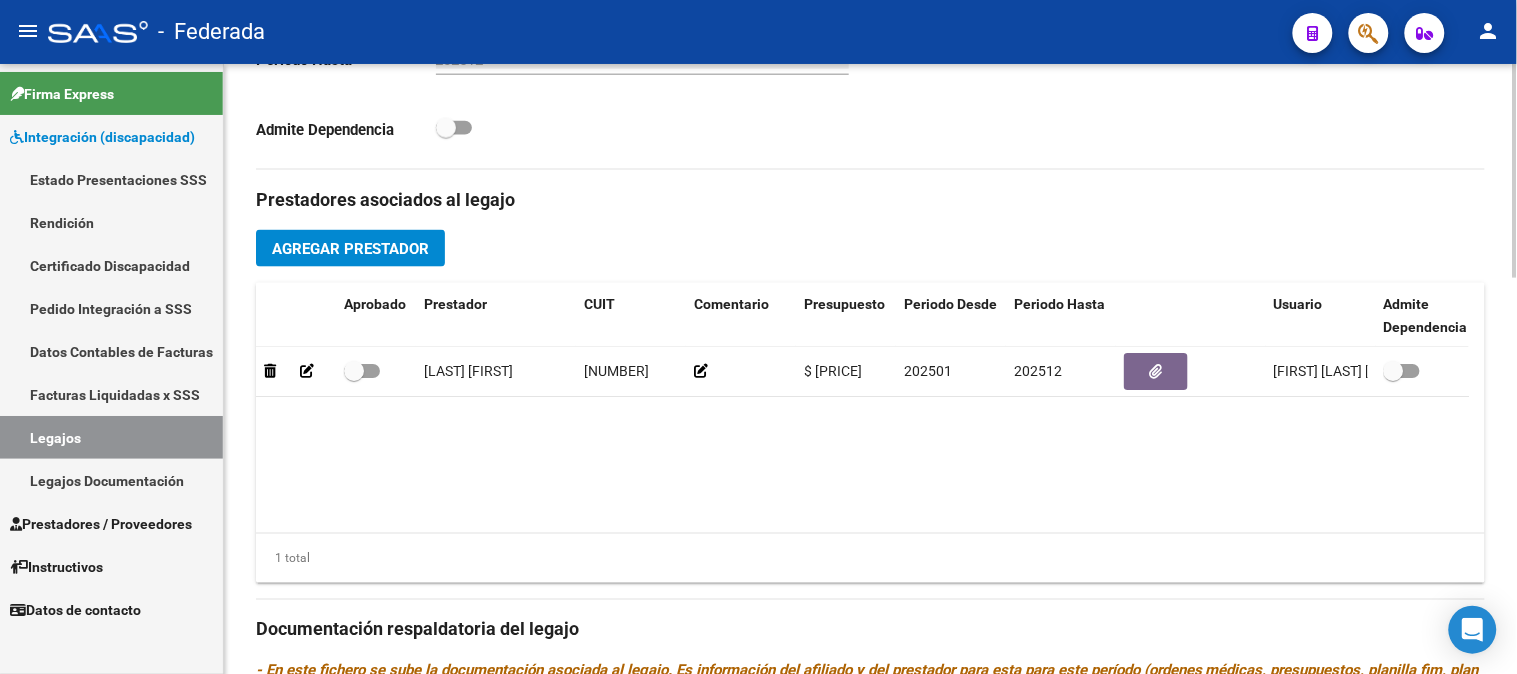 click on "Agregar Prestador" 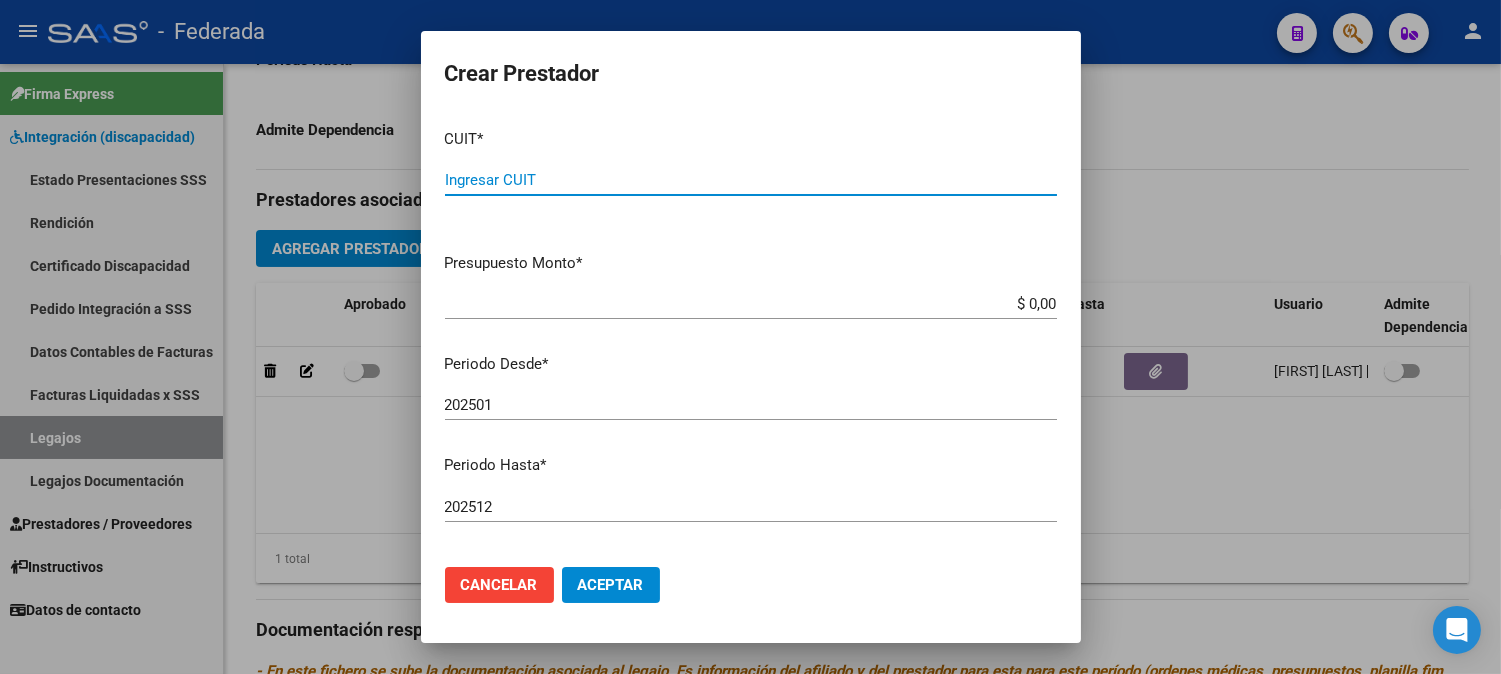 paste on "[NUMBER]" 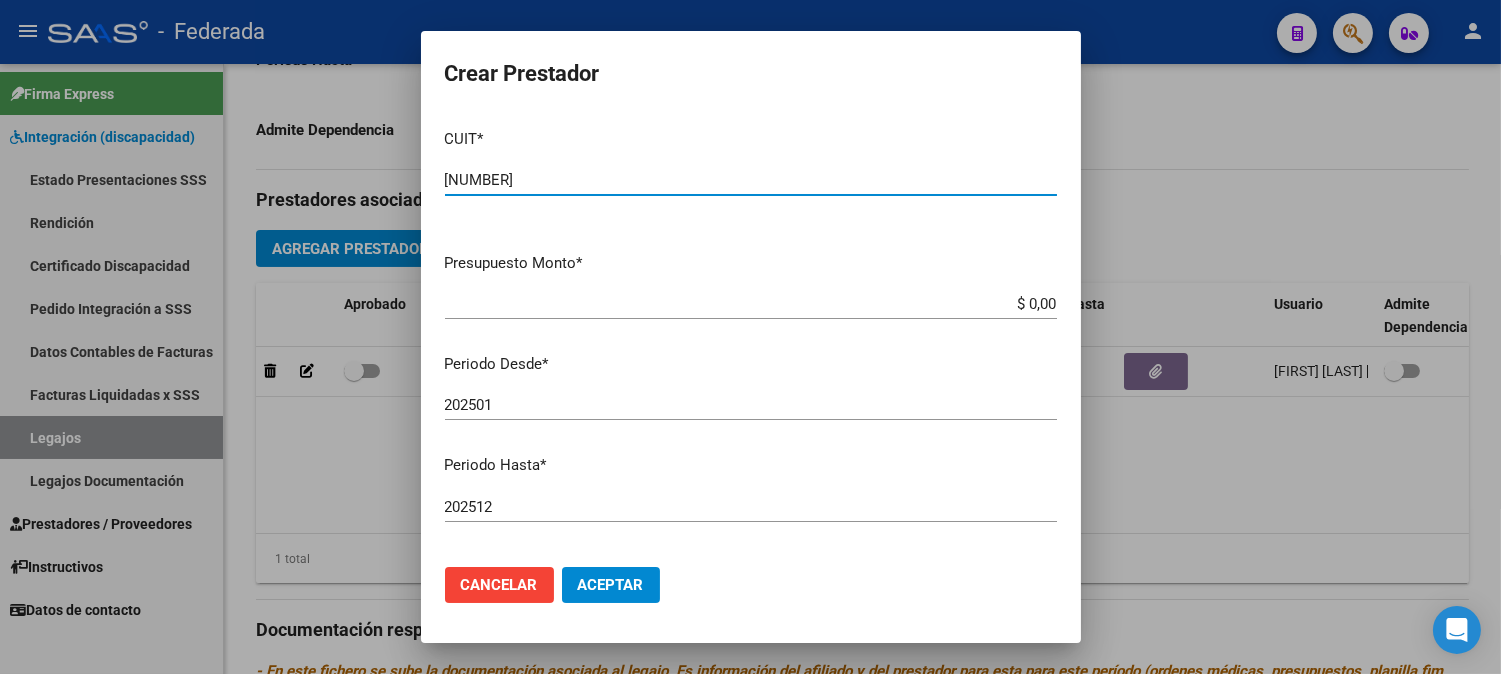 type on "[NUMBER]" 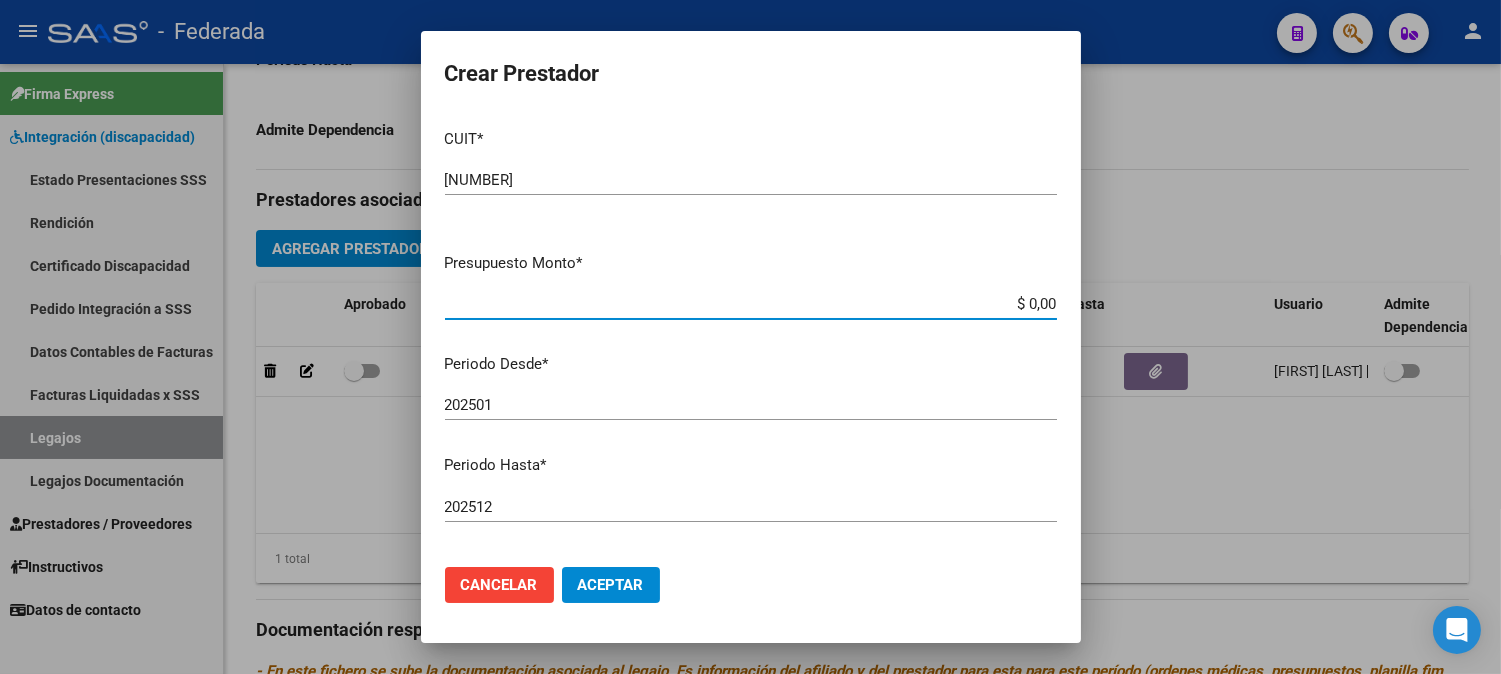 click on "$ 0,00" at bounding box center [751, 304] 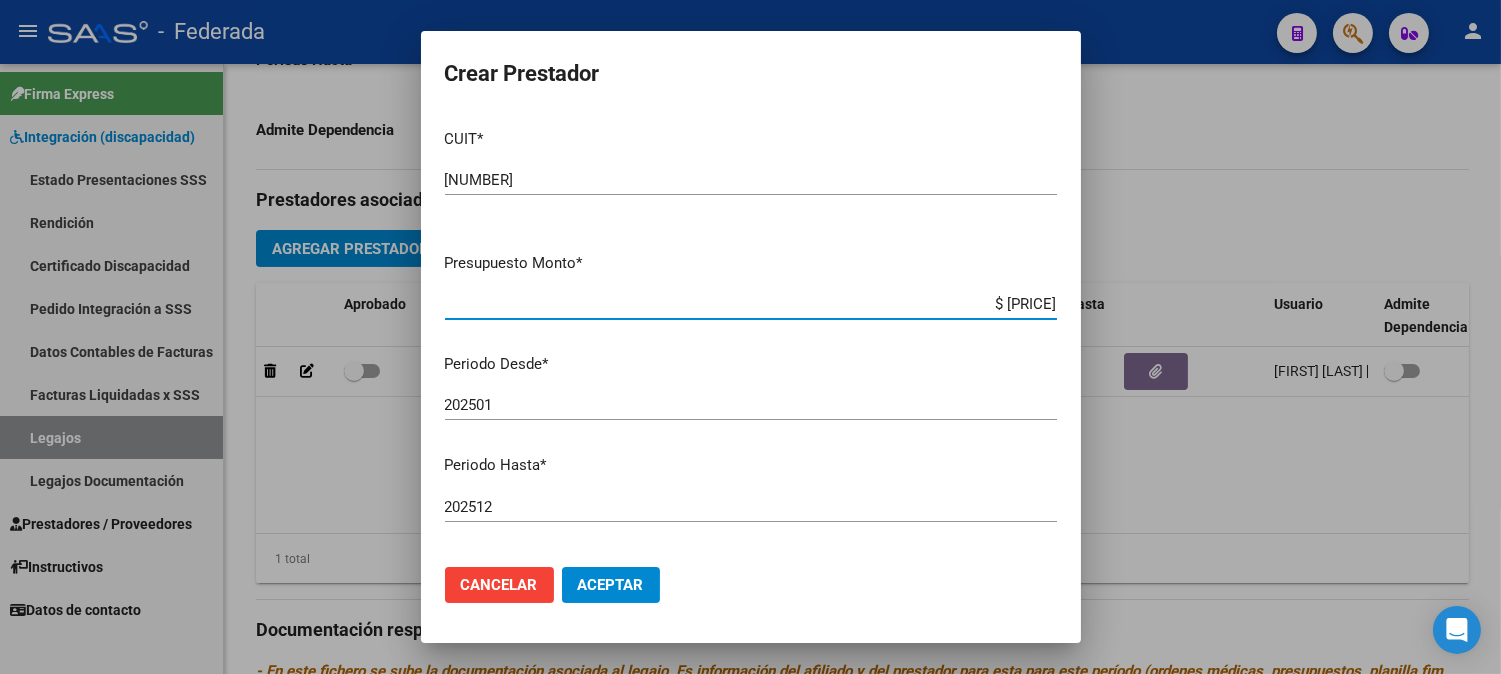 type on "$ [PRICE]" 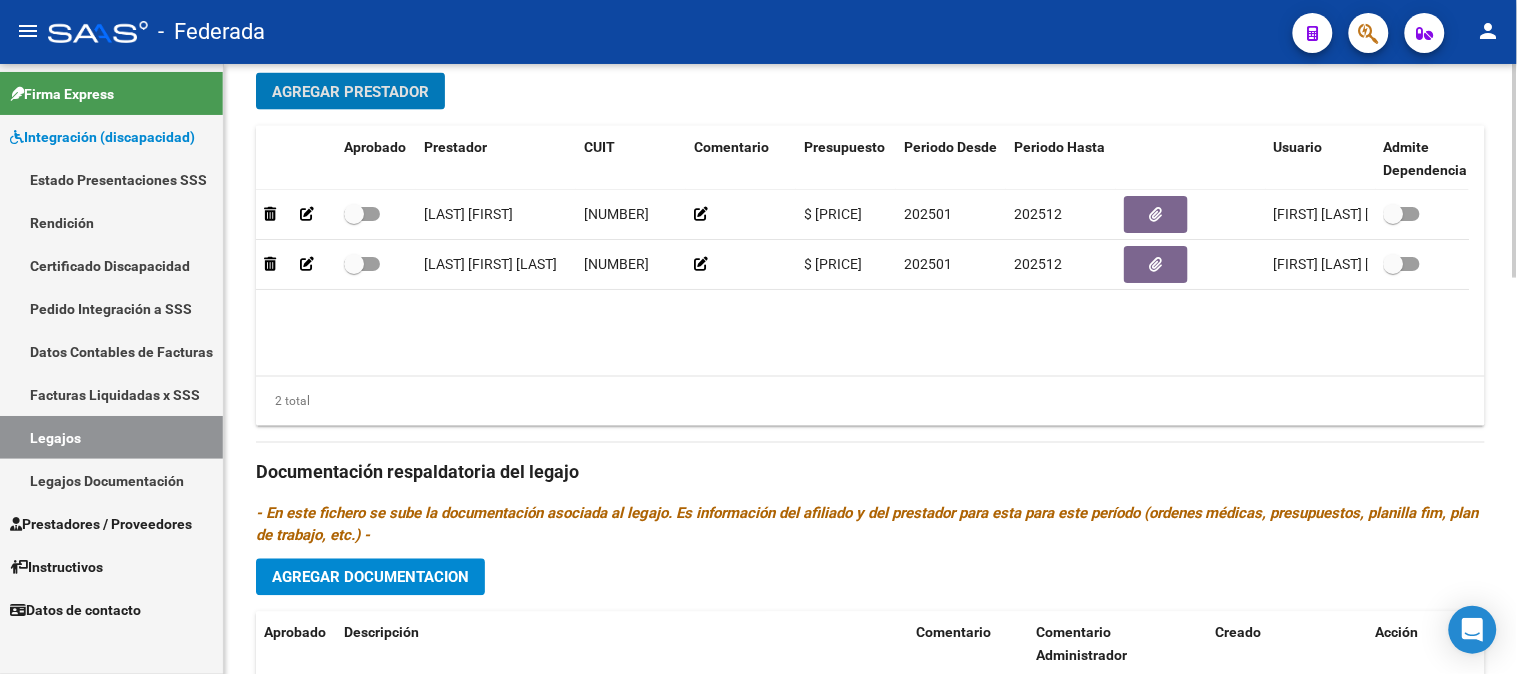 scroll, scrollTop: 777, scrollLeft: 0, axis: vertical 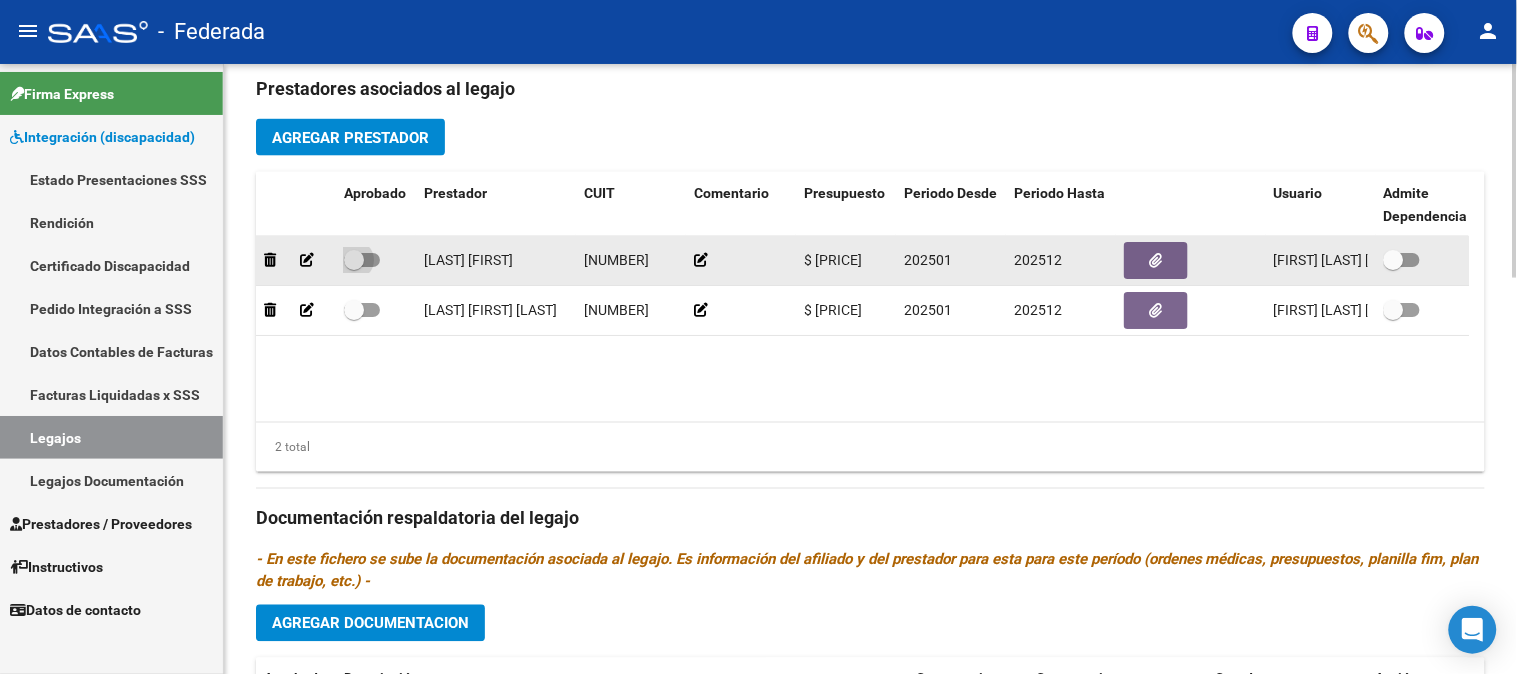 click at bounding box center (354, 260) 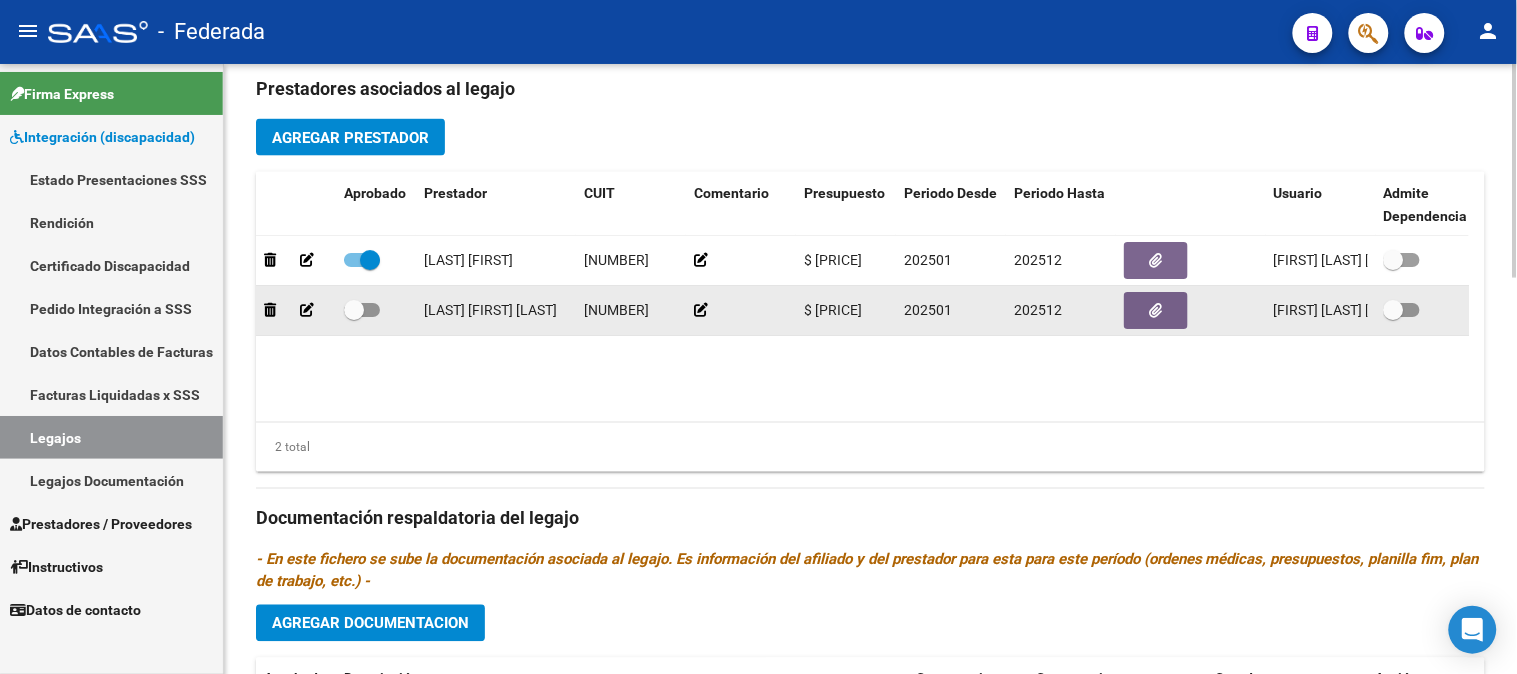 click at bounding box center (354, 310) 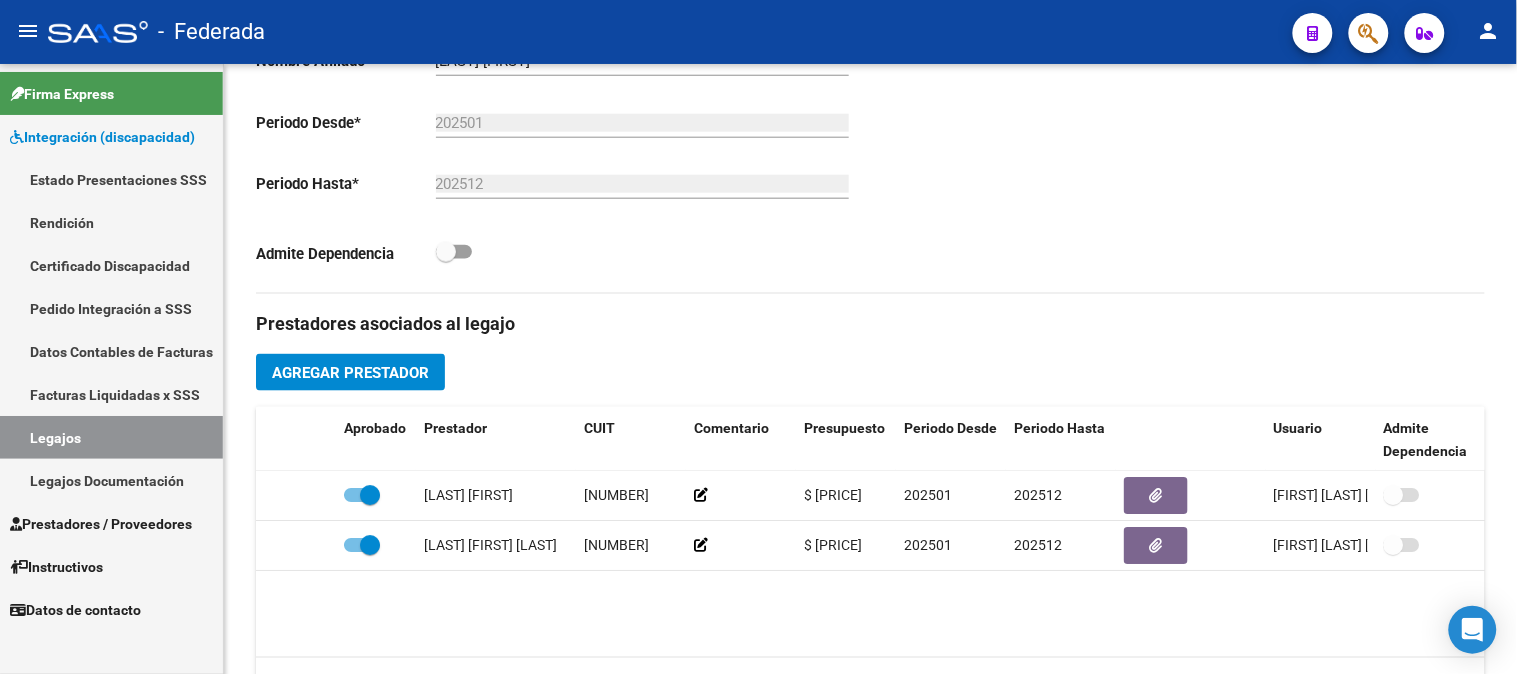 scroll, scrollTop: 555, scrollLeft: 0, axis: vertical 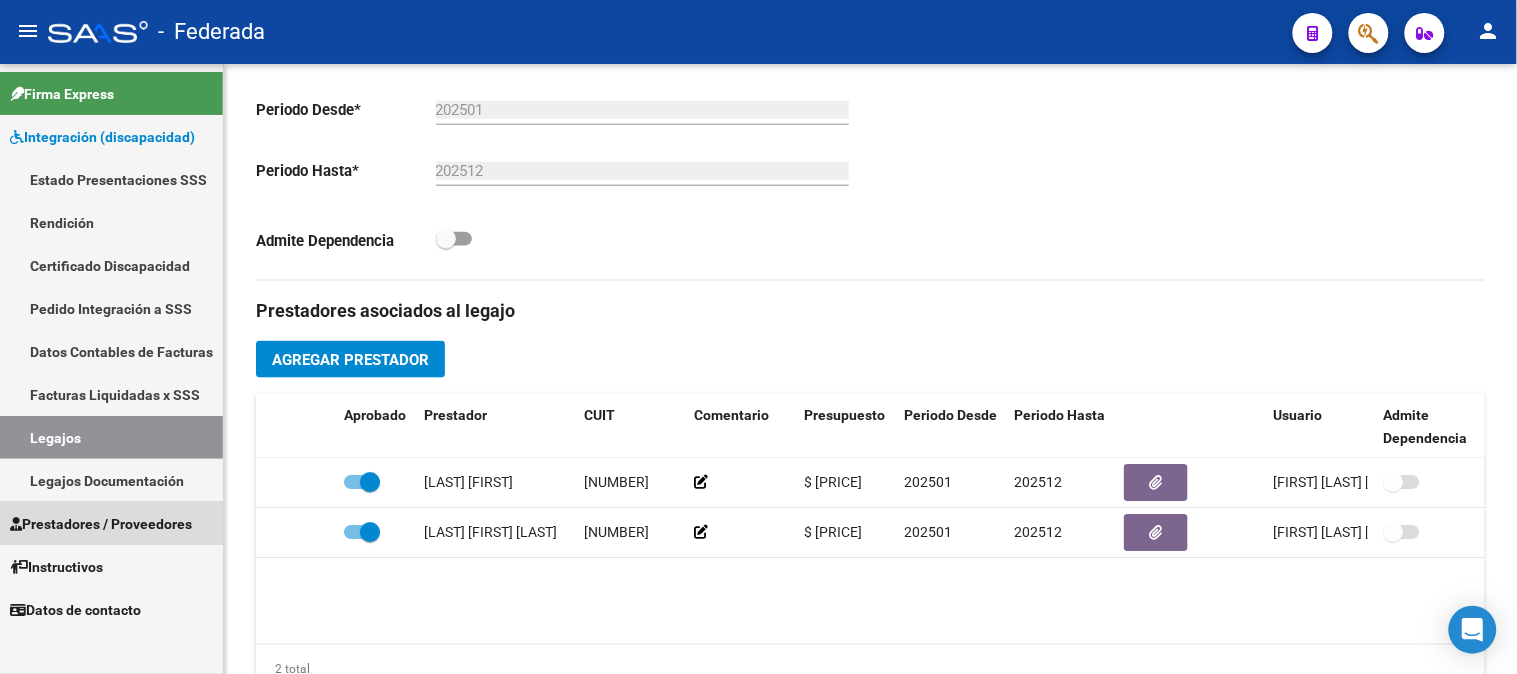 click on "Prestadores / Proveedores" at bounding box center (101, 524) 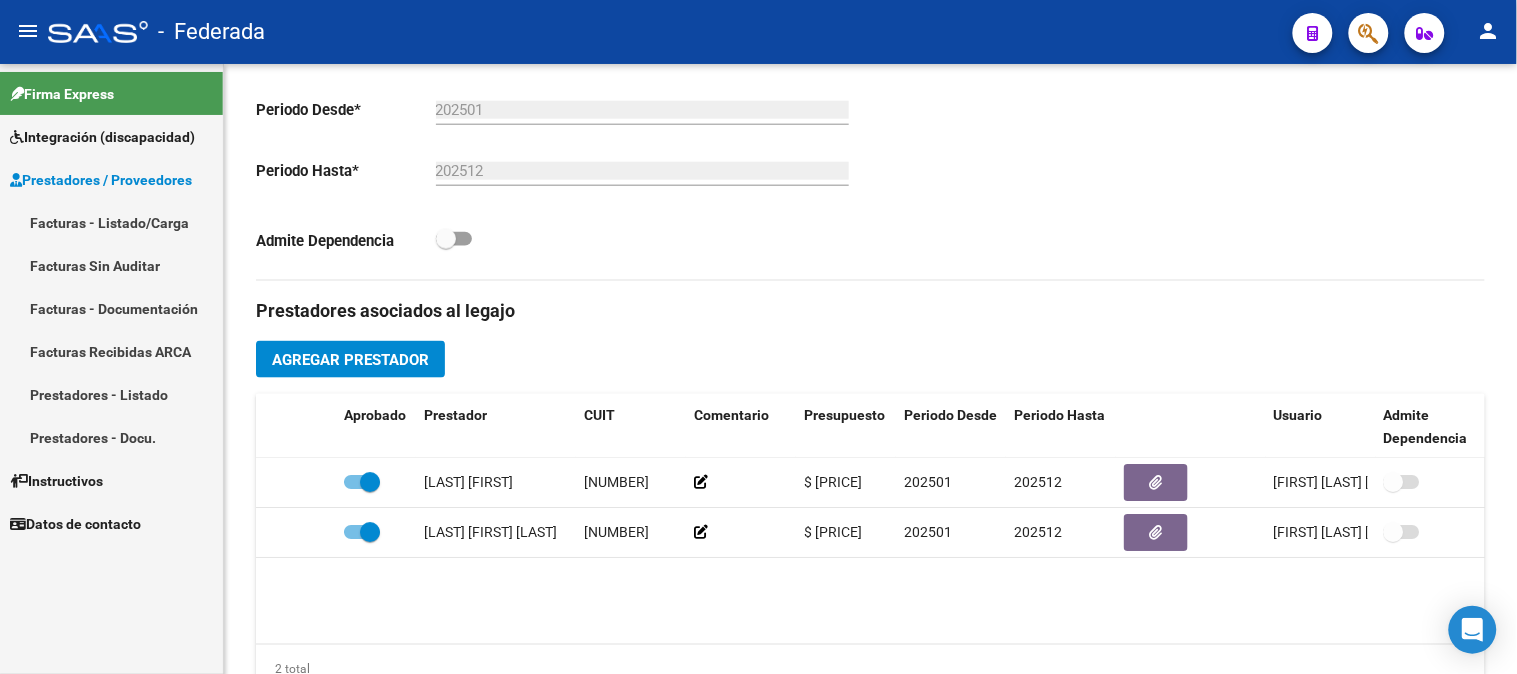 click on "Facturas - Listado/Carga" at bounding box center [111, 222] 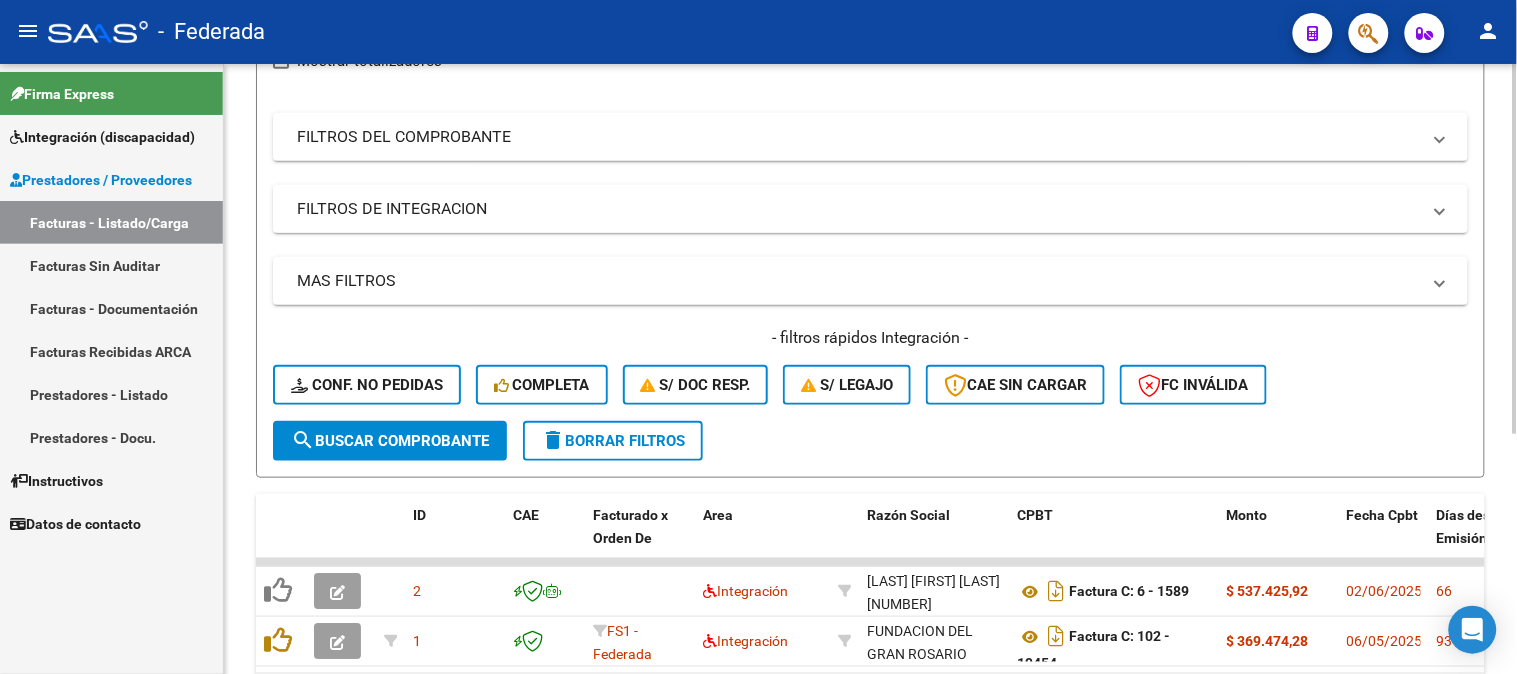 scroll, scrollTop: 0, scrollLeft: 0, axis: both 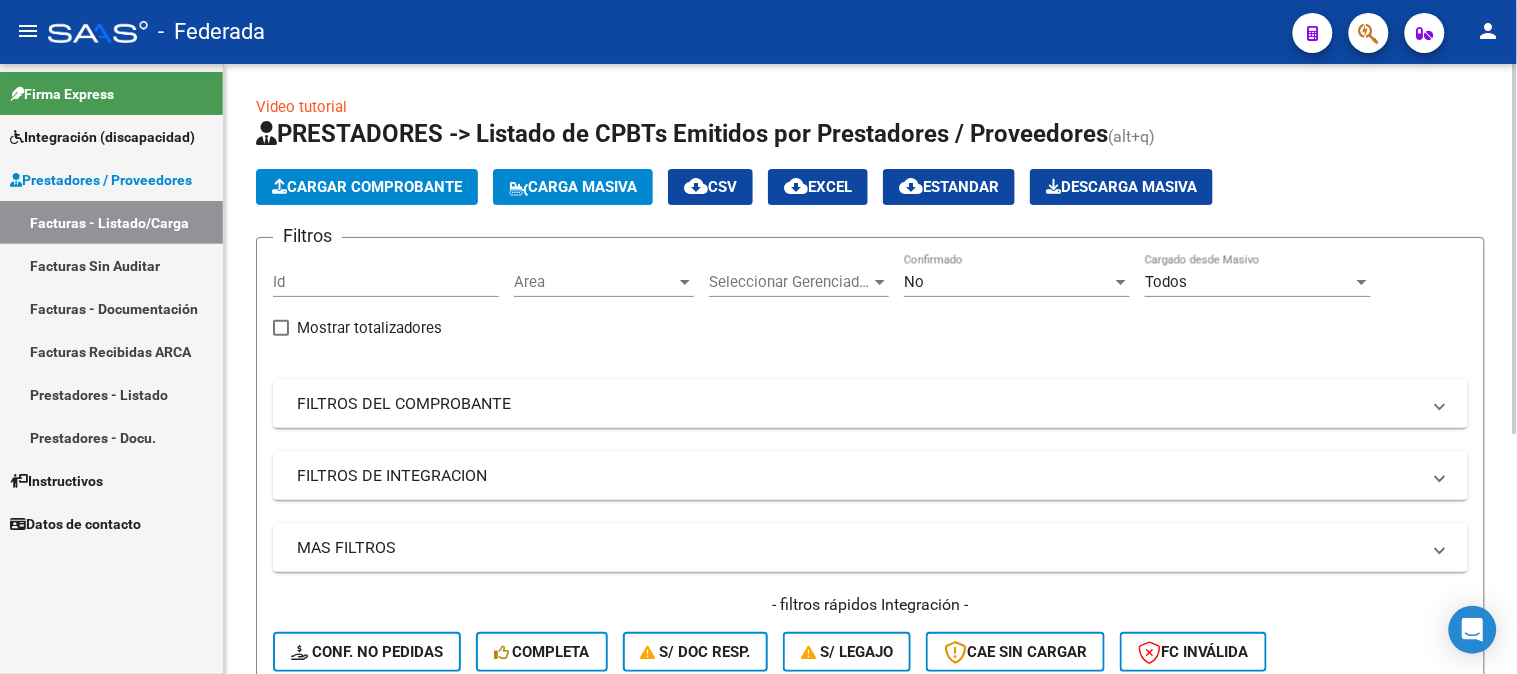 click on "Carga Masiva" 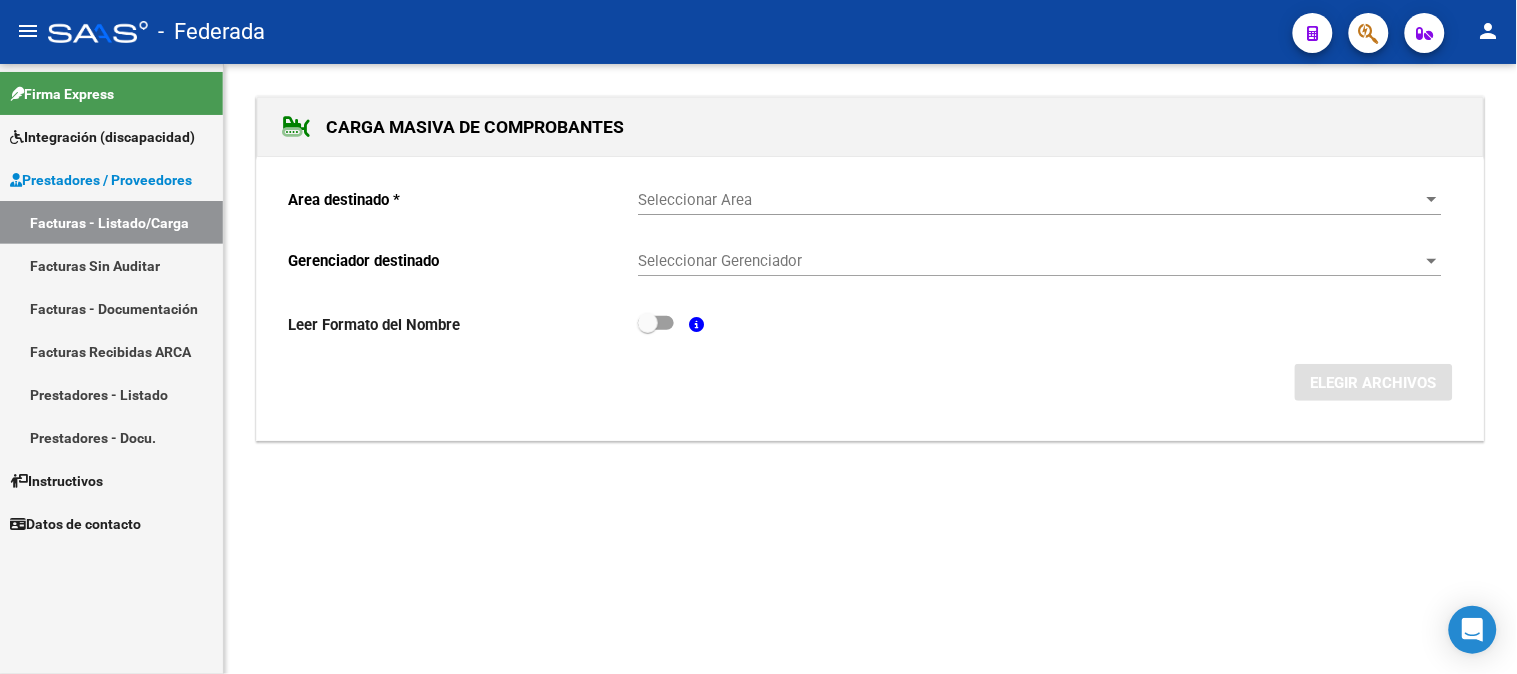 click on "Seleccionar Area" at bounding box center [1031, 200] 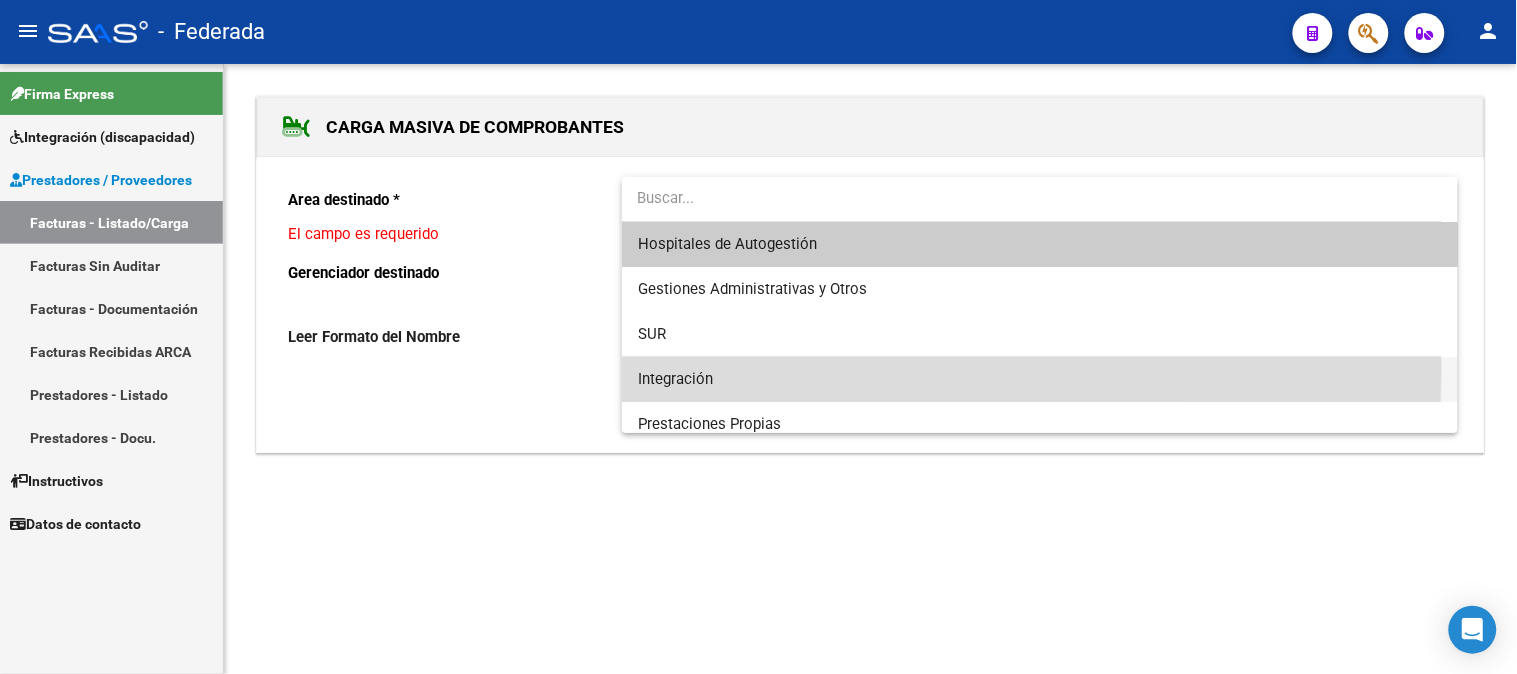 click on "Integración" at bounding box center [1040, 379] 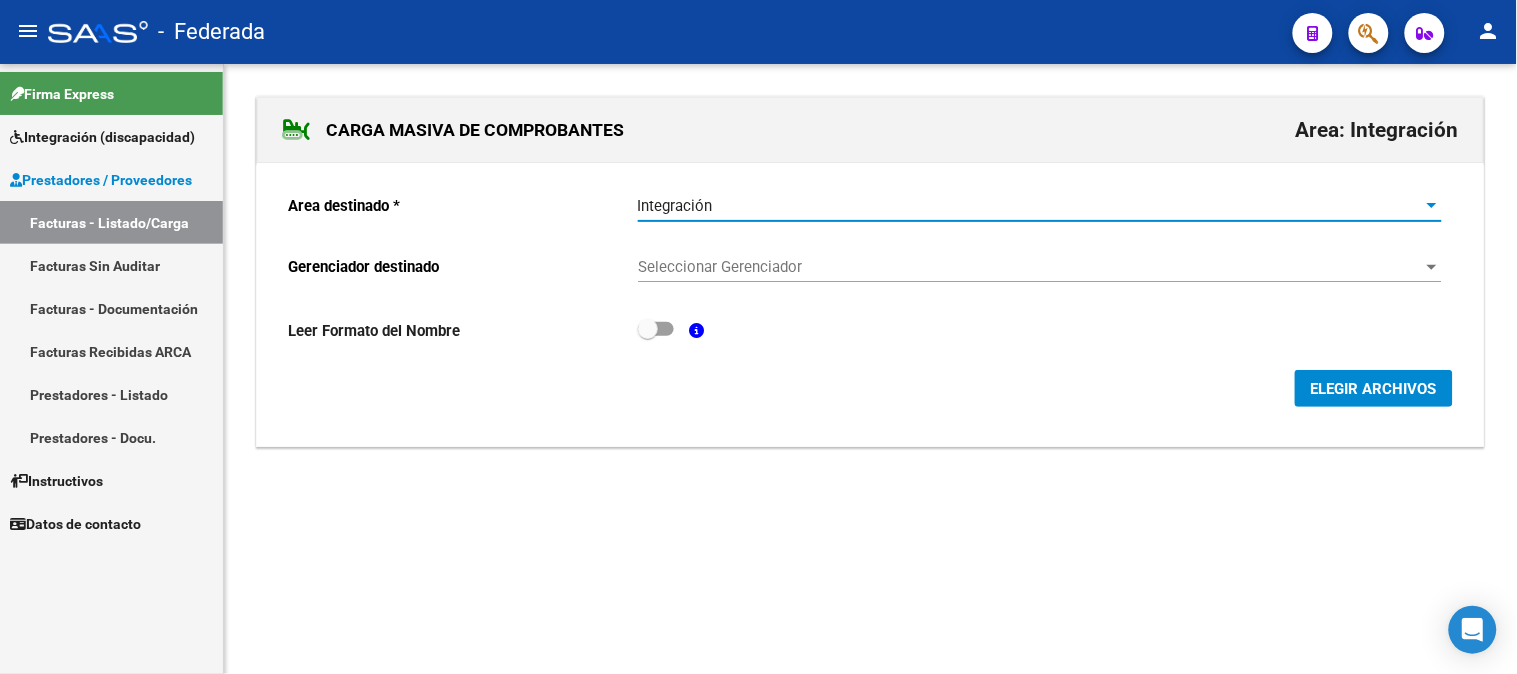 click on "Seleccionar Gerenciador" at bounding box center [1031, 267] 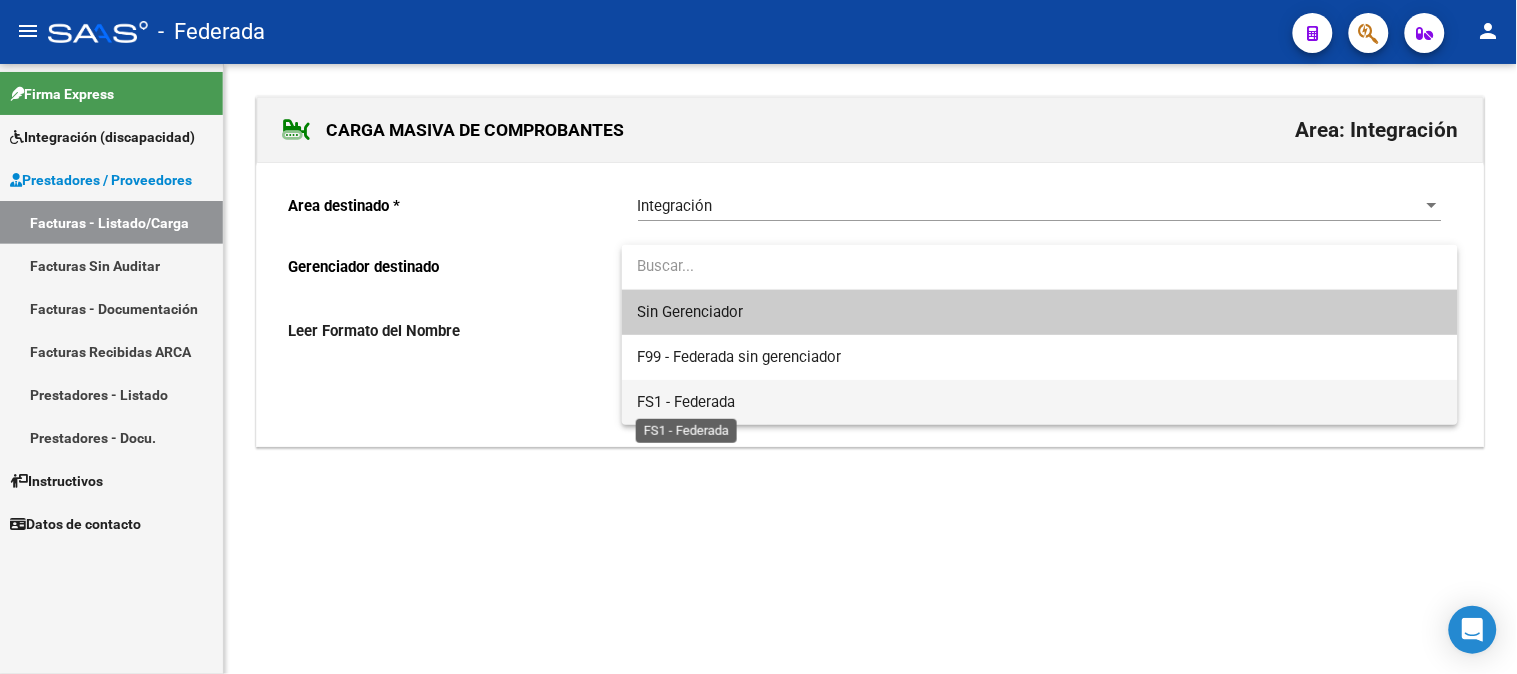click on "FS1 - Federada" at bounding box center [687, 402] 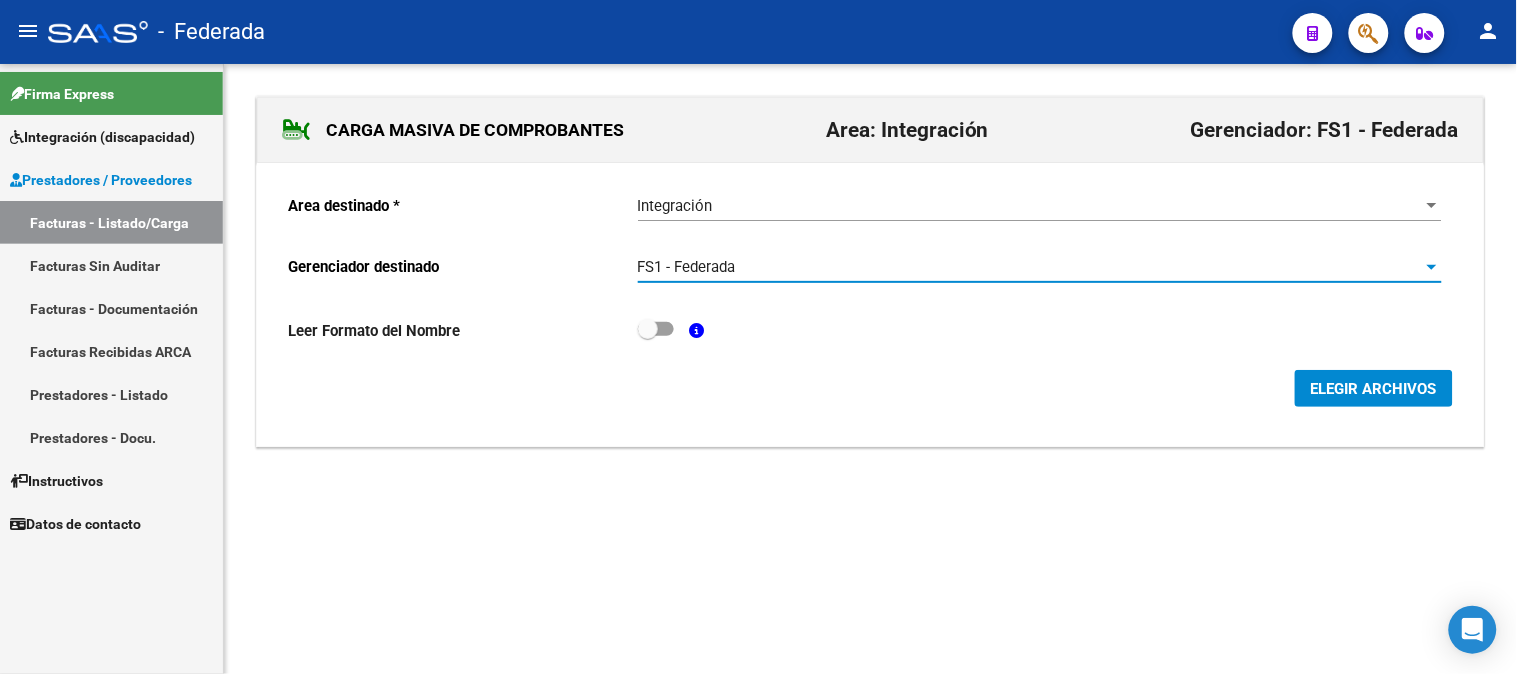 click on "ELEGIR ARCHIVOS" 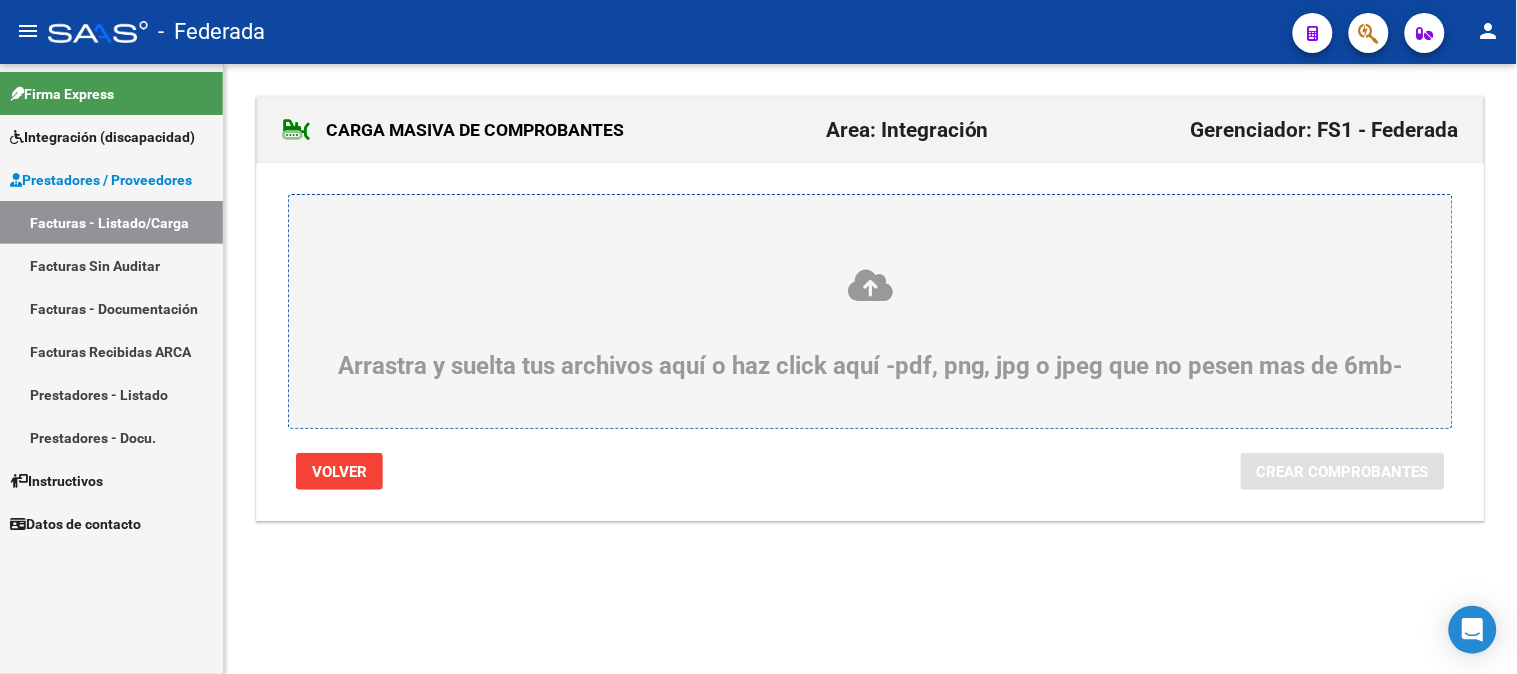 click 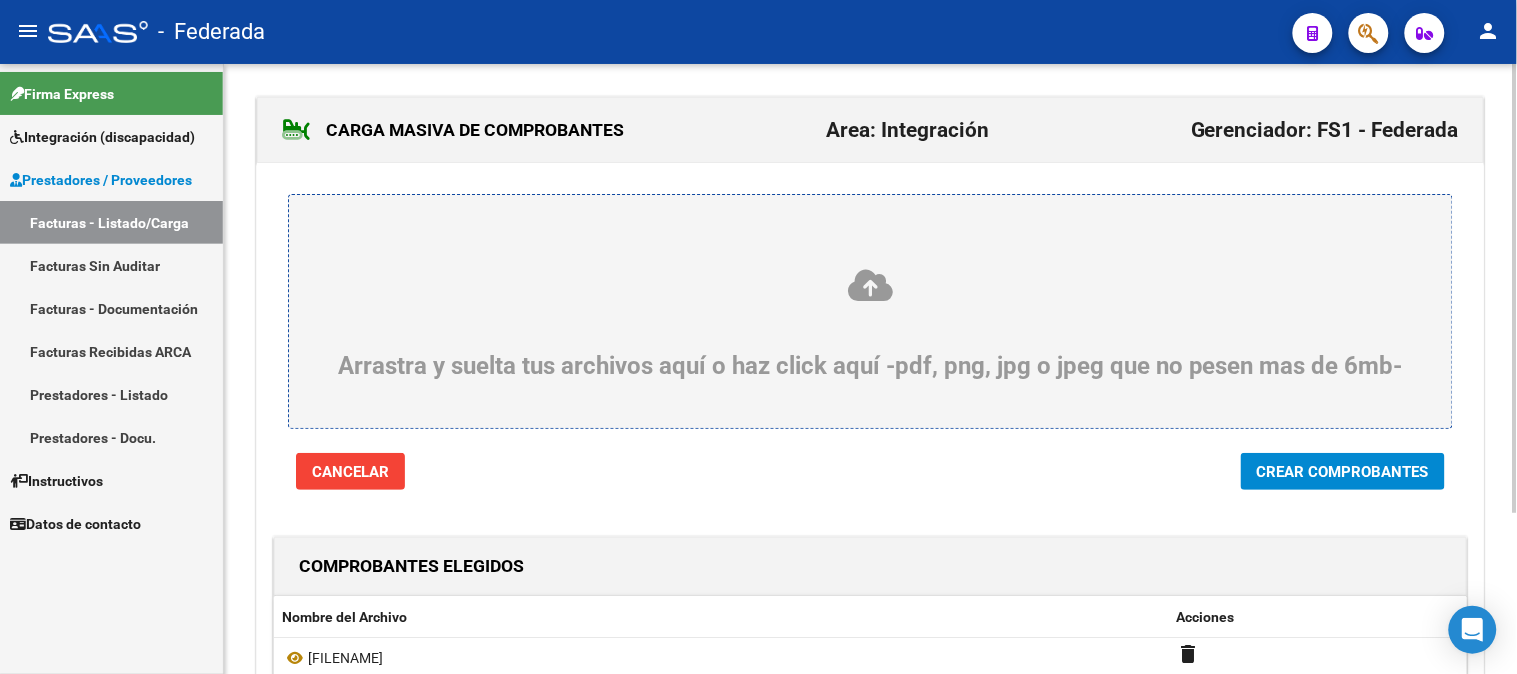 scroll, scrollTop: 218, scrollLeft: 0, axis: vertical 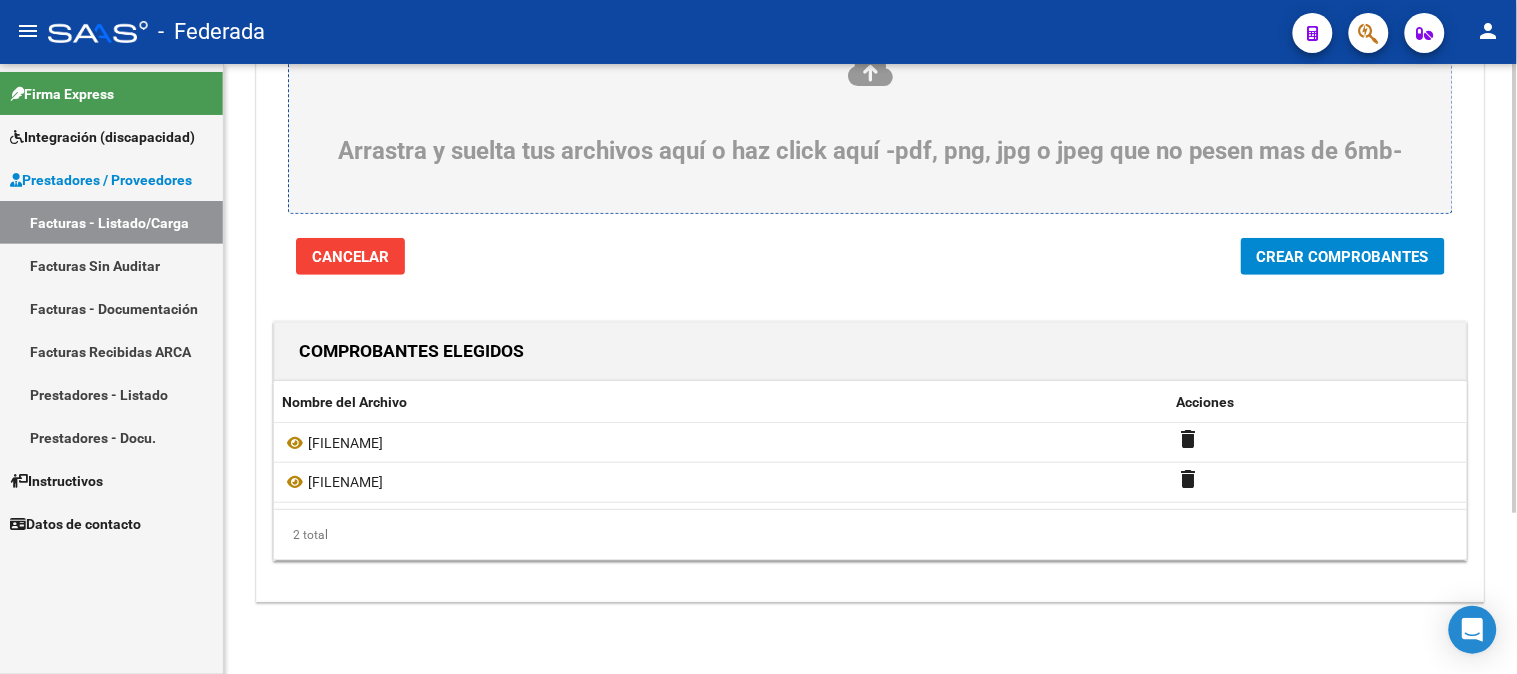 click on "Crear Comprobantes" 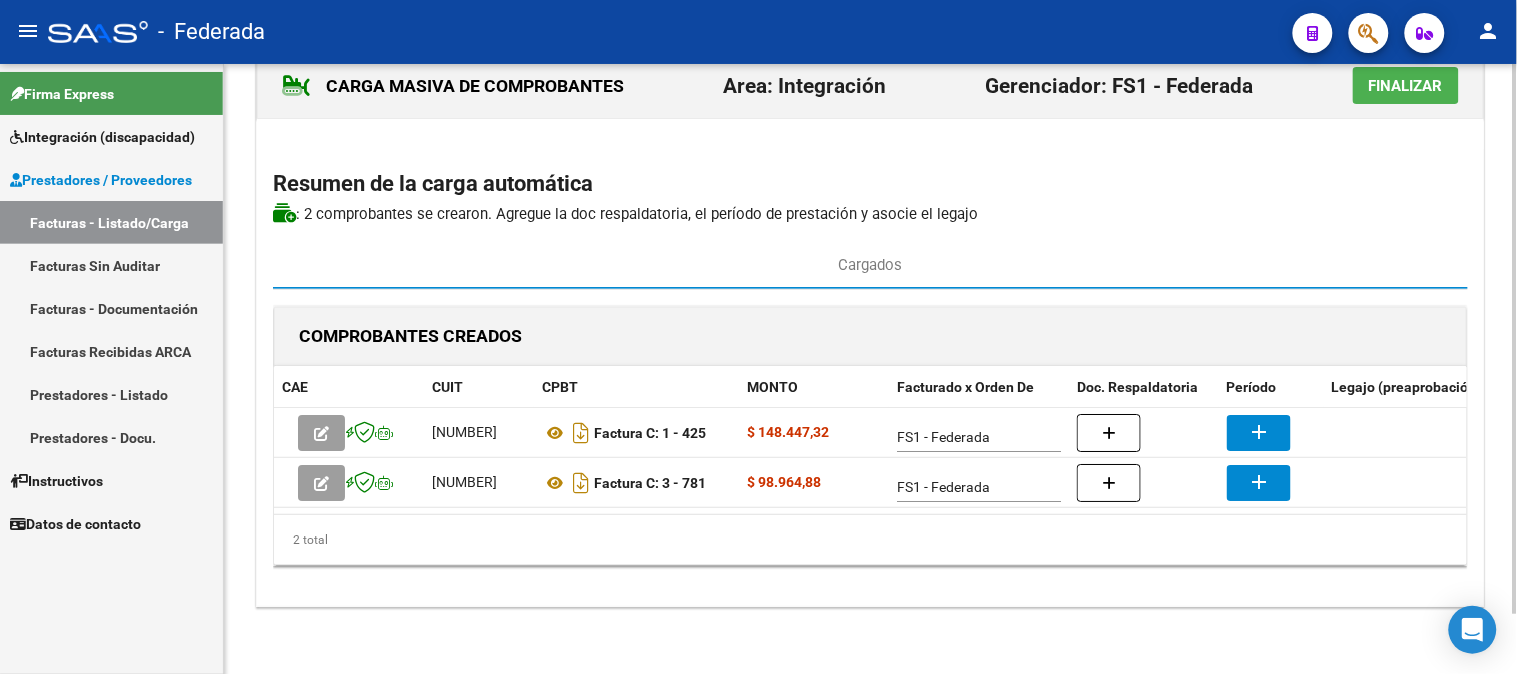 scroll, scrollTop: 66, scrollLeft: 0, axis: vertical 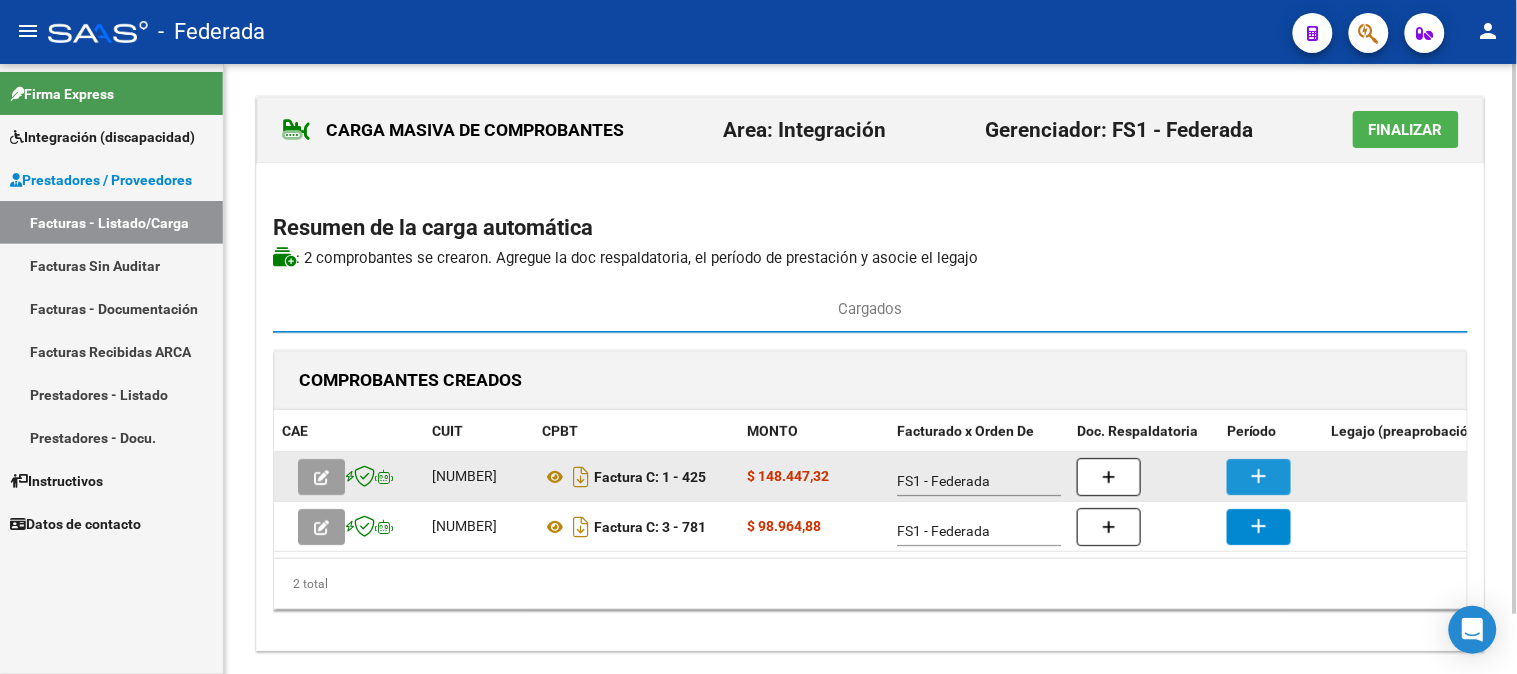 click on "add" 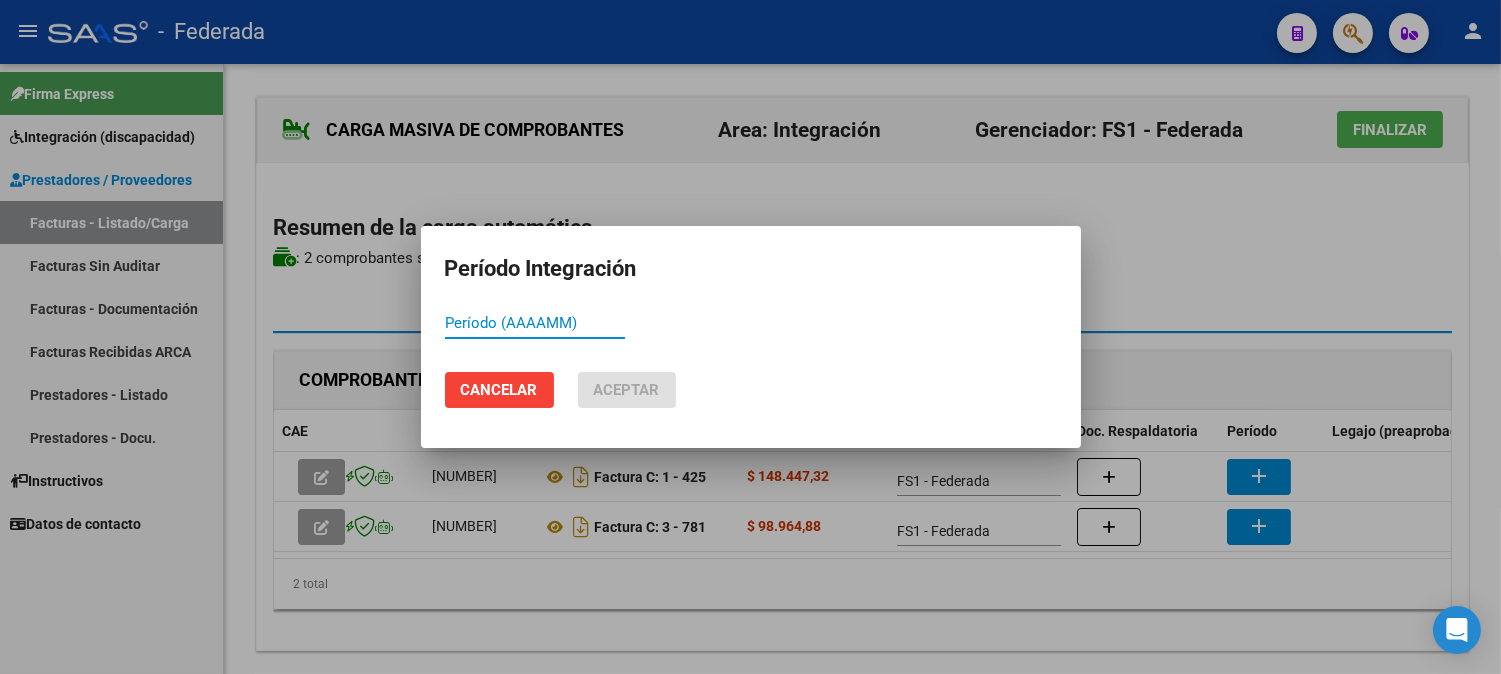 click on "Cancelar" 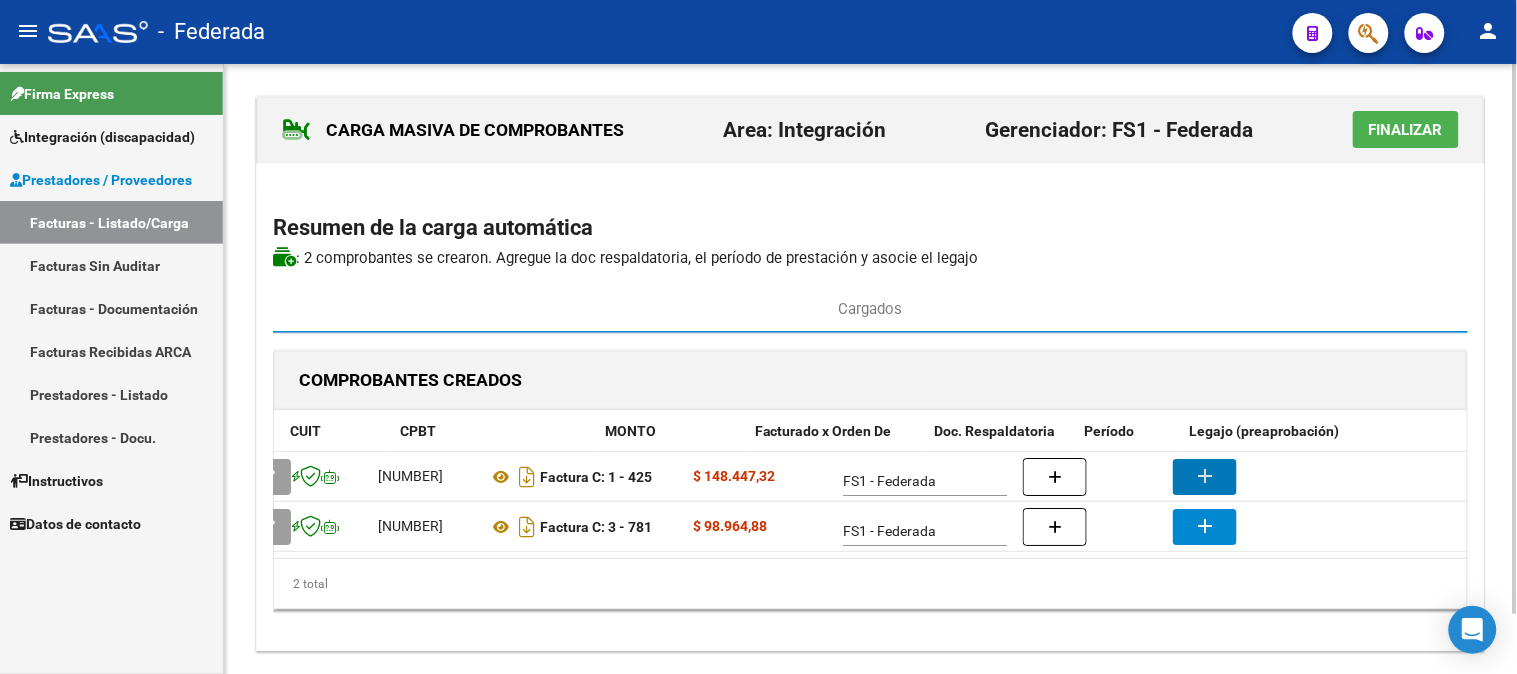 scroll, scrollTop: 0, scrollLeft: 156, axis: horizontal 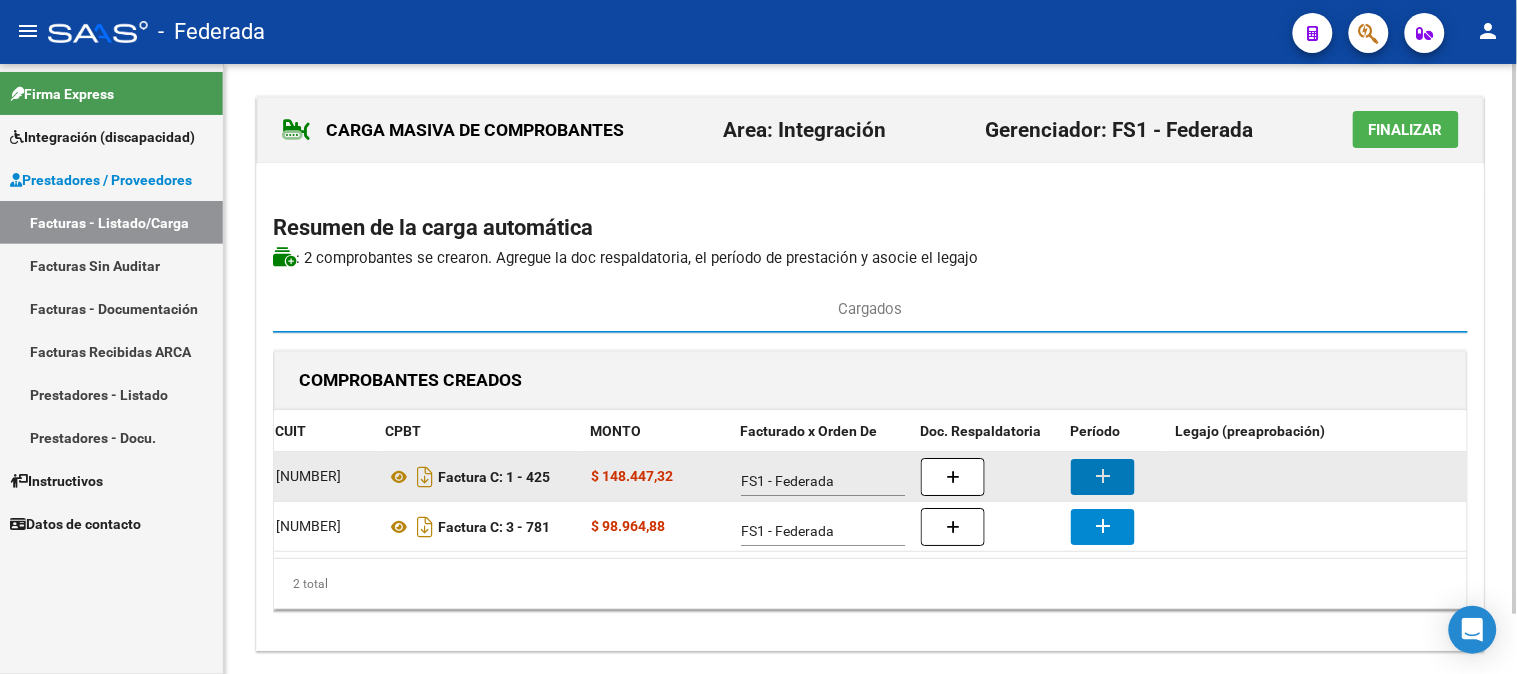 click 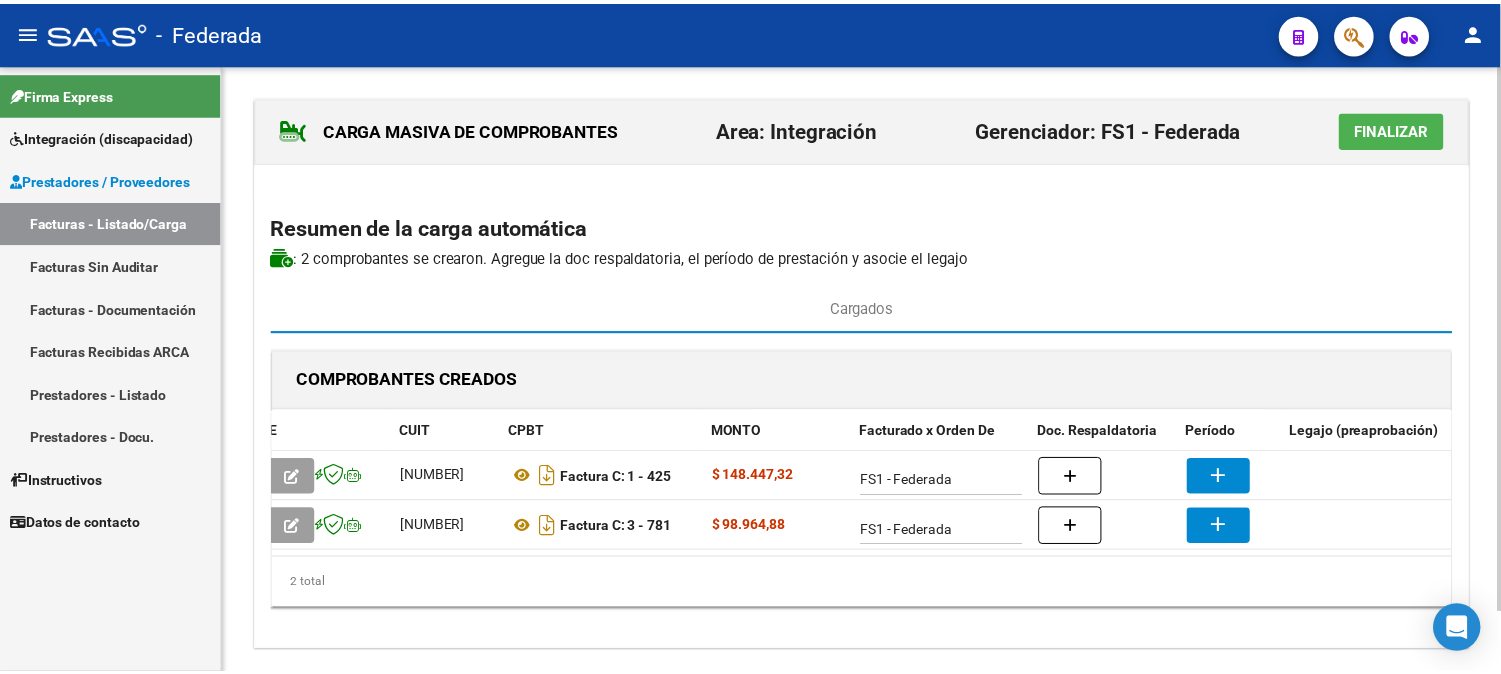 scroll, scrollTop: 0, scrollLeft: 0, axis: both 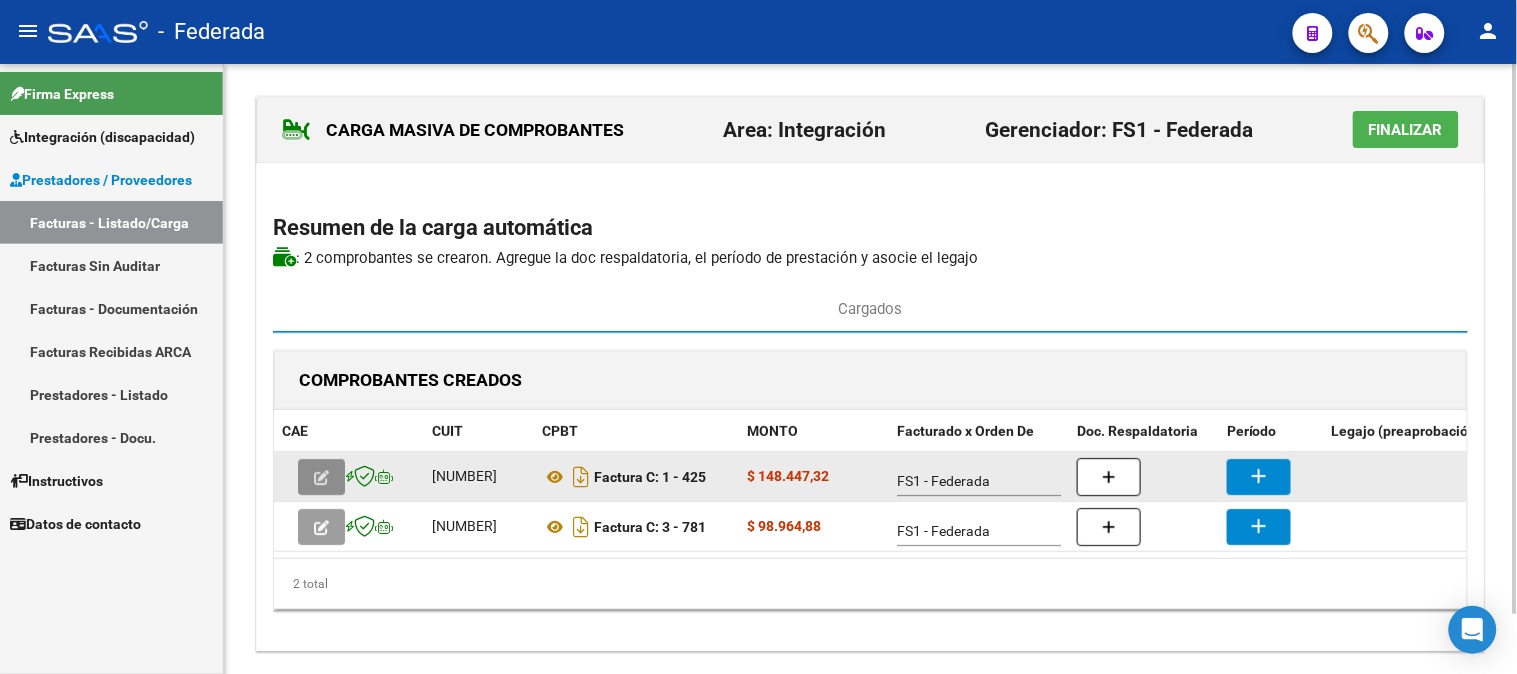 click 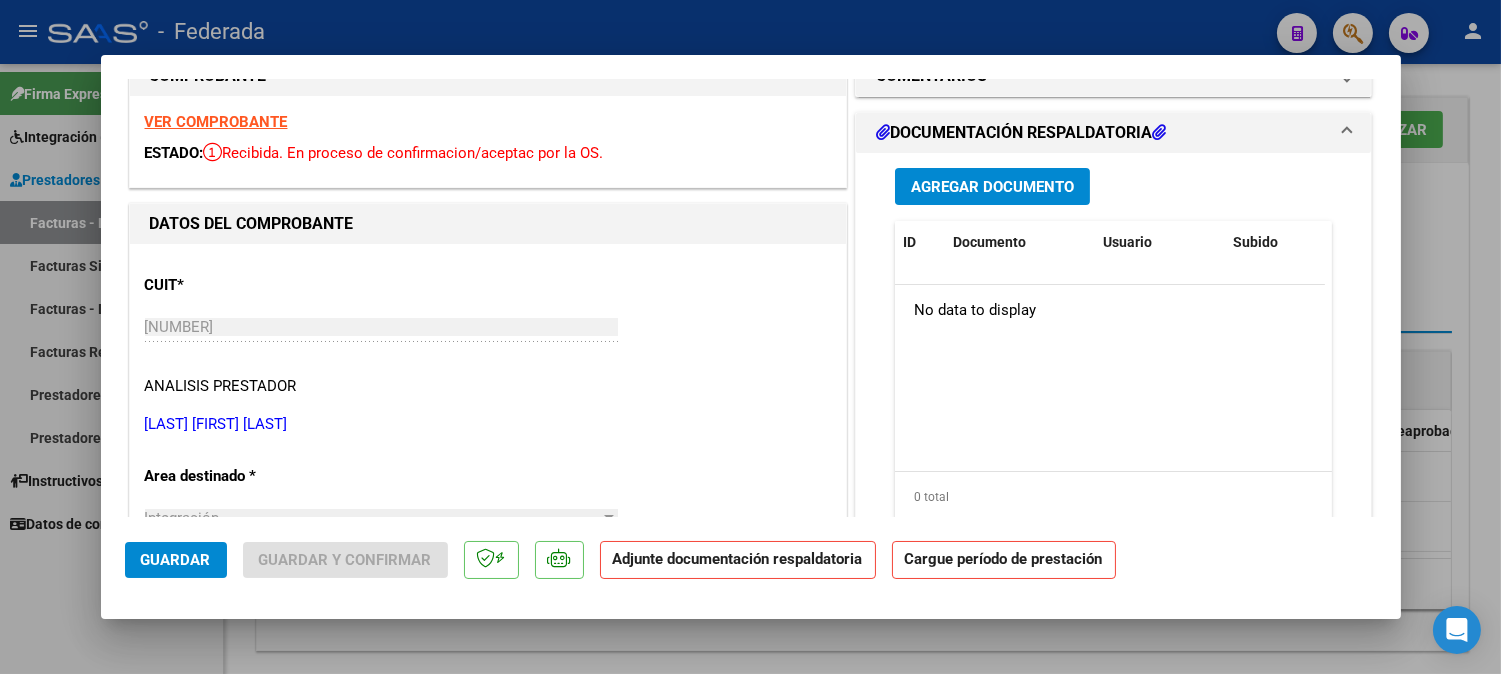 scroll, scrollTop: 0, scrollLeft: 0, axis: both 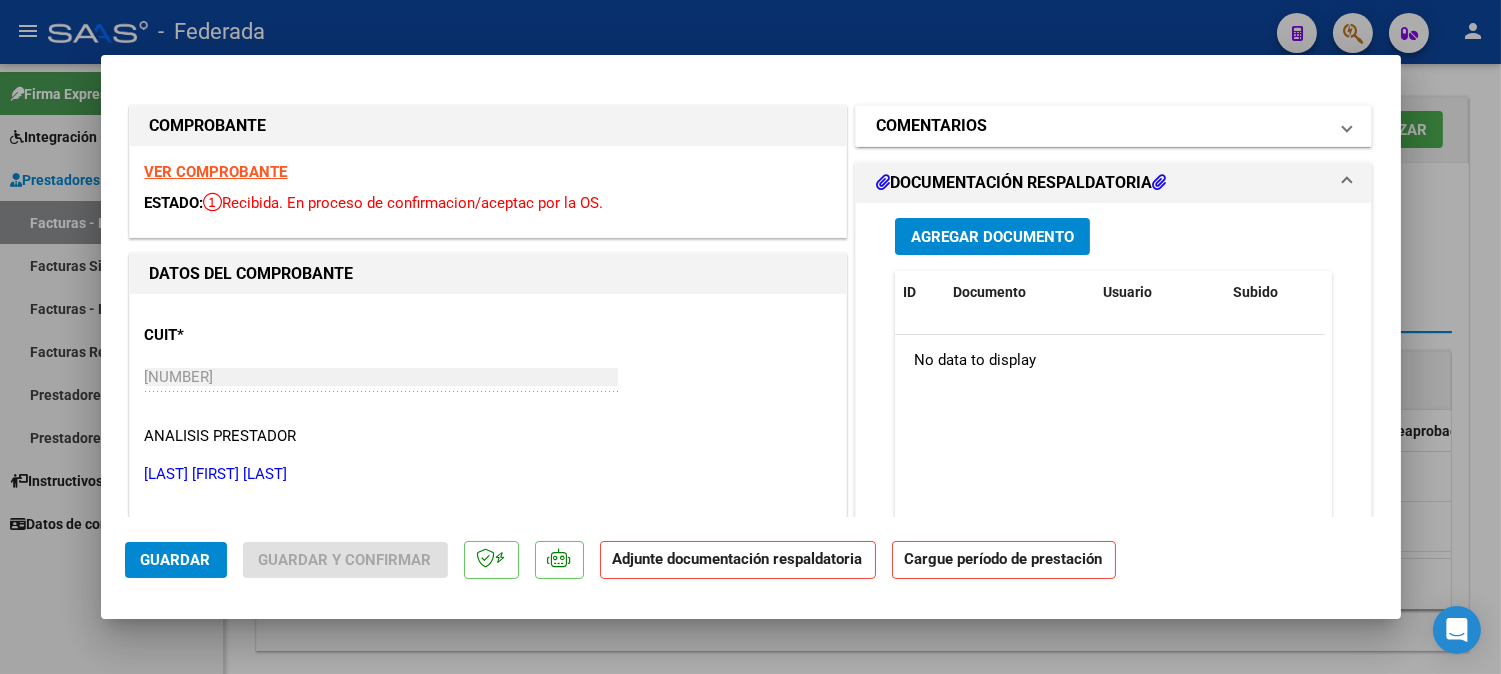 click at bounding box center [1347, 126] 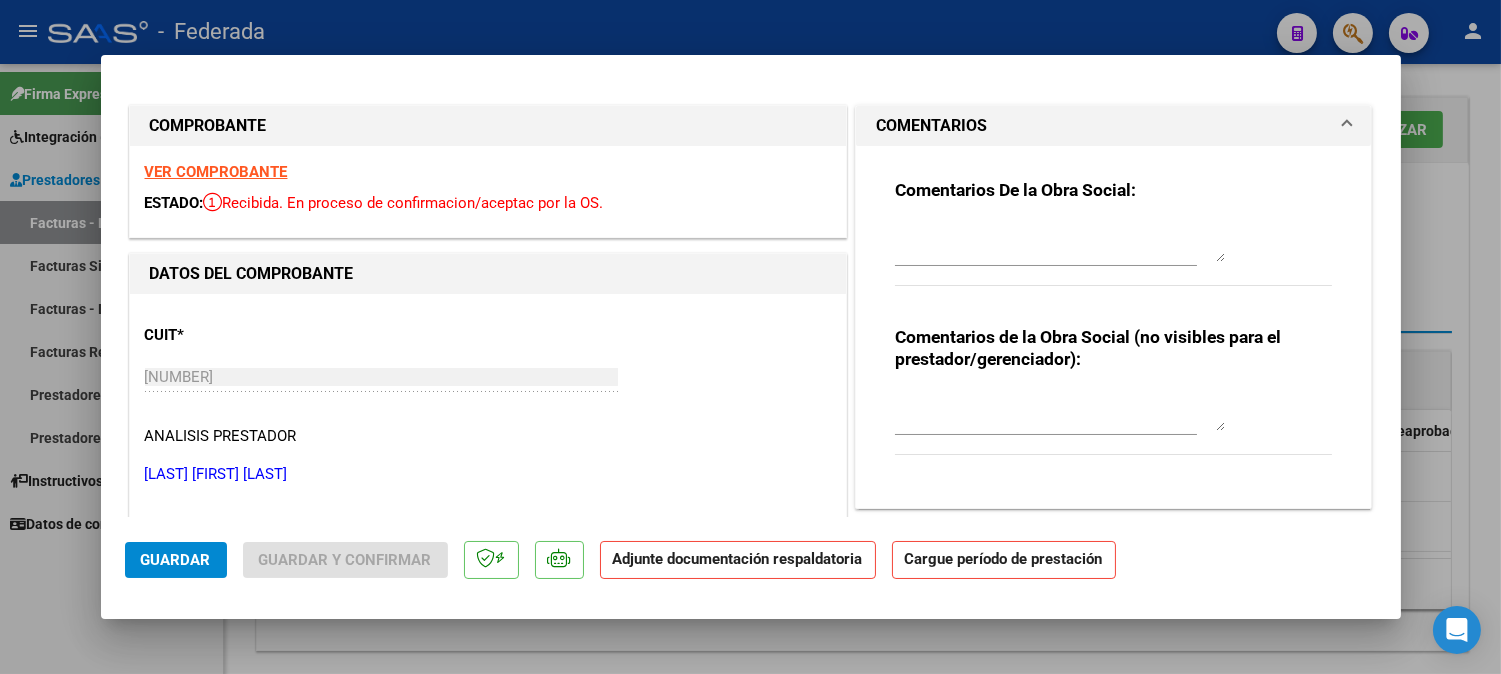 click at bounding box center (1347, 126) 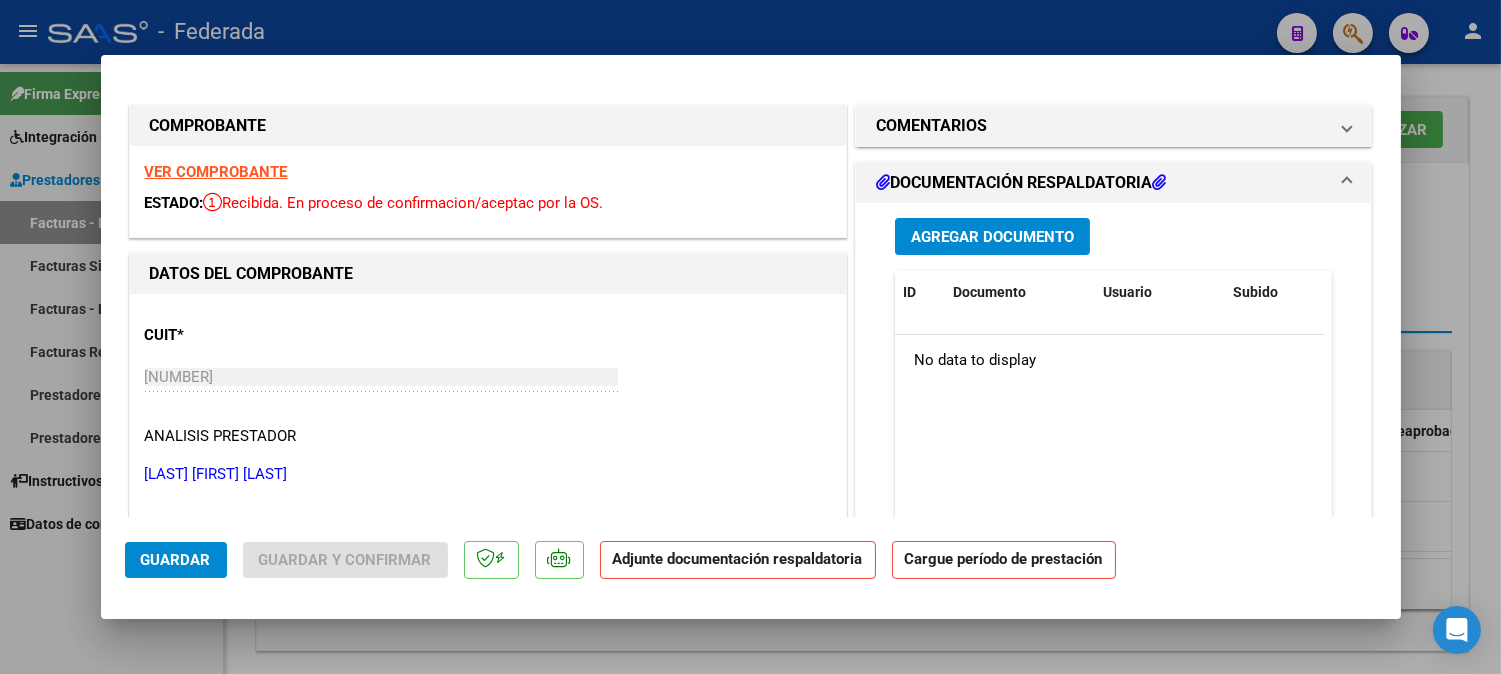 click at bounding box center (1347, 183) 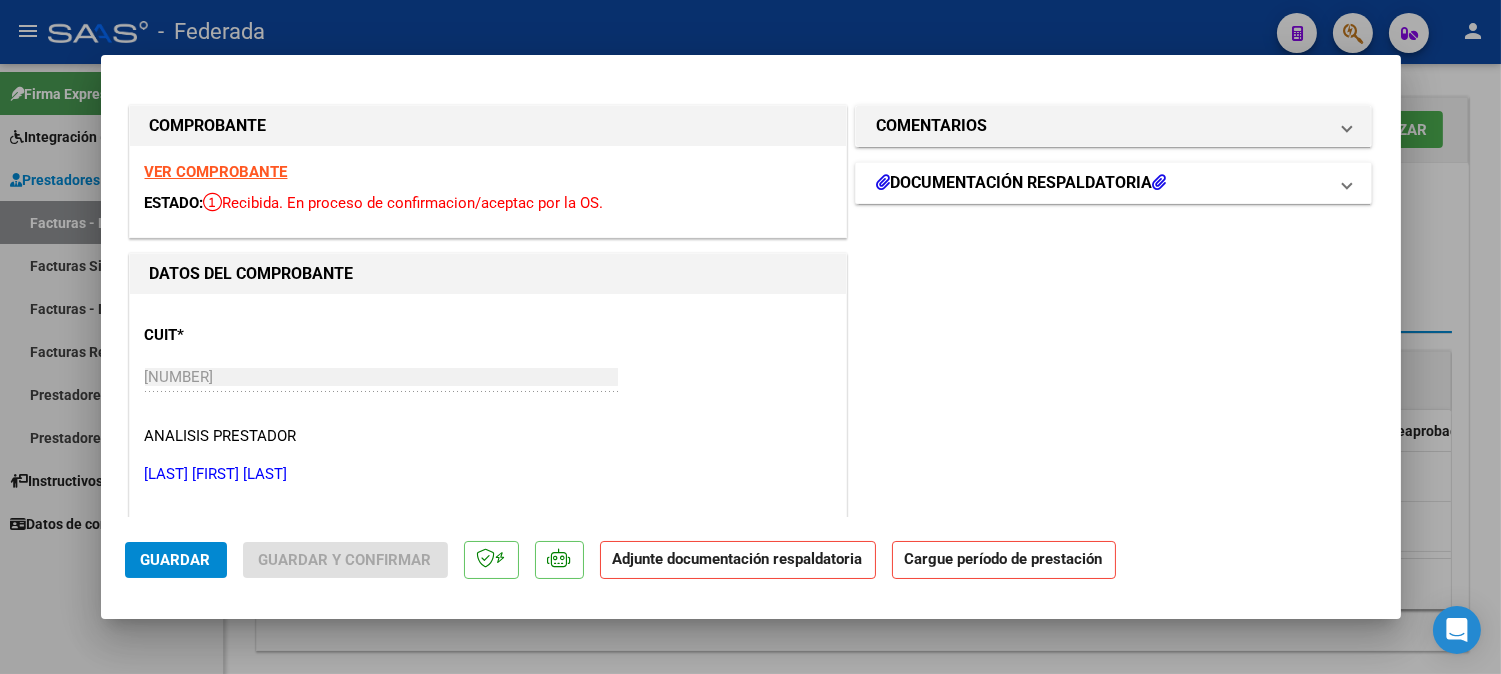 click at bounding box center (1347, 183) 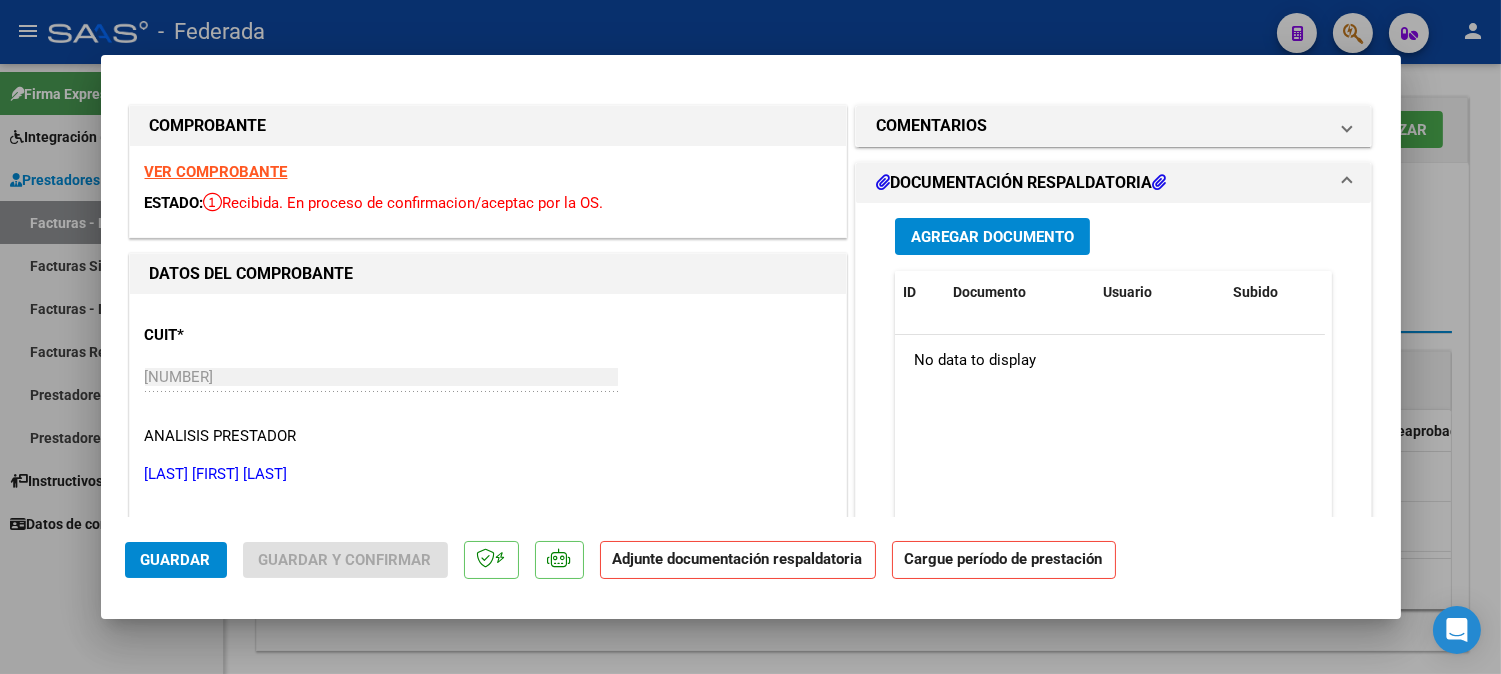 click on "Agregar Documento" at bounding box center [992, 237] 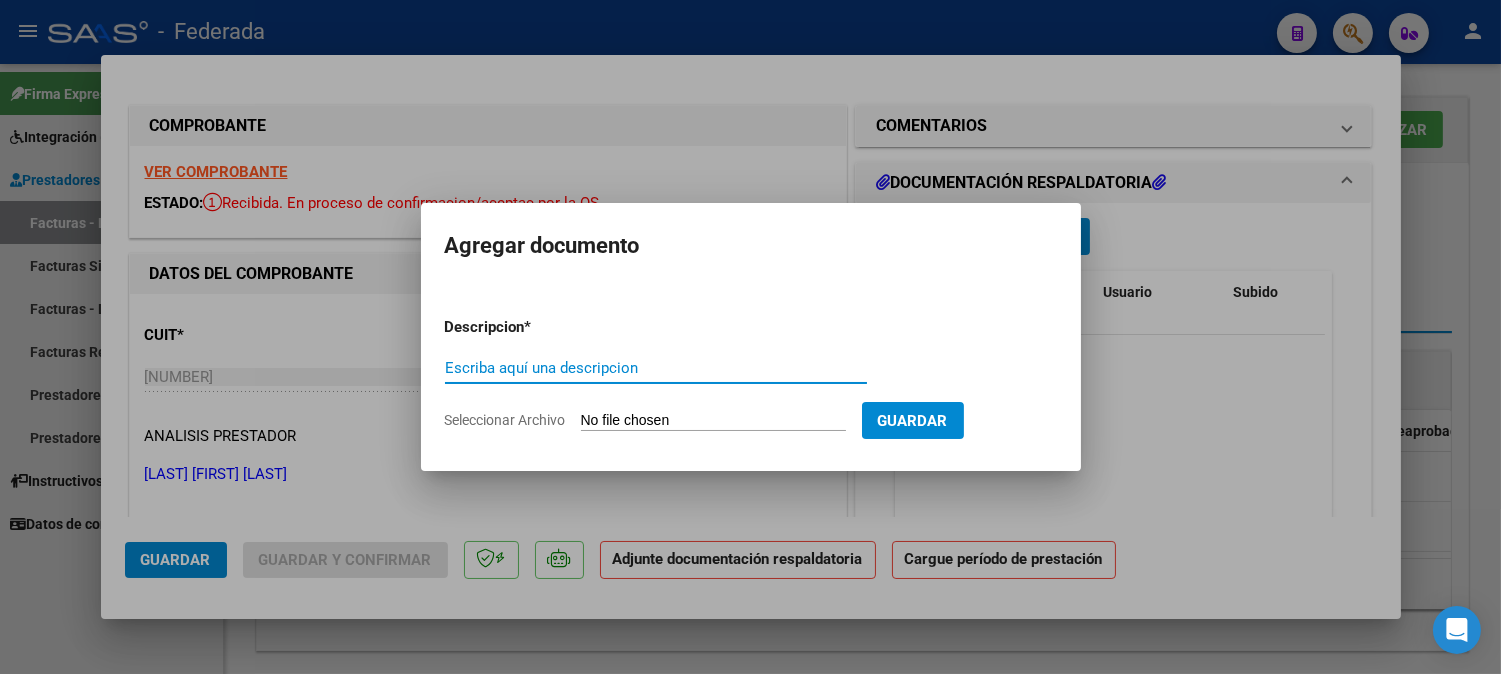 click at bounding box center [750, 337] 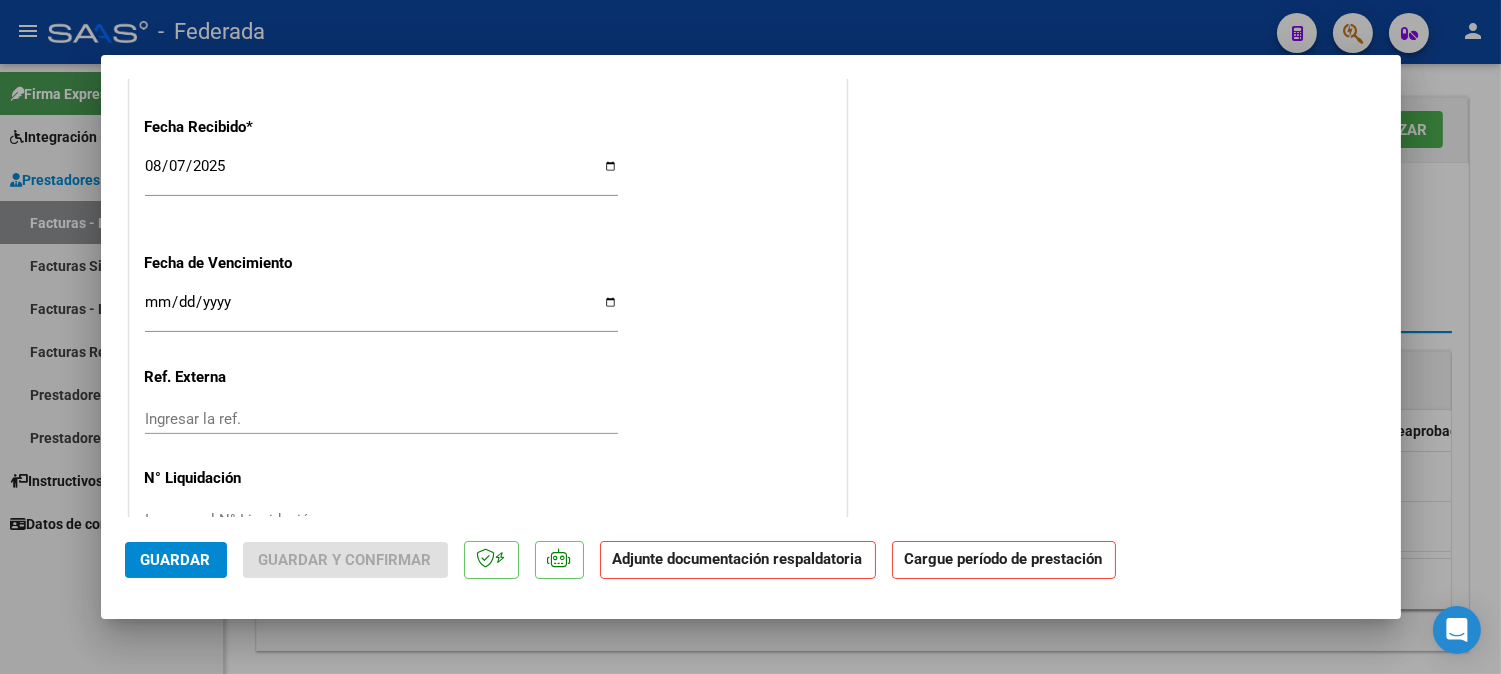 scroll, scrollTop: 1441, scrollLeft: 0, axis: vertical 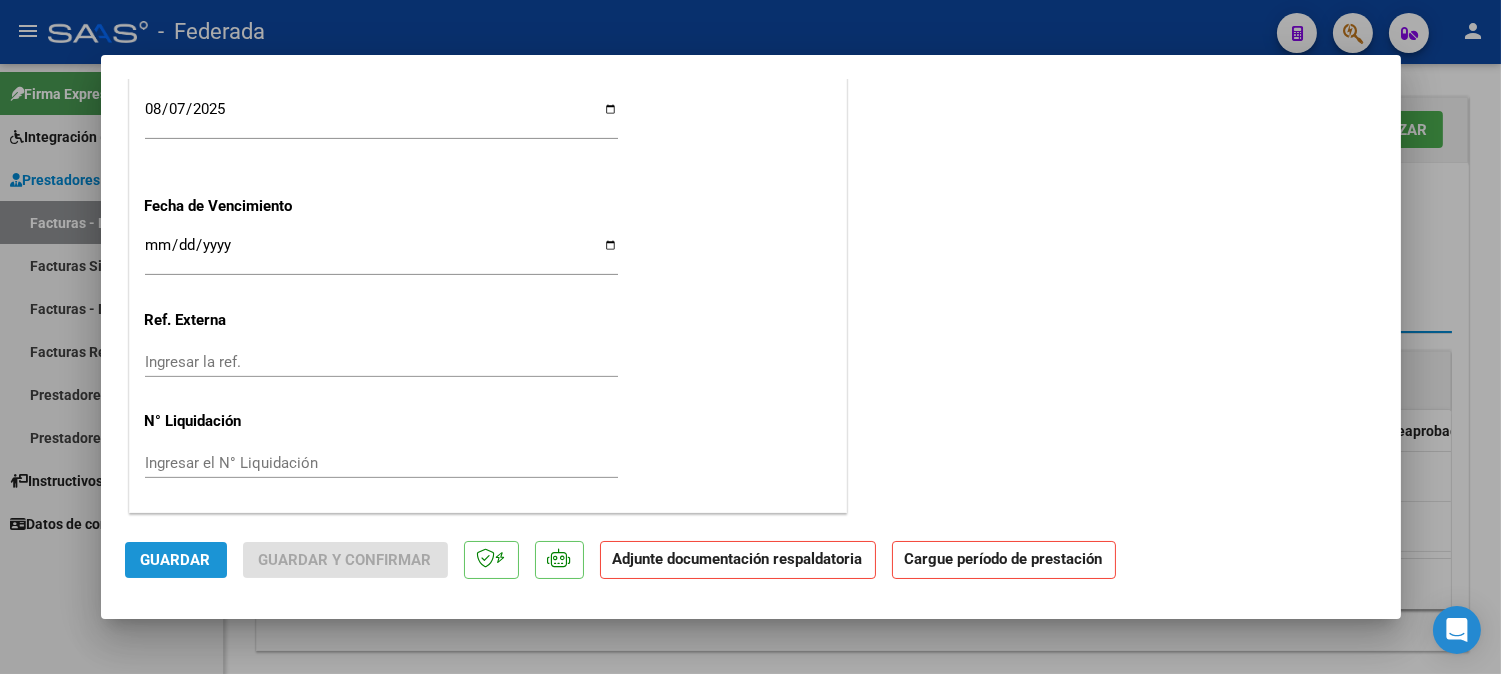 click on "Guardar" 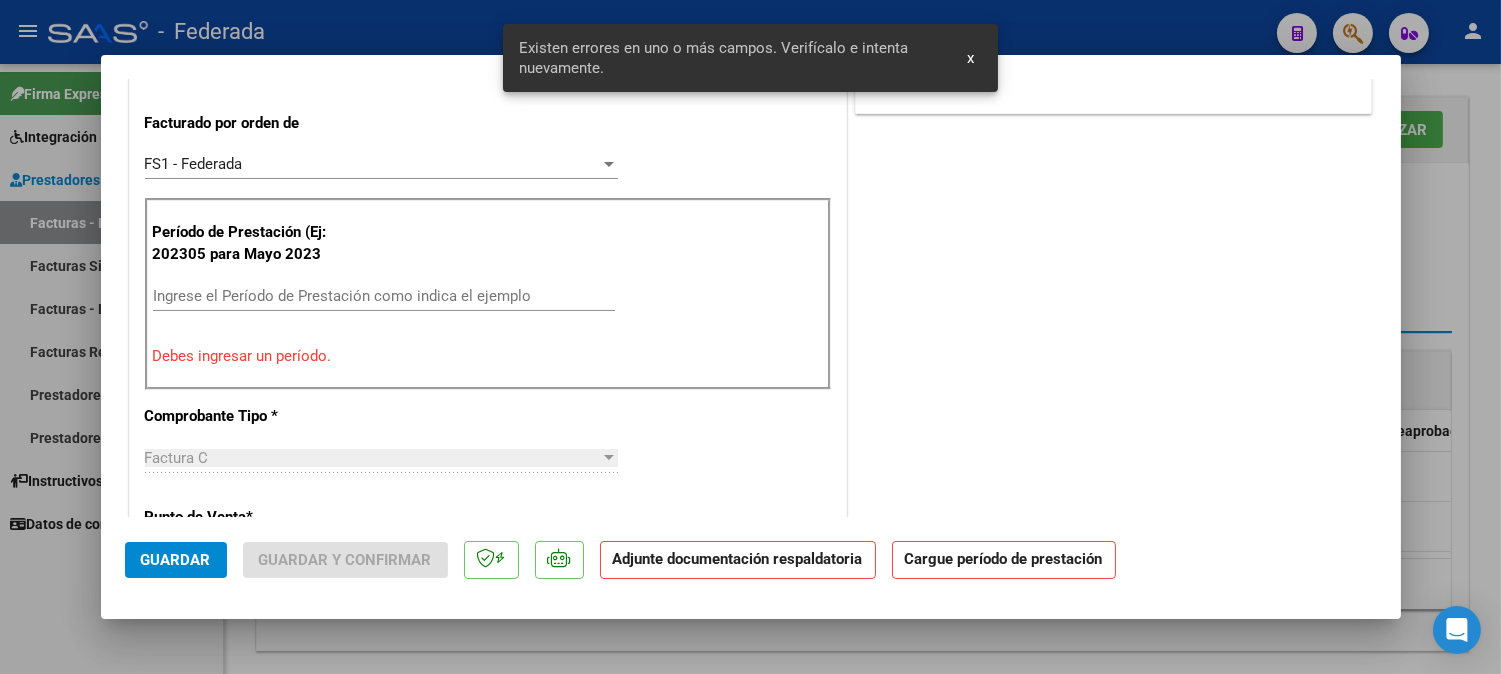 scroll, scrollTop: 483, scrollLeft: 0, axis: vertical 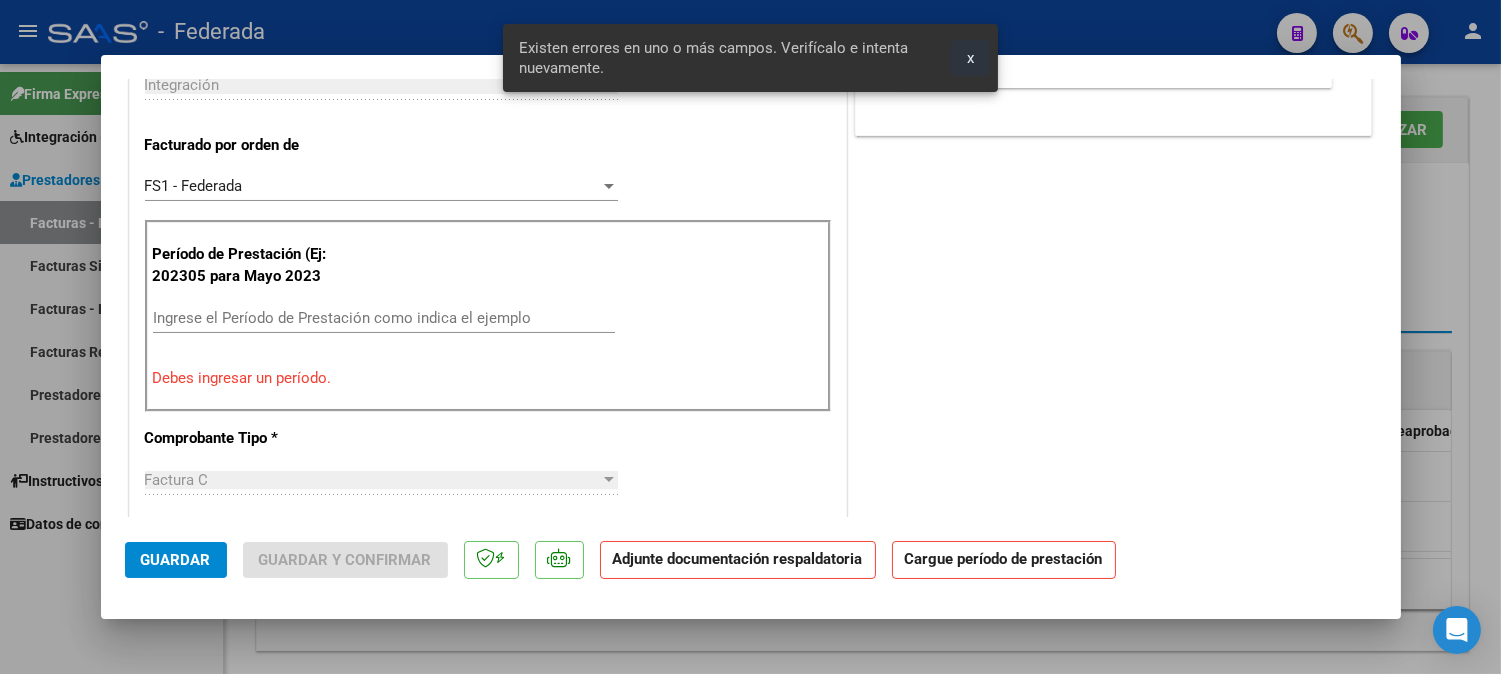 click on "x" at bounding box center (970, 58) 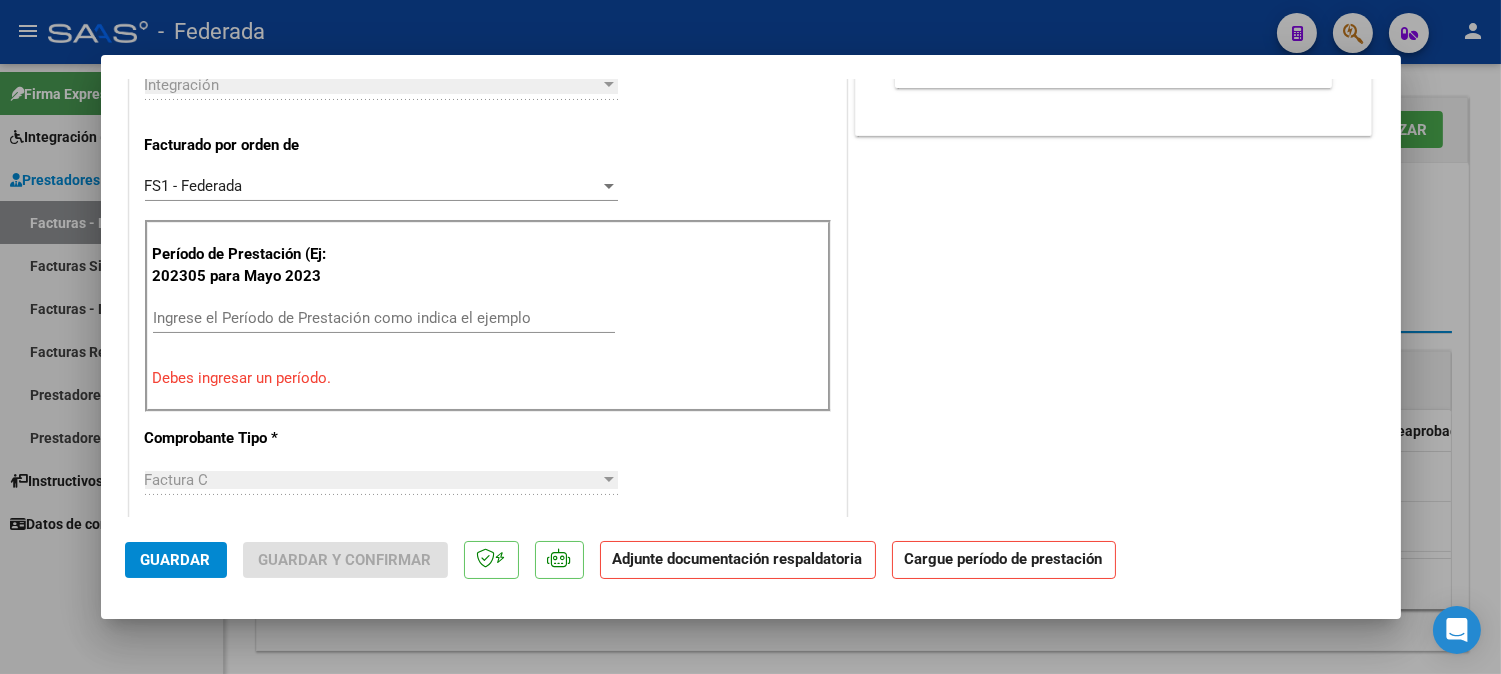 click at bounding box center (750, 337) 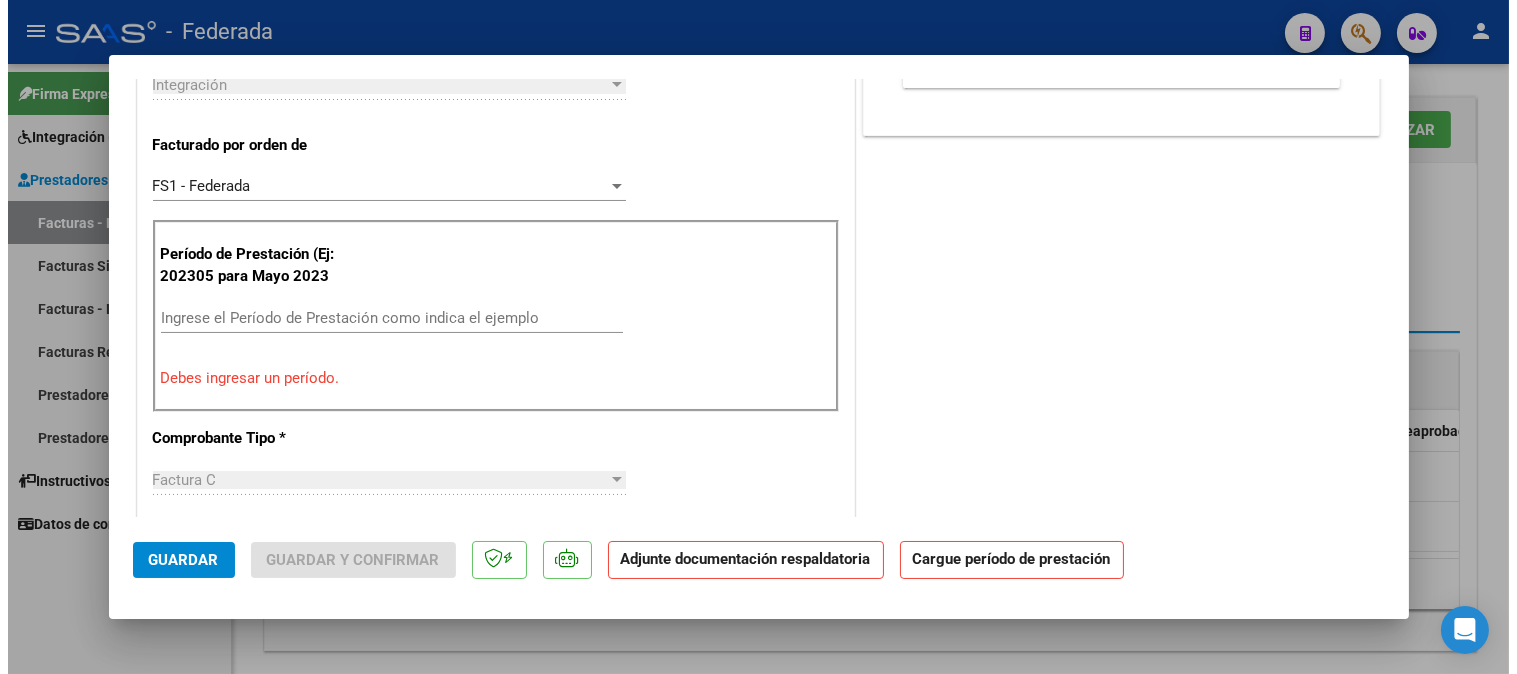 scroll, scrollTop: 0, scrollLeft: 0, axis: both 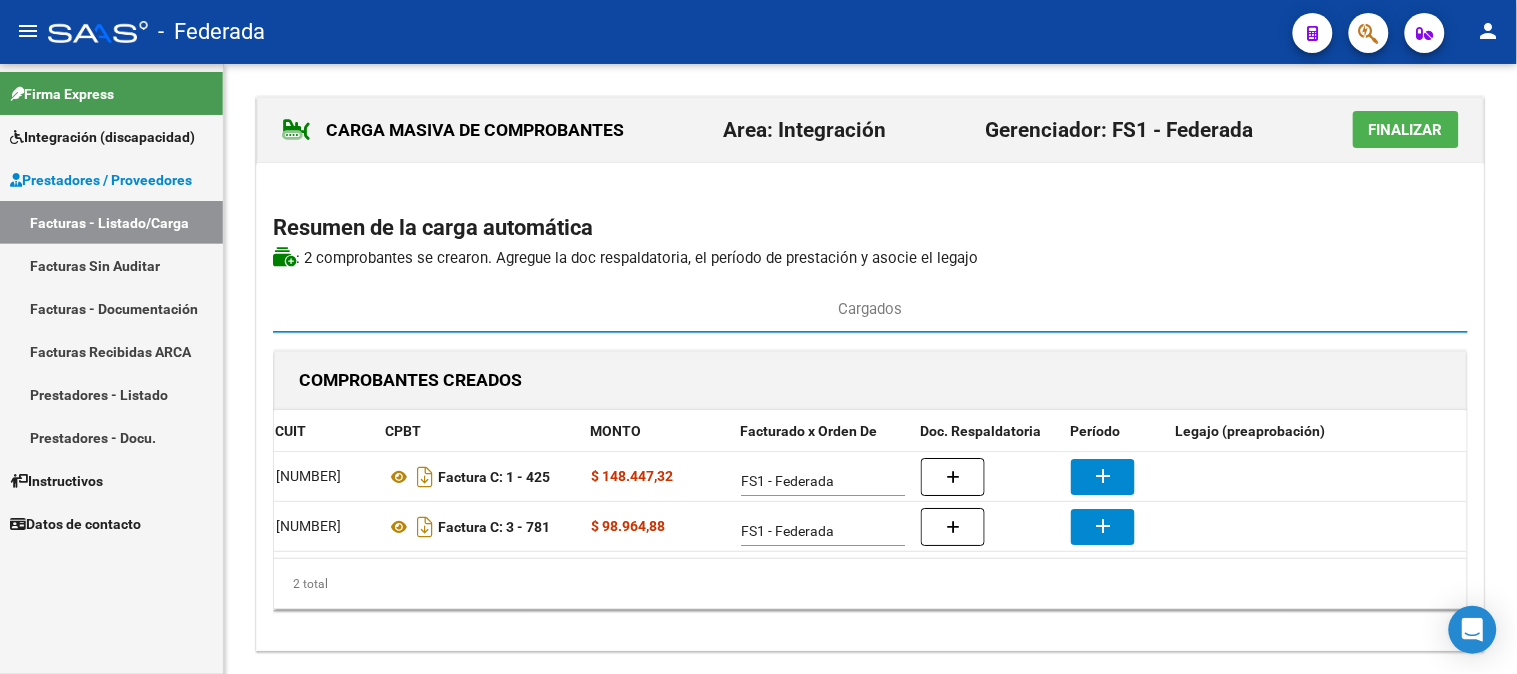 click on "Finalizar" 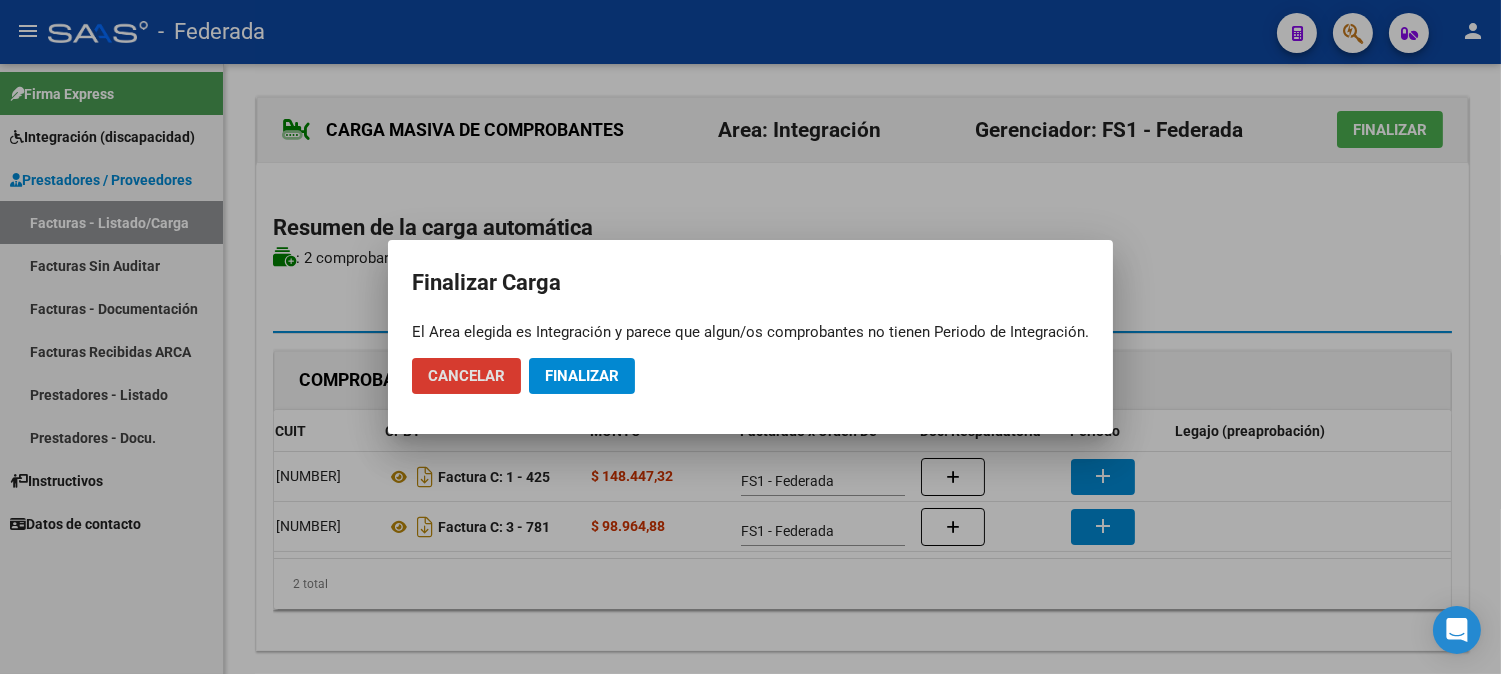 click on "Cancelar" 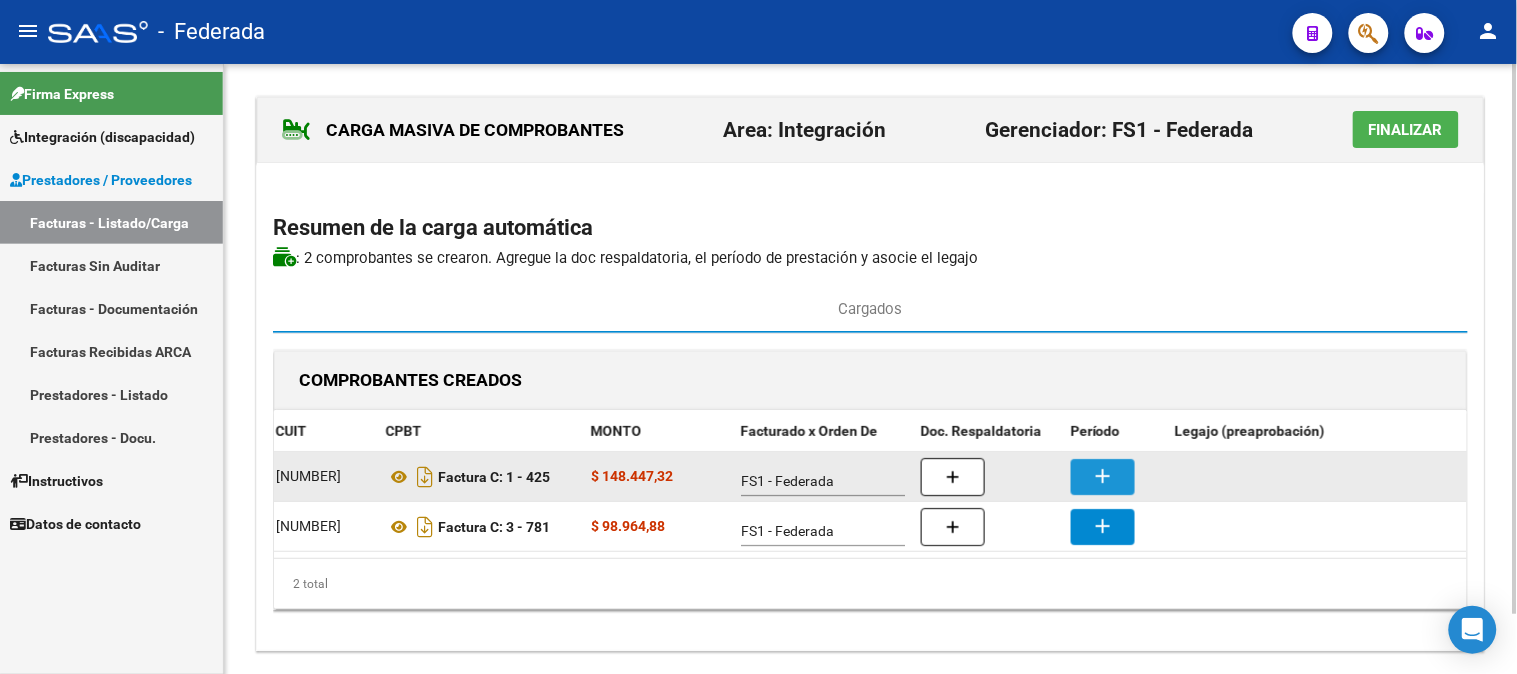 click on "add" 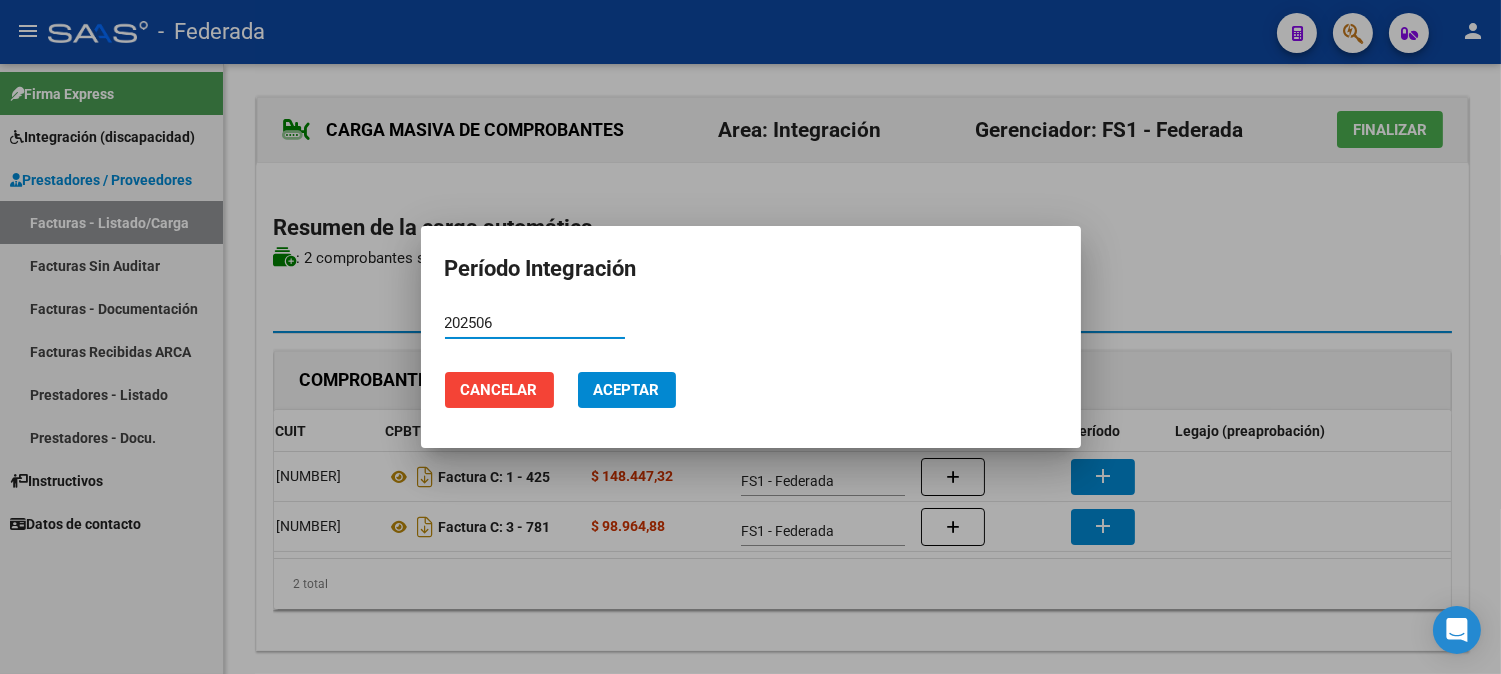 type on "202506" 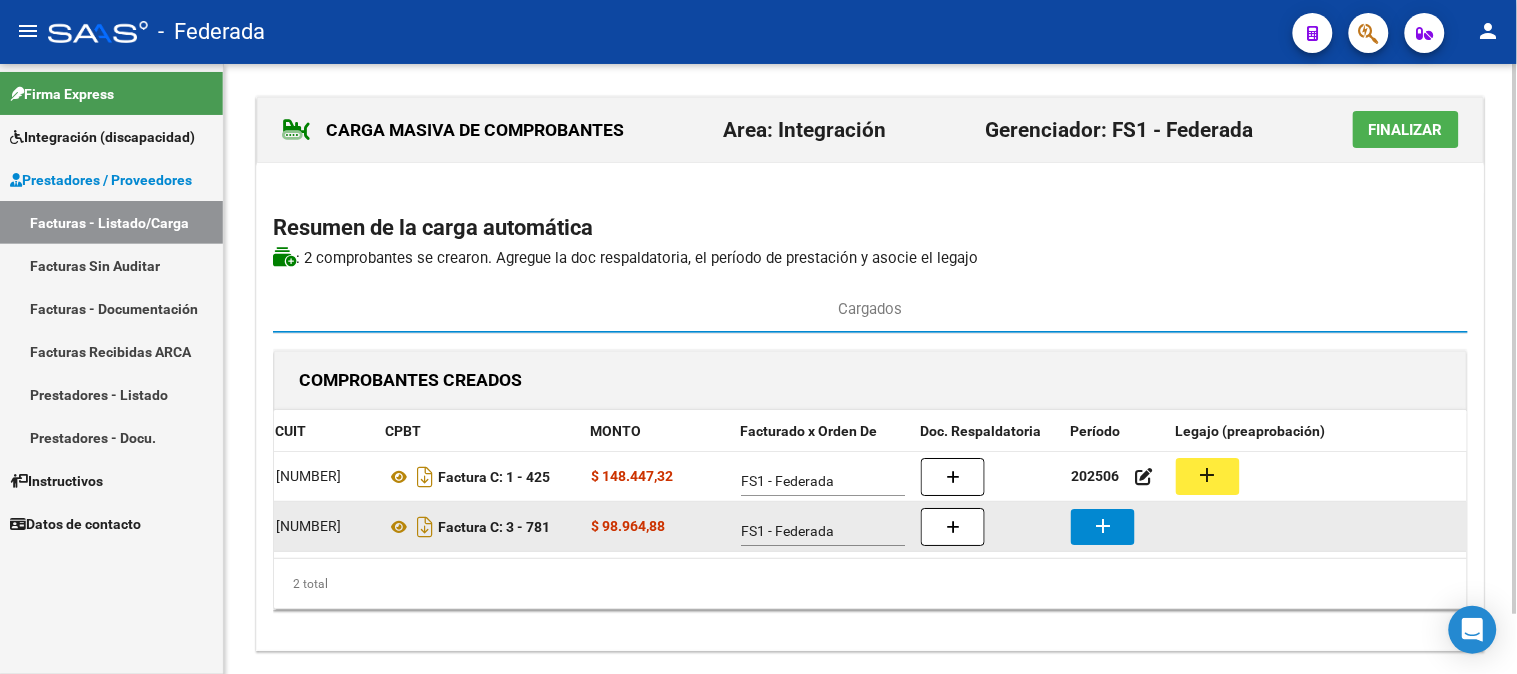 click on "add" 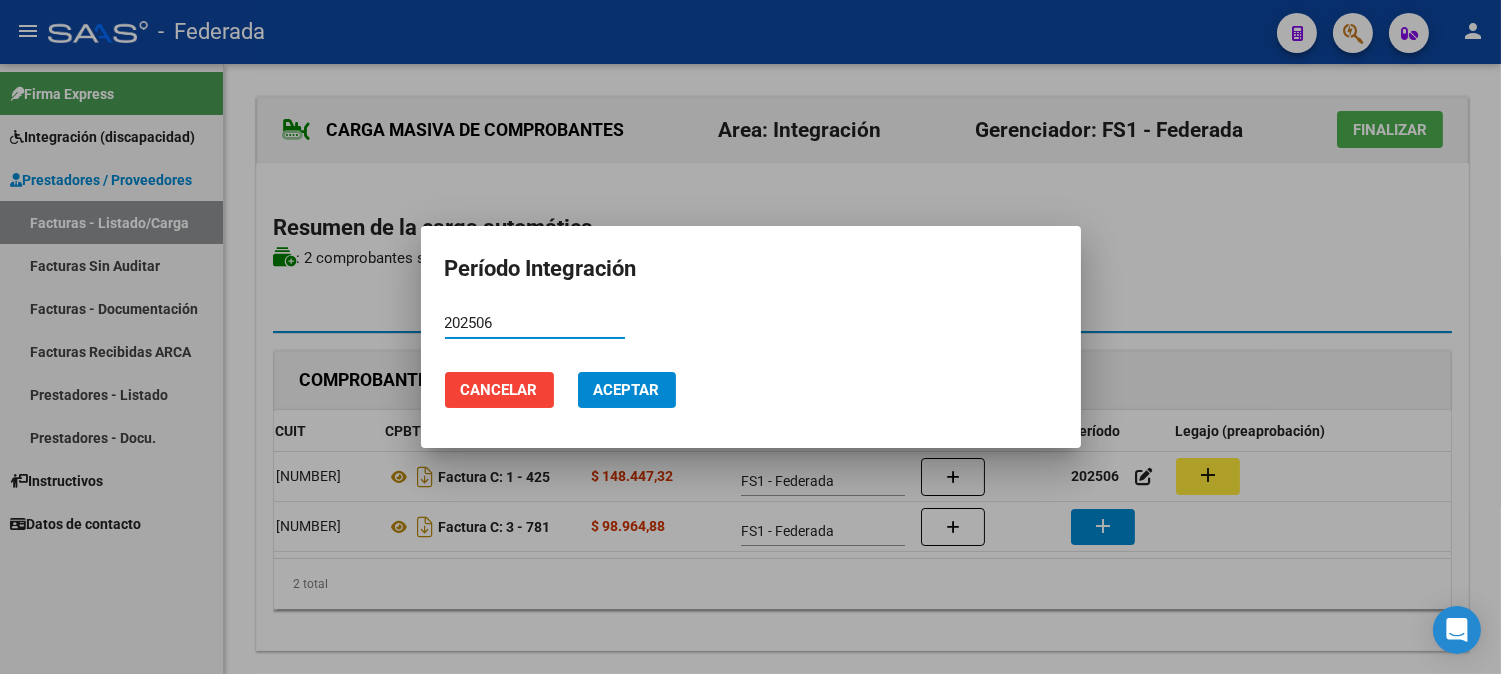 type on "202506" 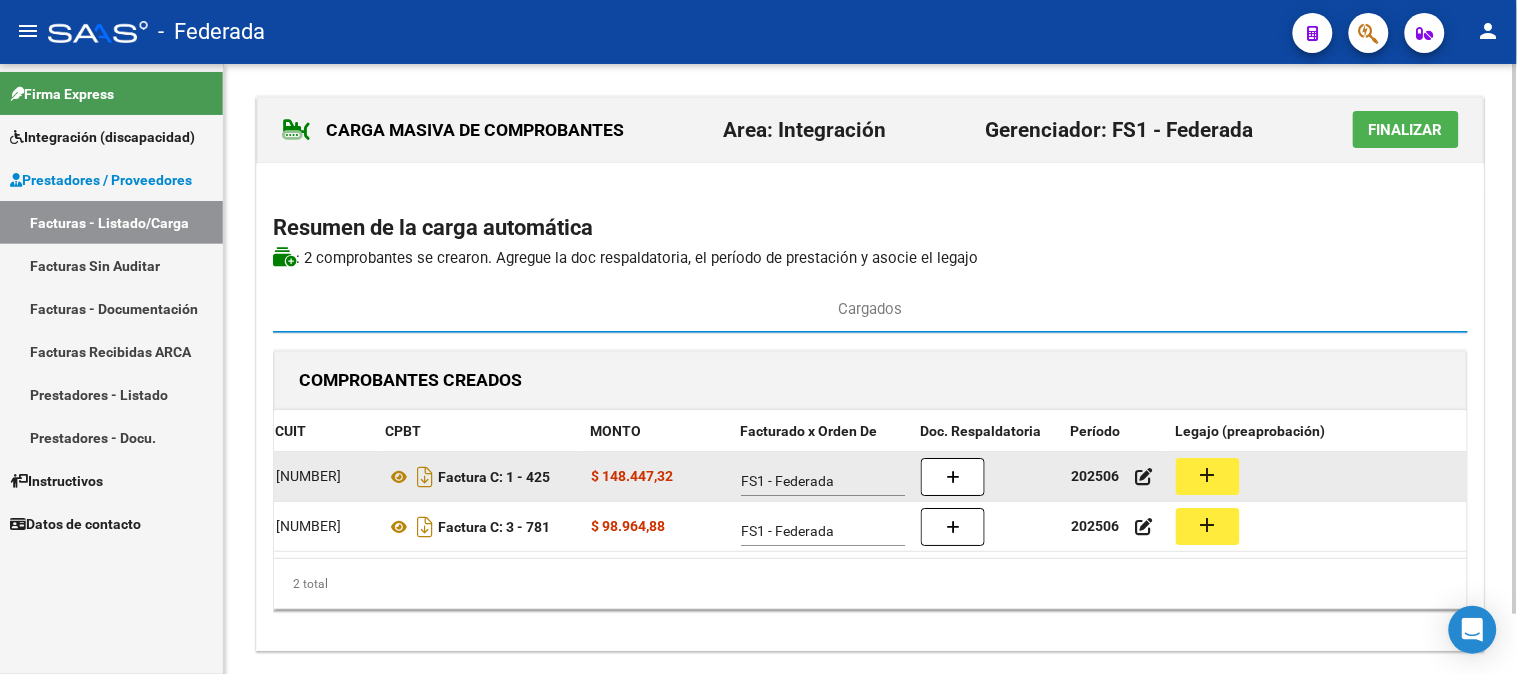 click on "add" 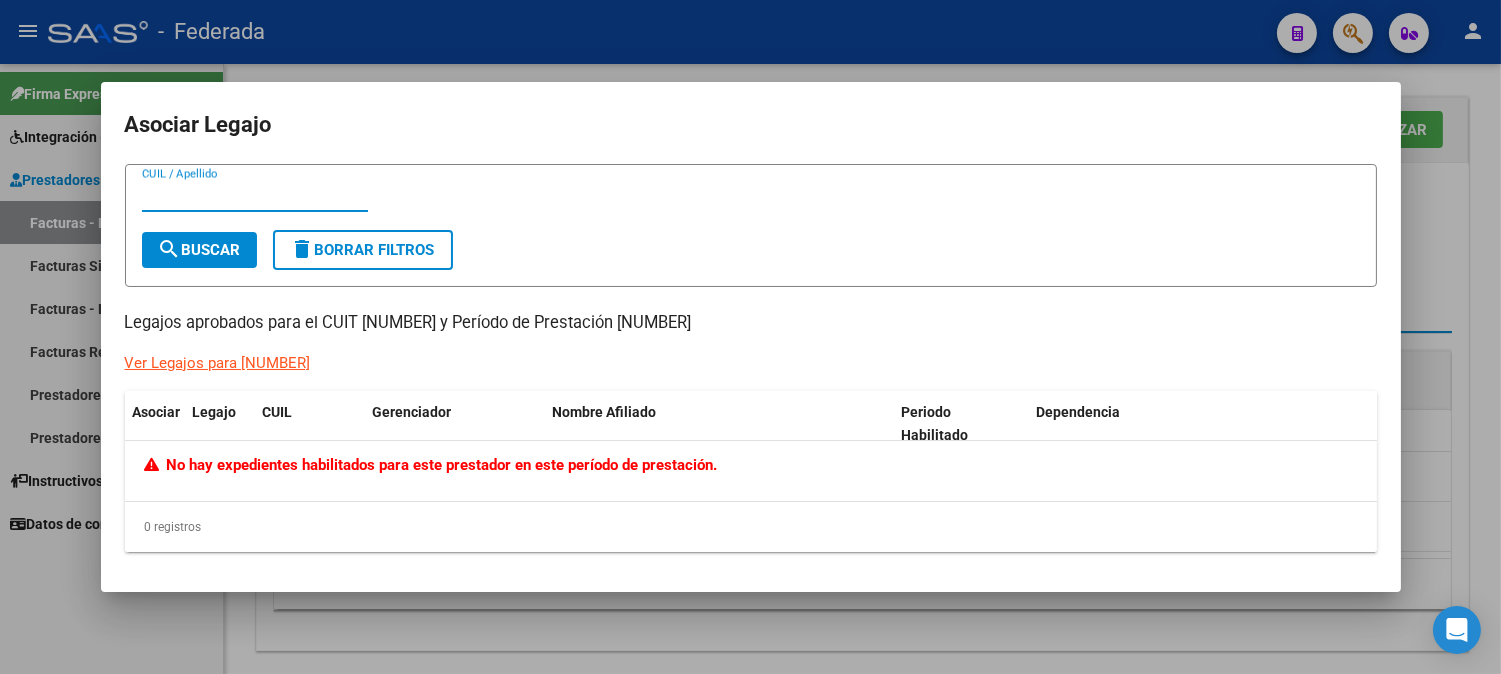 click at bounding box center [750, 337] 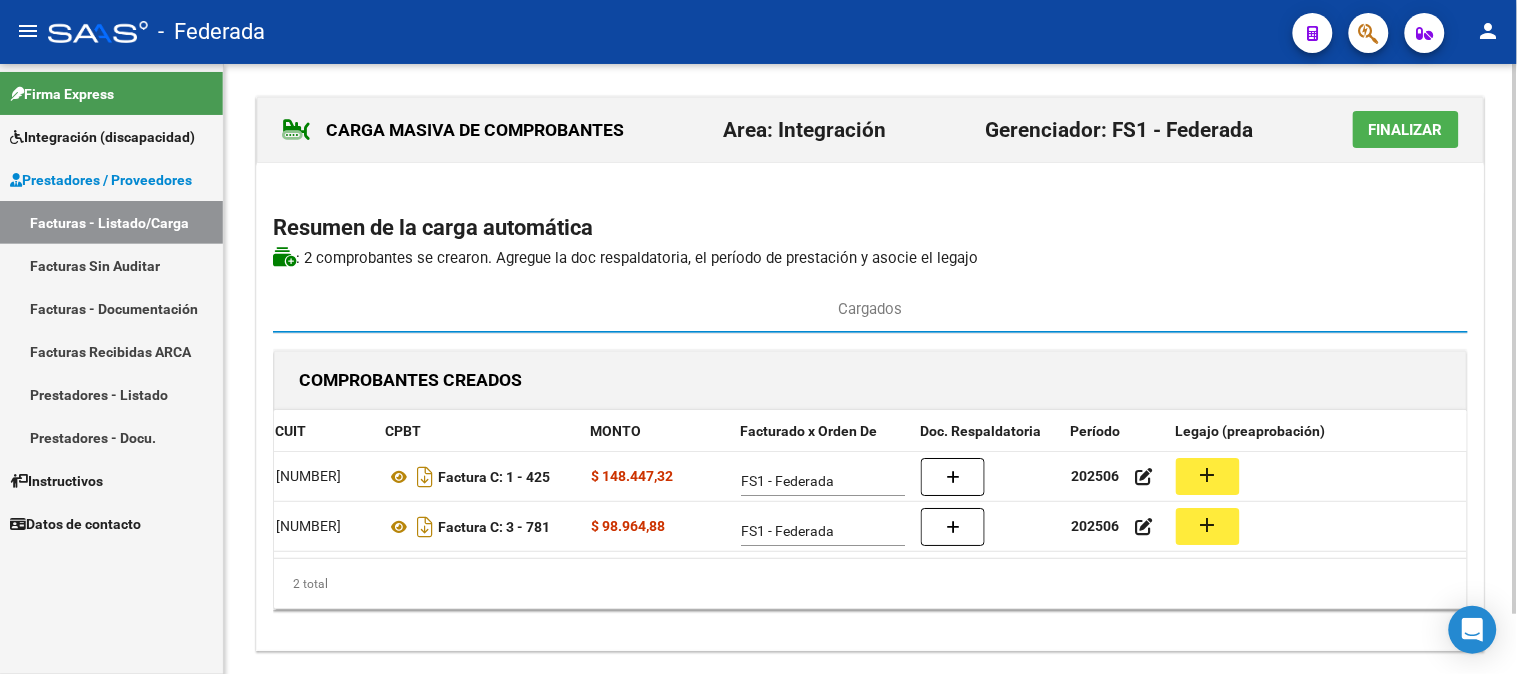 click on "Finalizar" 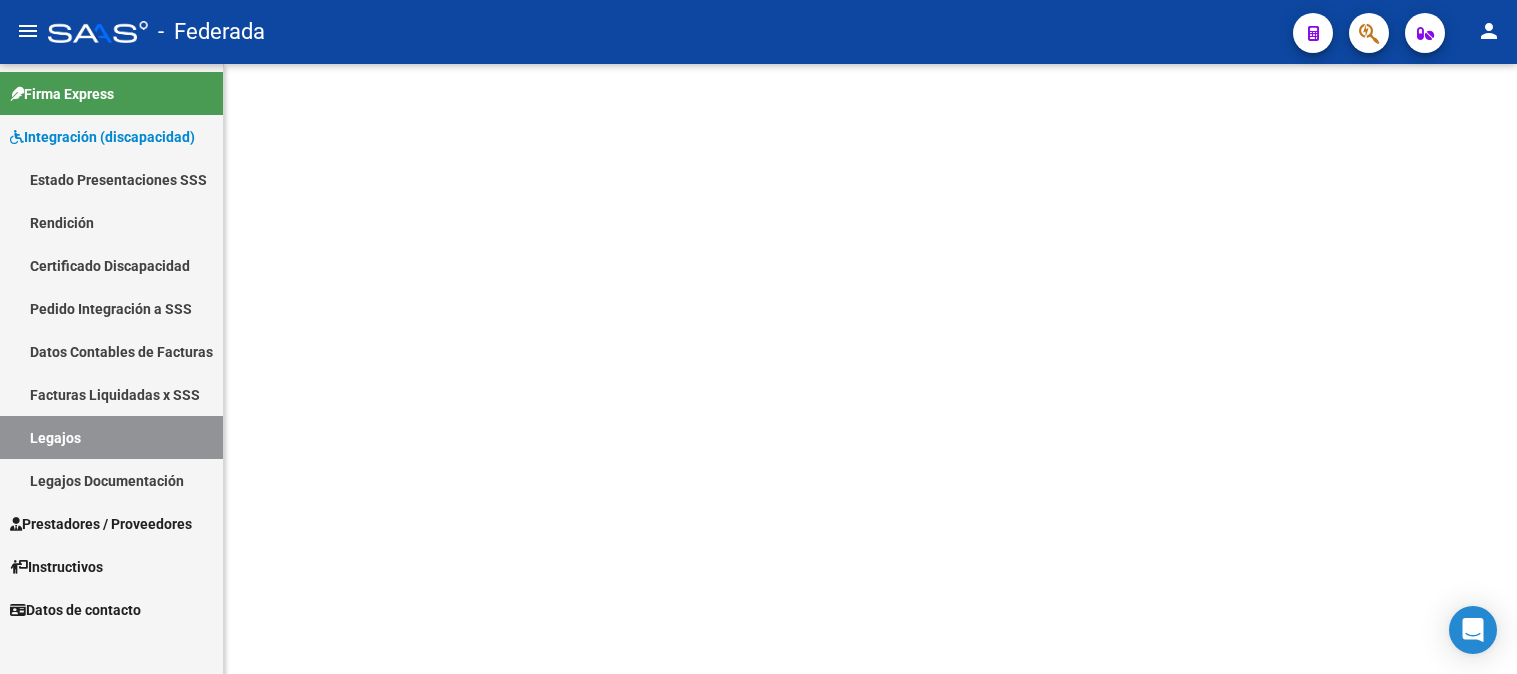 scroll, scrollTop: 0, scrollLeft: 0, axis: both 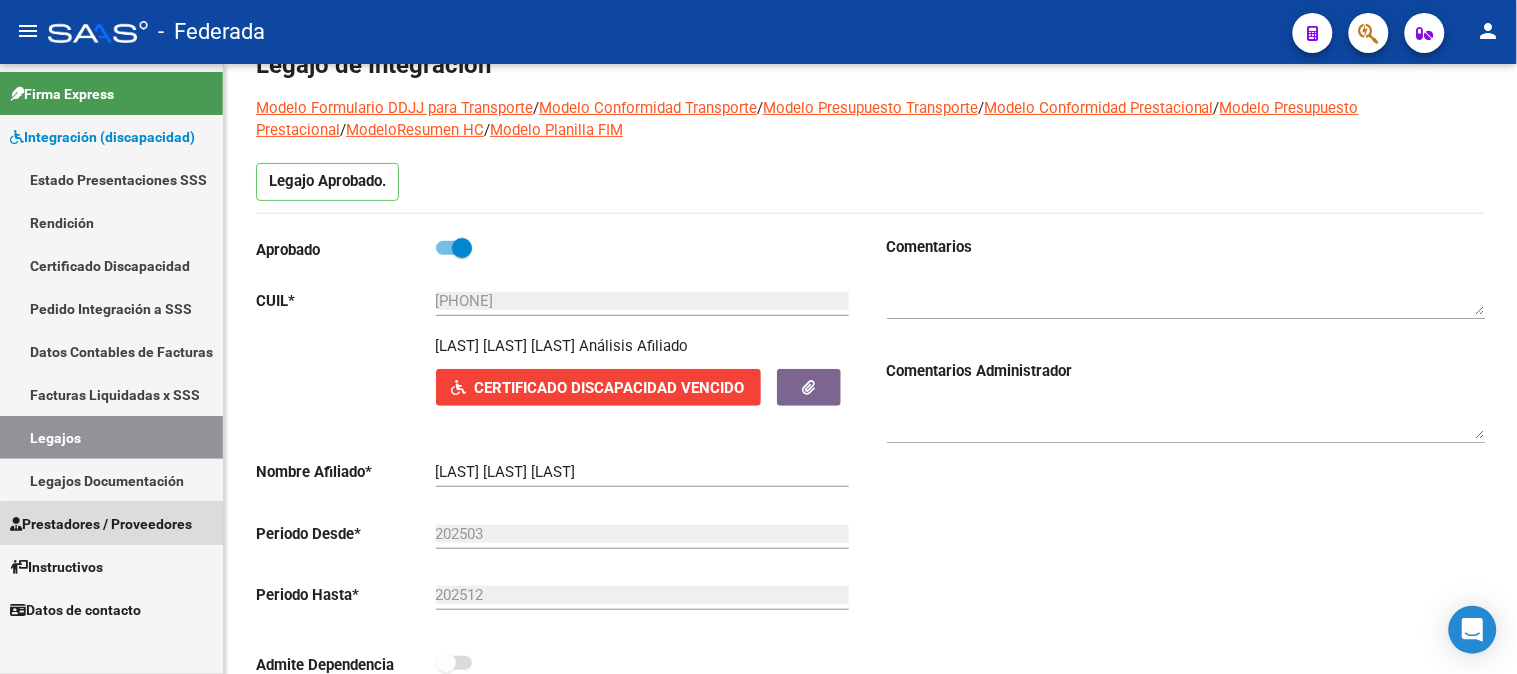 click on "Prestadores / Proveedores" at bounding box center [101, 524] 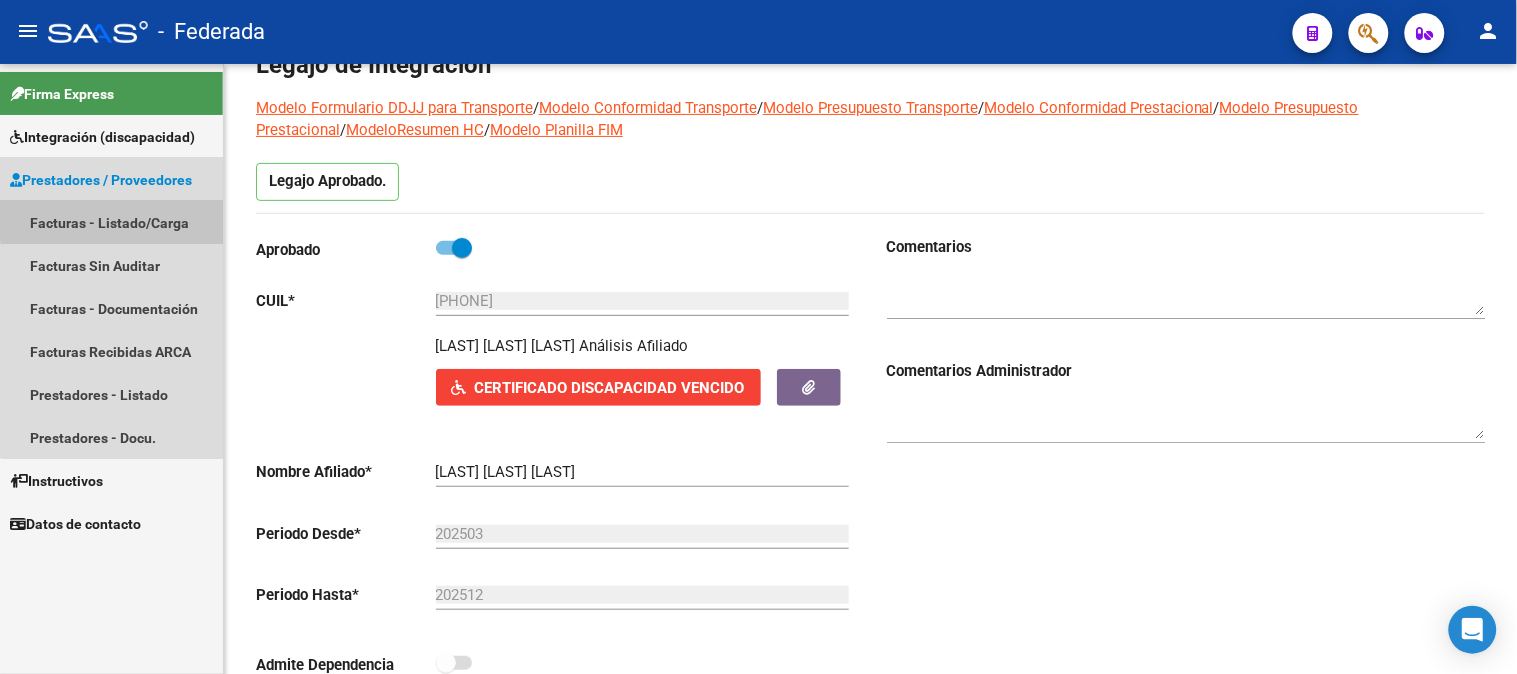 click on "Facturas - Listado/Carga" at bounding box center [111, 222] 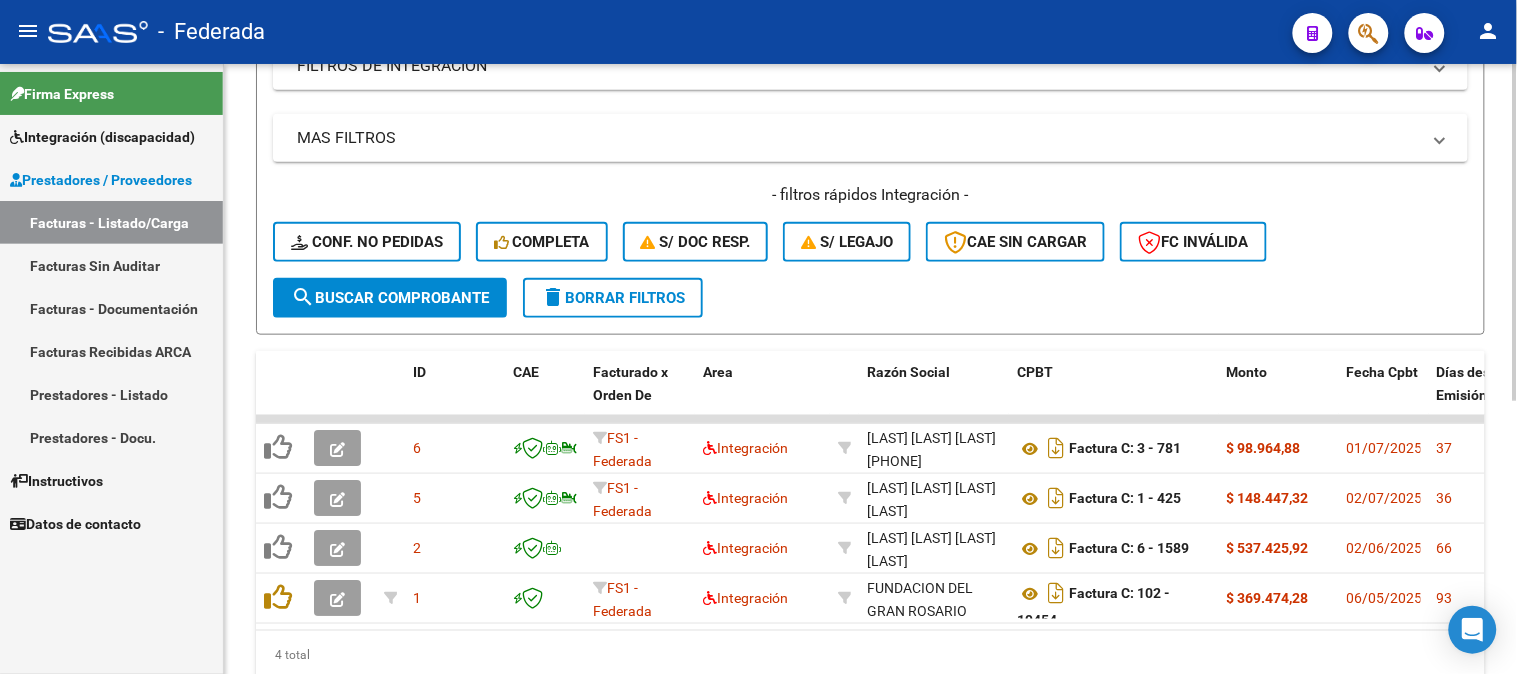 scroll, scrollTop: 494, scrollLeft: 0, axis: vertical 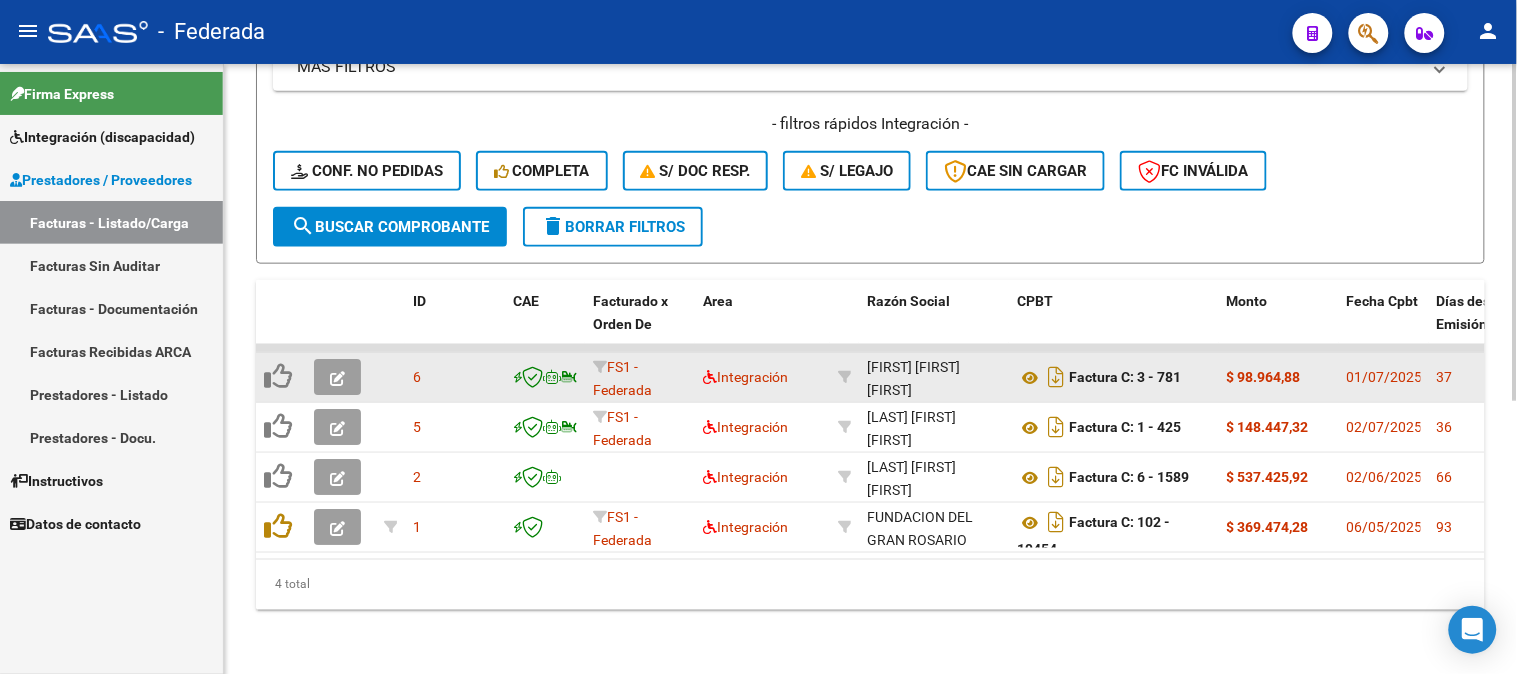 click 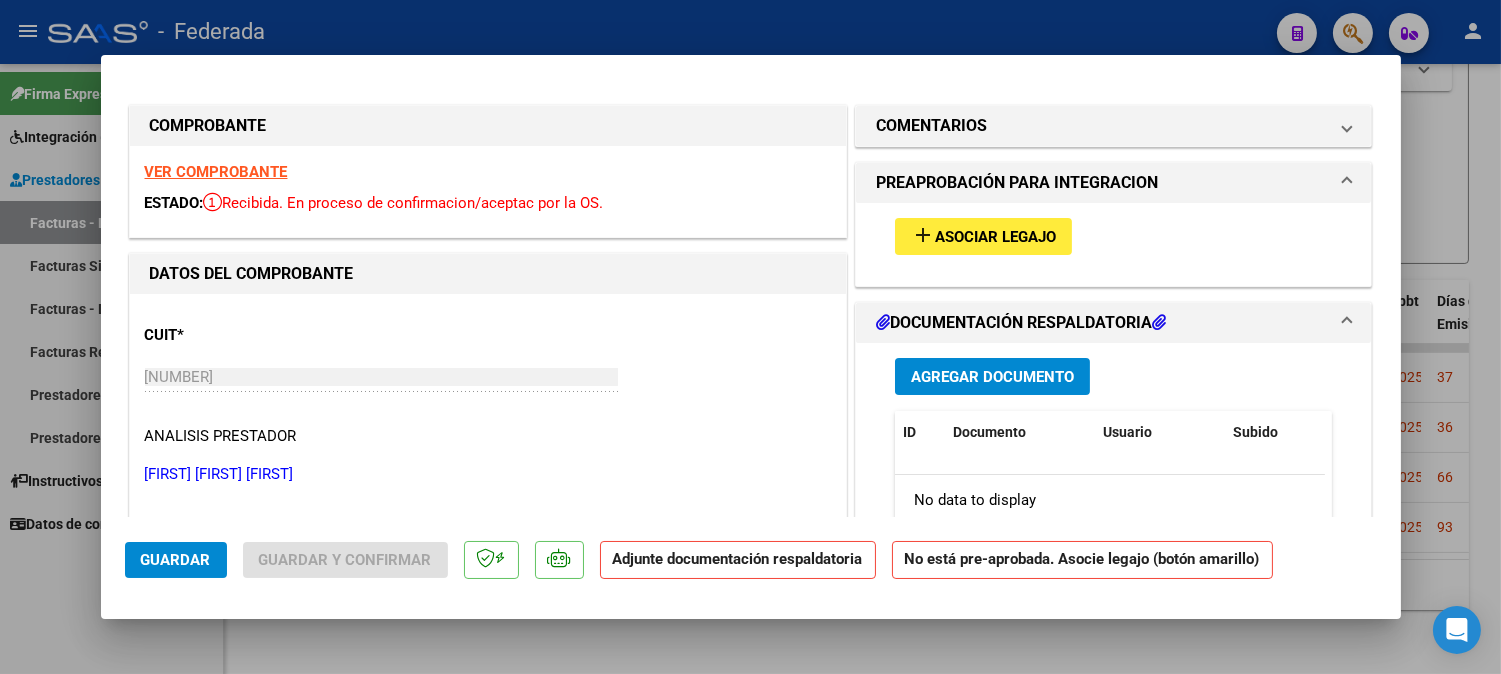 click at bounding box center (750, 337) 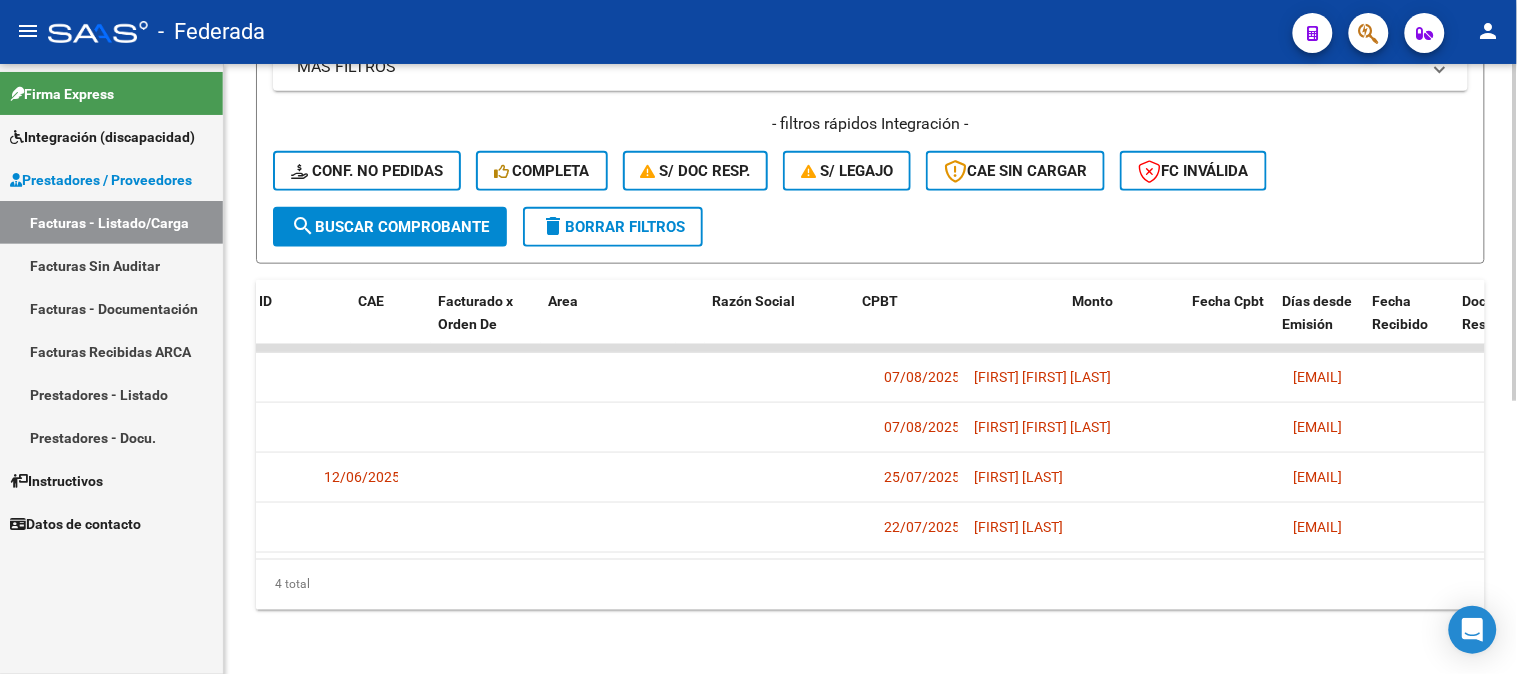 scroll, scrollTop: 0, scrollLeft: 0, axis: both 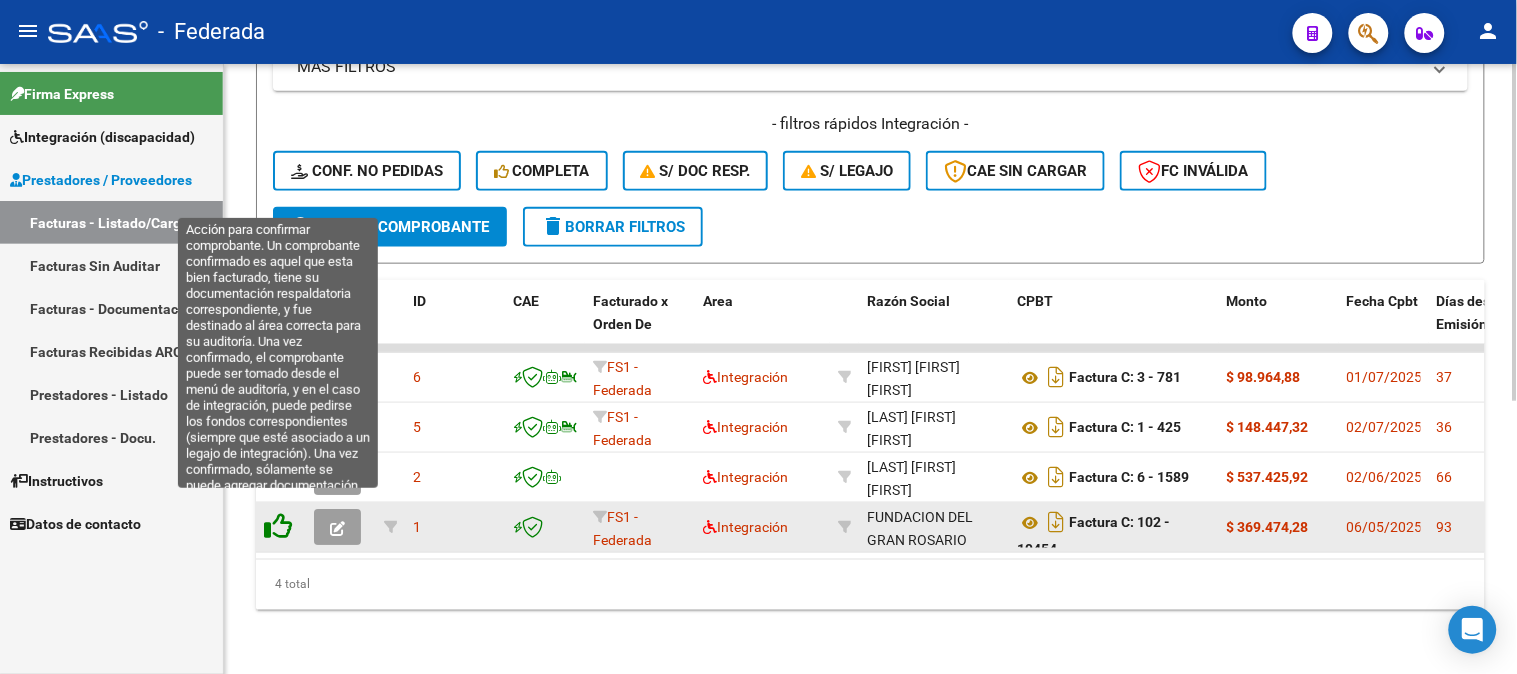 click 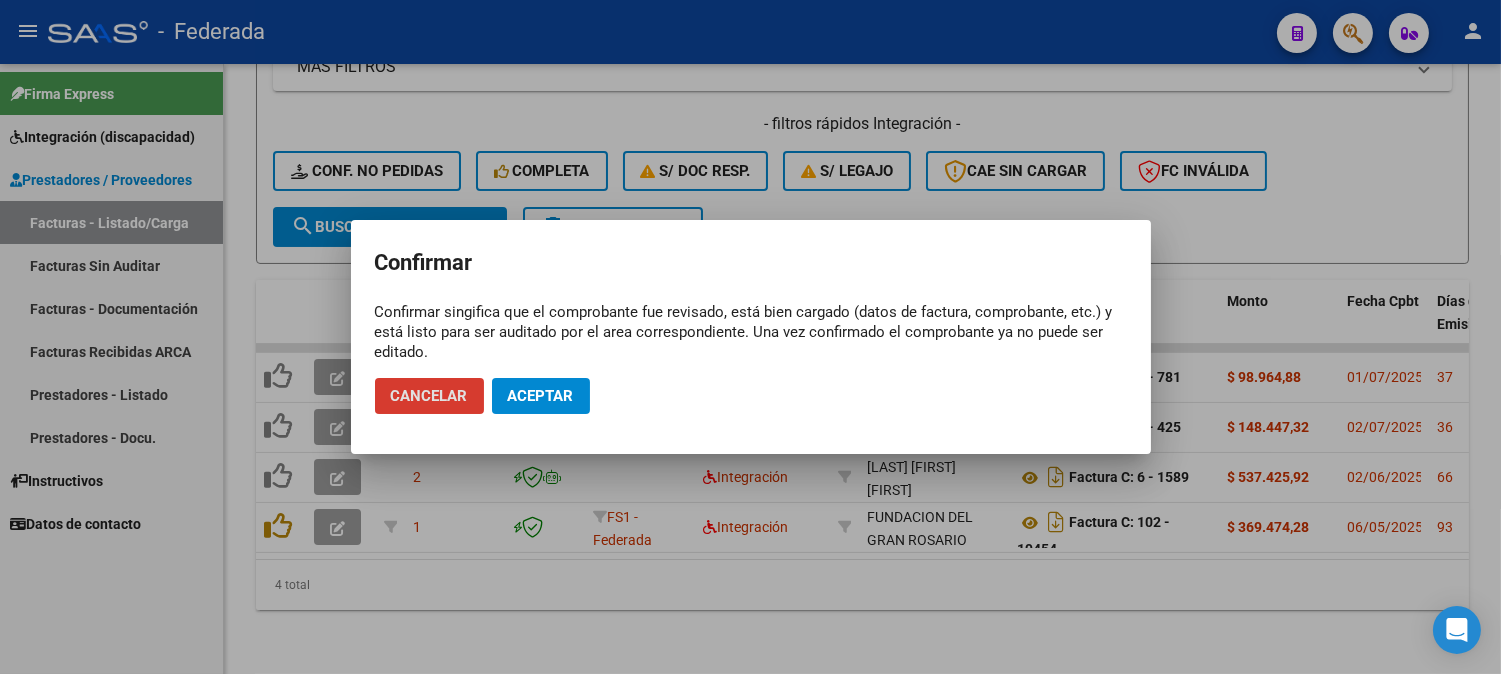 click on "Aceptar" 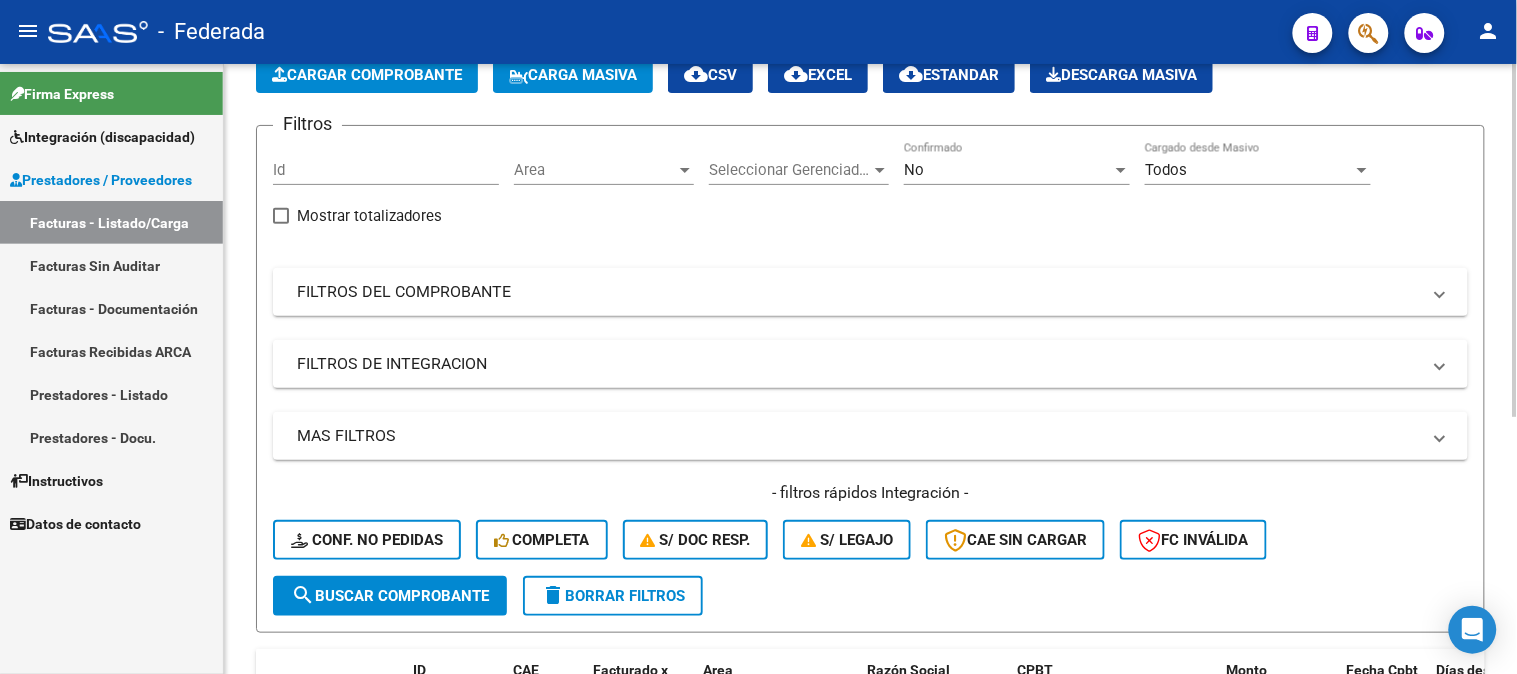 scroll, scrollTop: 444, scrollLeft: 0, axis: vertical 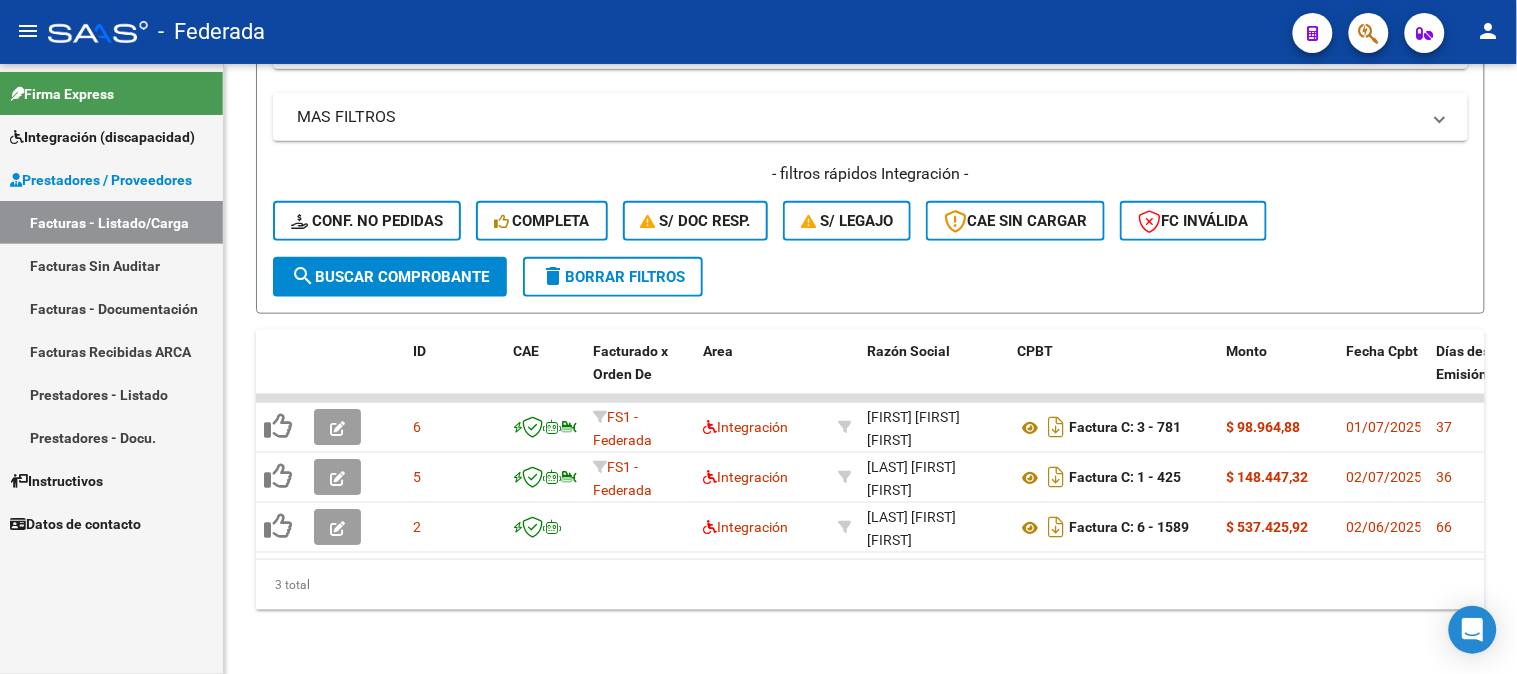click on "Integración (discapacidad)" at bounding box center [102, 137] 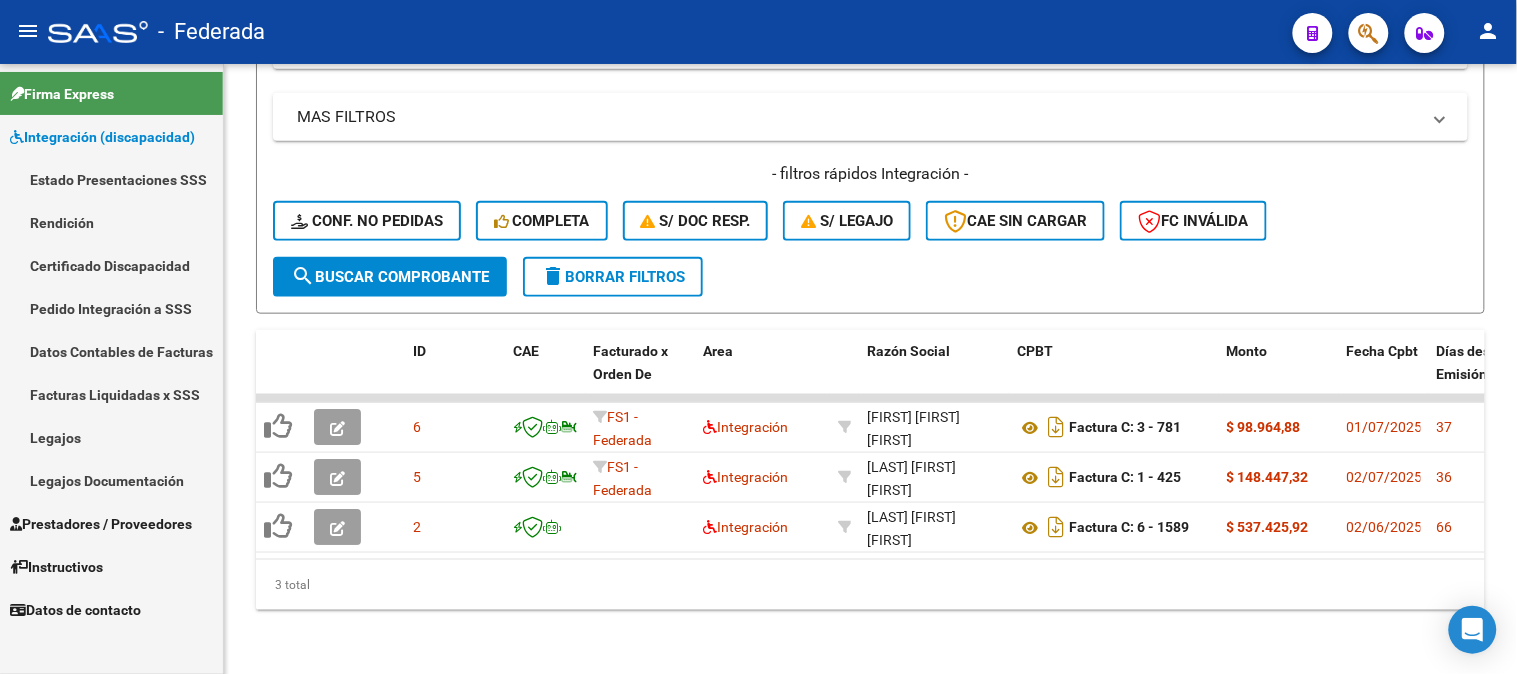 click on "Pedido Integración a SSS" at bounding box center (111, 308) 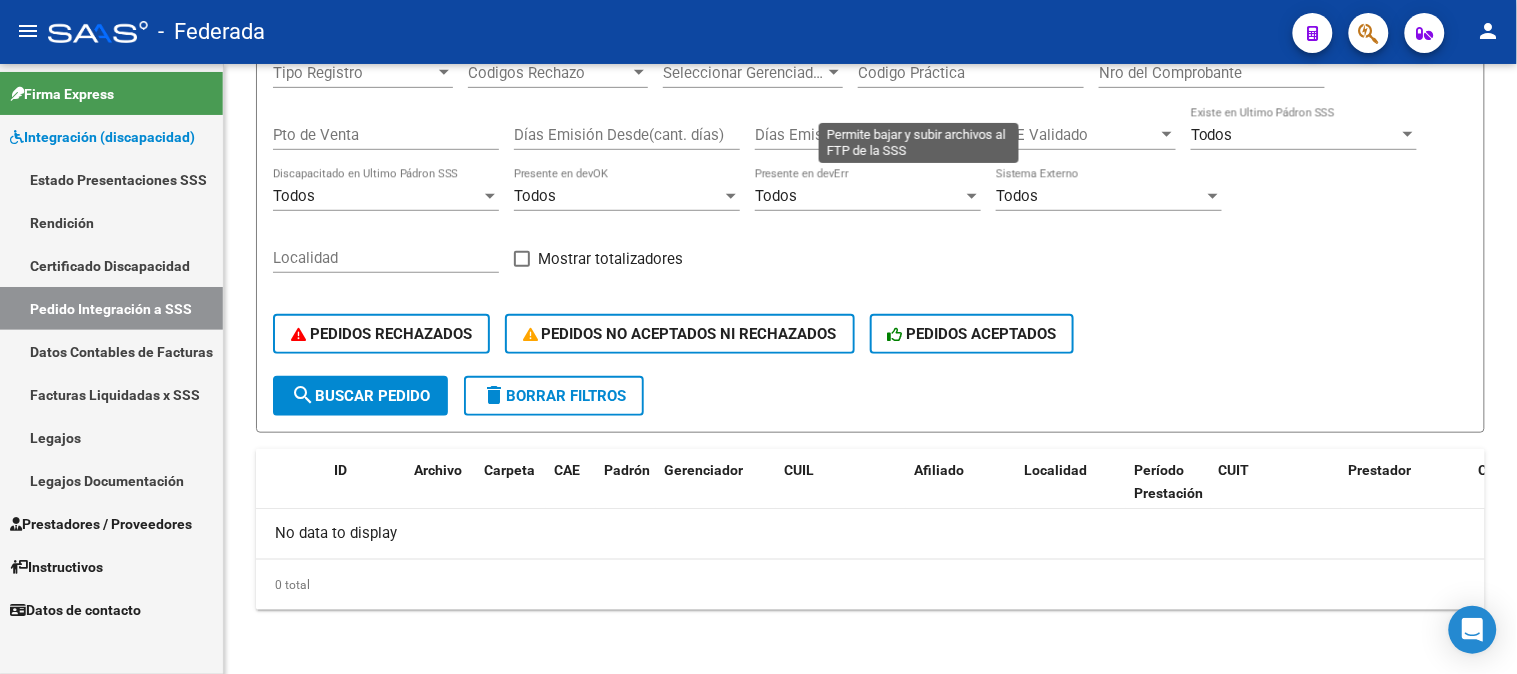 scroll, scrollTop: 0, scrollLeft: 0, axis: both 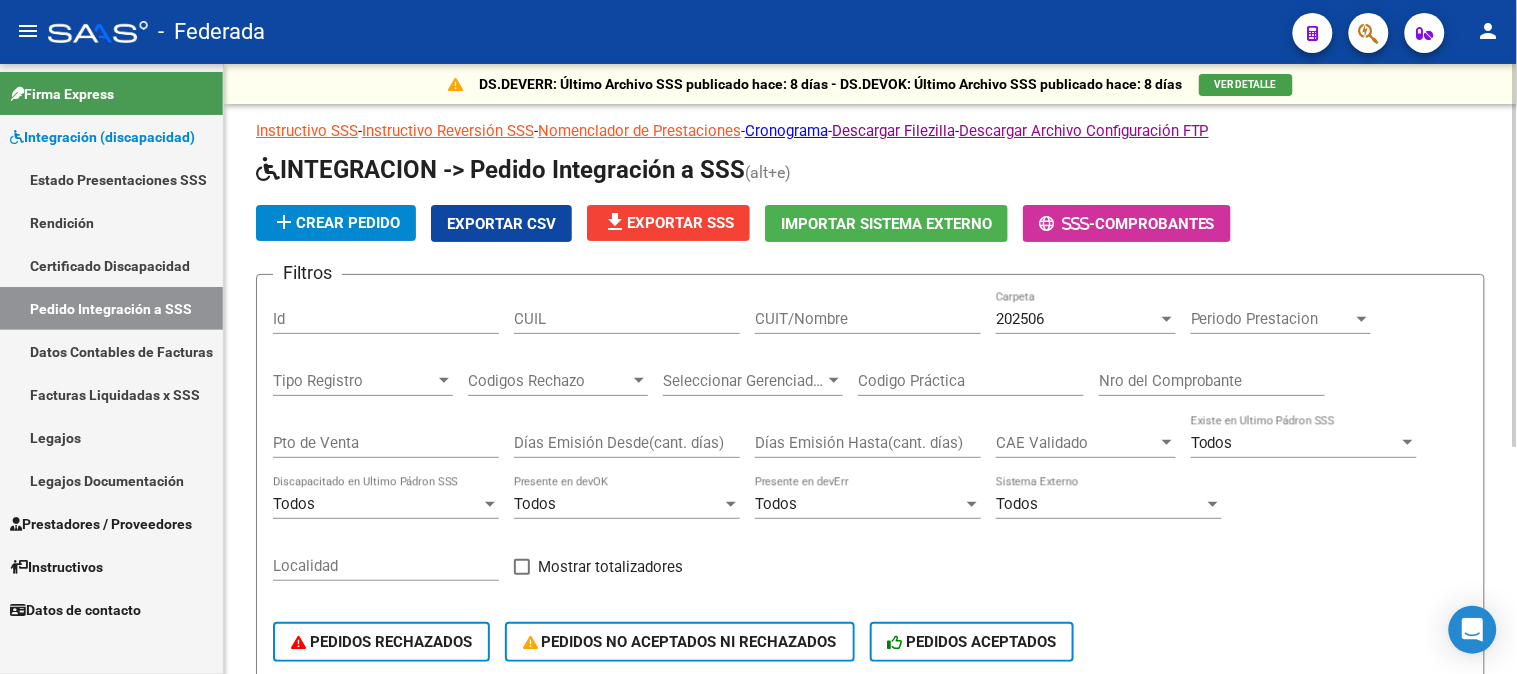 click on "Periodo Prestacion" at bounding box center [1272, 319] 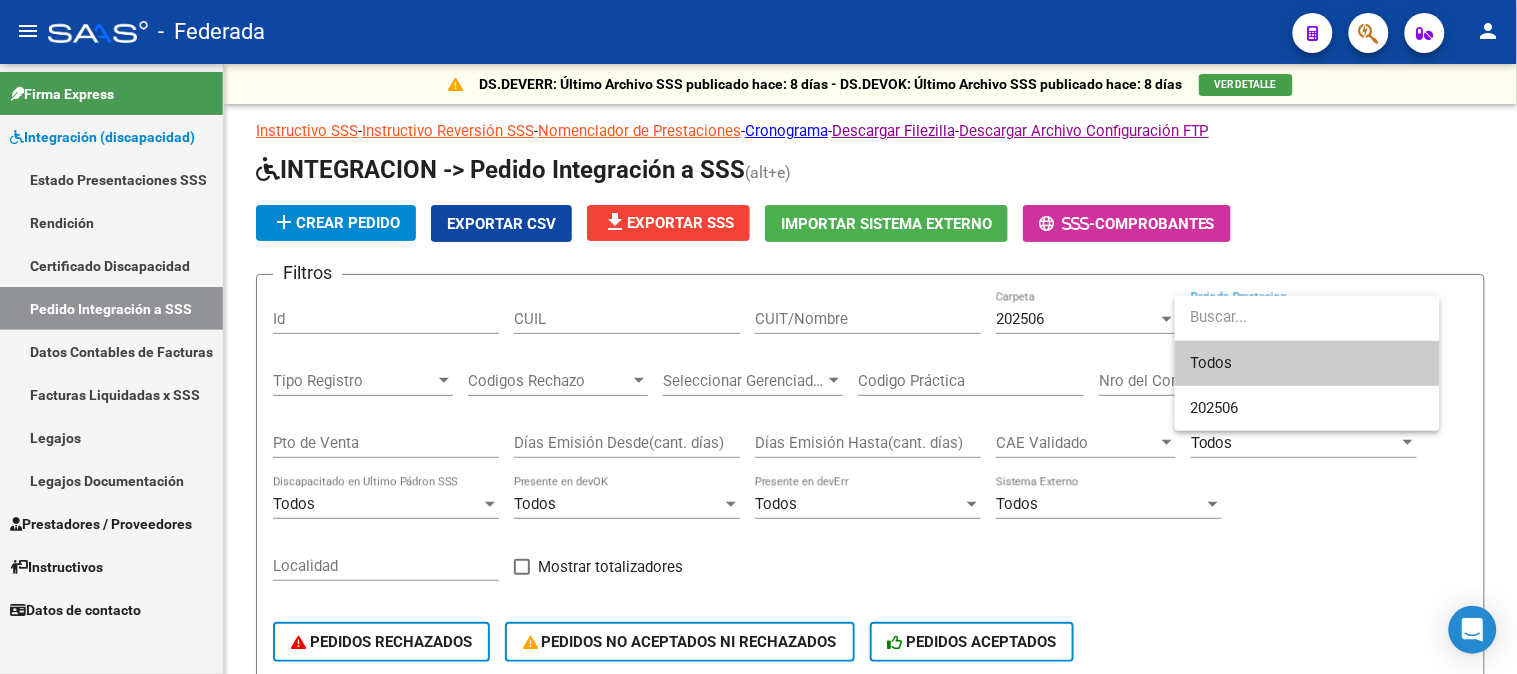 click at bounding box center (758, 337) 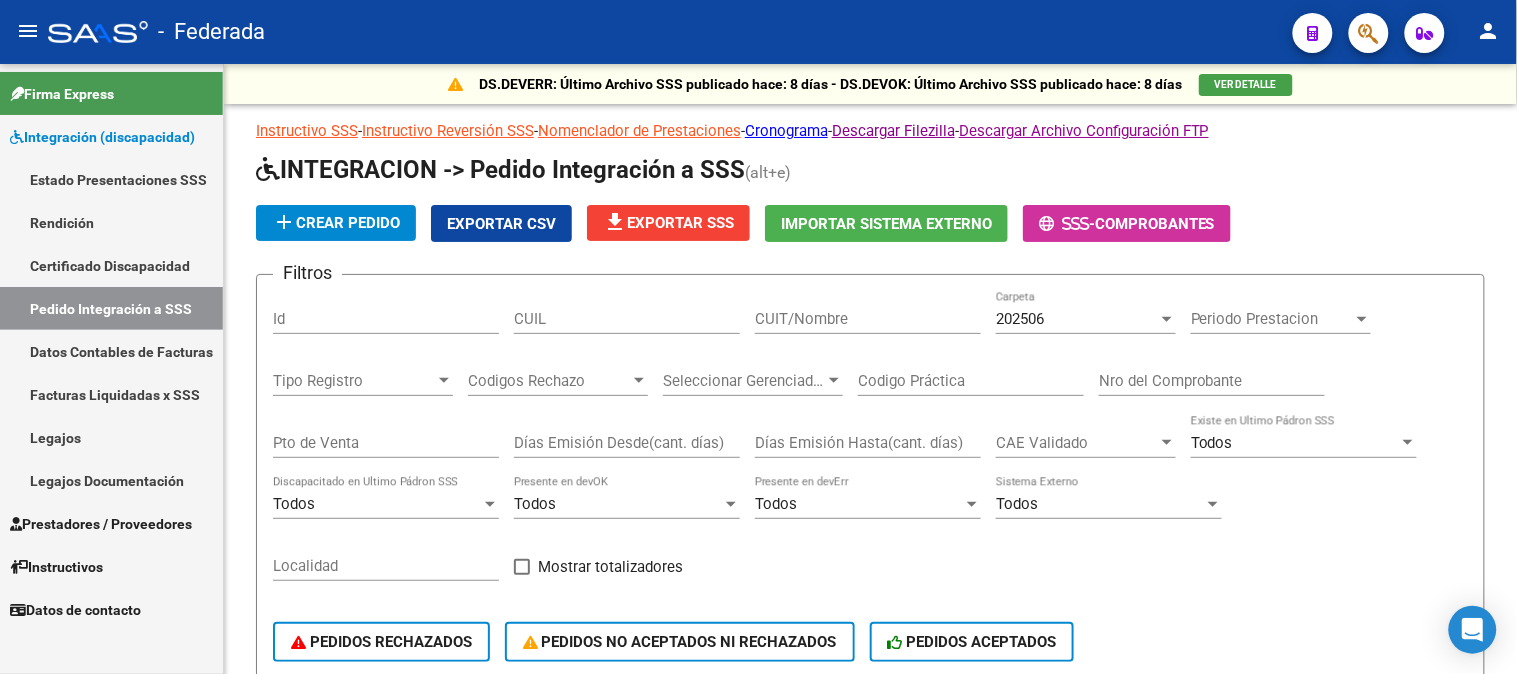 scroll, scrollTop: 111, scrollLeft: 0, axis: vertical 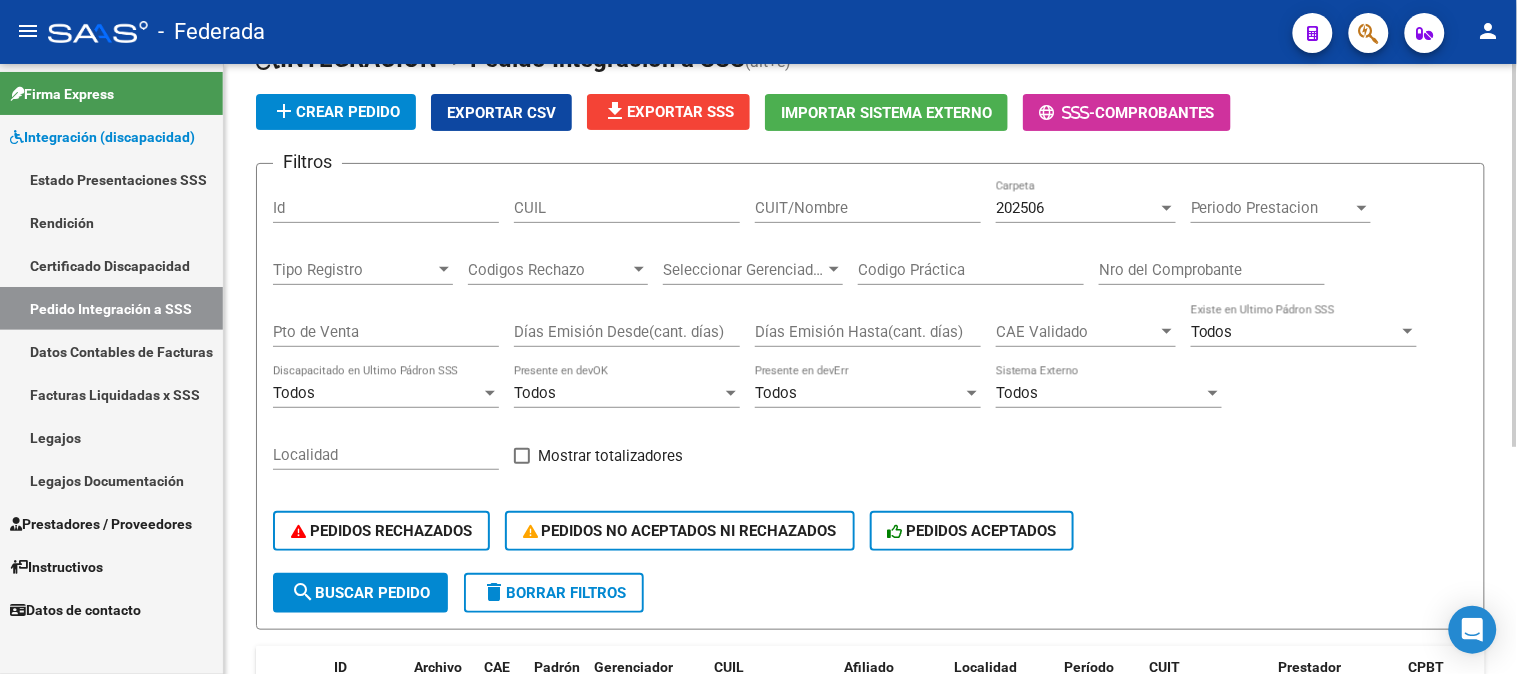 click on "202506" at bounding box center (1077, 208) 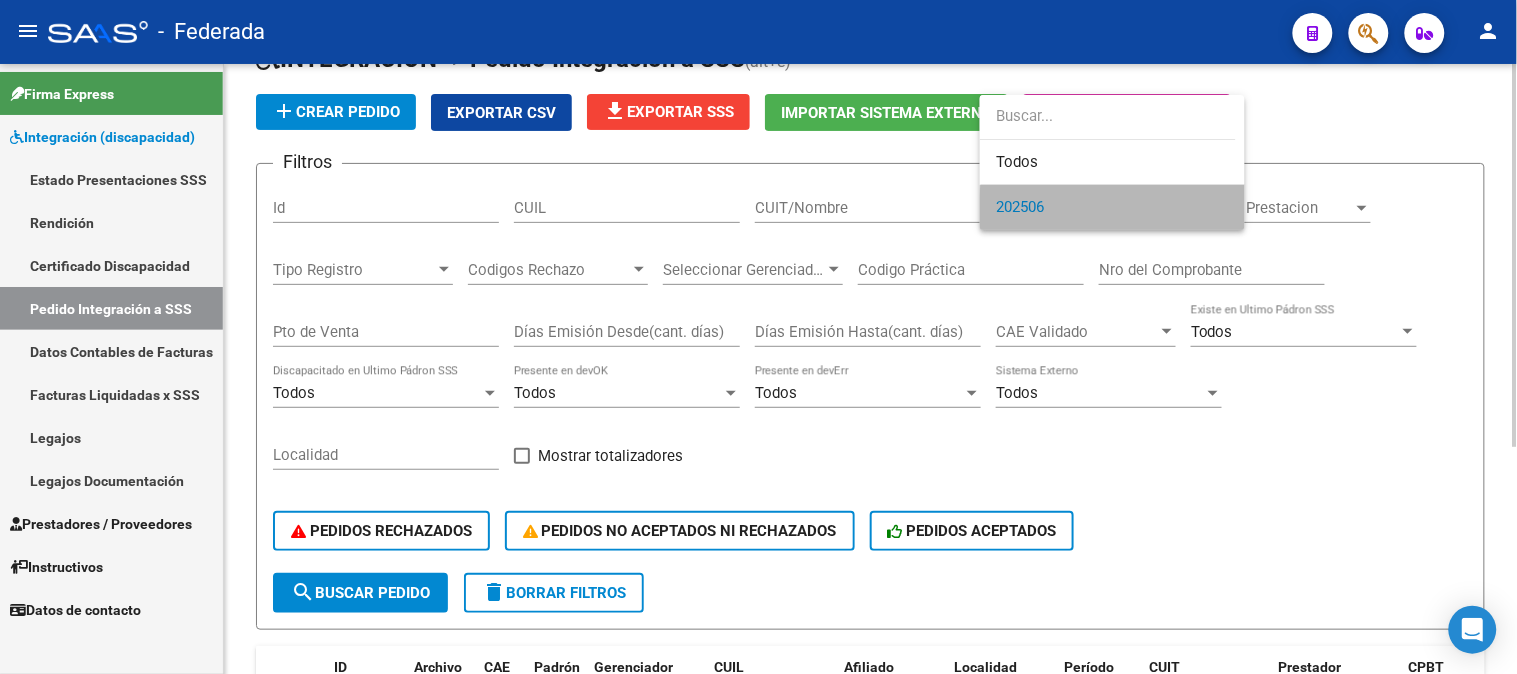 click on "202506" at bounding box center [1112, 207] 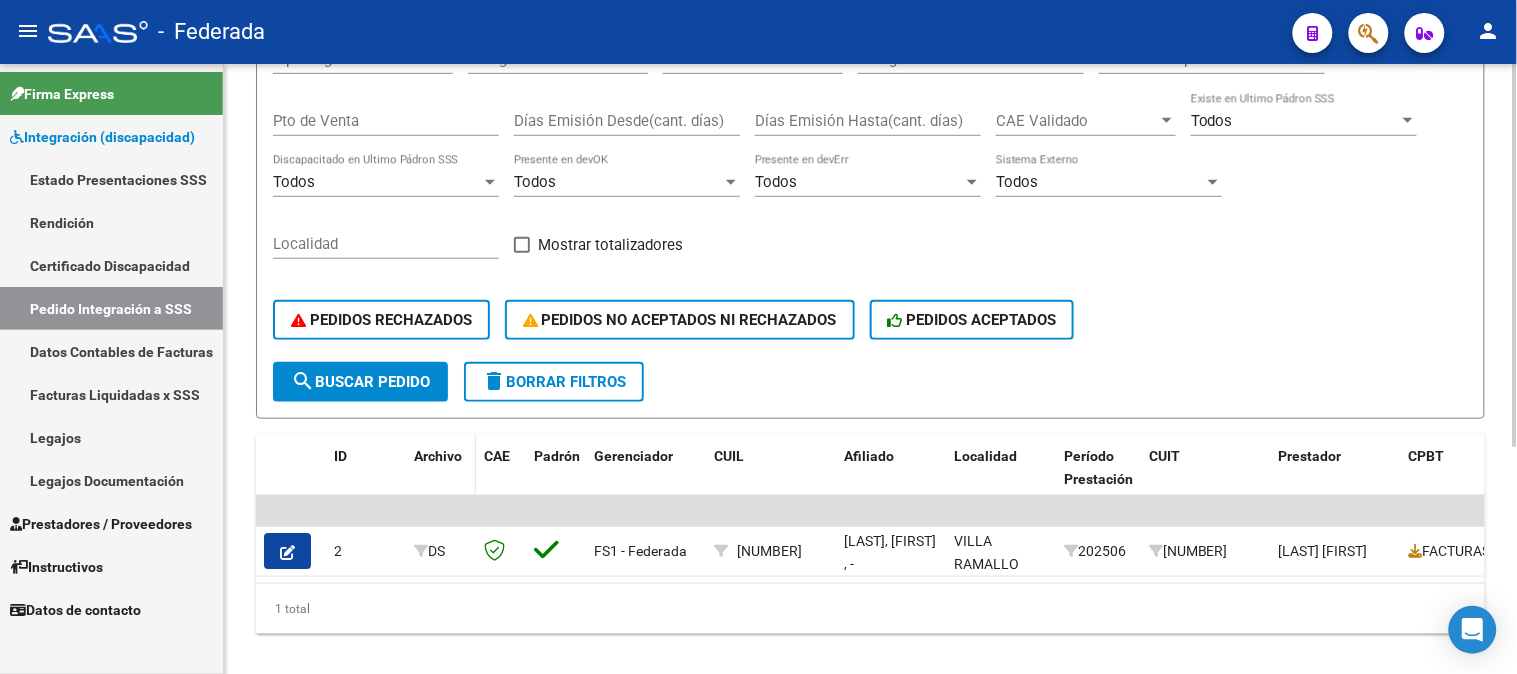 scroll, scrollTop: 333, scrollLeft: 0, axis: vertical 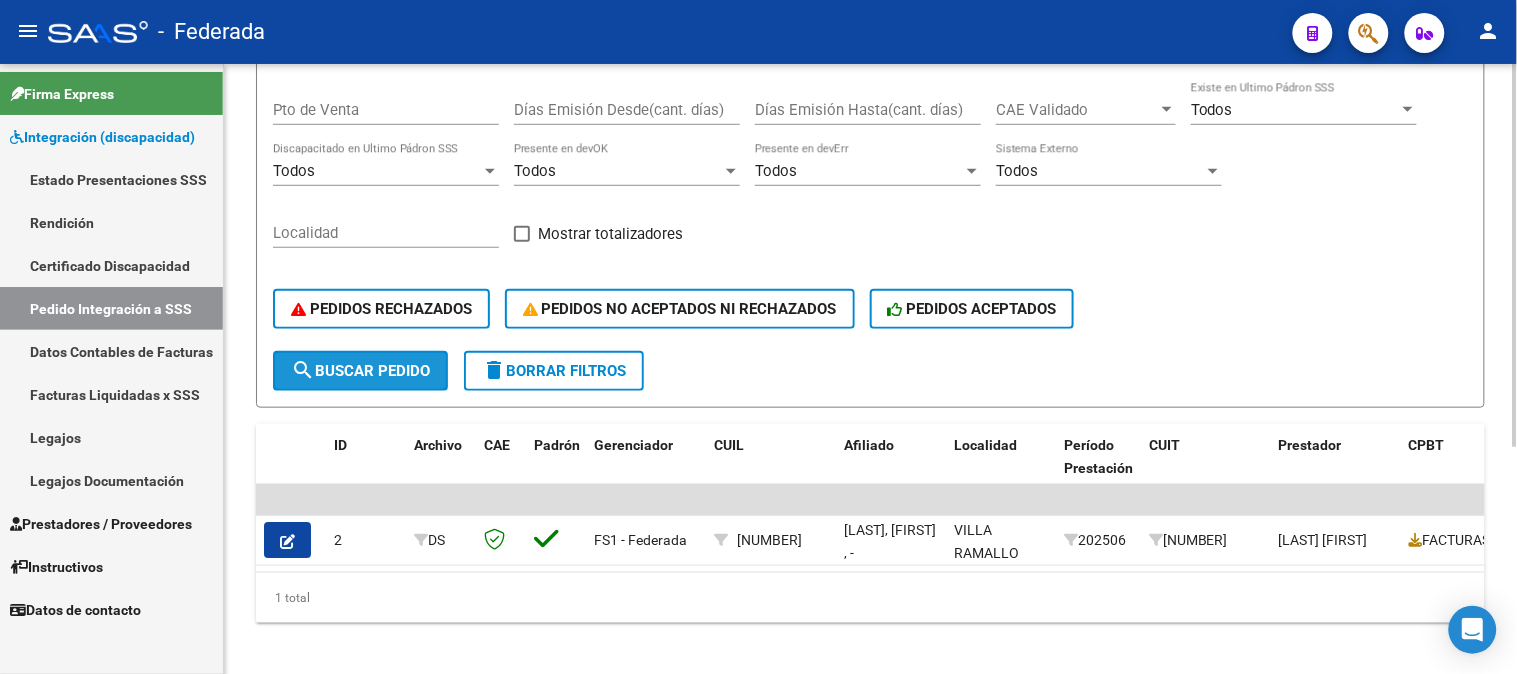 click on "search  Buscar Pedido" 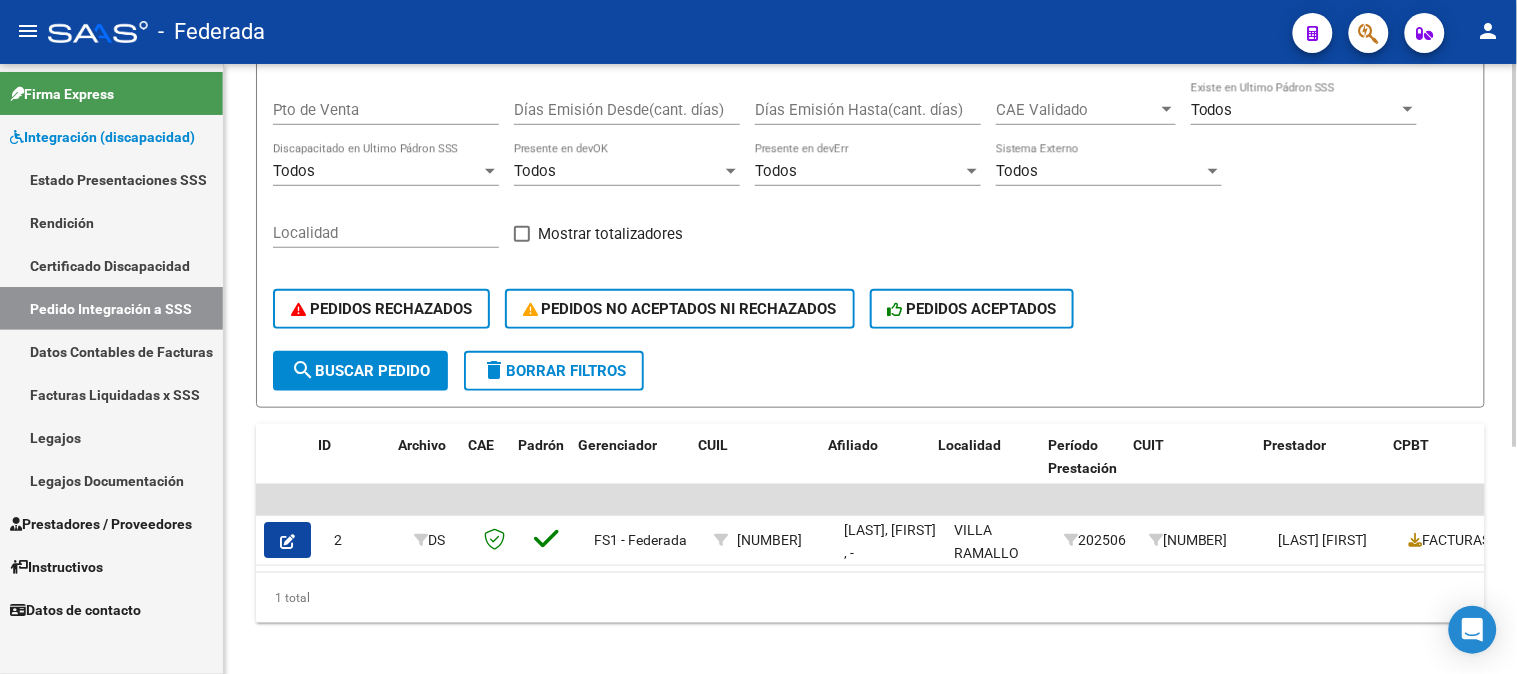 scroll, scrollTop: 0, scrollLeft: 35, axis: horizontal 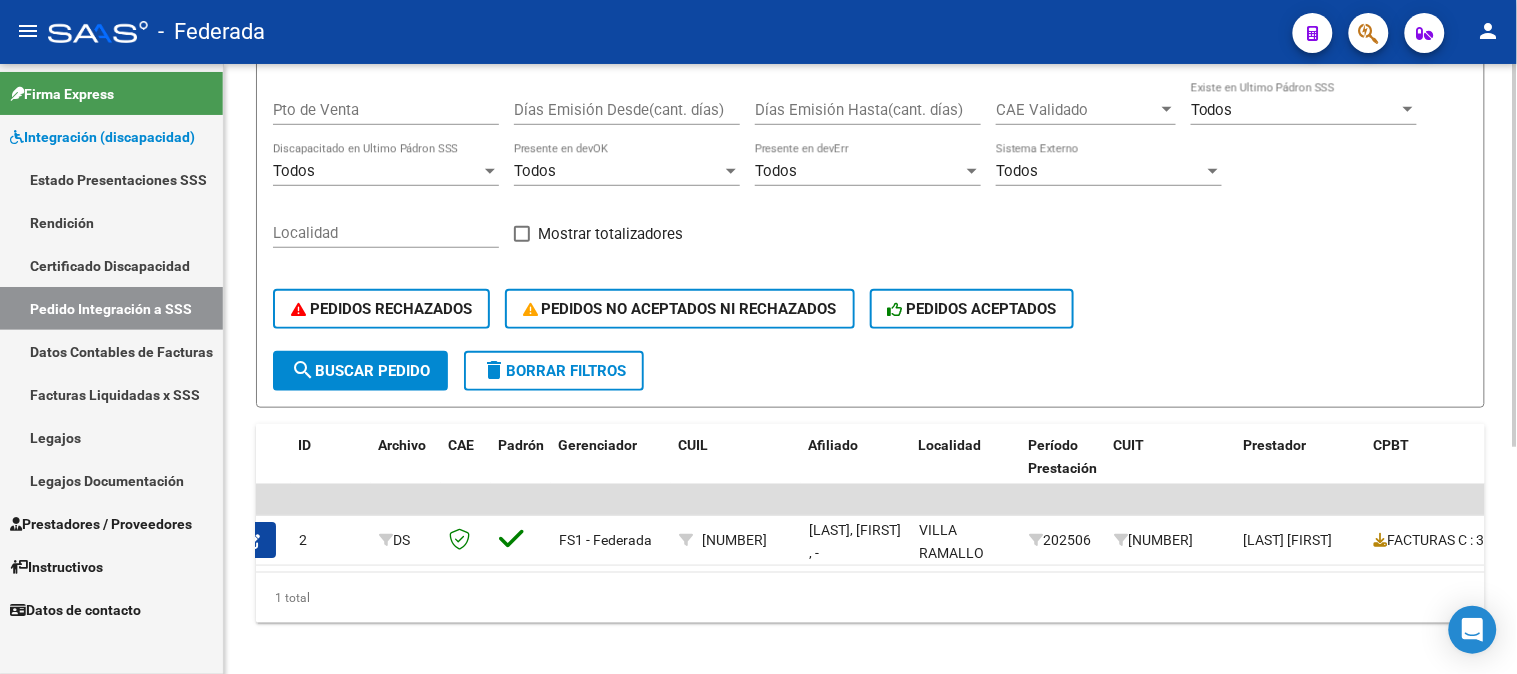 click on "Todos Existe en Ultimo Pádron SSS" 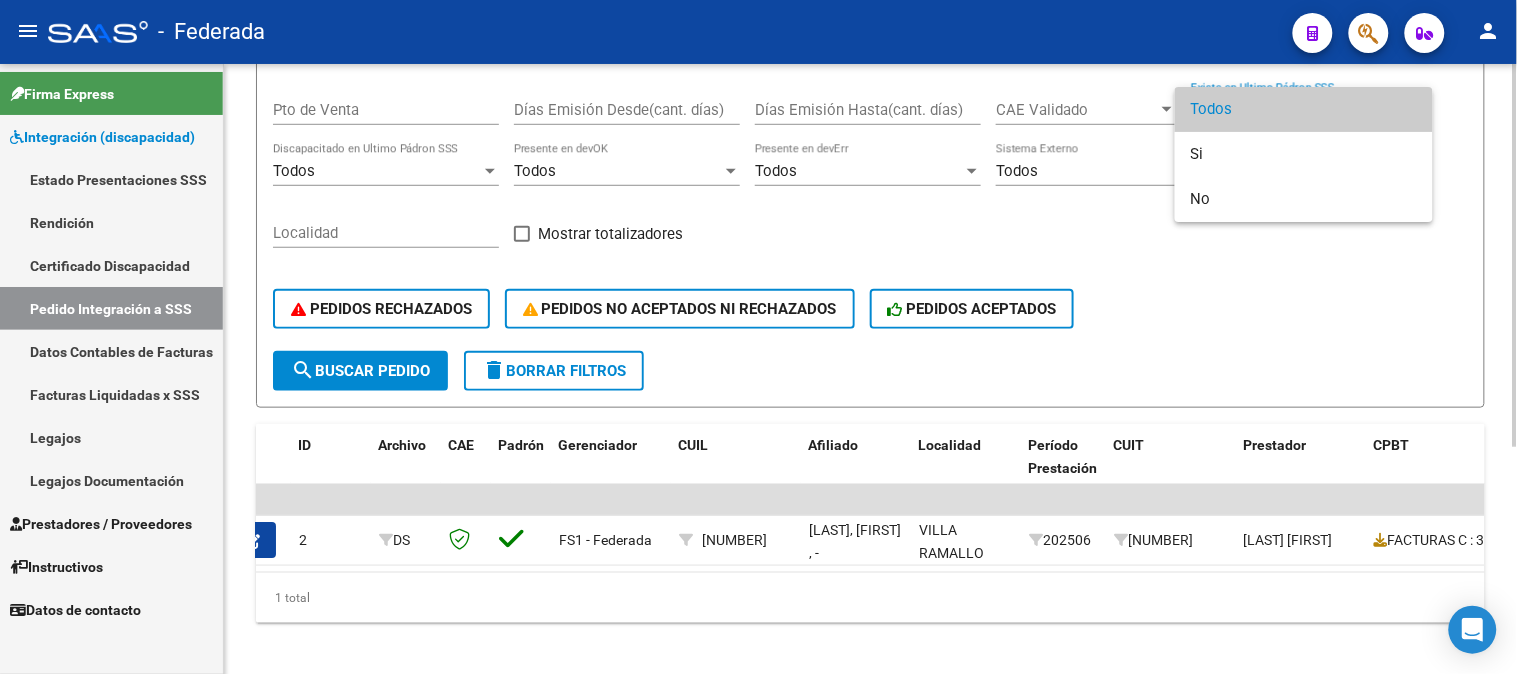 click on "Todos" at bounding box center (1304, 109) 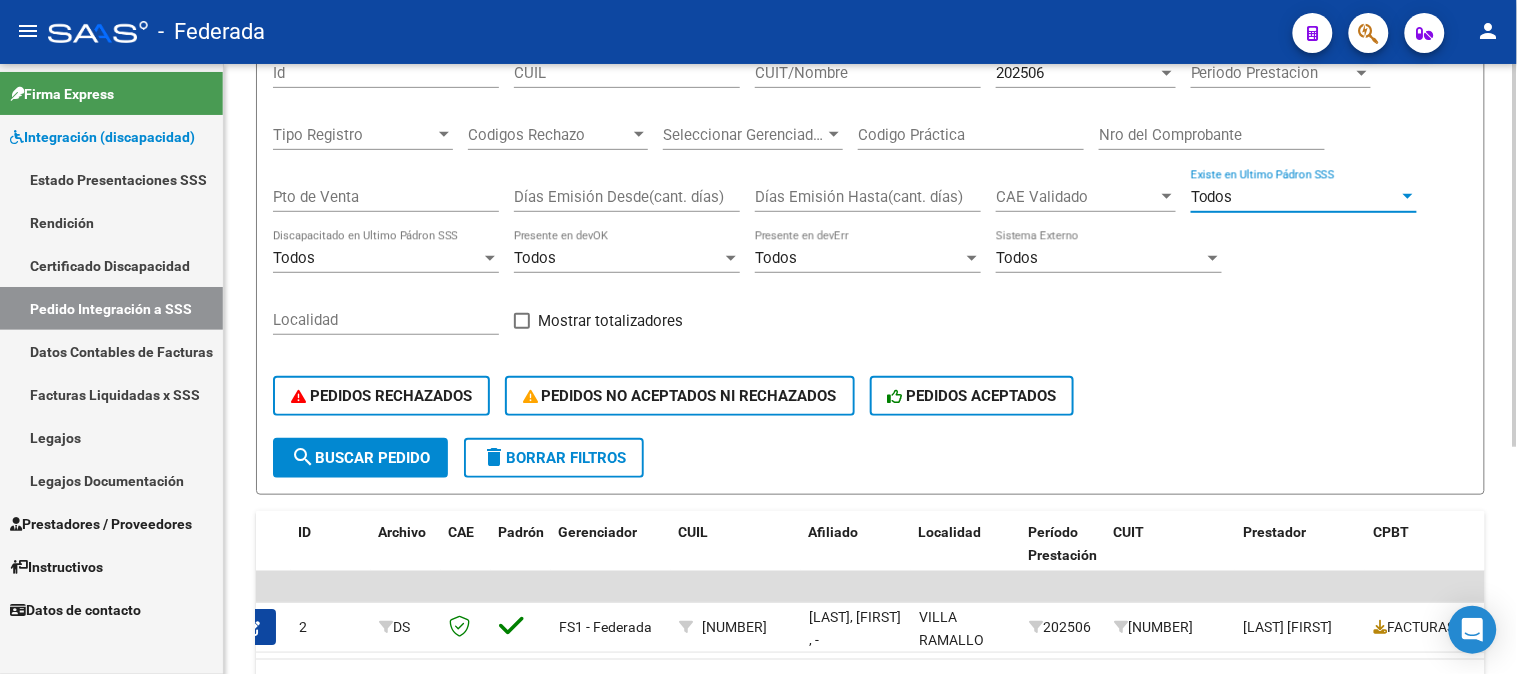 scroll, scrollTop: 111, scrollLeft: 0, axis: vertical 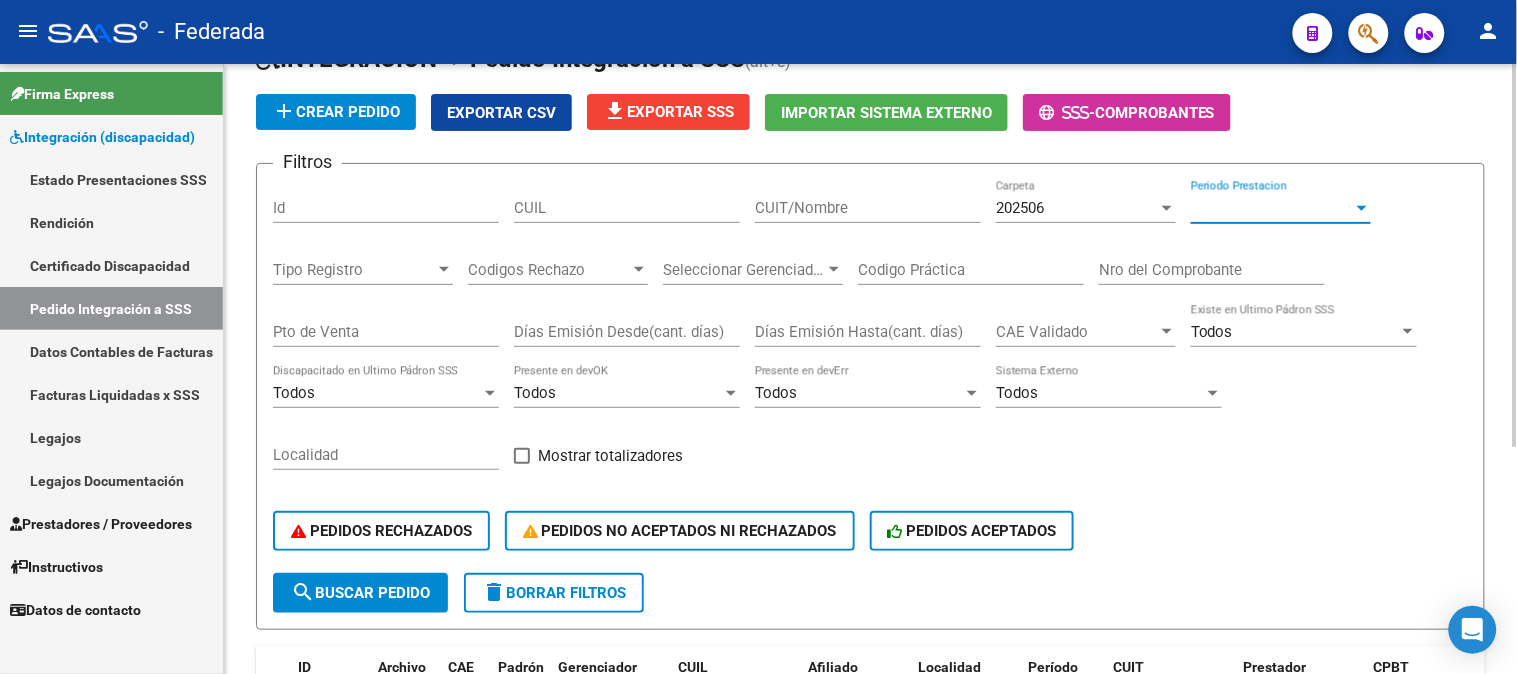 click on "Periodo Prestacion" at bounding box center [1272, 208] 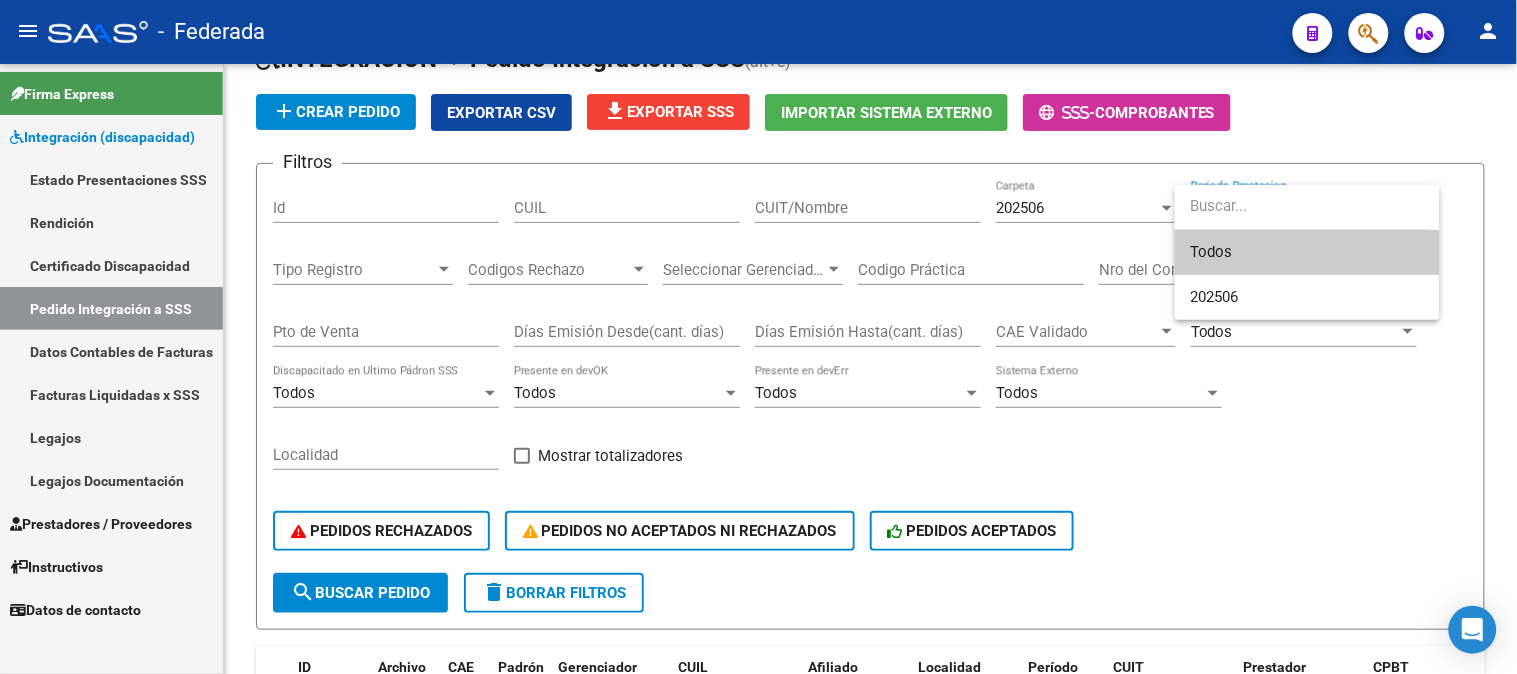 click on "Todos" at bounding box center [1307, 252] 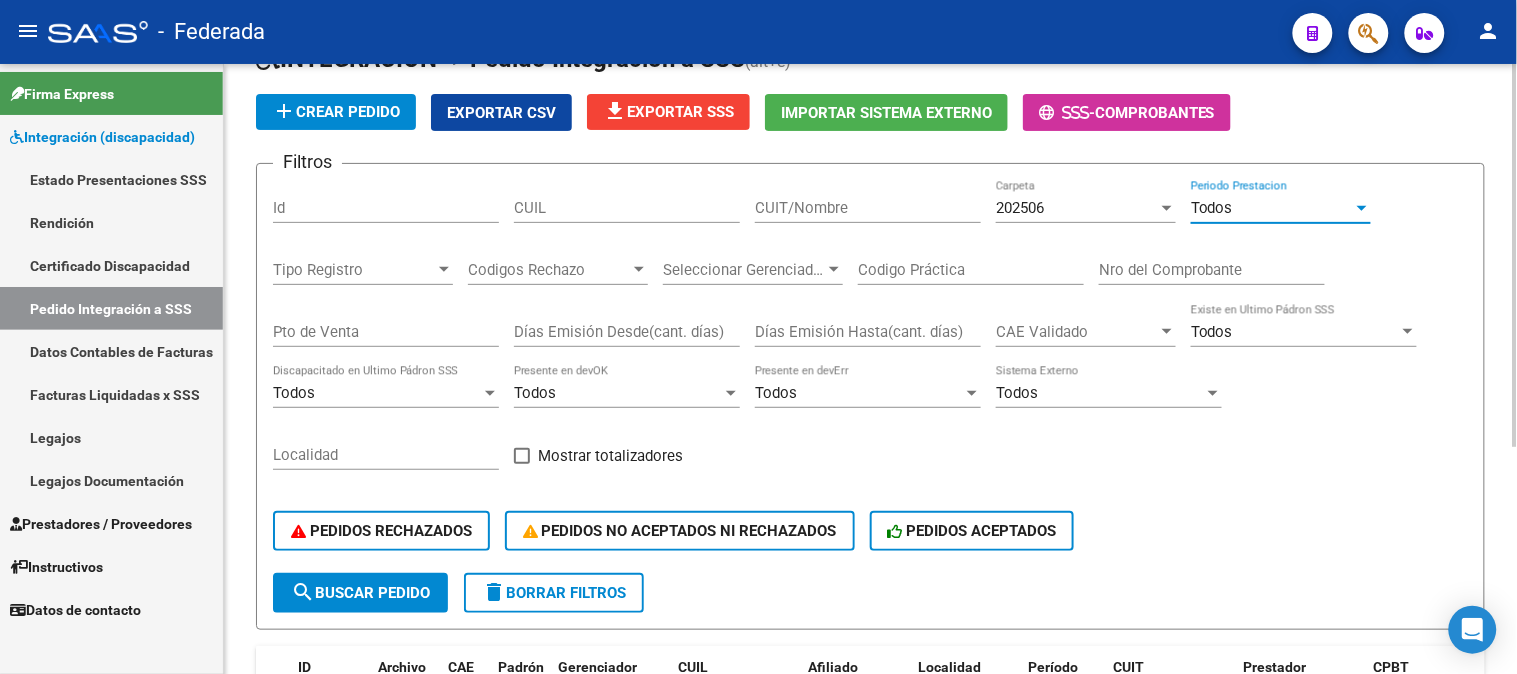 scroll, scrollTop: 222, scrollLeft: 0, axis: vertical 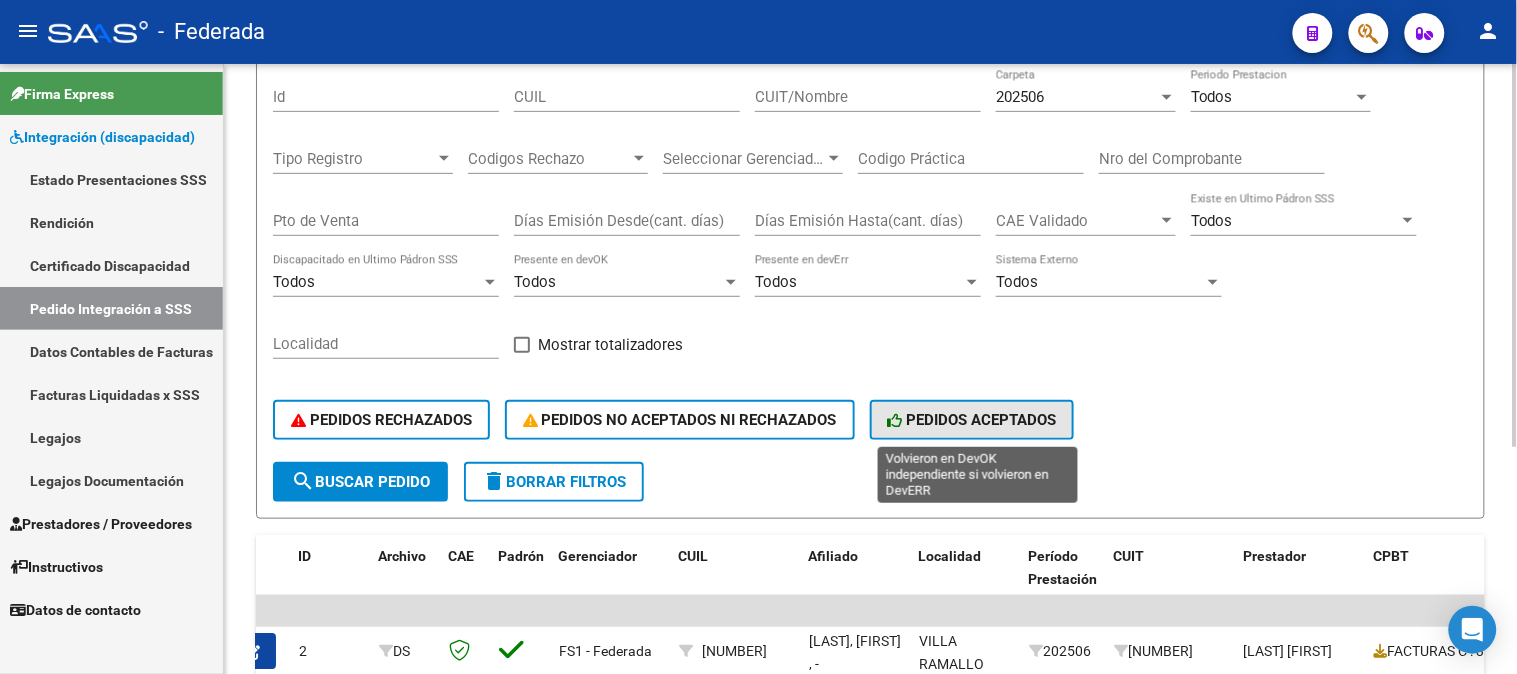 click on "PEDIDOS ACEPTADOS" 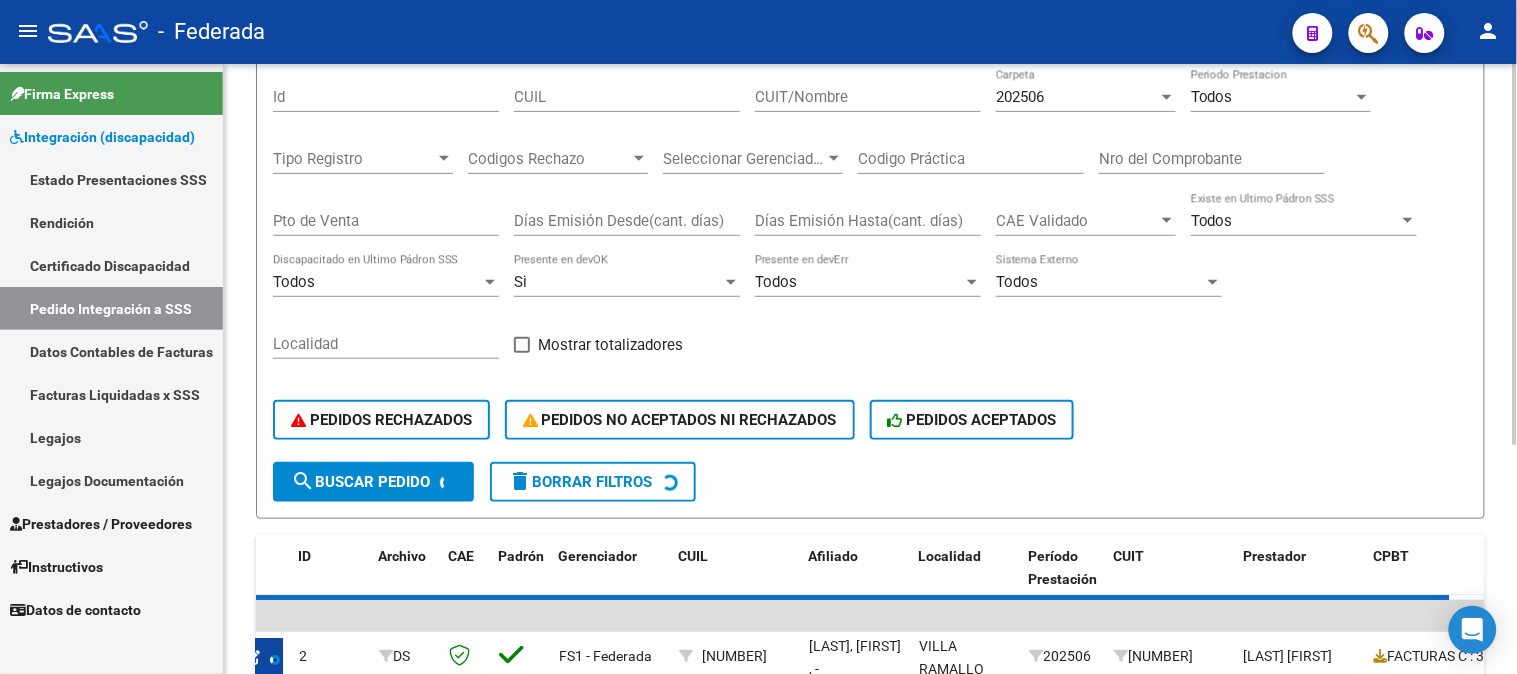 scroll, scrollTop: 250, scrollLeft: 0, axis: vertical 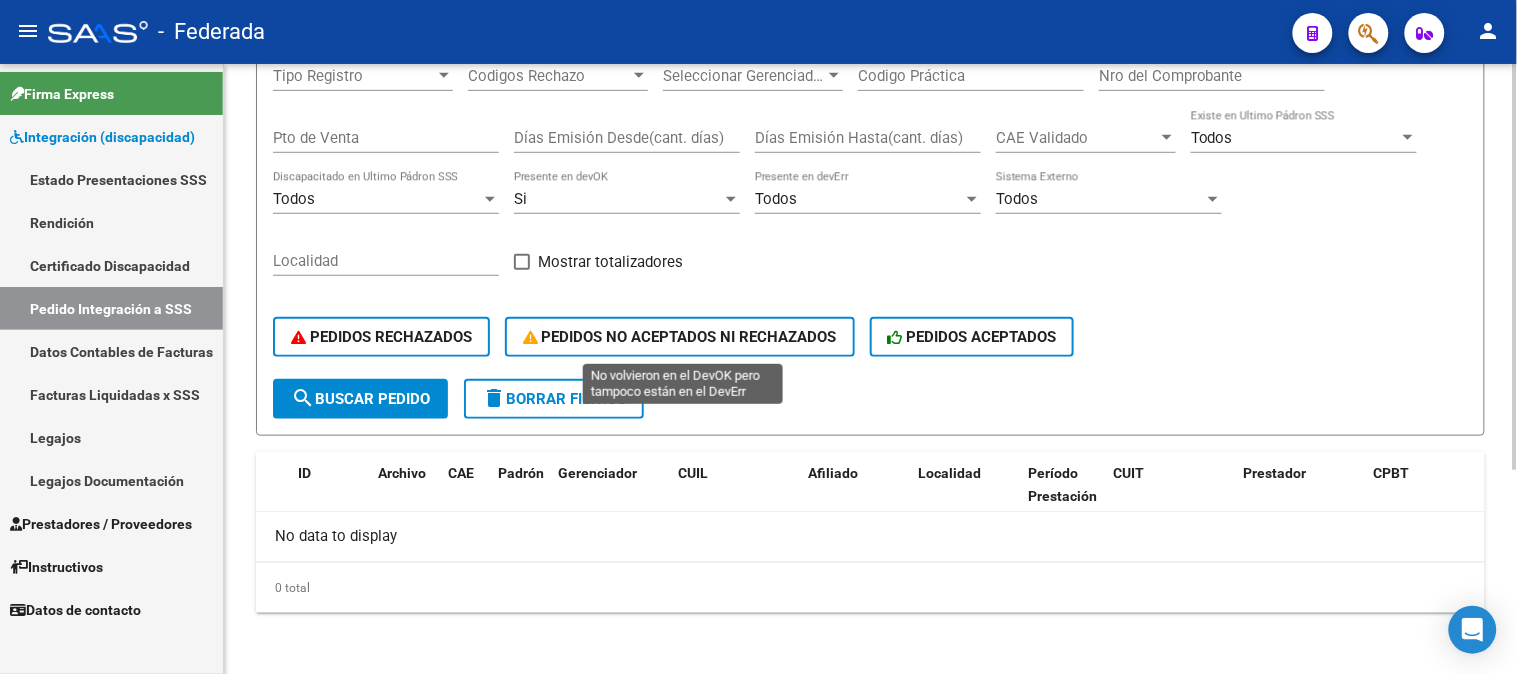 click on "PEDIDOS NO ACEPTADOS NI RECHAZADOS" 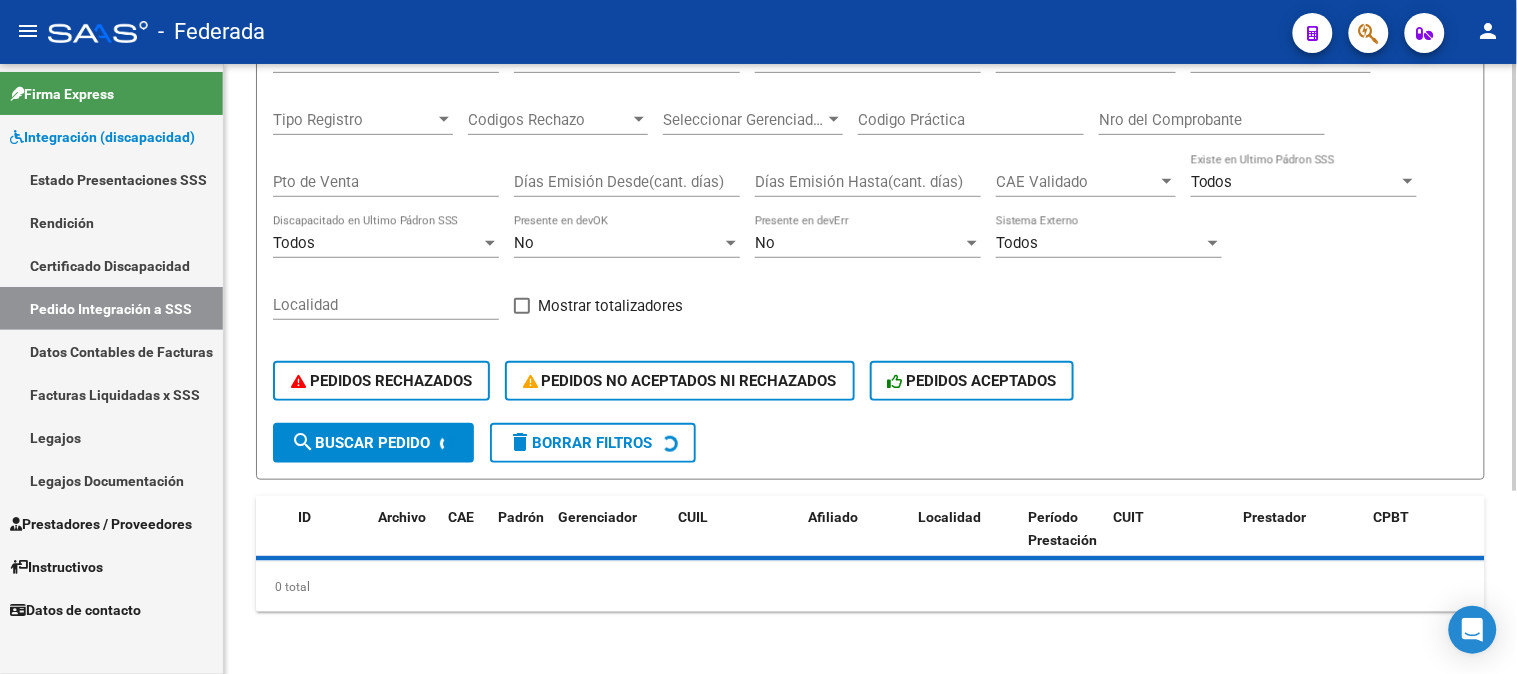 scroll, scrollTop: 305, scrollLeft: 0, axis: vertical 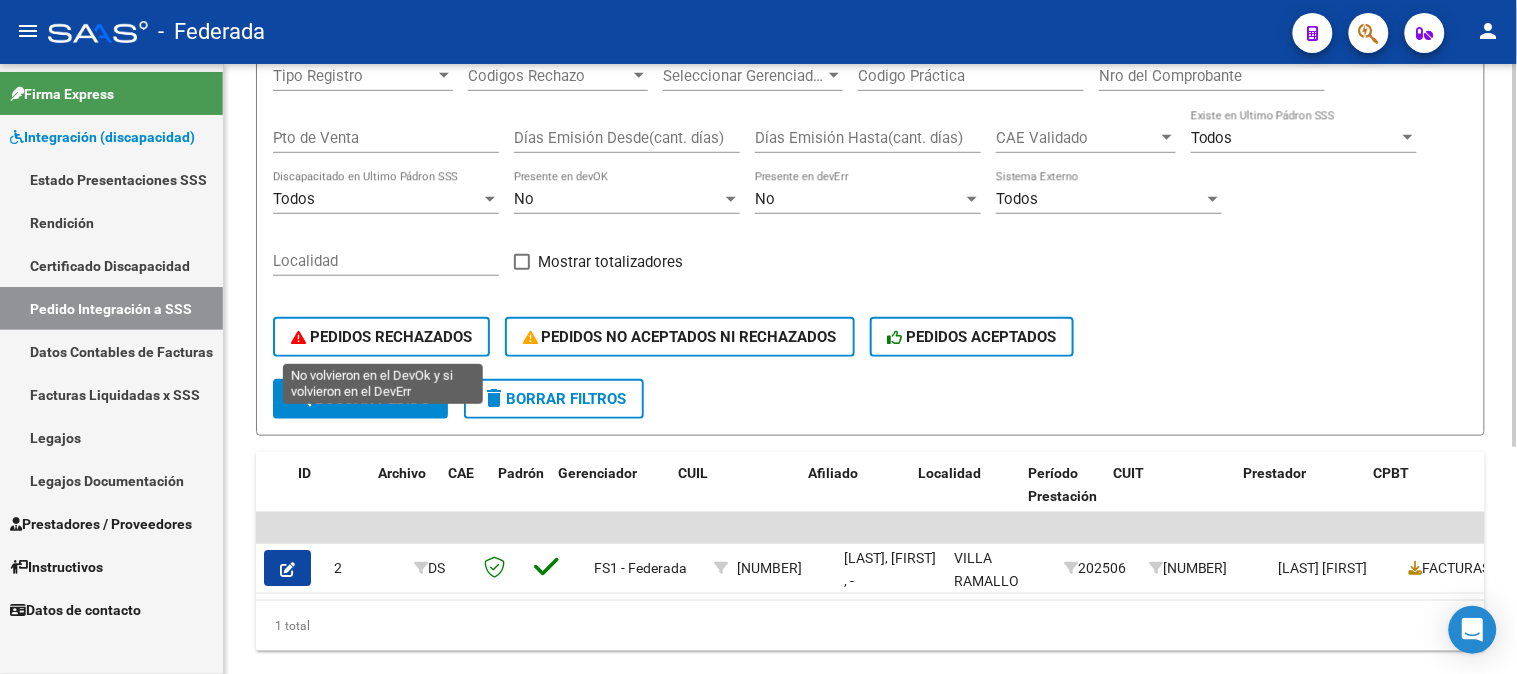 click on "PEDIDOS RECHAZADOS" 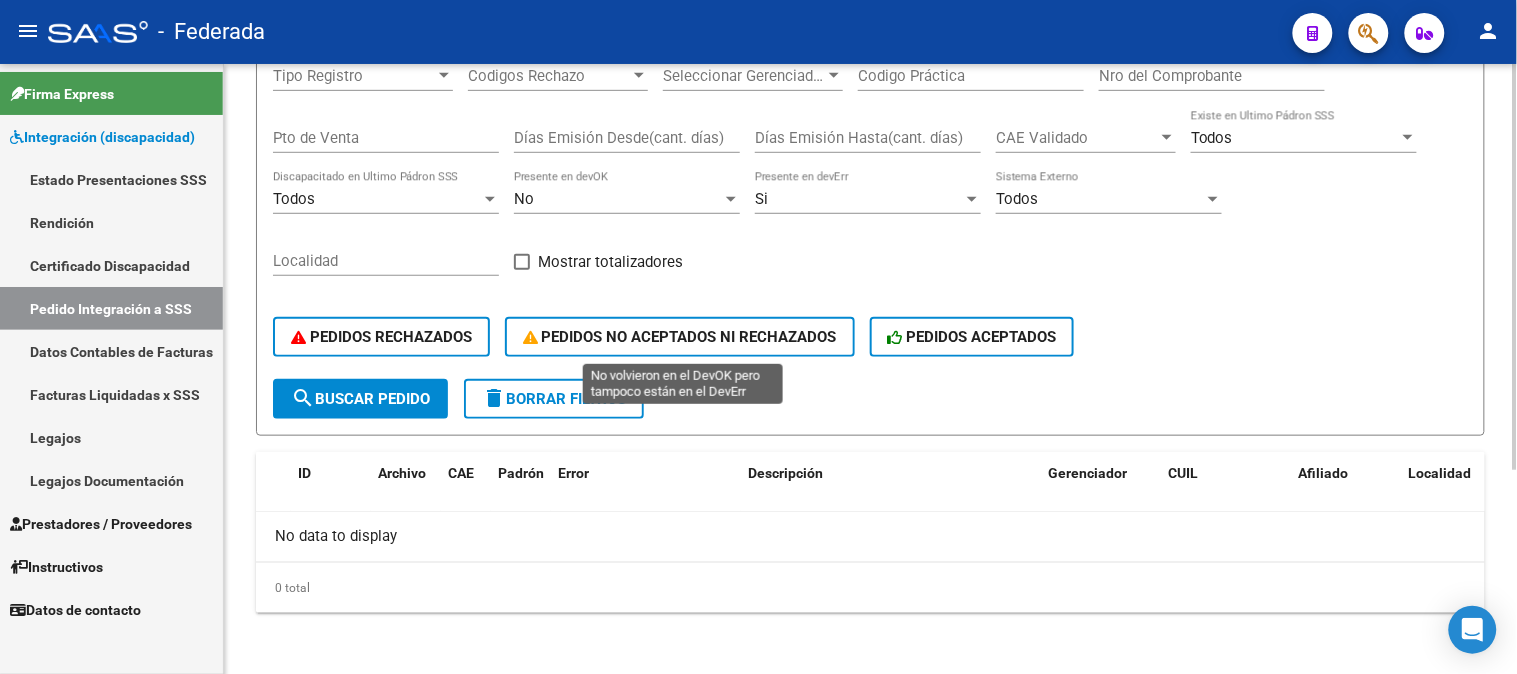 click on "PEDIDOS NO ACEPTADOS NI RECHAZADOS" 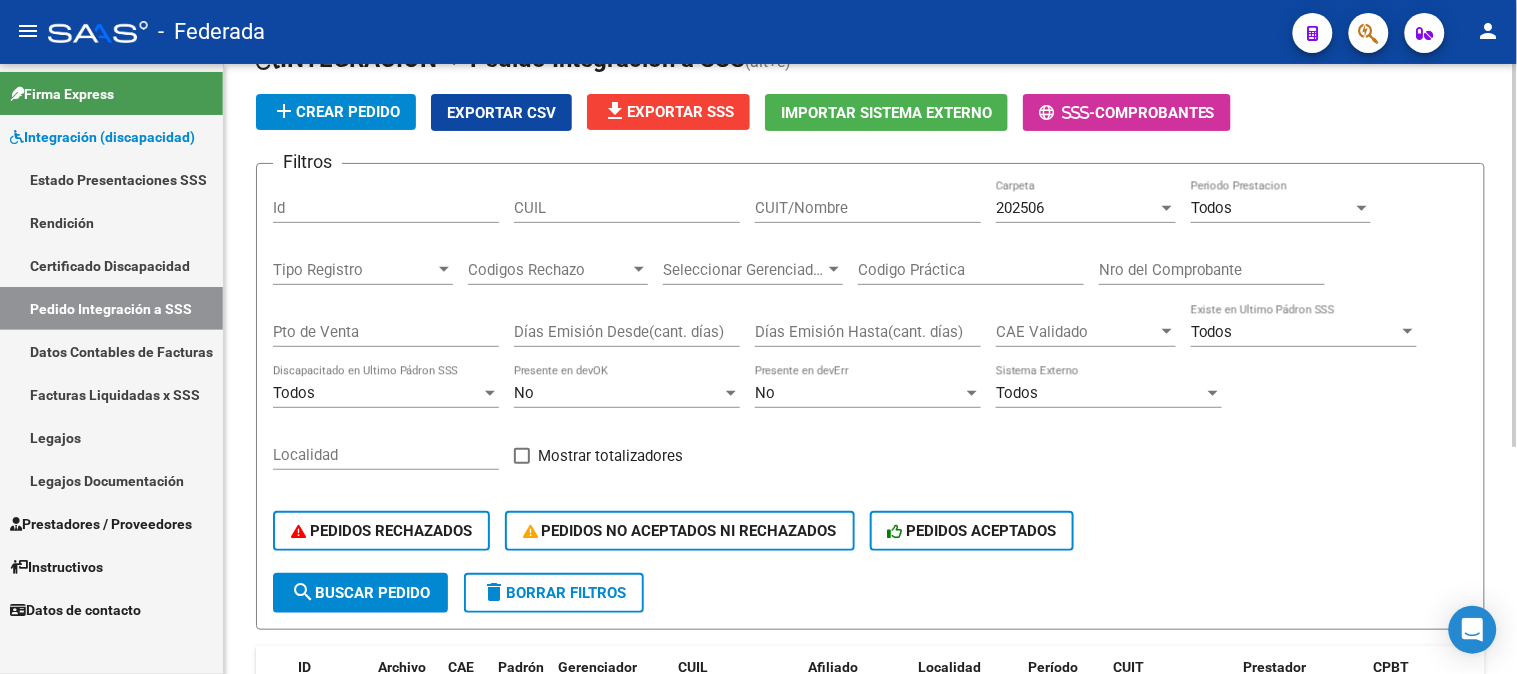 scroll, scrollTop: 222, scrollLeft: 0, axis: vertical 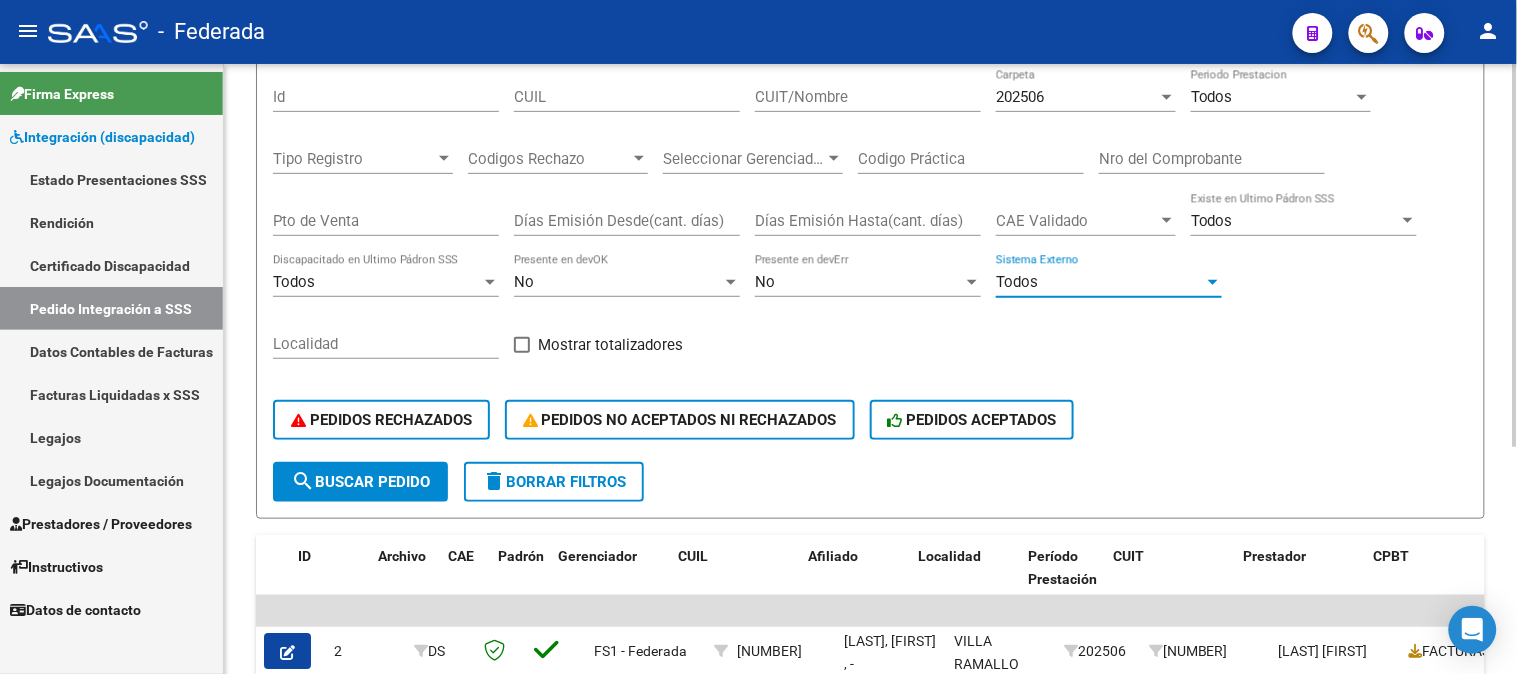 click on "Todos" at bounding box center [1100, 282] 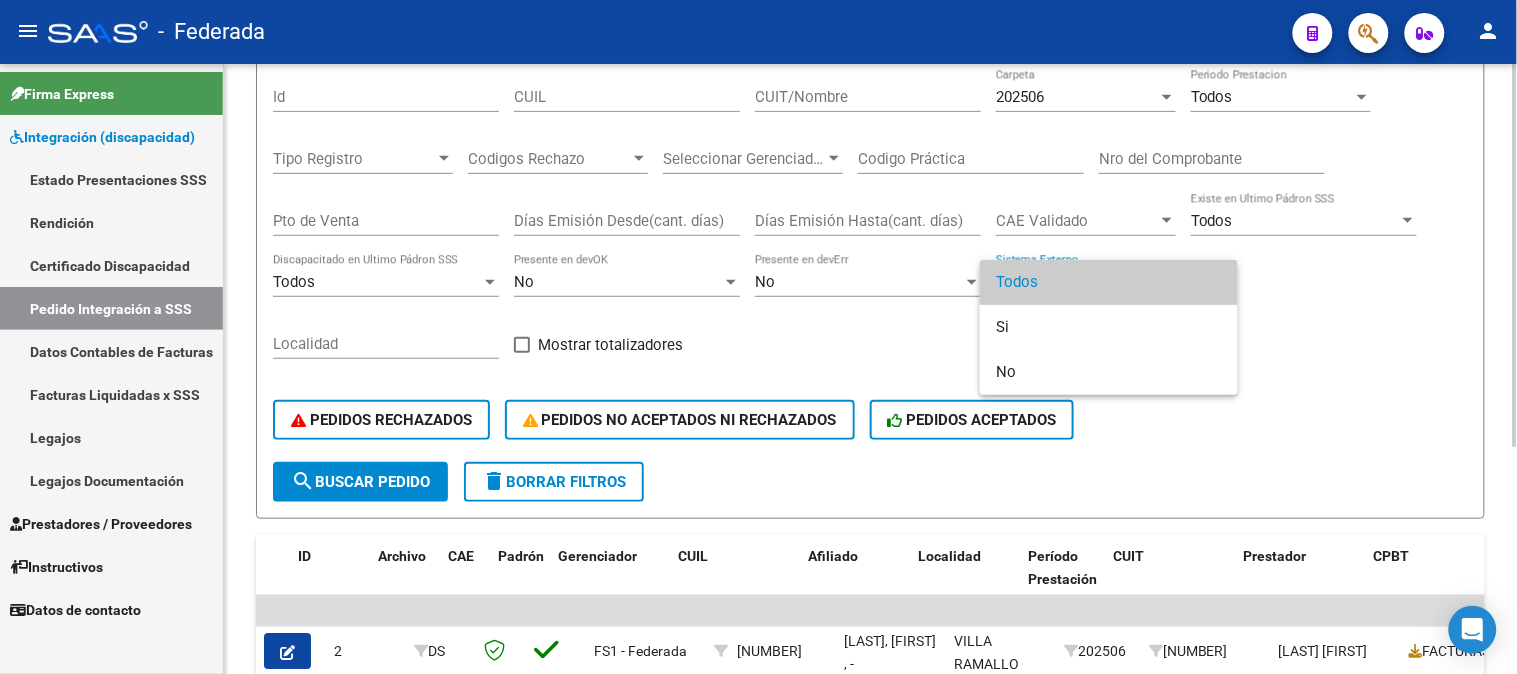 click on "Todos" at bounding box center (1109, 282) 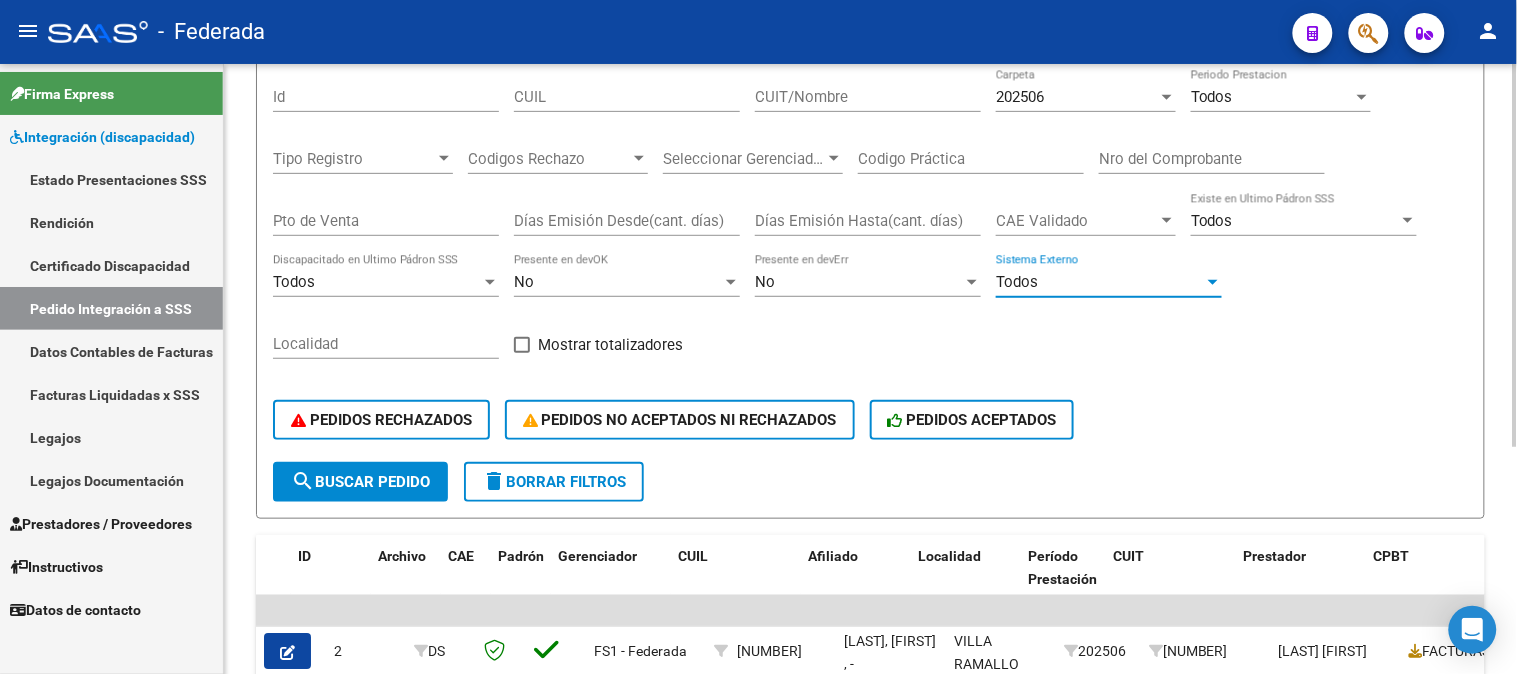 click on "No Presente en devErr" 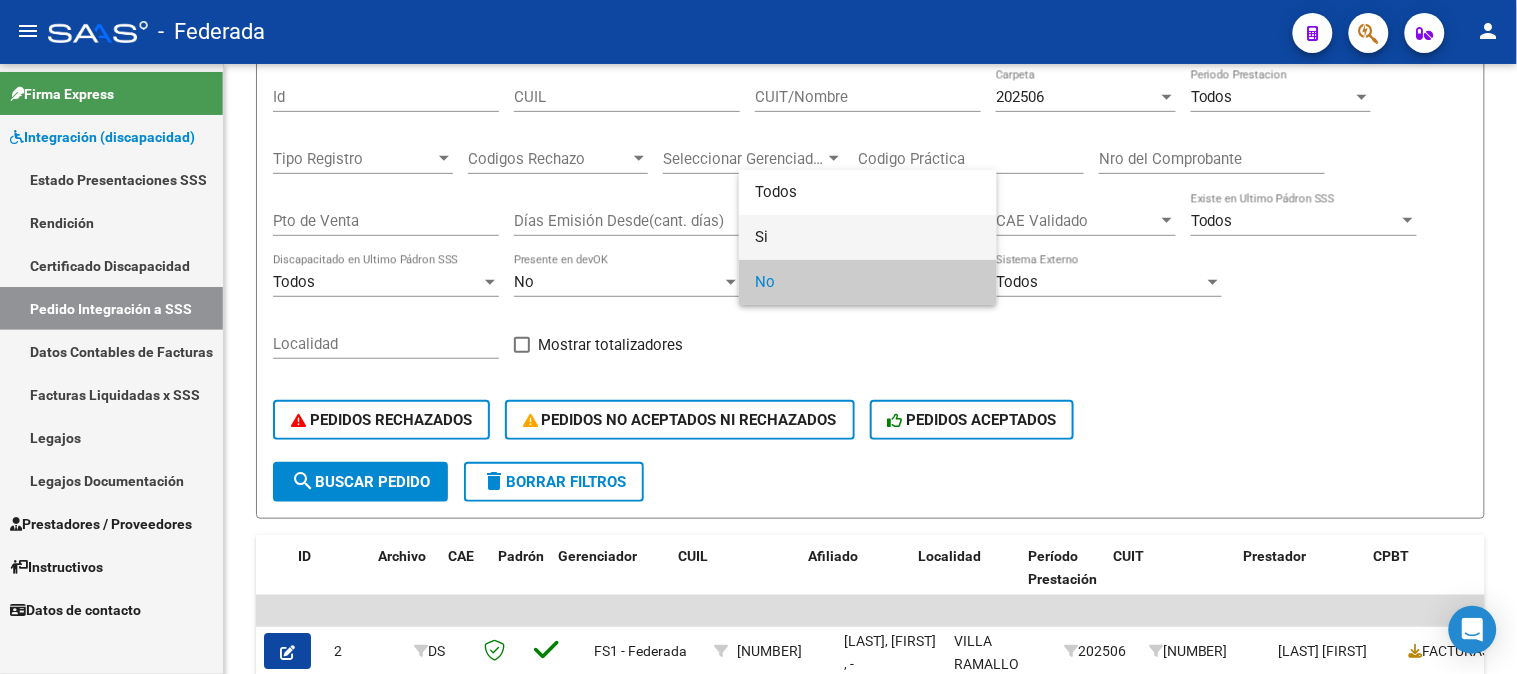click on "Si" at bounding box center [868, 237] 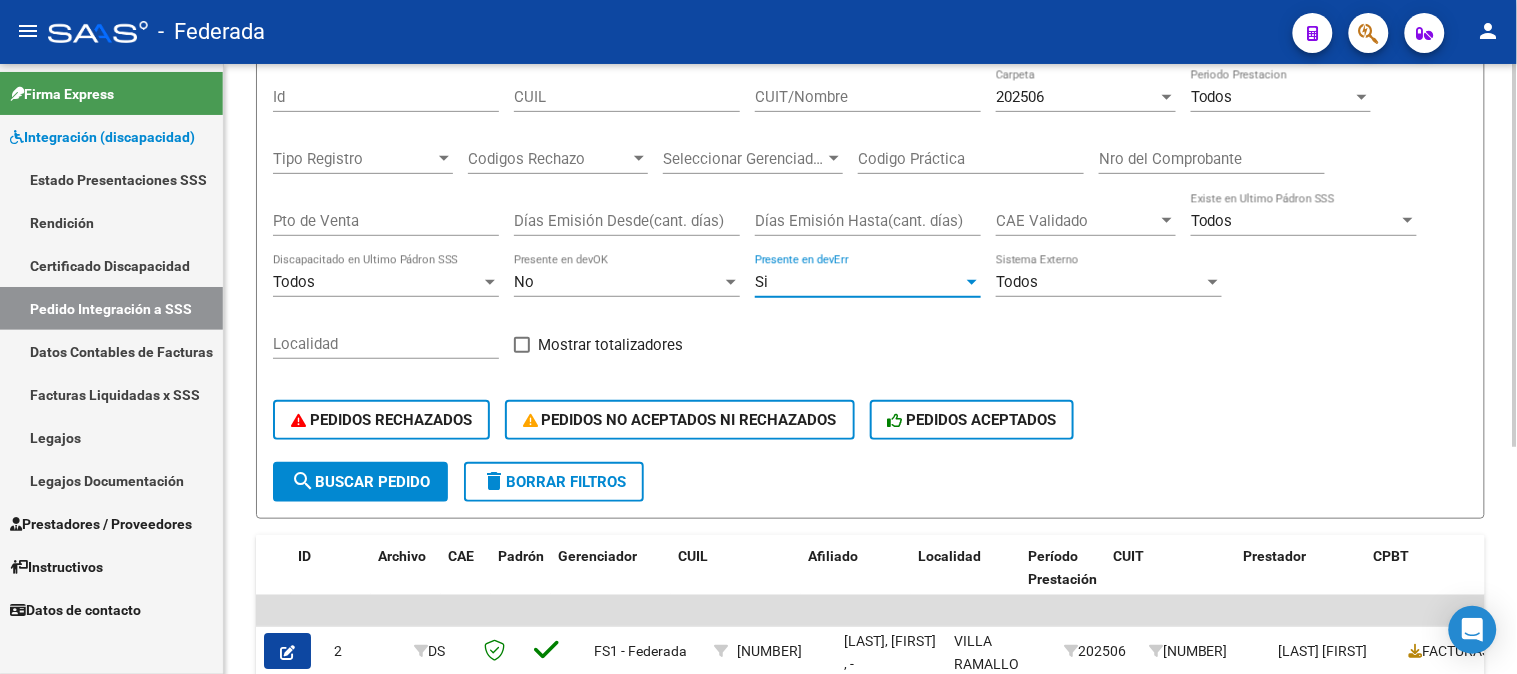 click on "Si" at bounding box center (859, 282) 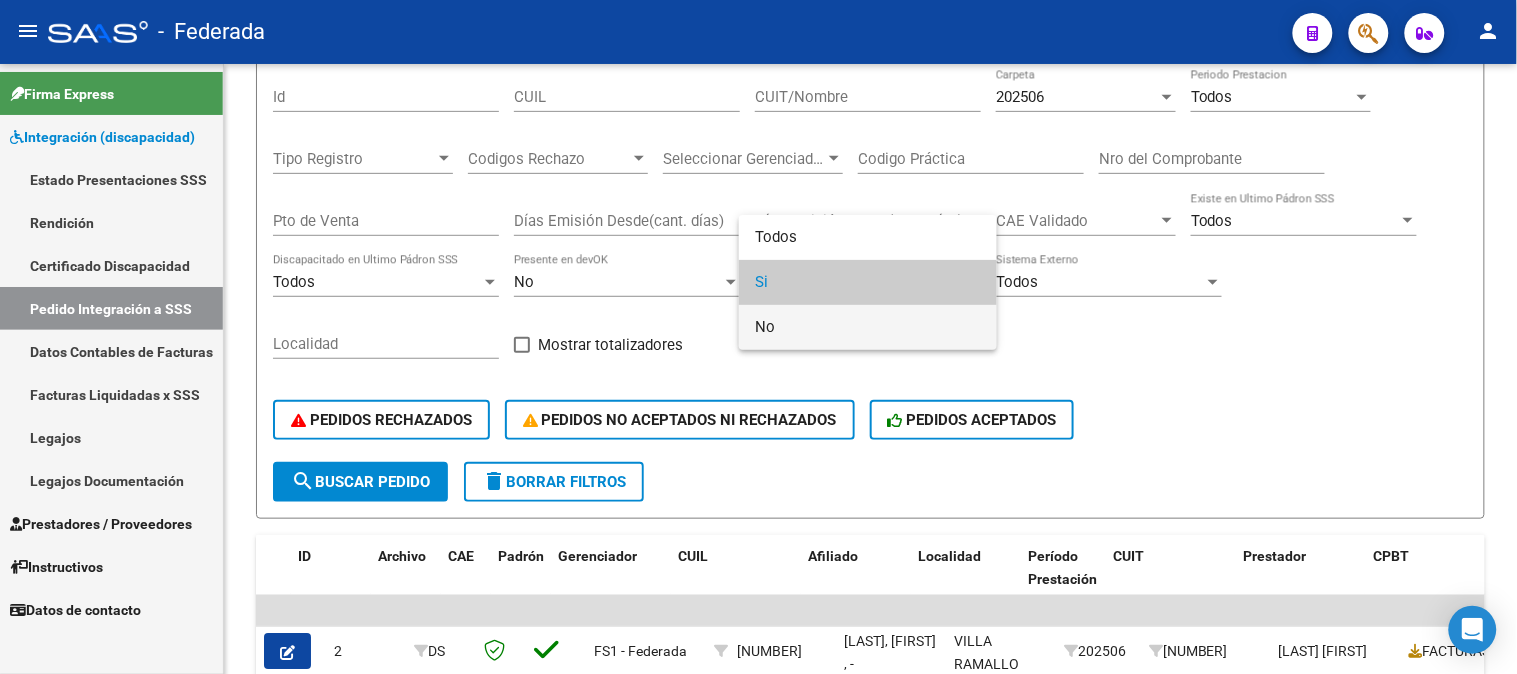 click on "No" at bounding box center (868, 327) 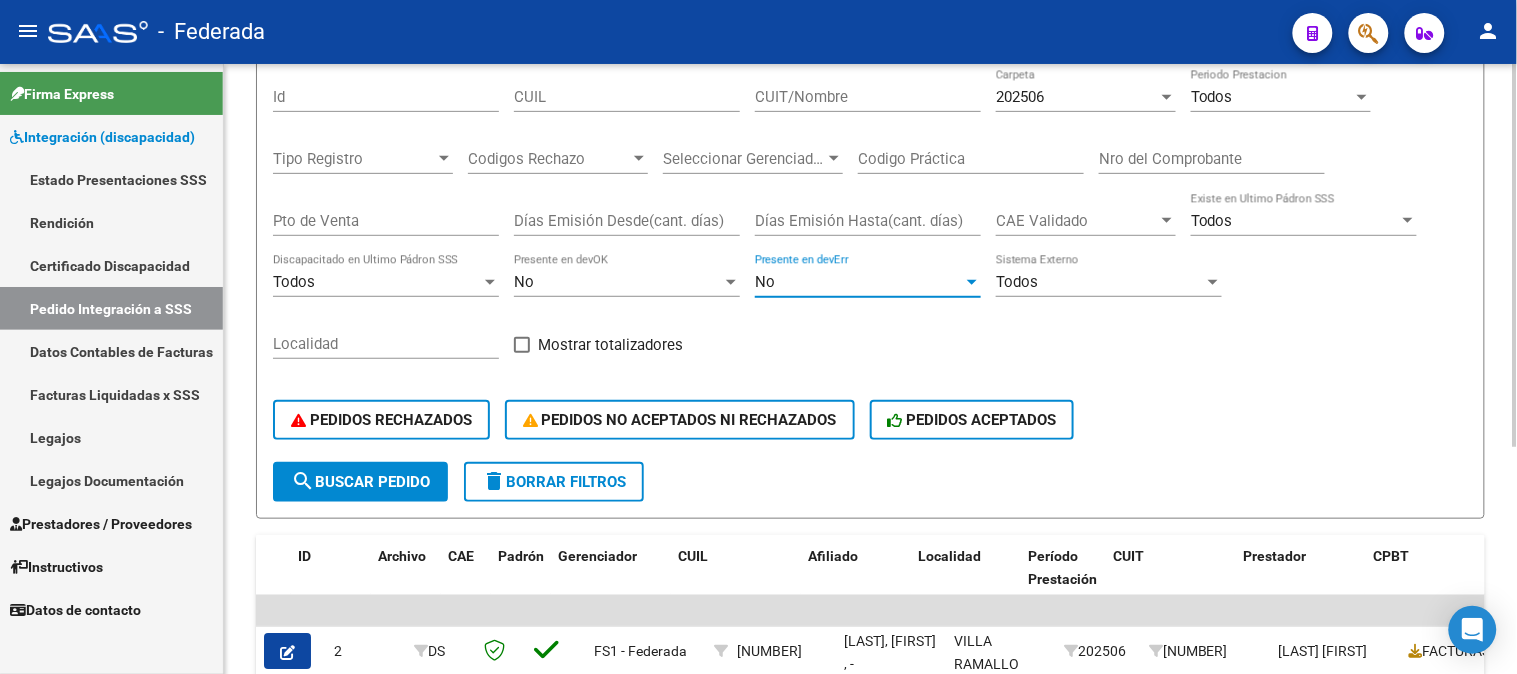 scroll, scrollTop: 111, scrollLeft: 0, axis: vertical 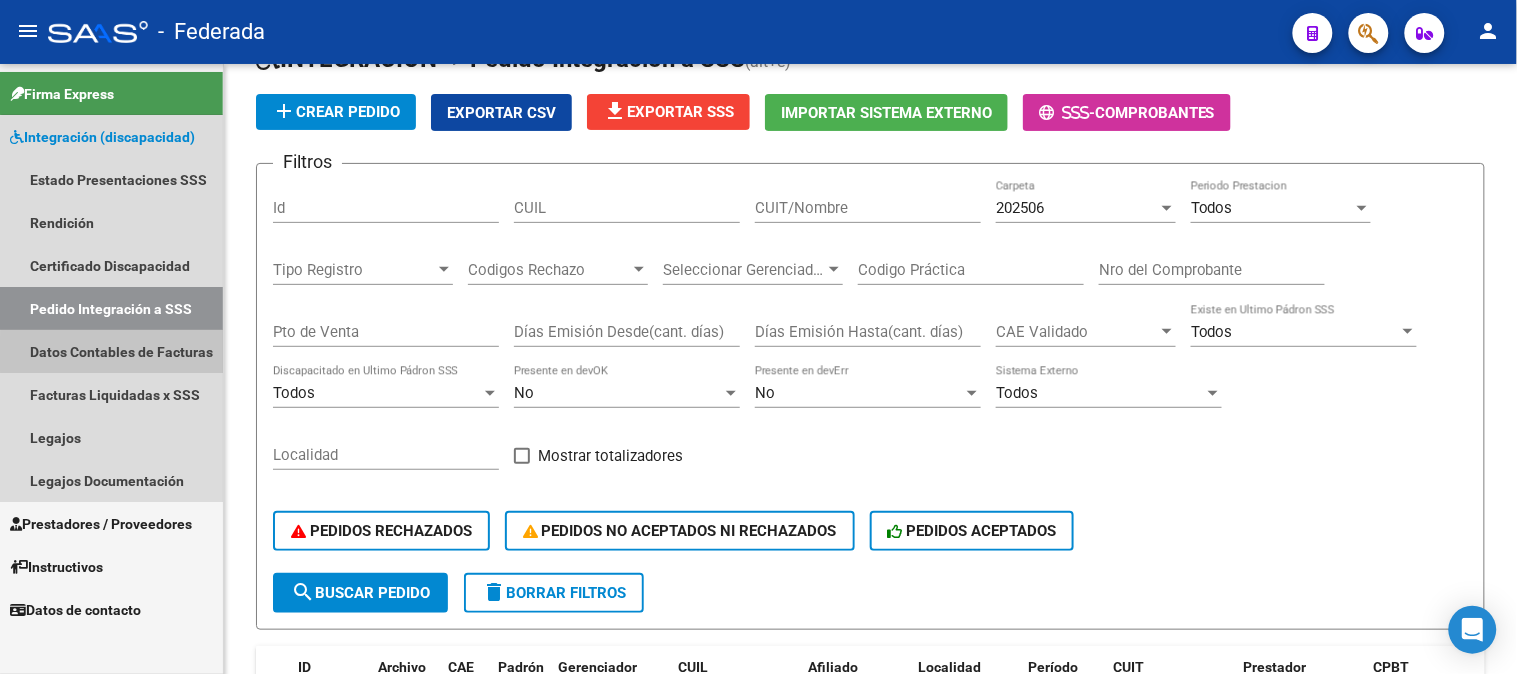 click on "Datos Contables de Facturas" at bounding box center (111, 351) 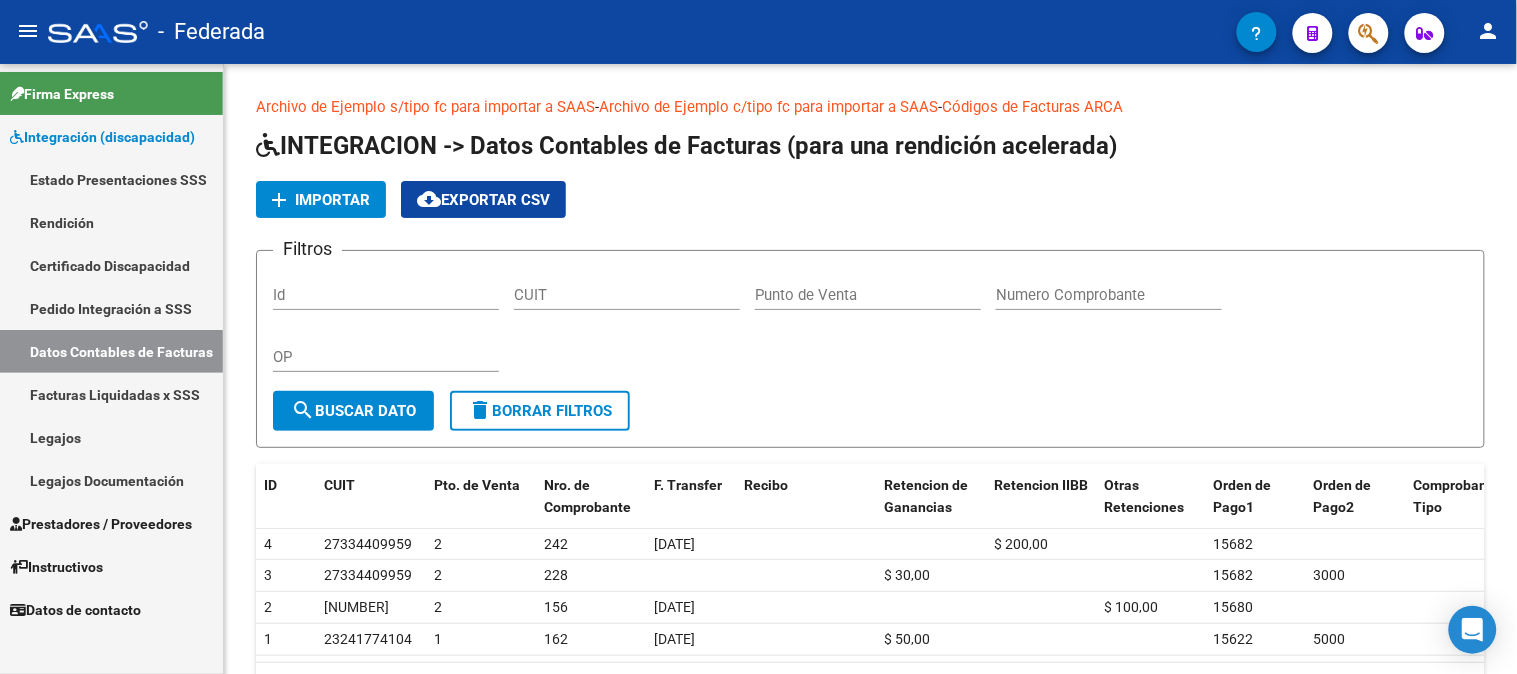 click on "Facturas Liquidadas x SSS" at bounding box center [111, 394] 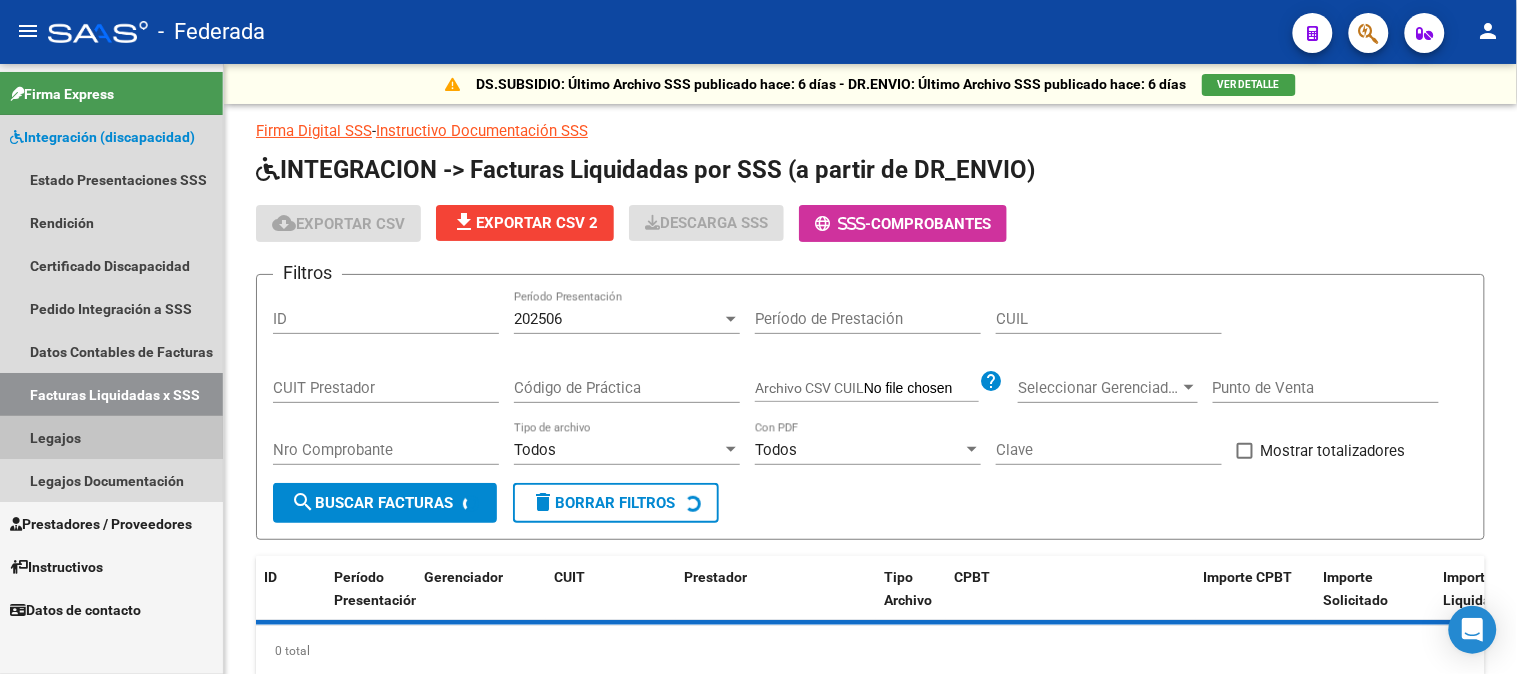 click on "Legajos" at bounding box center [111, 437] 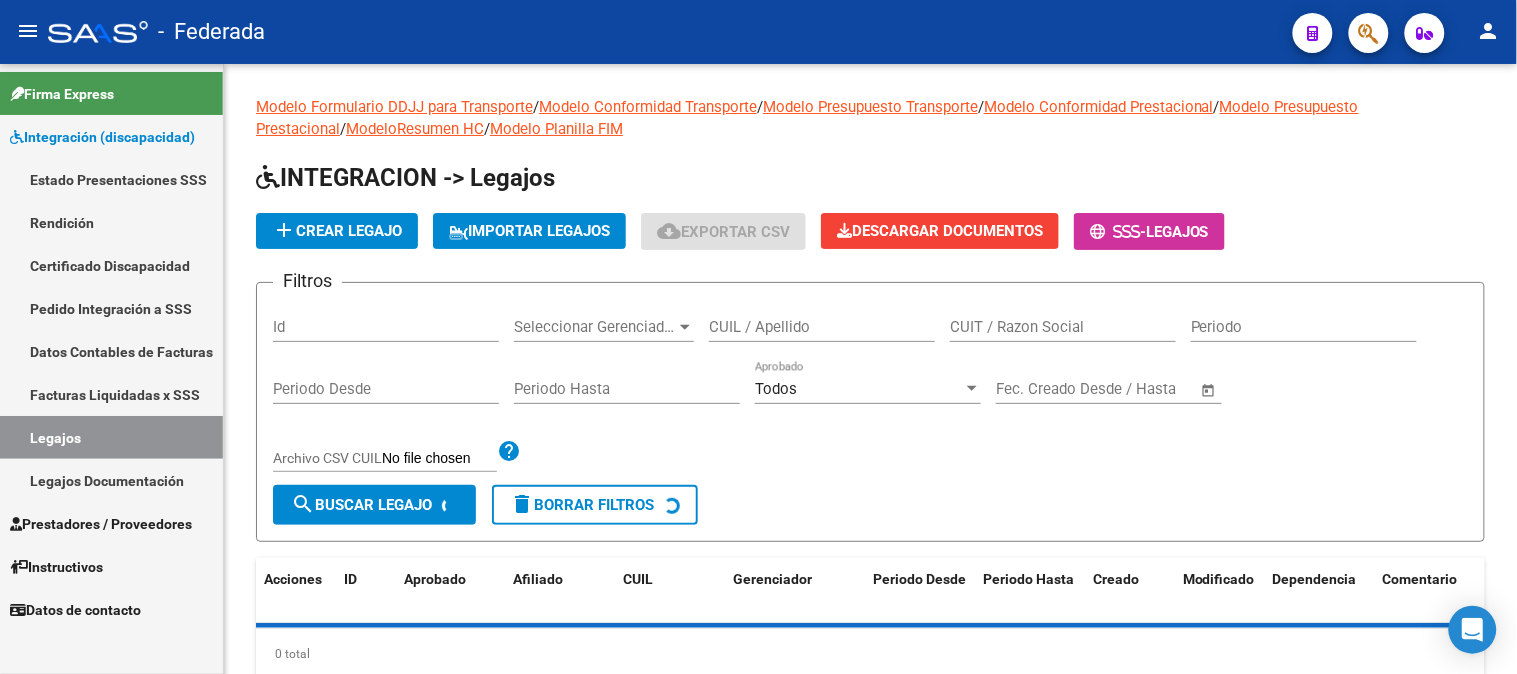 click on "Legajos Documentación" at bounding box center (111, 480) 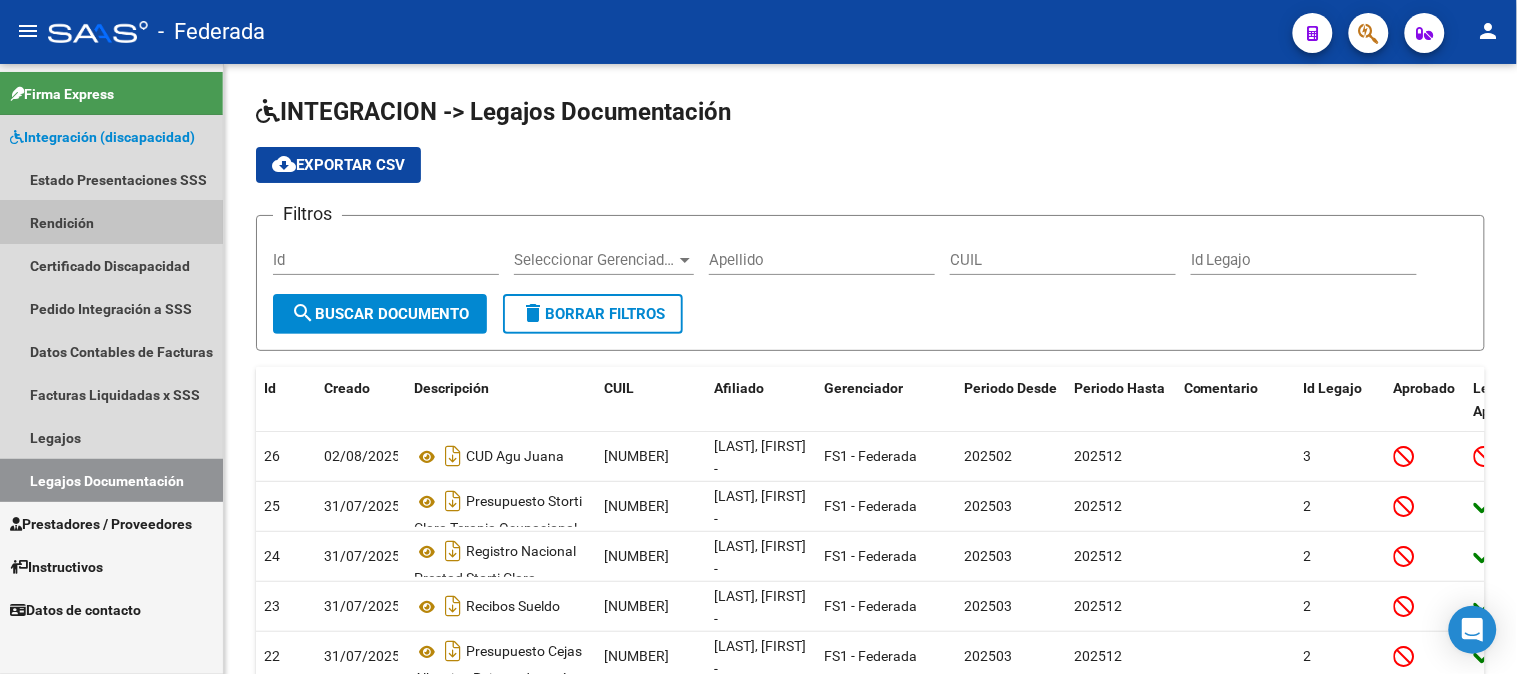 click on "Rendición" at bounding box center (111, 222) 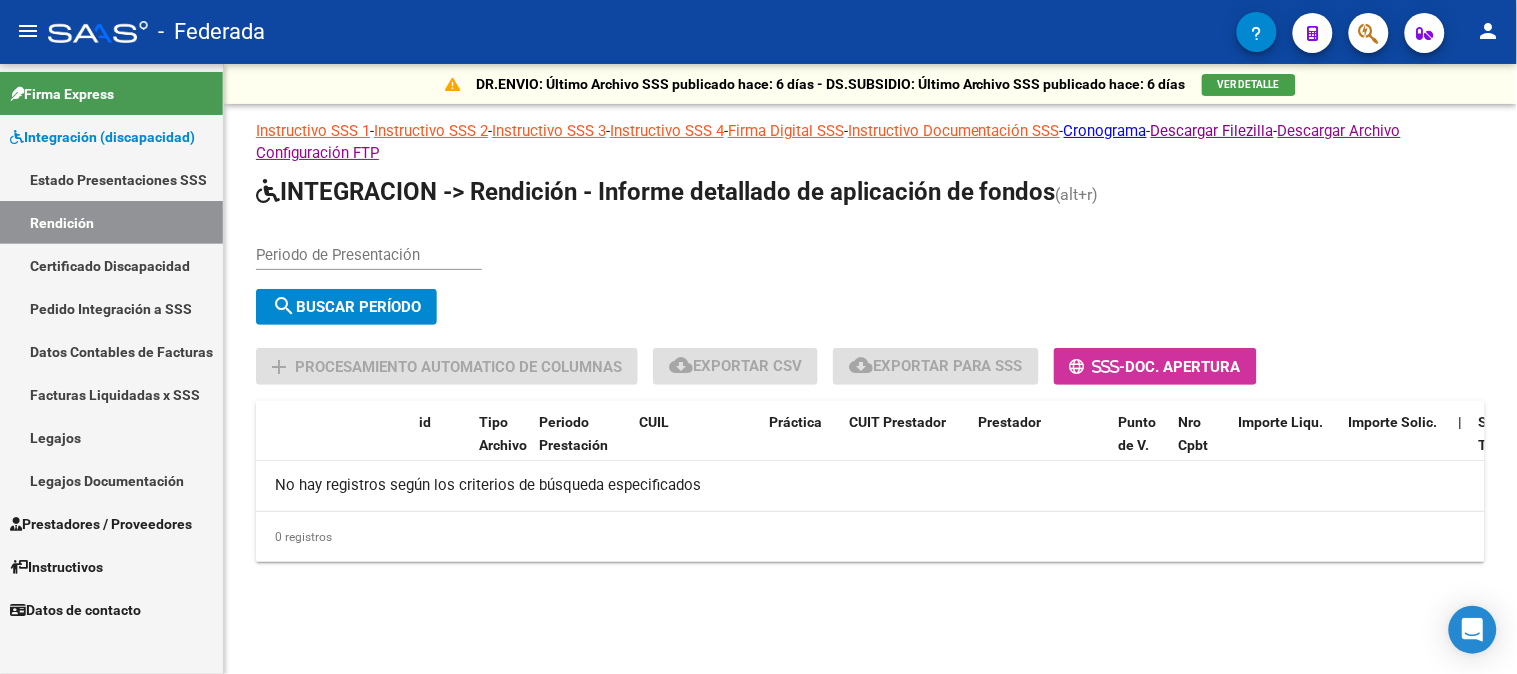 click on "Estado Presentaciones SSS" at bounding box center [111, 179] 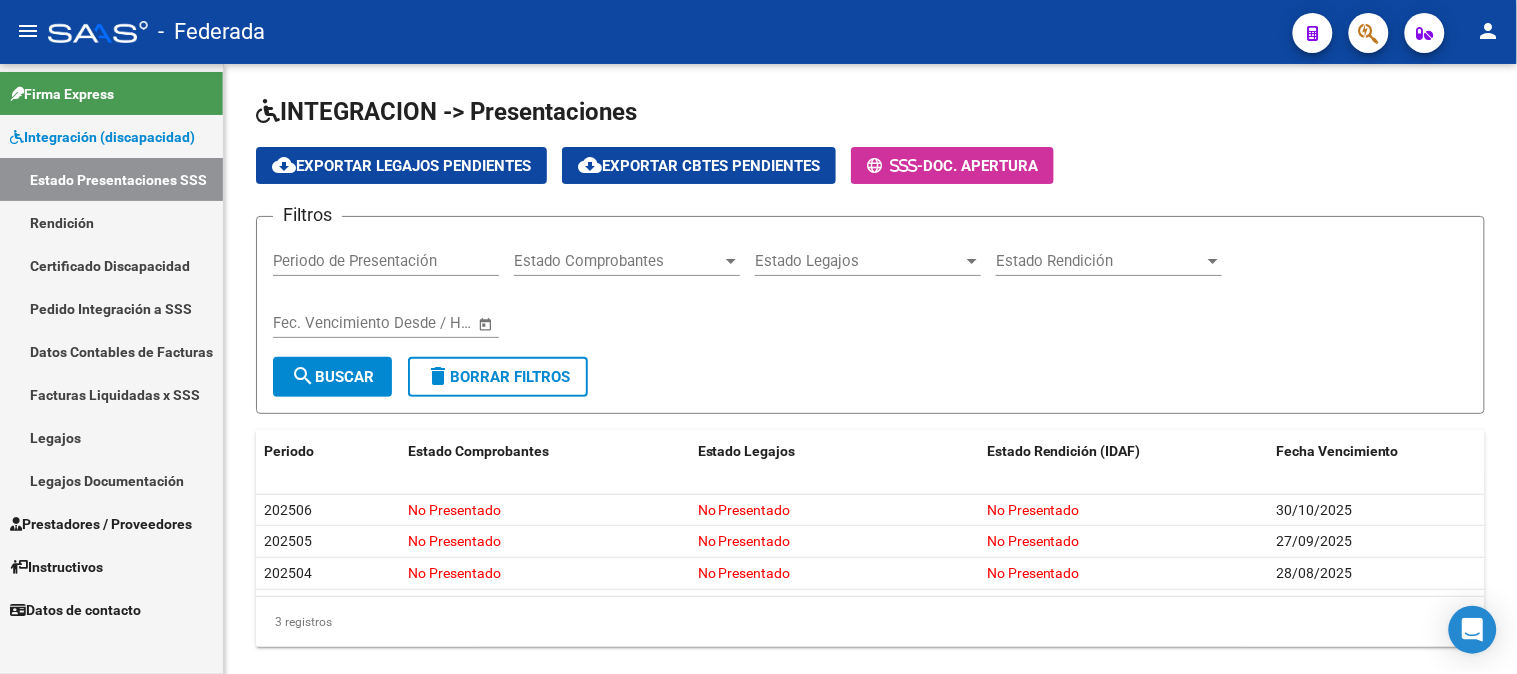 click on "Pedido Integración a SSS" at bounding box center (111, 308) 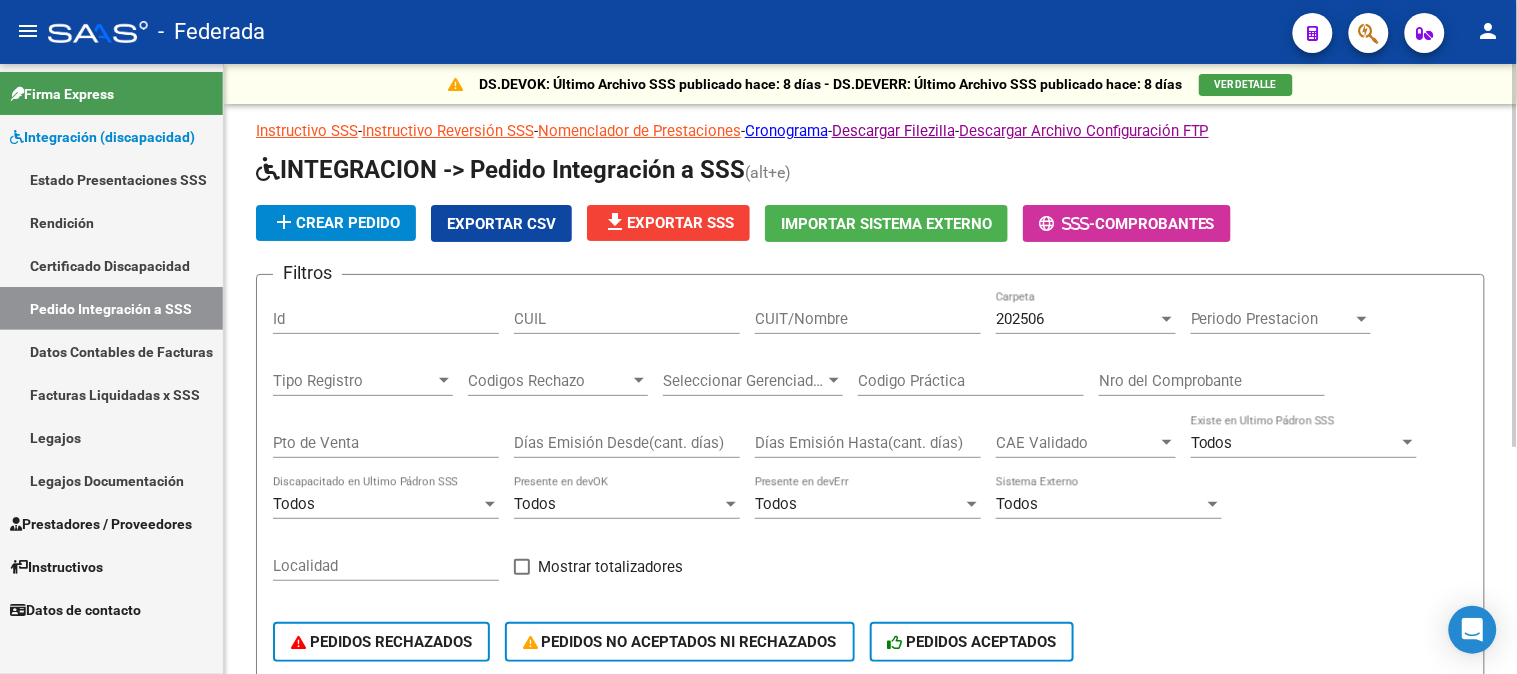 scroll, scrollTop: 111, scrollLeft: 0, axis: vertical 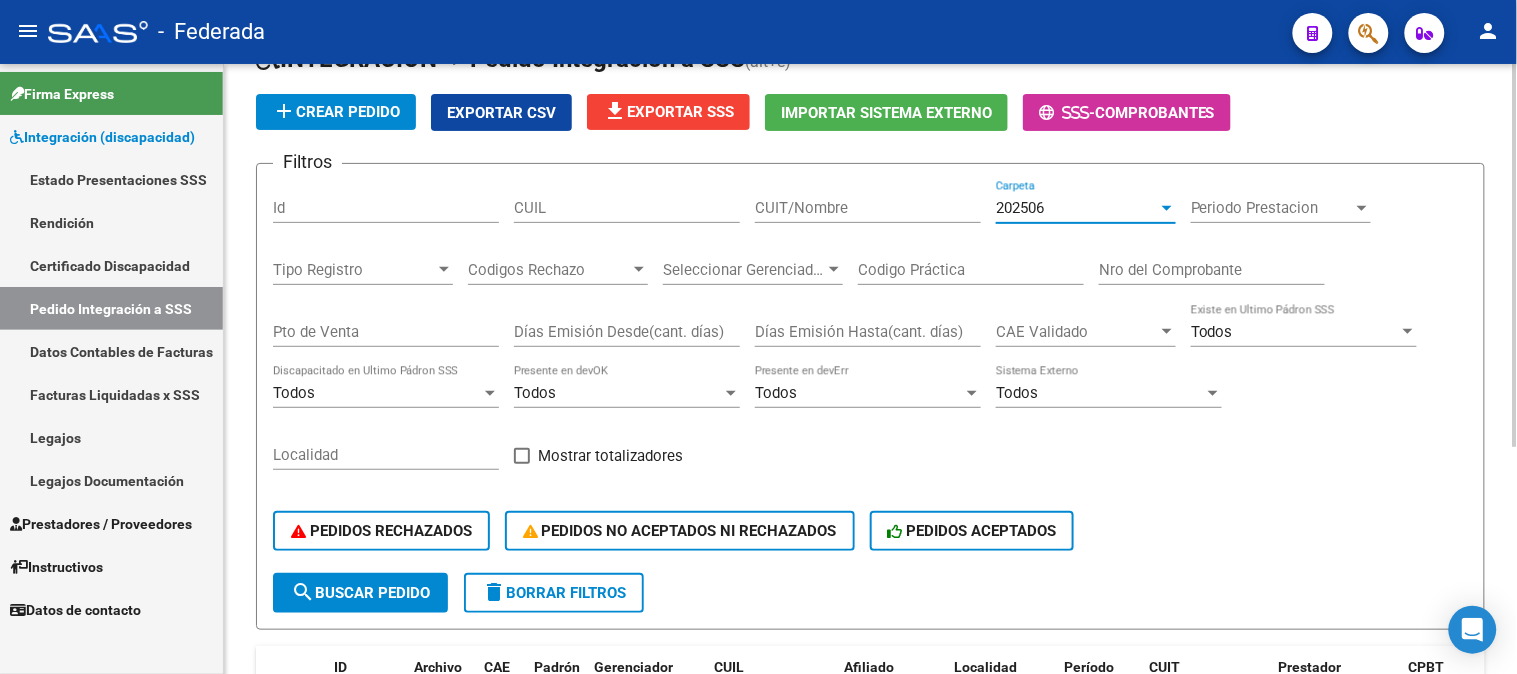 click on "202506" at bounding box center [1077, 208] 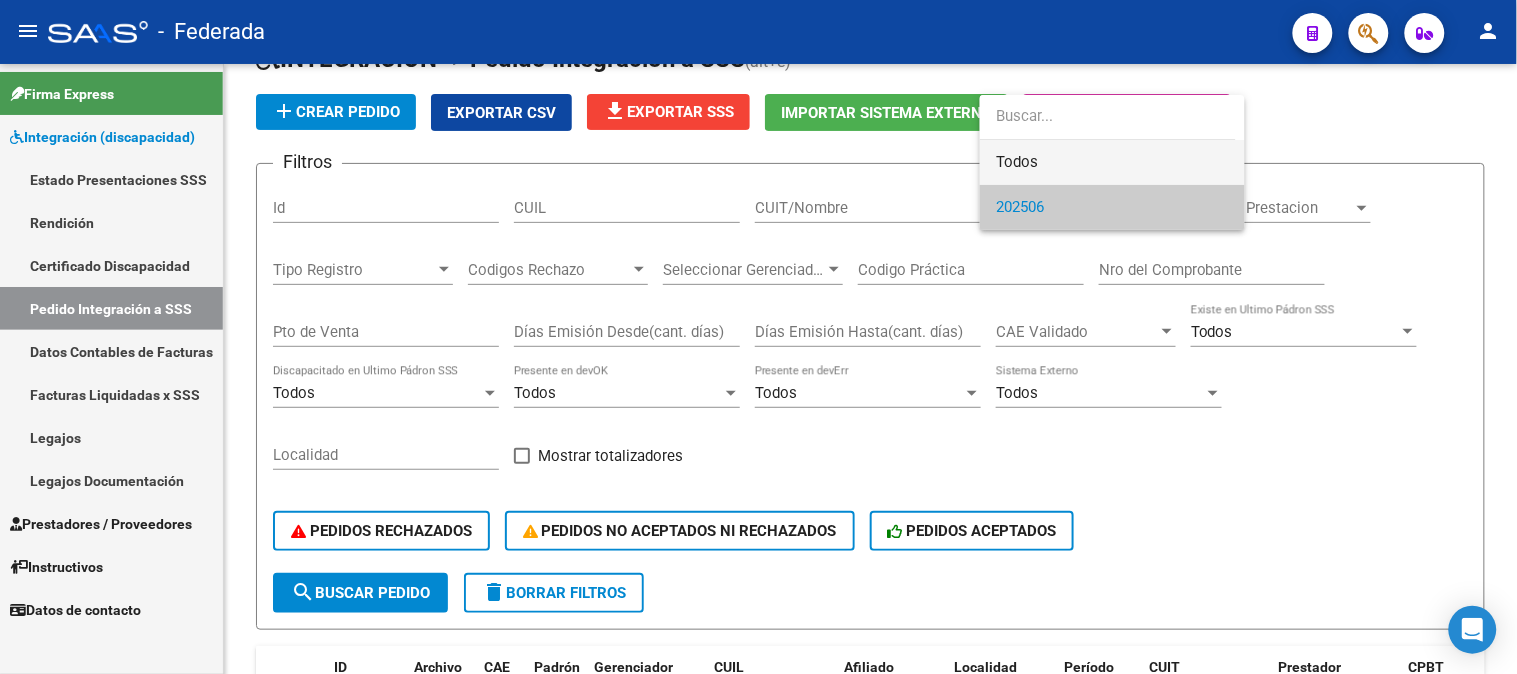 click on "Todos" at bounding box center [1112, 162] 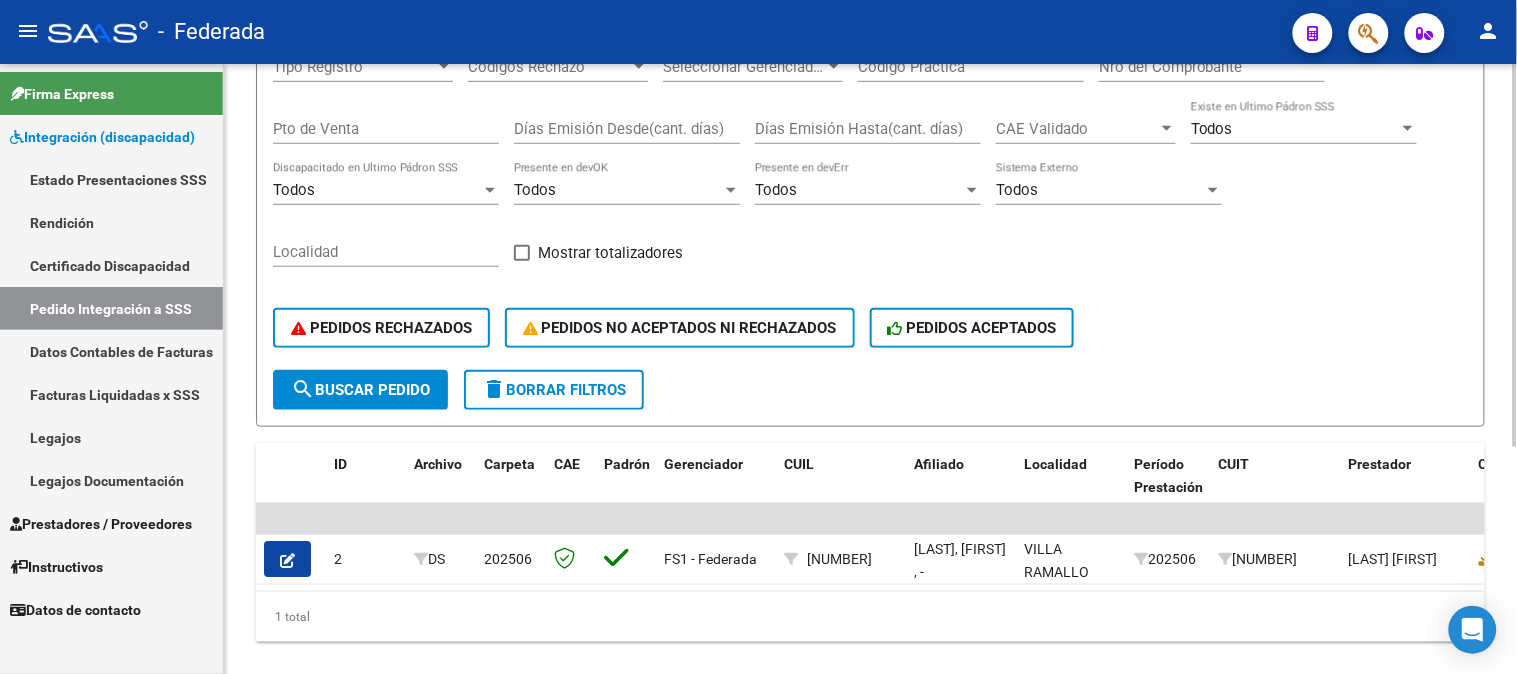 scroll, scrollTop: 333, scrollLeft: 0, axis: vertical 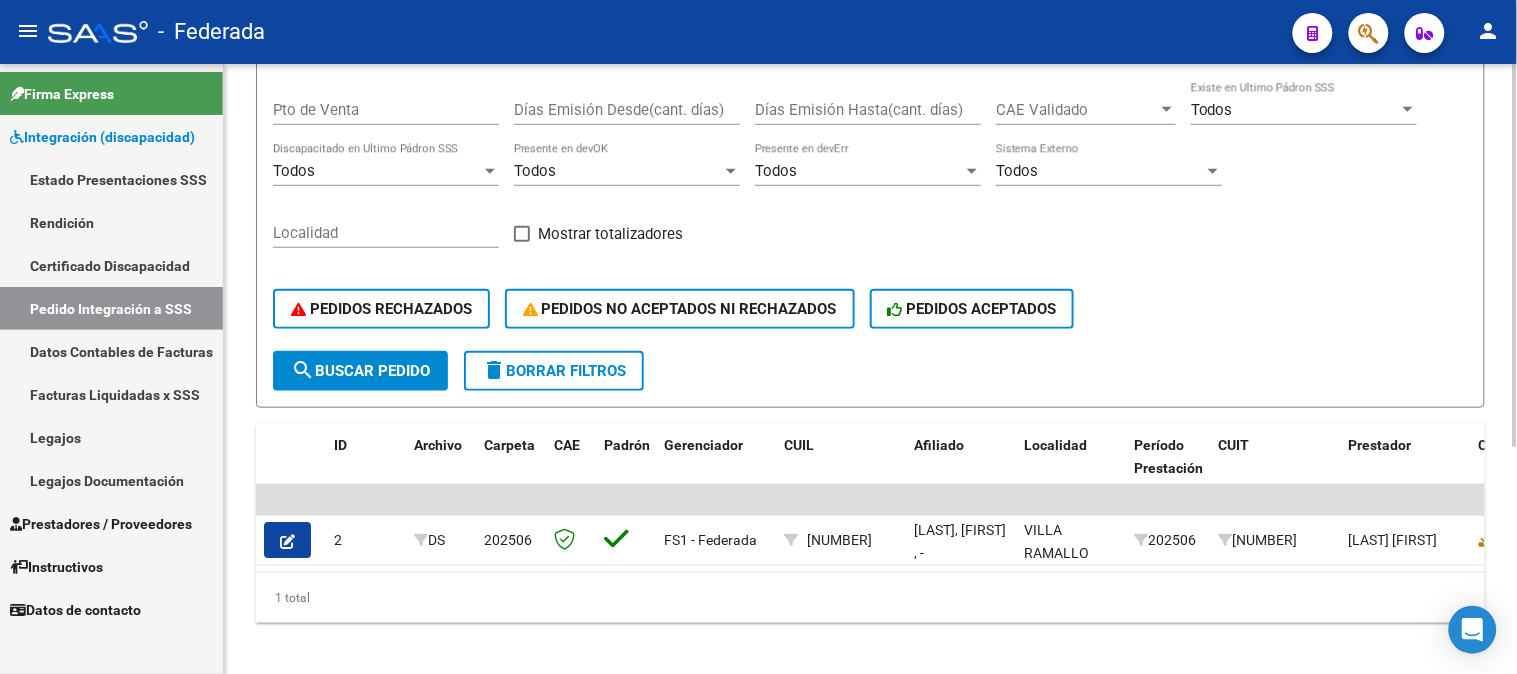 click on "search  Buscar Pedido" 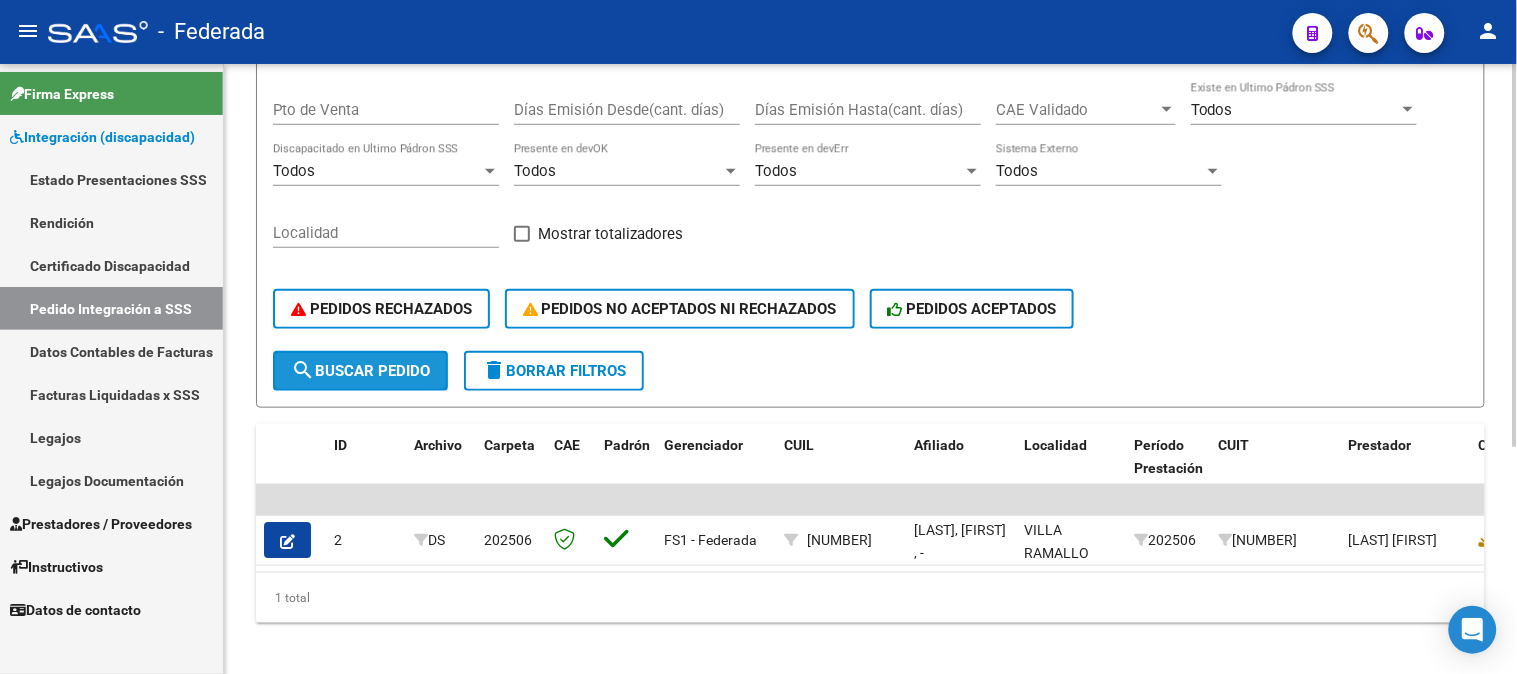 click on "search  Buscar Pedido" 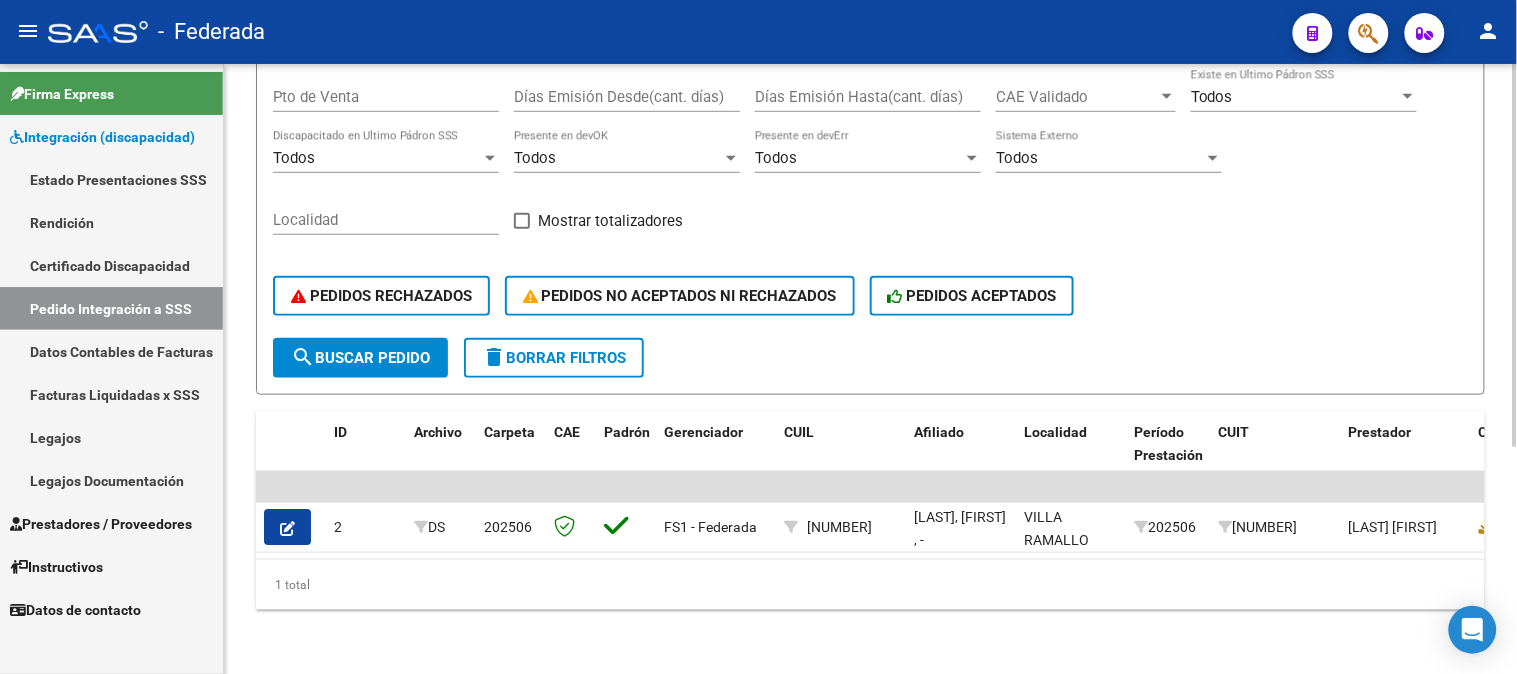 scroll, scrollTop: 360, scrollLeft: 0, axis: vertical 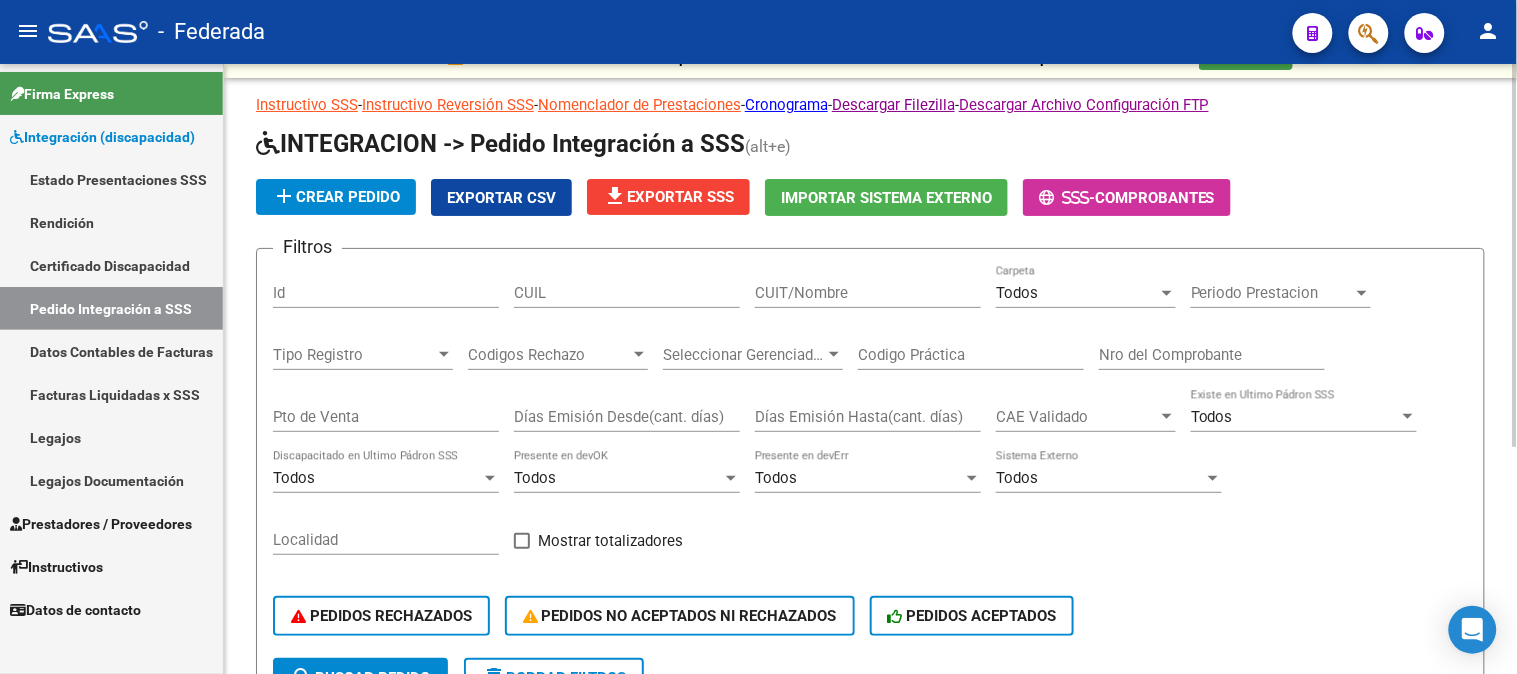 click on "file_download  Exportar SSS" 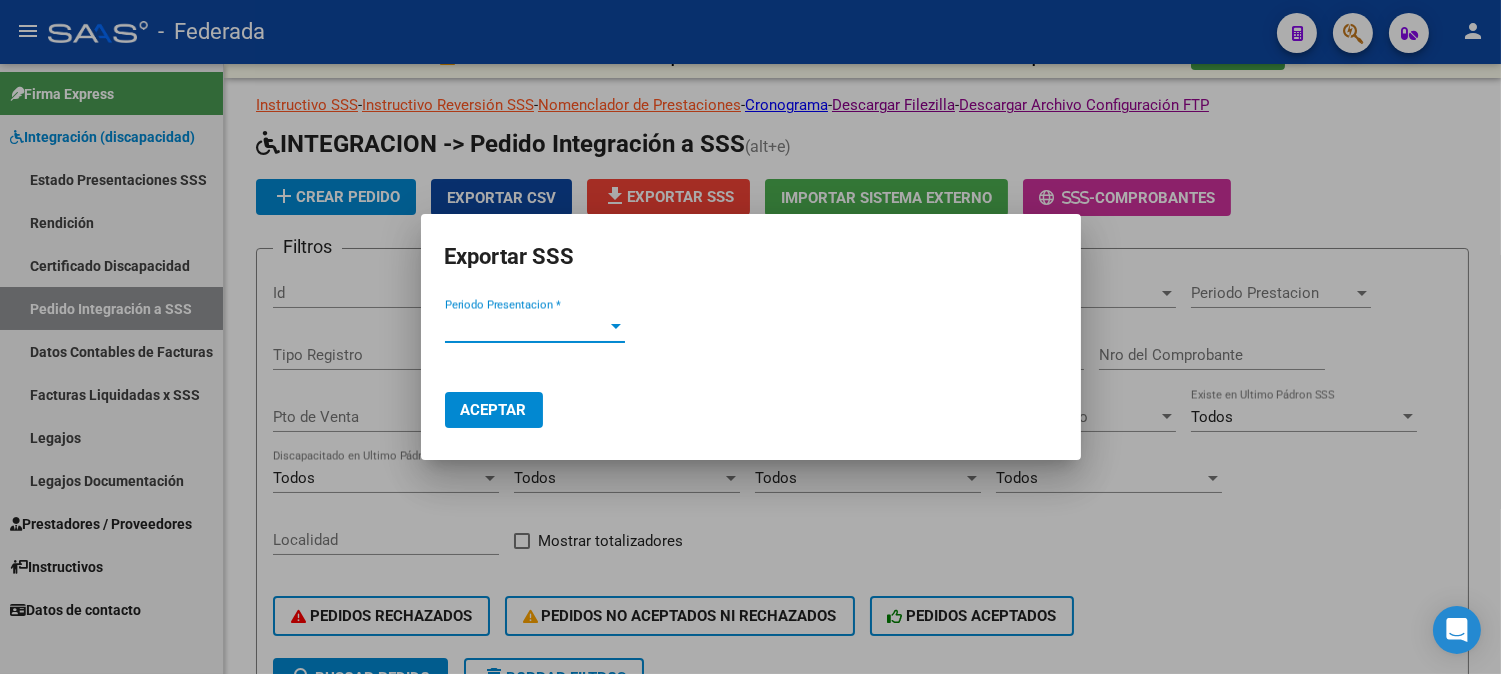 click on "Periodo Presentacion *" at bounding box center (526, 327) 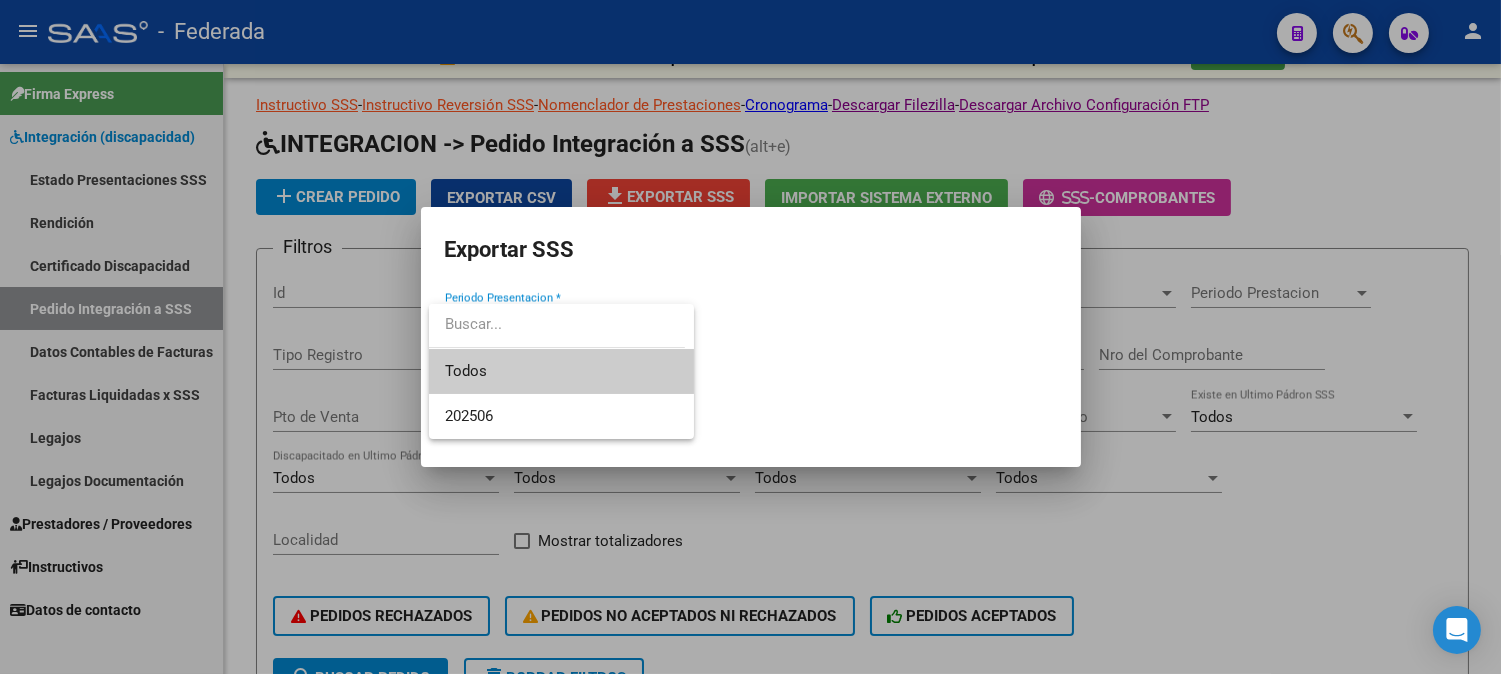 click on "Todos" at bounding box center (561, 371) 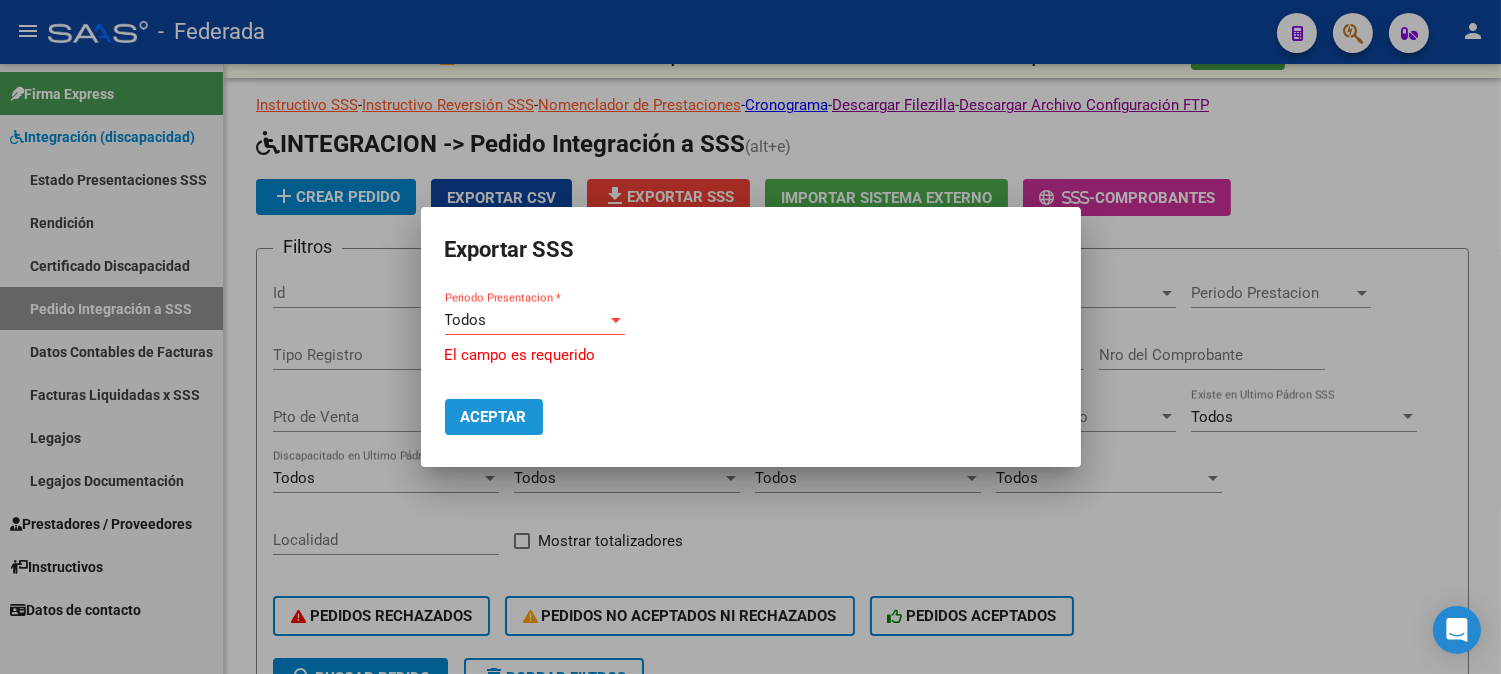 click on "Aceptar" 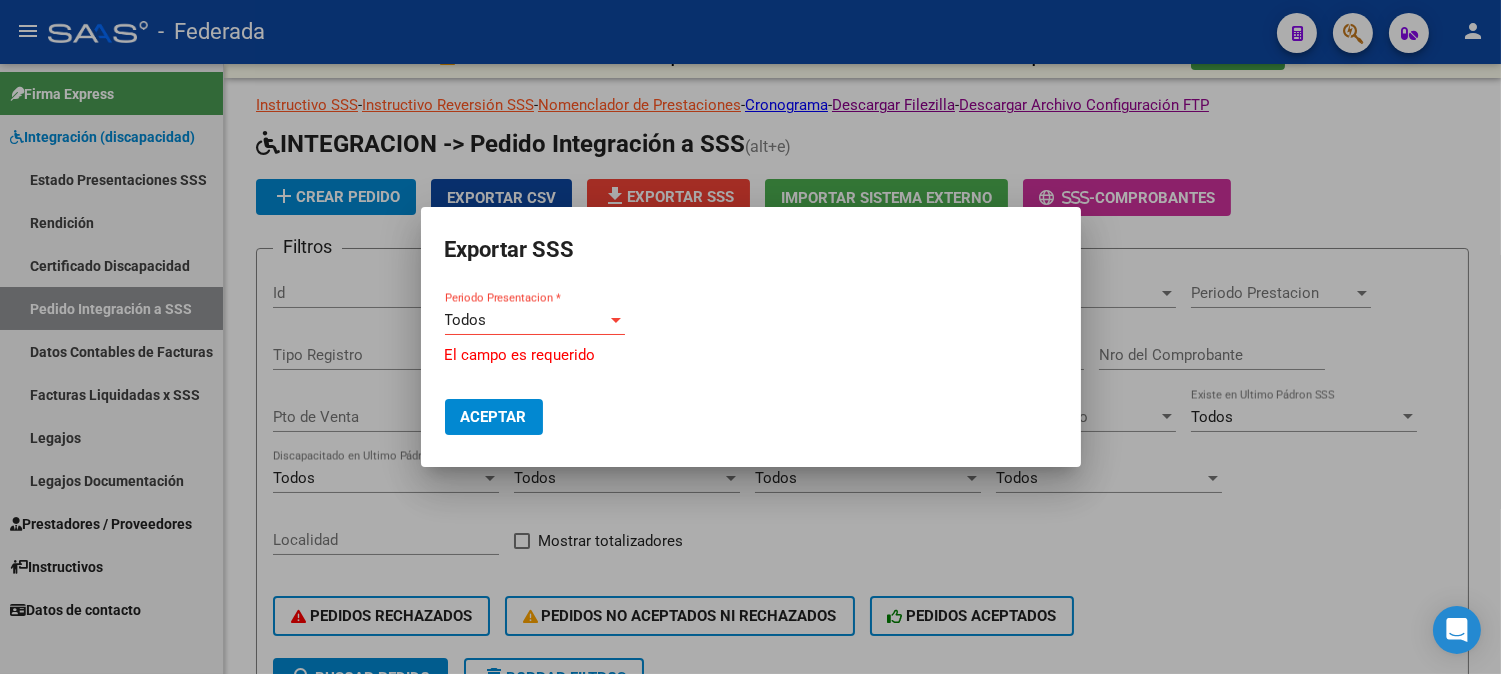 click on "Todos" at bounding box center (526, 320) 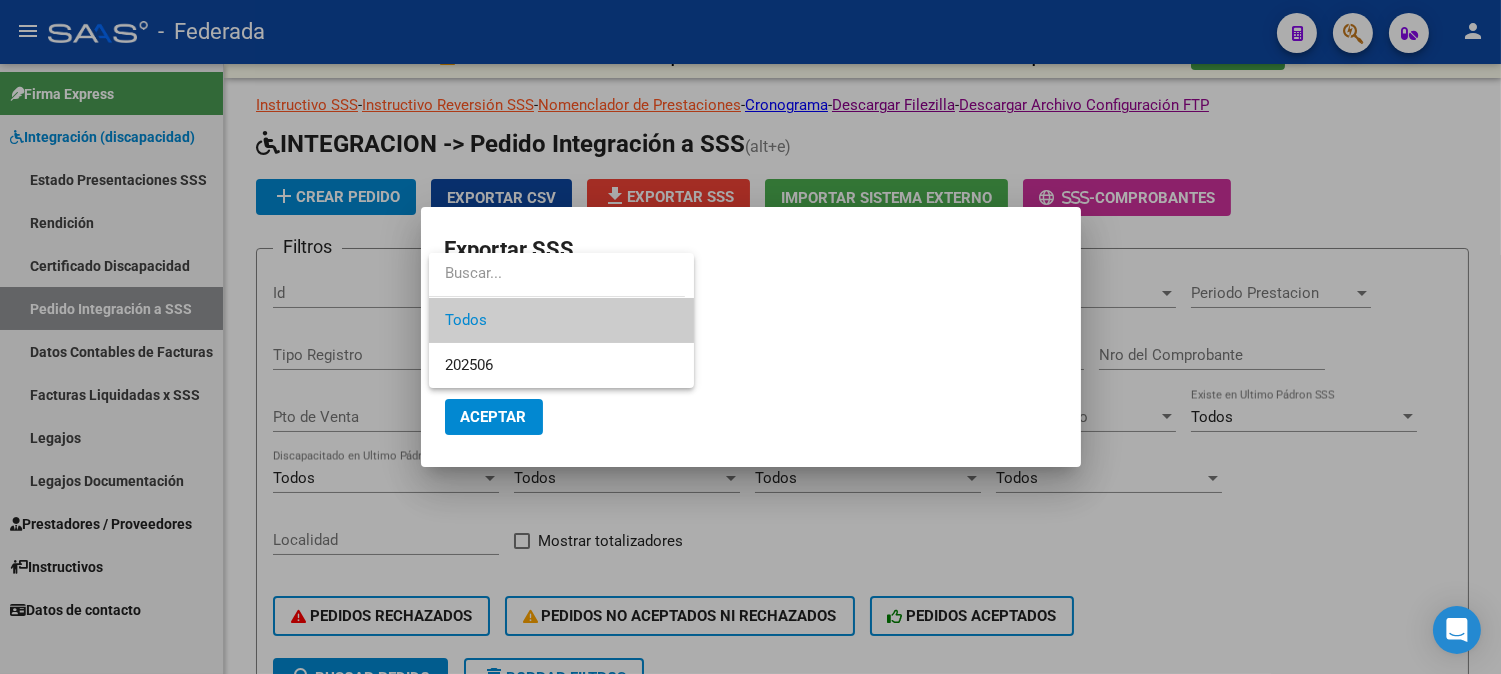 click at bounding box center [750, 337] 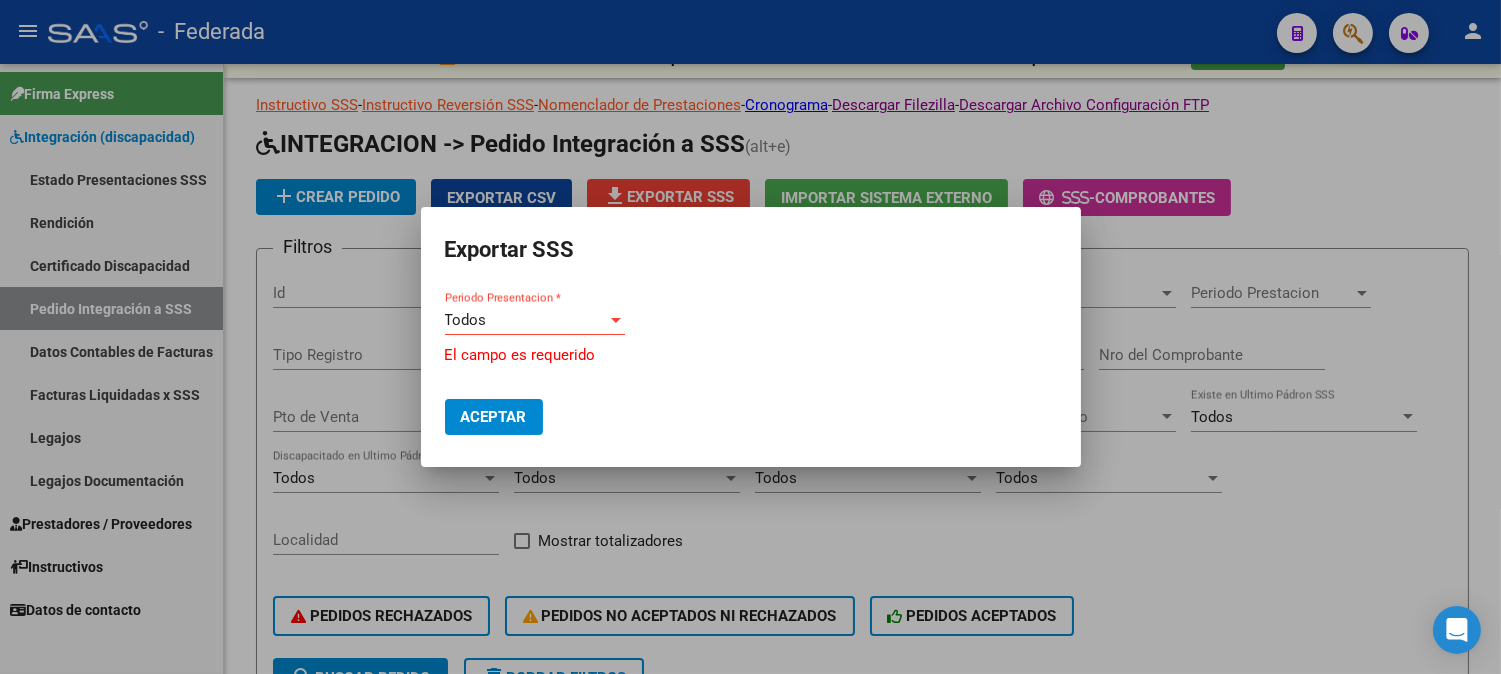 click on "Aceptar" 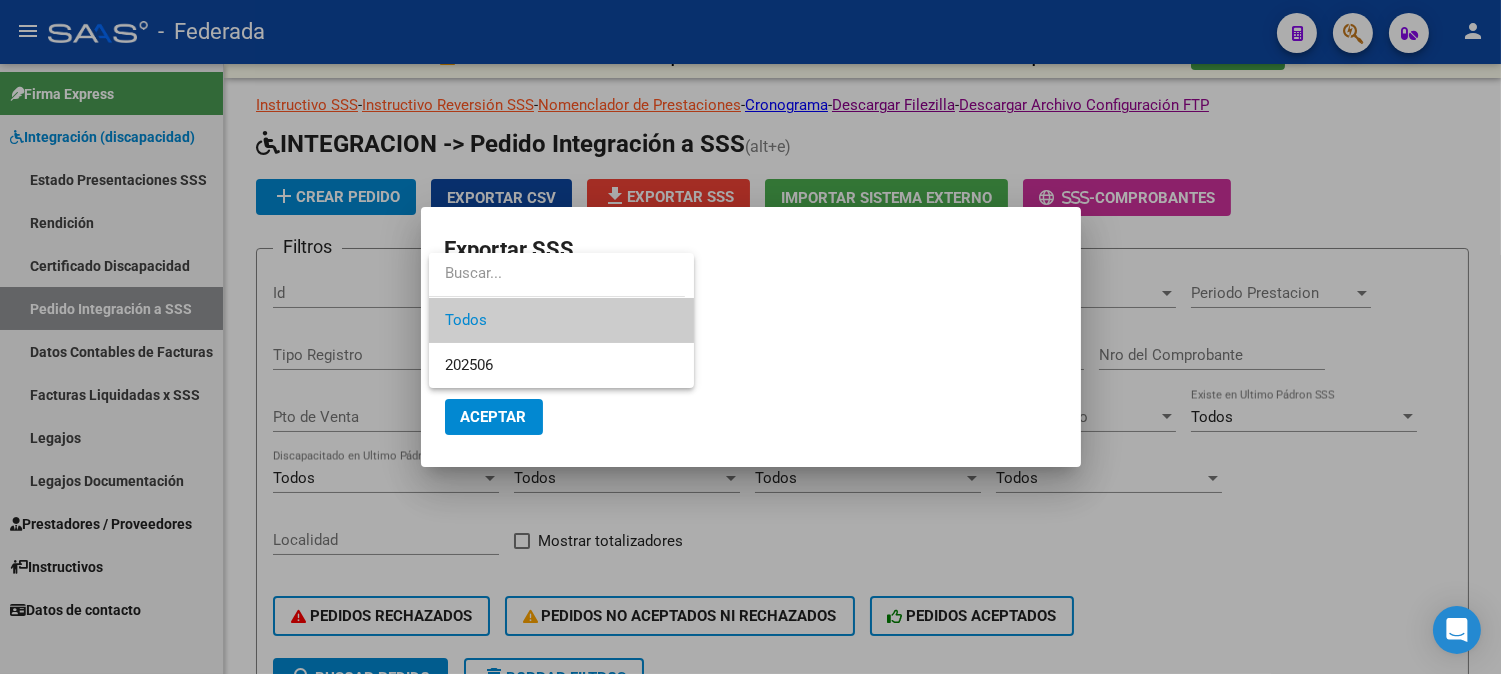 click at bounding box center [750, 337] 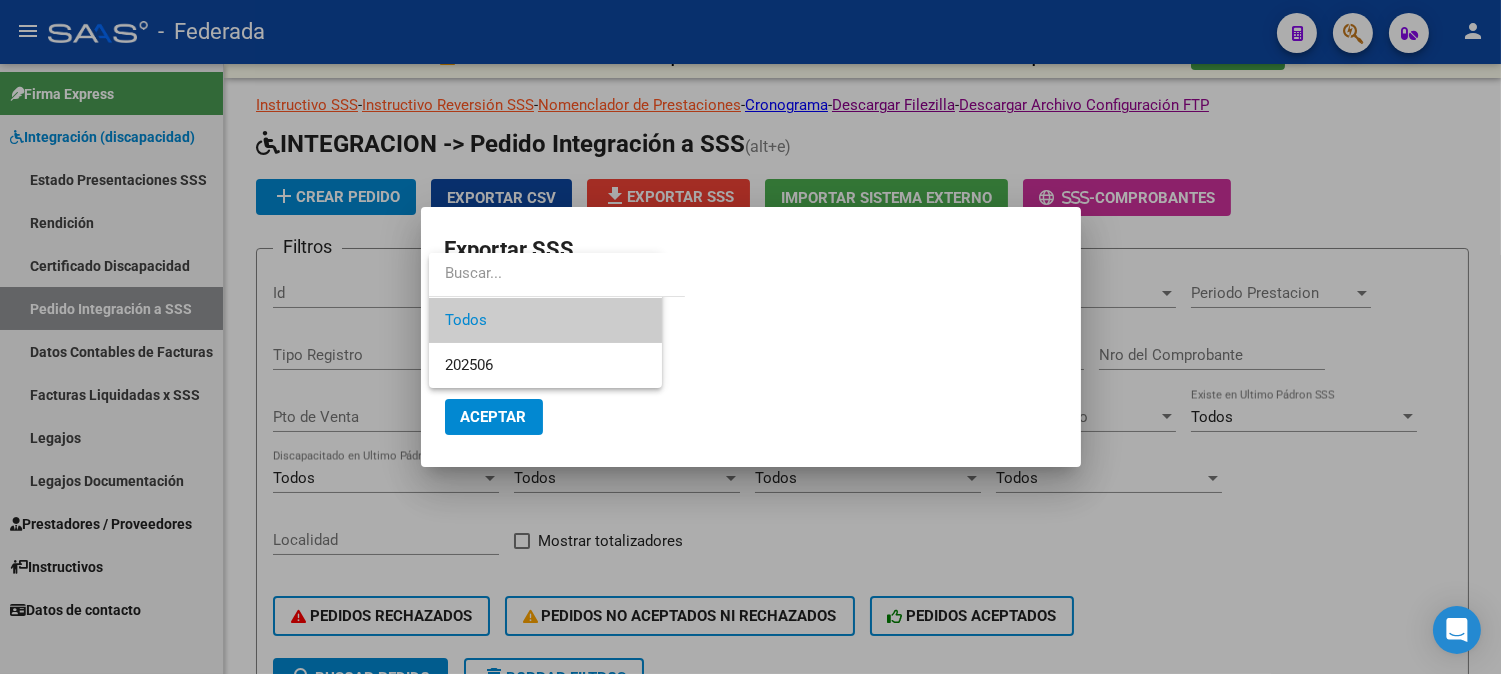 click on "Exportar SSS" at bounding box center [751, 250] 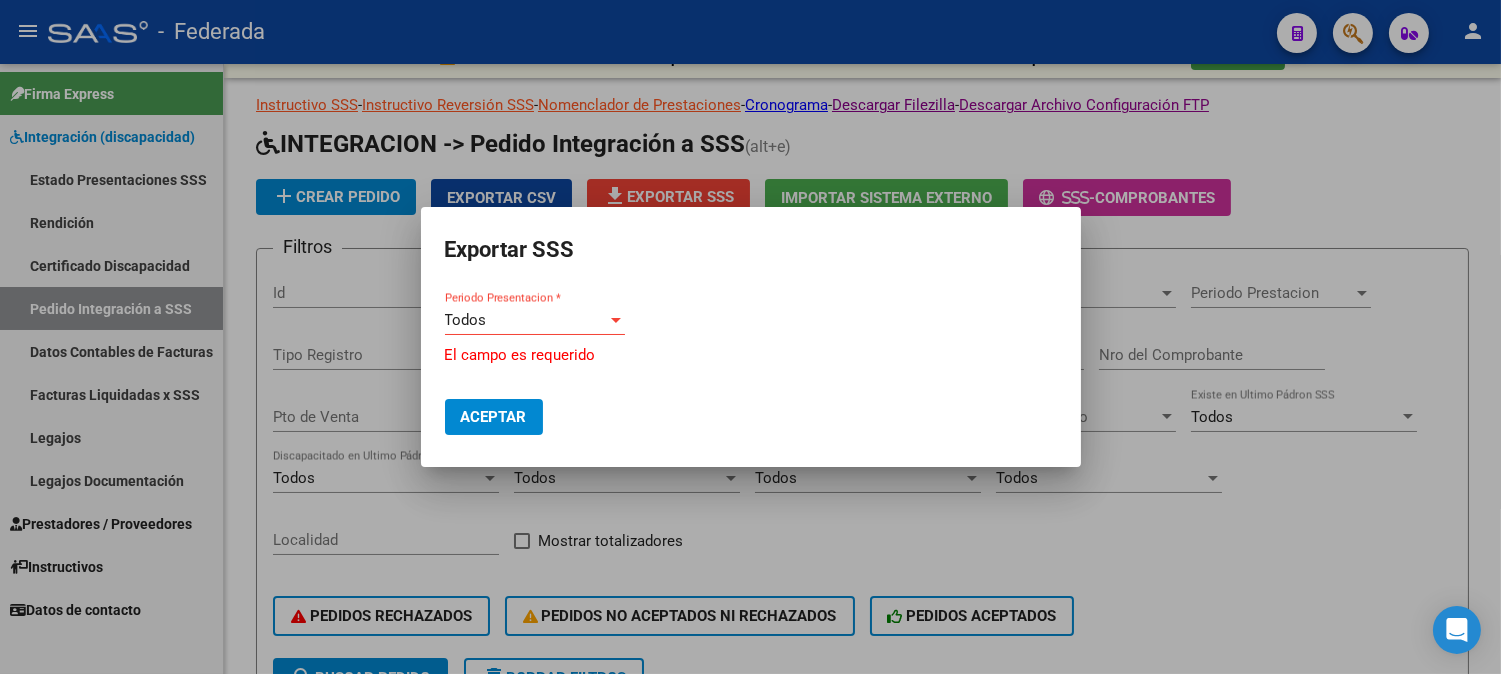 click at bounding box center (750, 337) 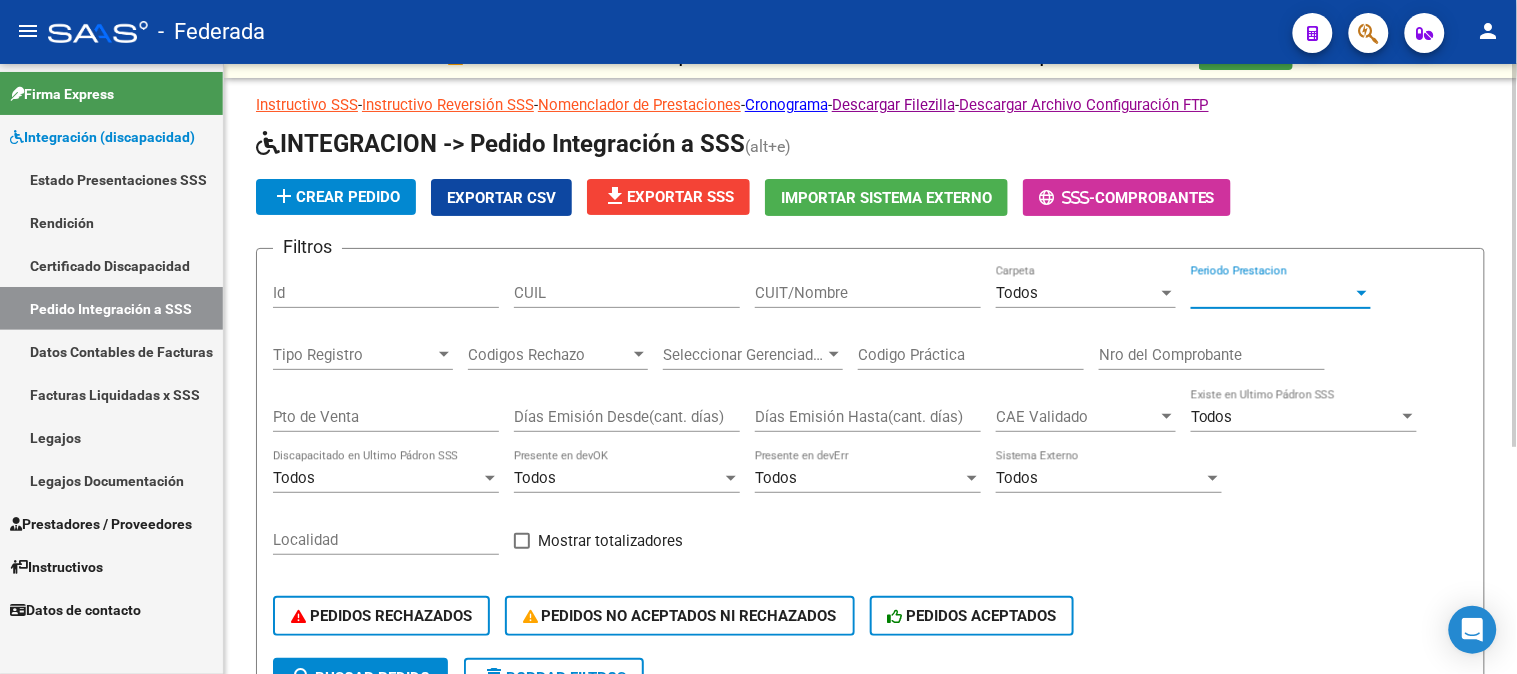 click on "Periodo Prestacion" at bounding box center (1272, 293) 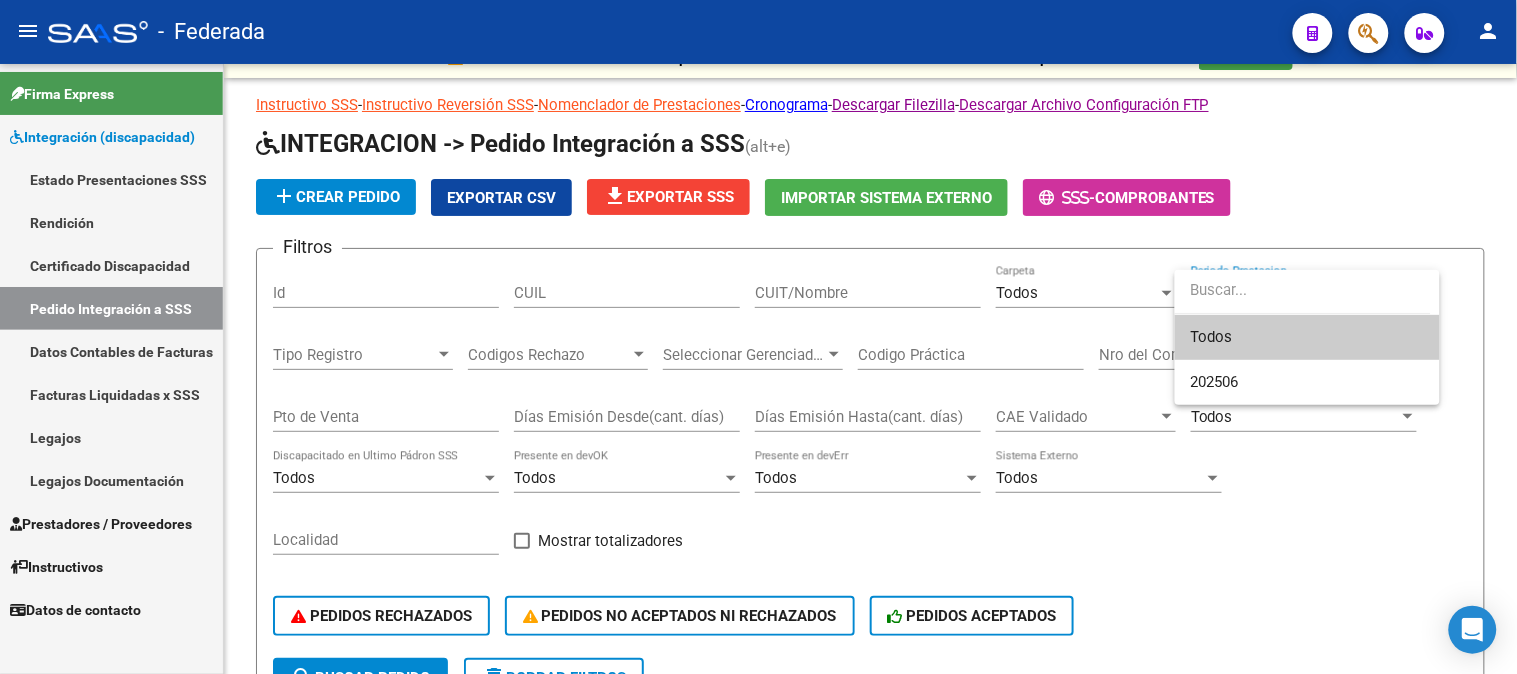 click at bounding box center (758, 337) 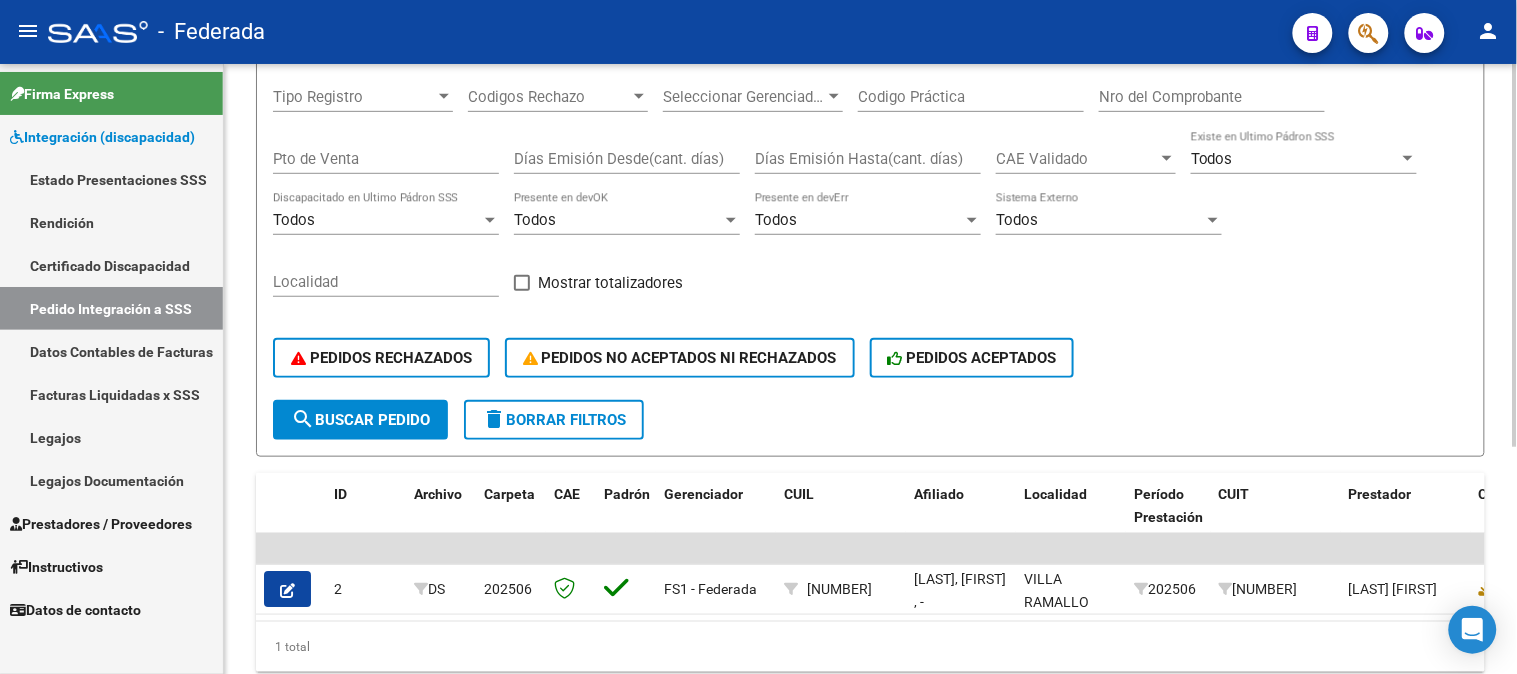 scroll, scrollTop: 248, scrollLeft: 0, axis: vertical 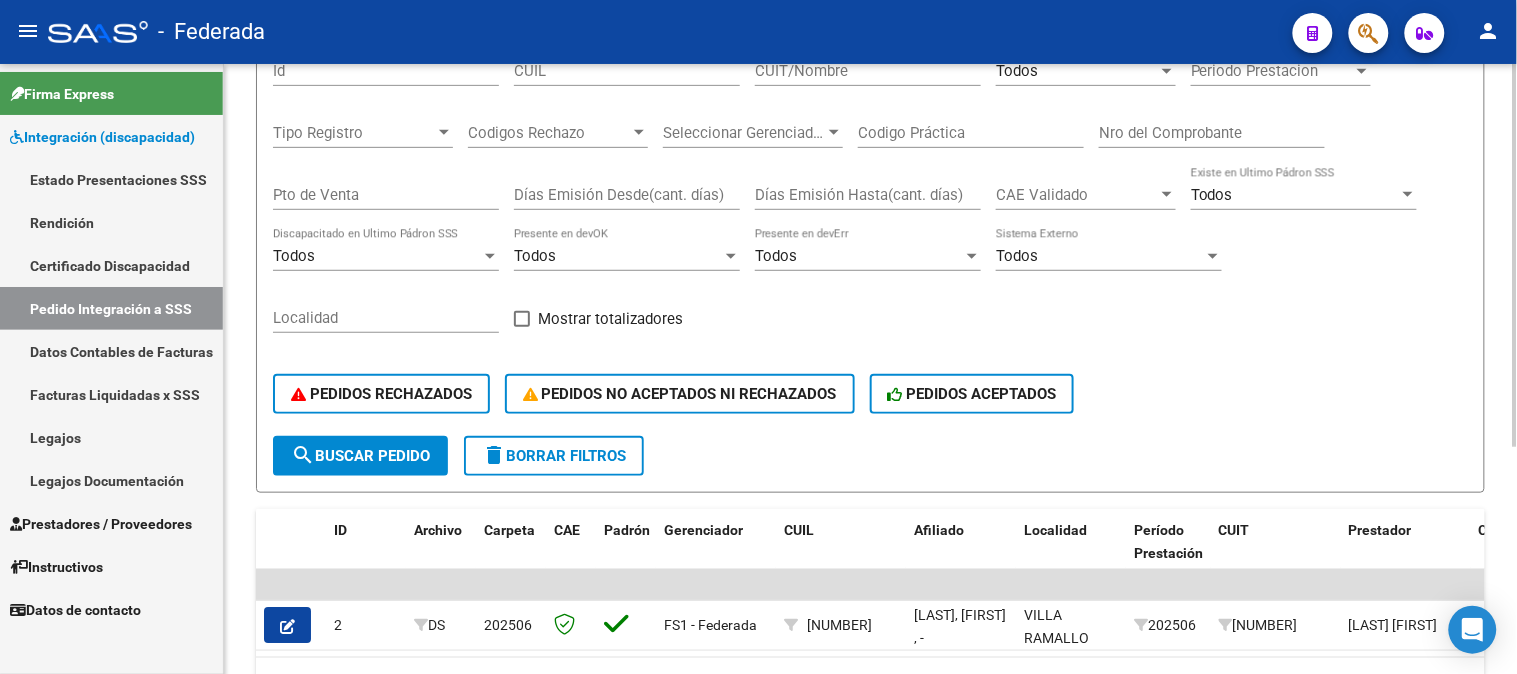 click on "Todos" at bounding box center (1295, 195) 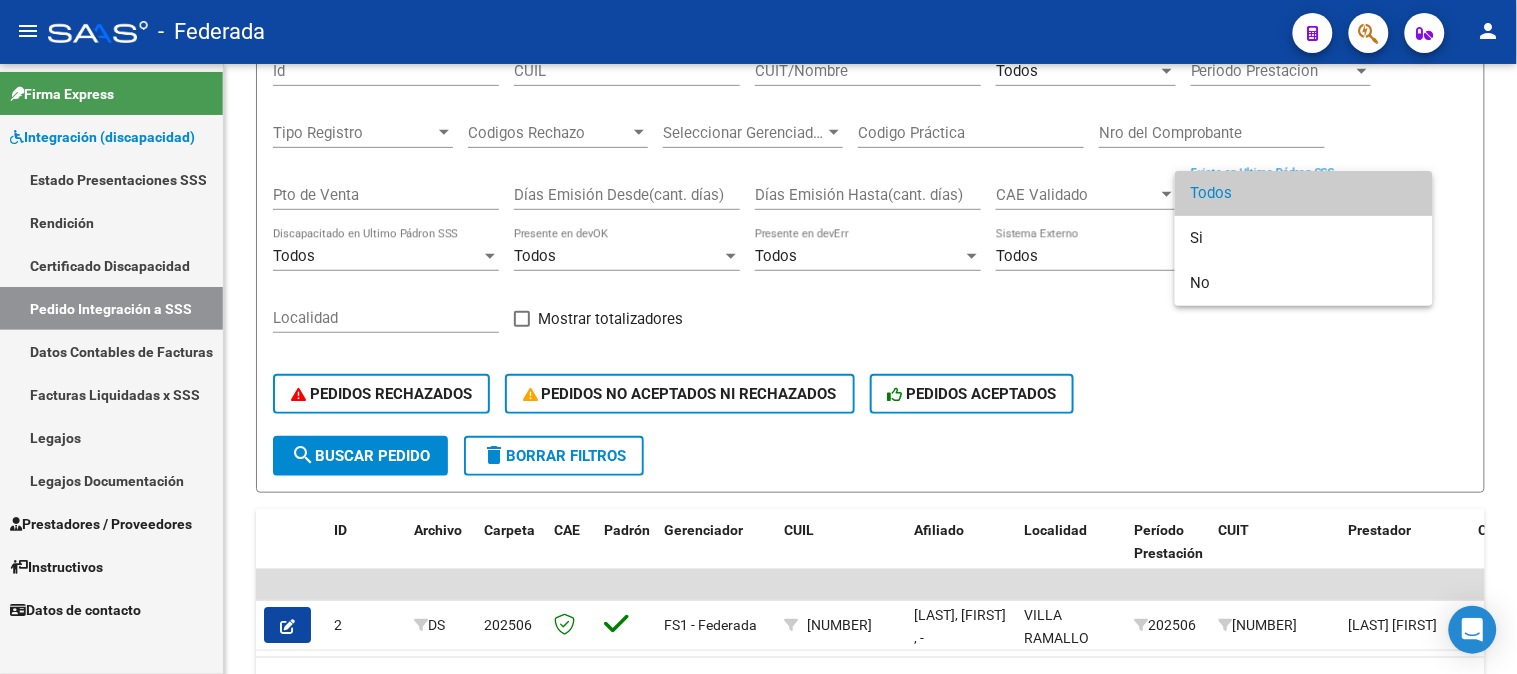 click at bounding box center [758, 337] 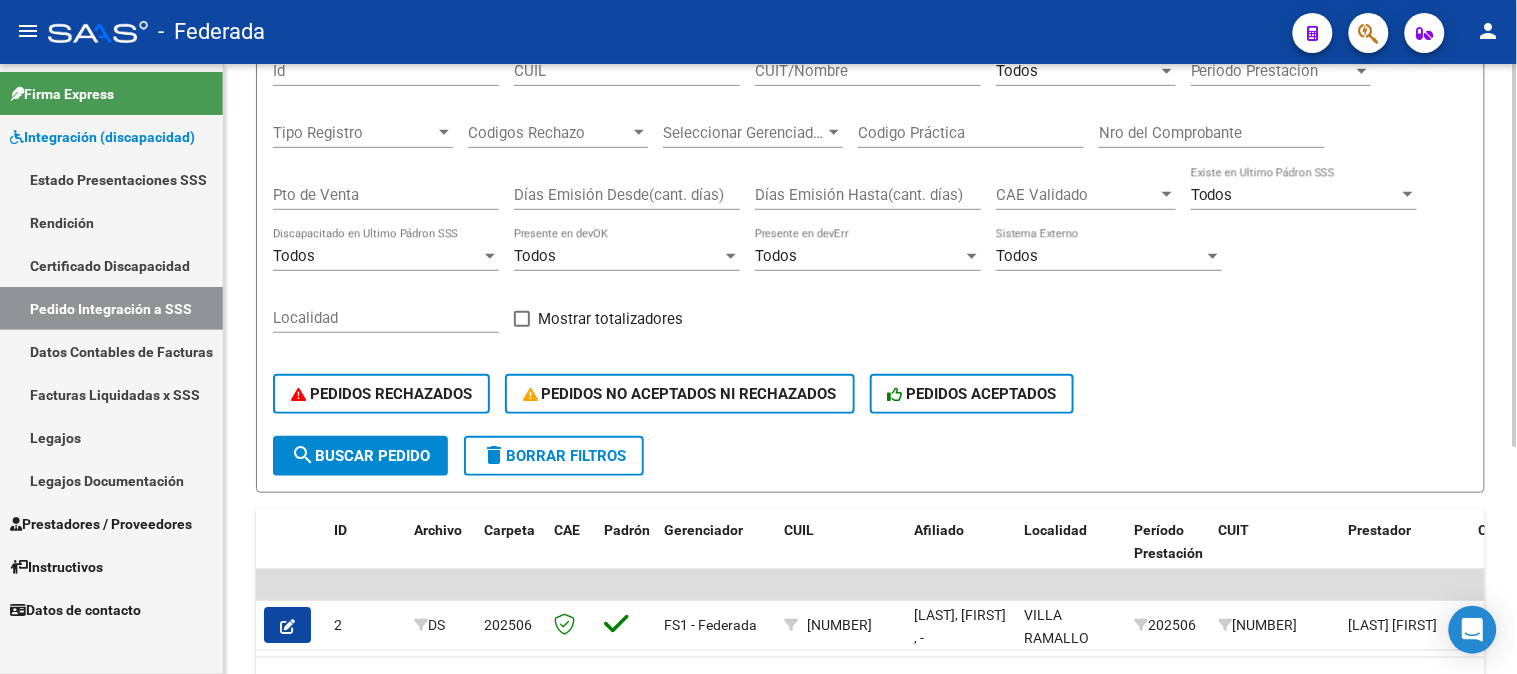 scroll, scrollTop: 137, scrollLeft: 0, axis: vertical 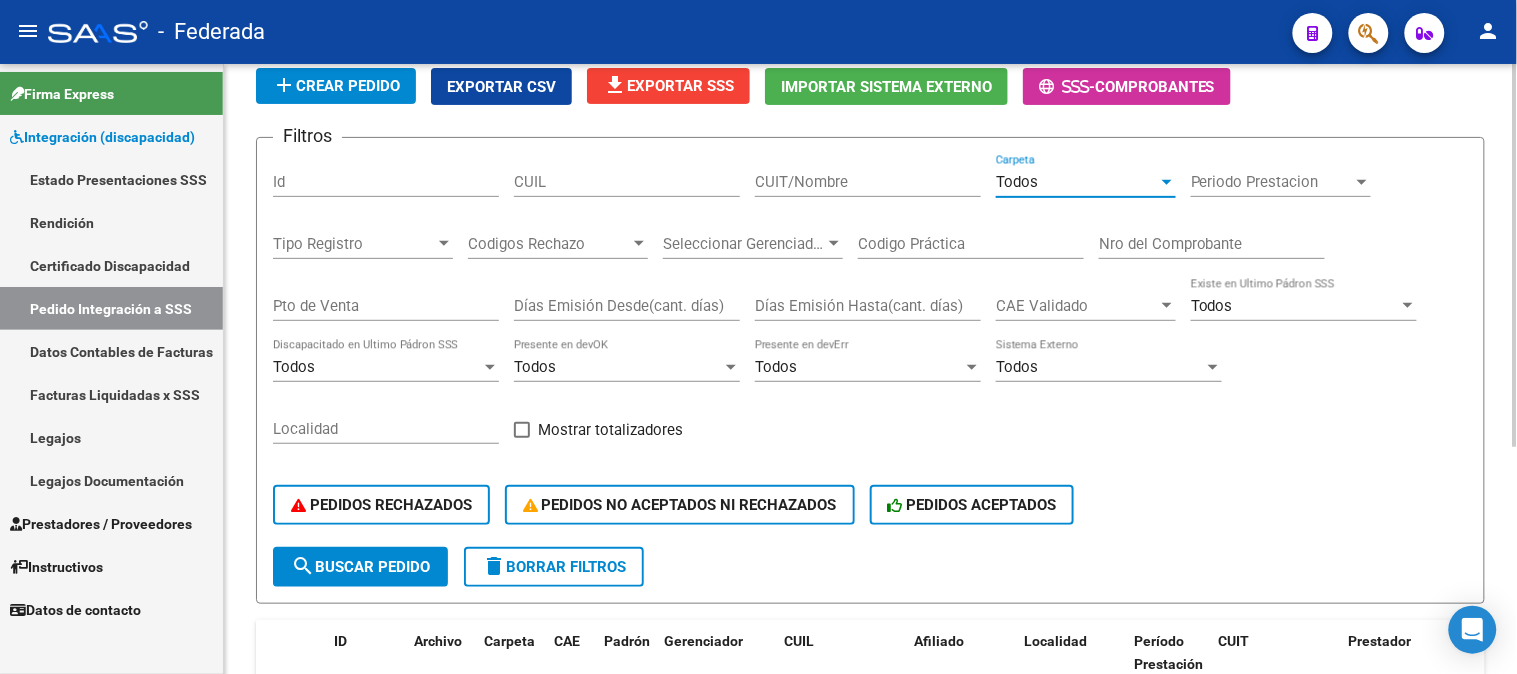 click on "Todos" at bounding box center [1077, 182] 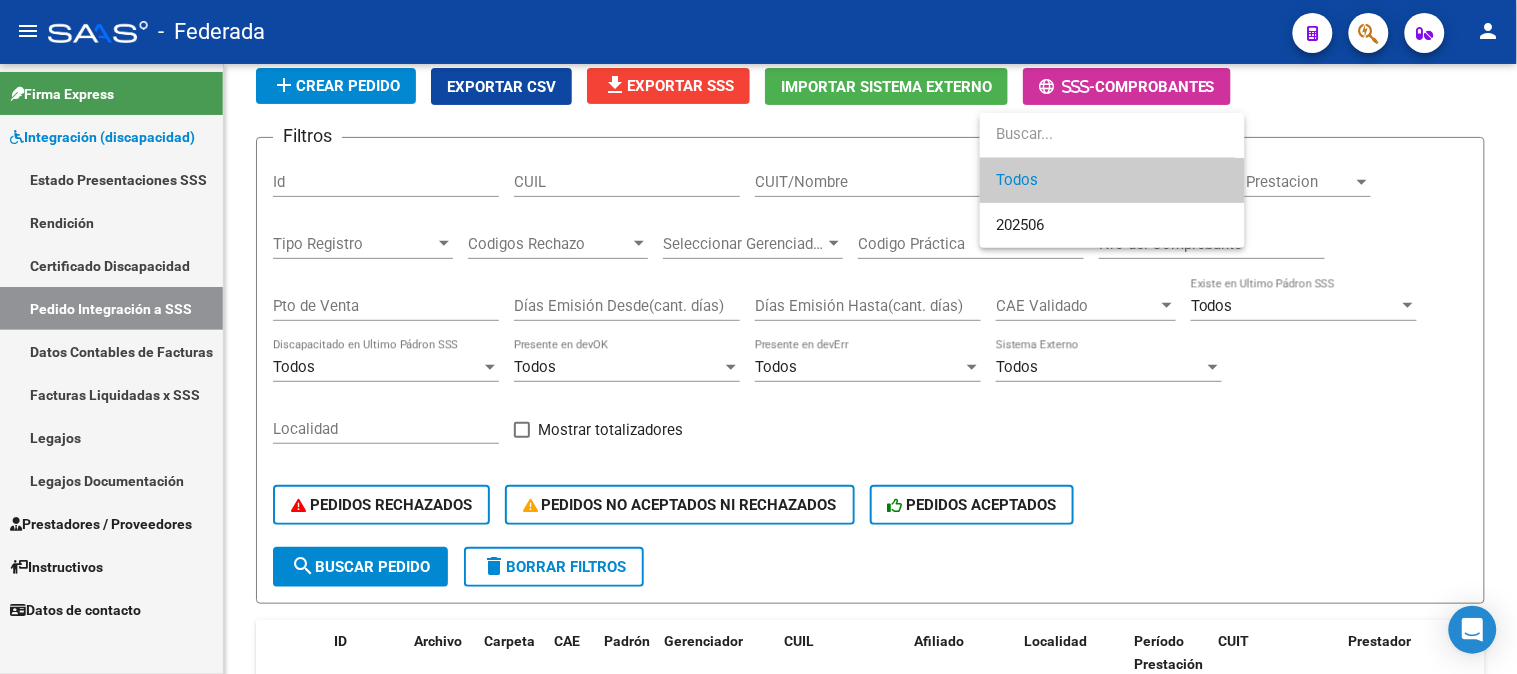 click at bounding box center (758, 337) 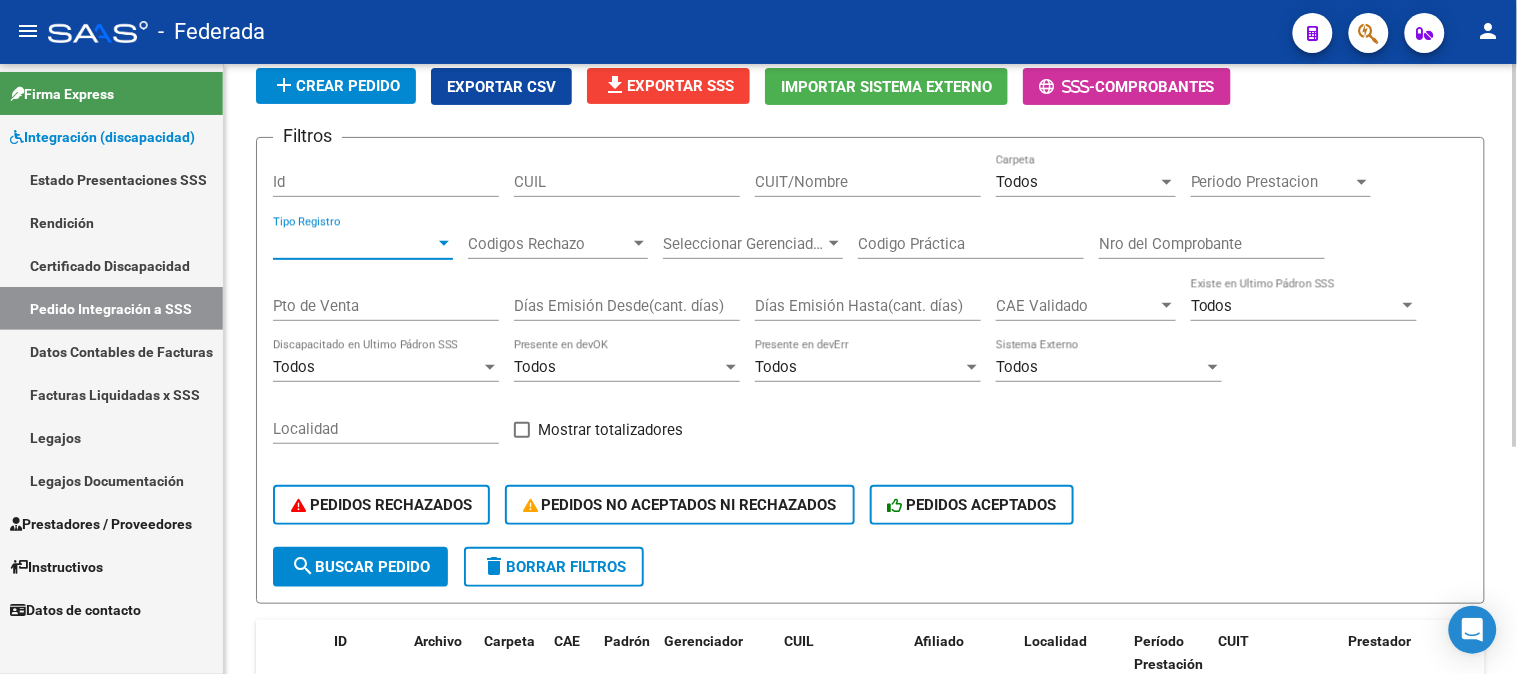 click on "Tipo Registro" at bounding box center (354, 244) 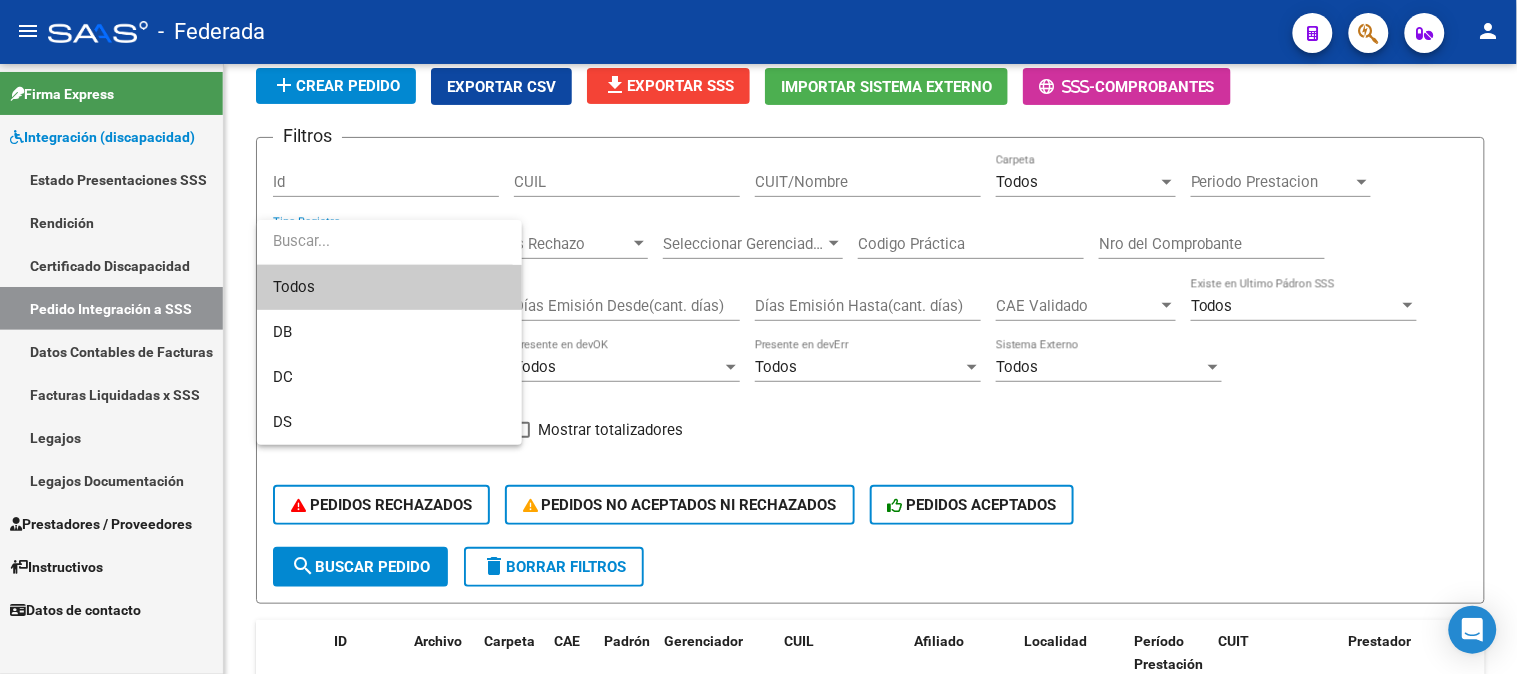 click at bounding box center [758, 337] 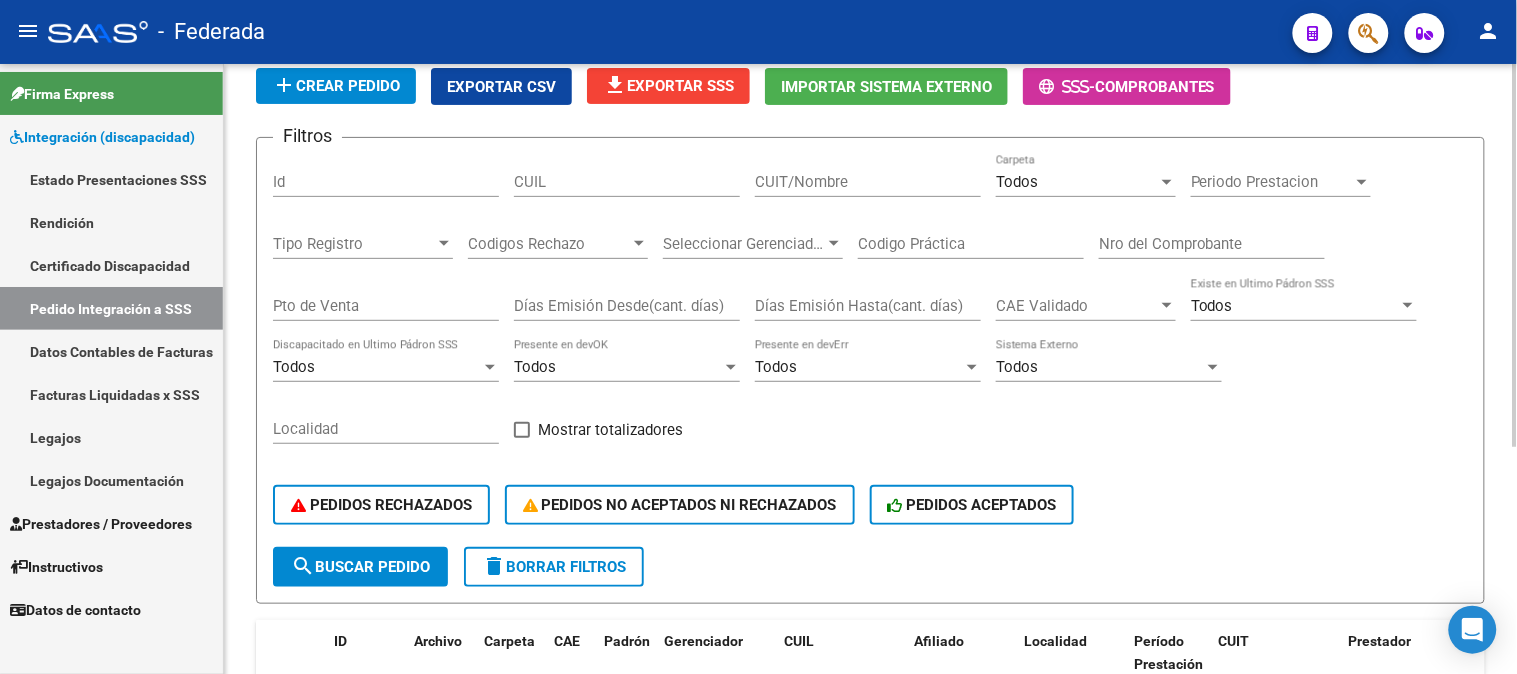 click on "Todos" at bounding box center [377, 367] 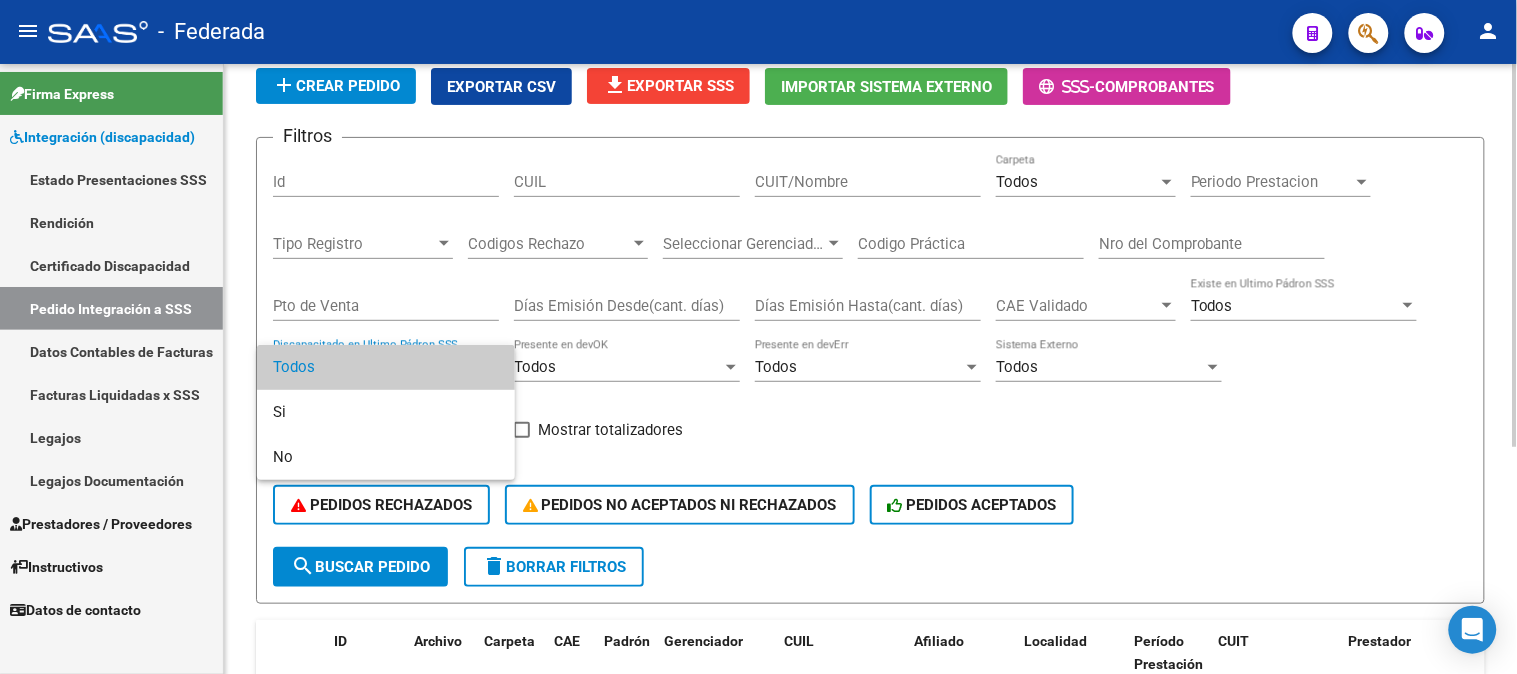 click at bounding box center (758, 337) 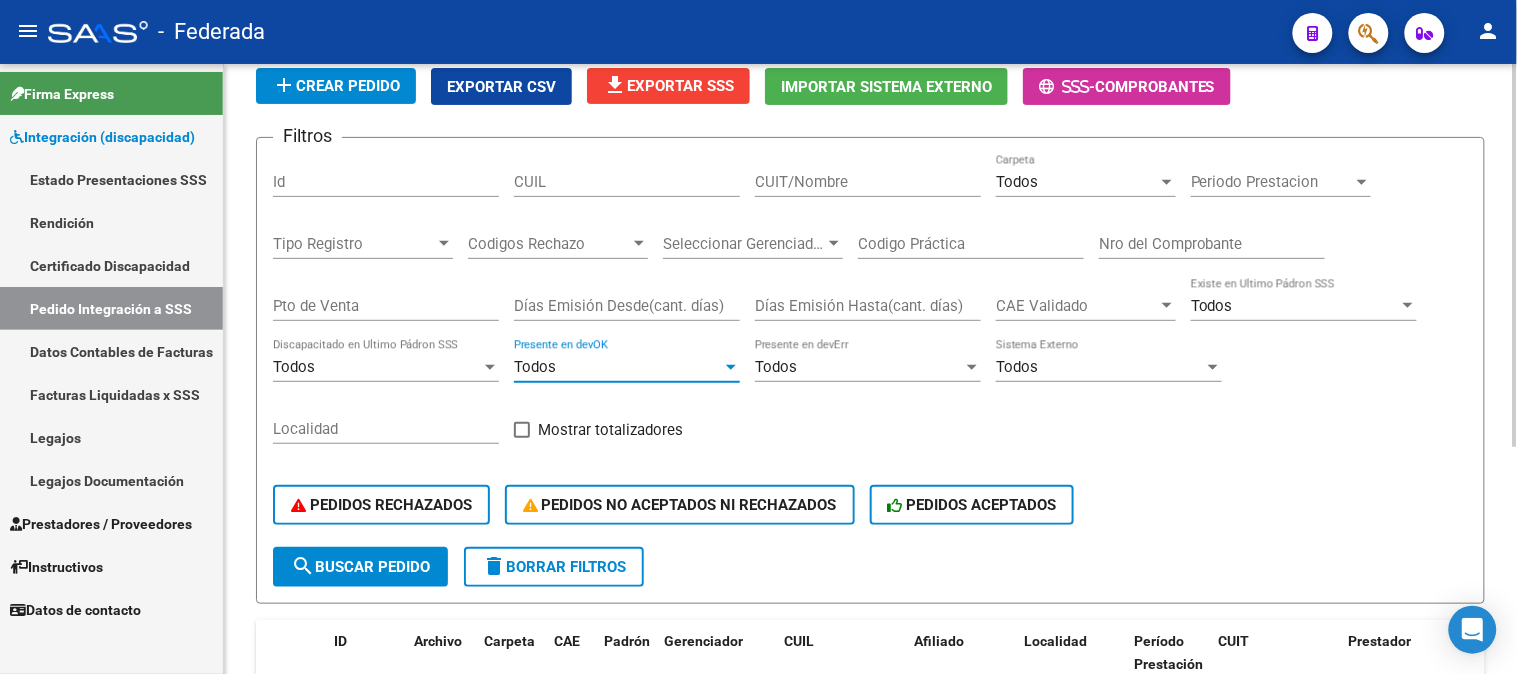 click on "Todos" at bounding box center (618, 367) 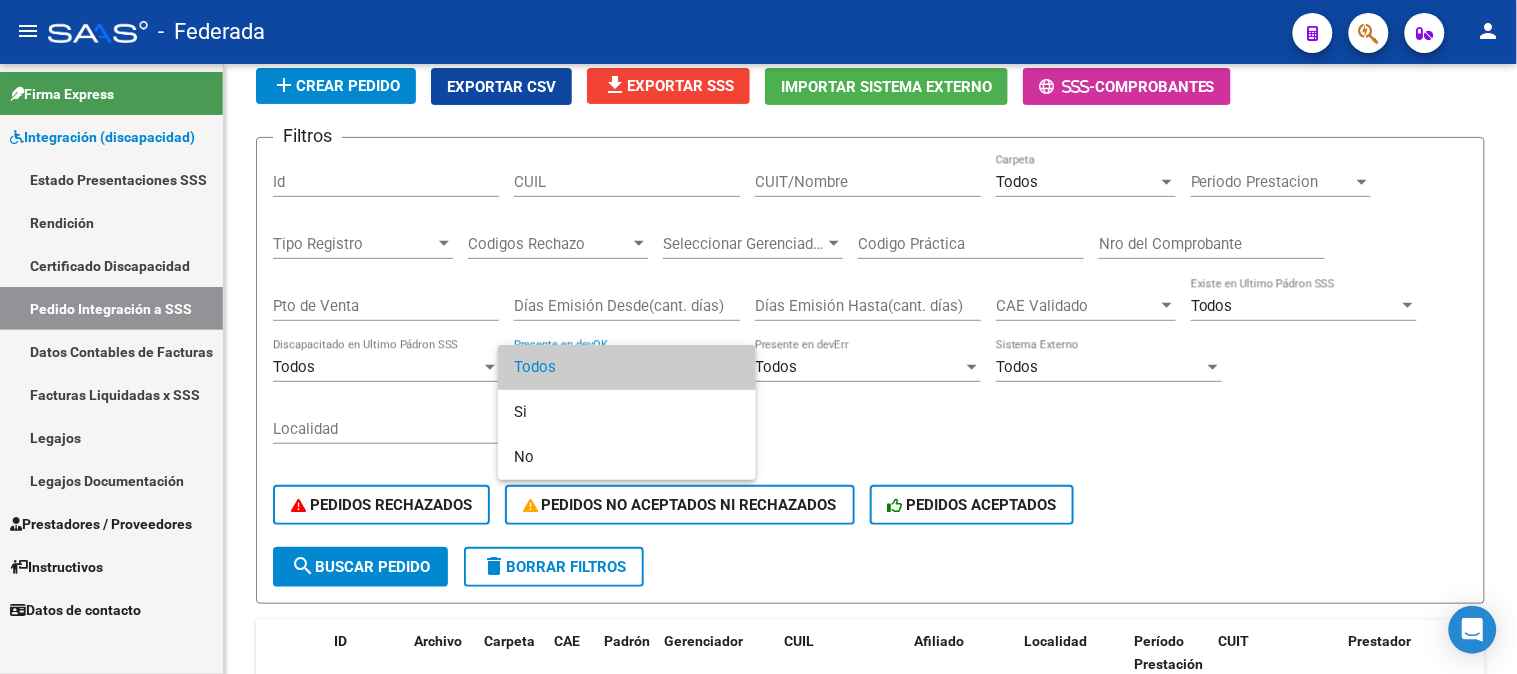 click at bounding box center [758, 337] 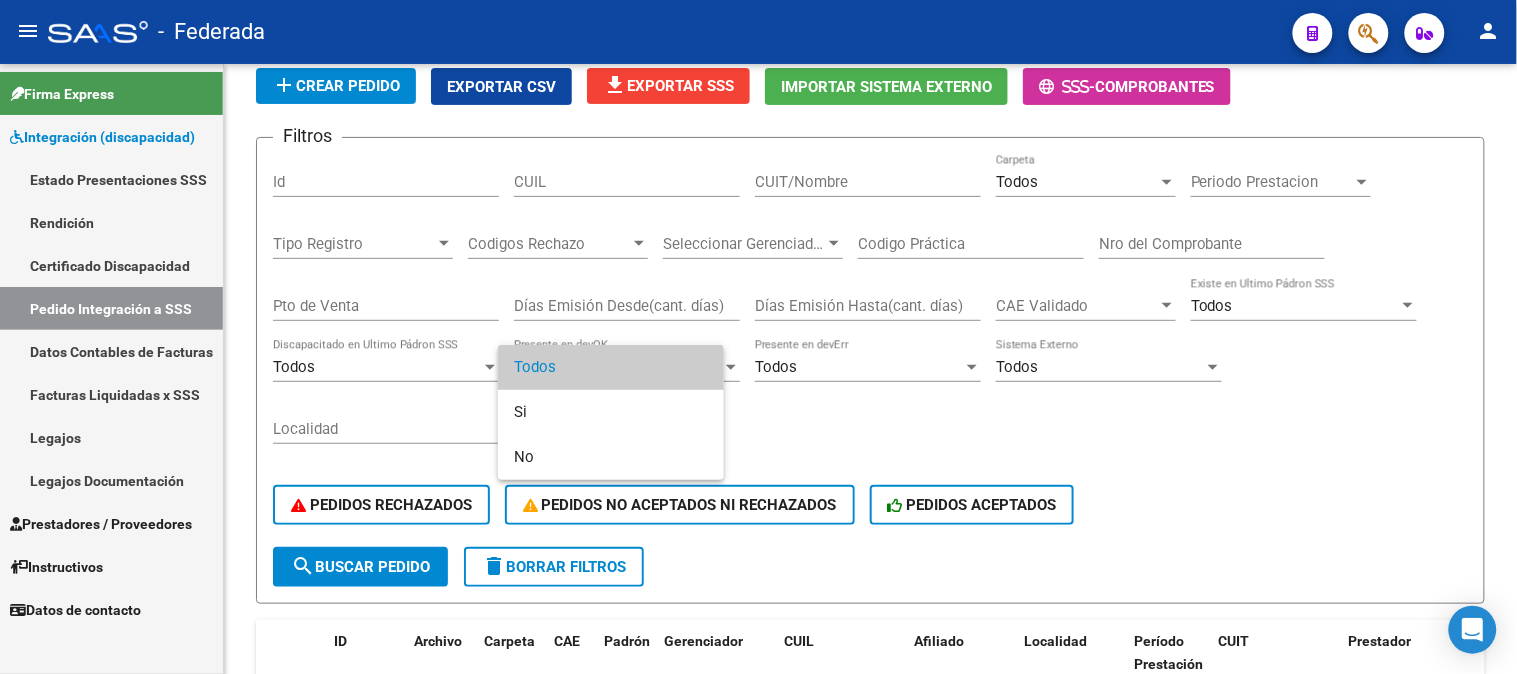 click on "Todos" at bounding box center (859, 367) 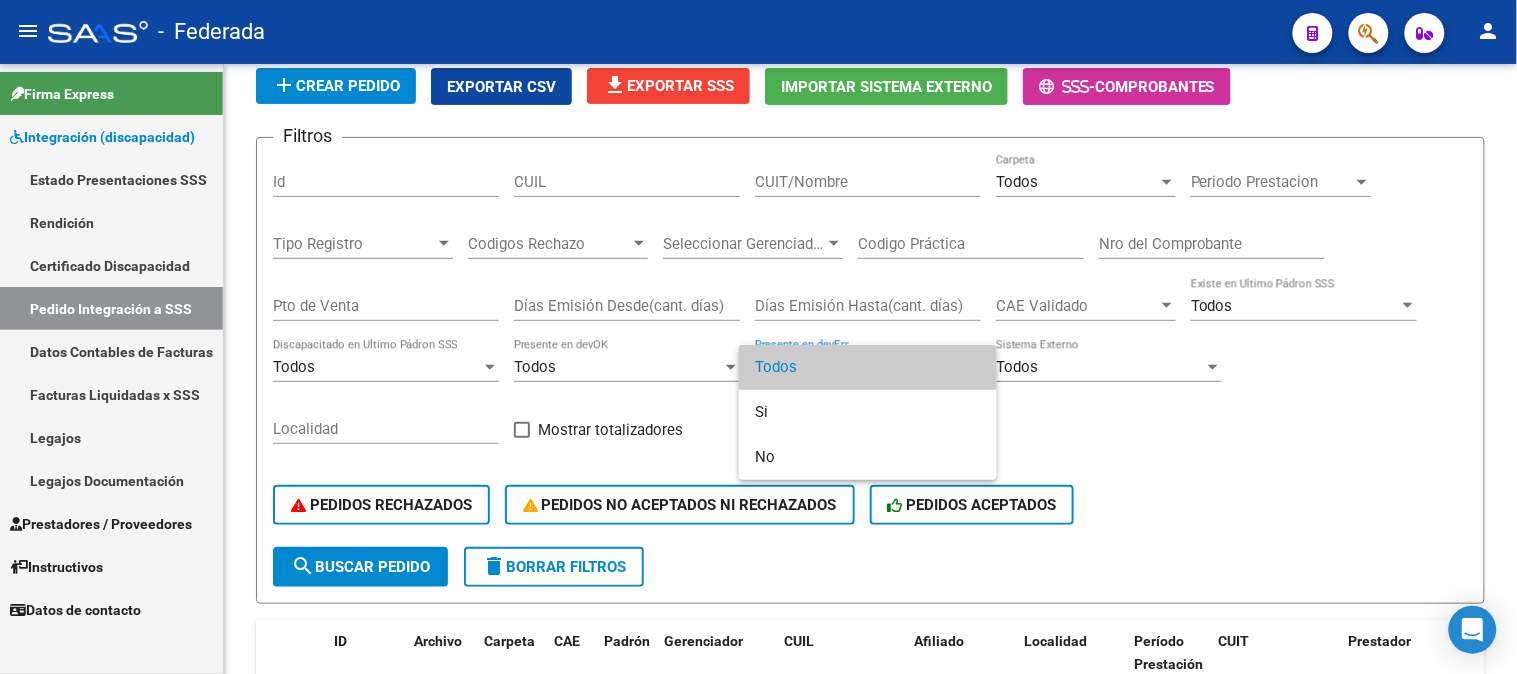 click at bounding box center [758, 337] 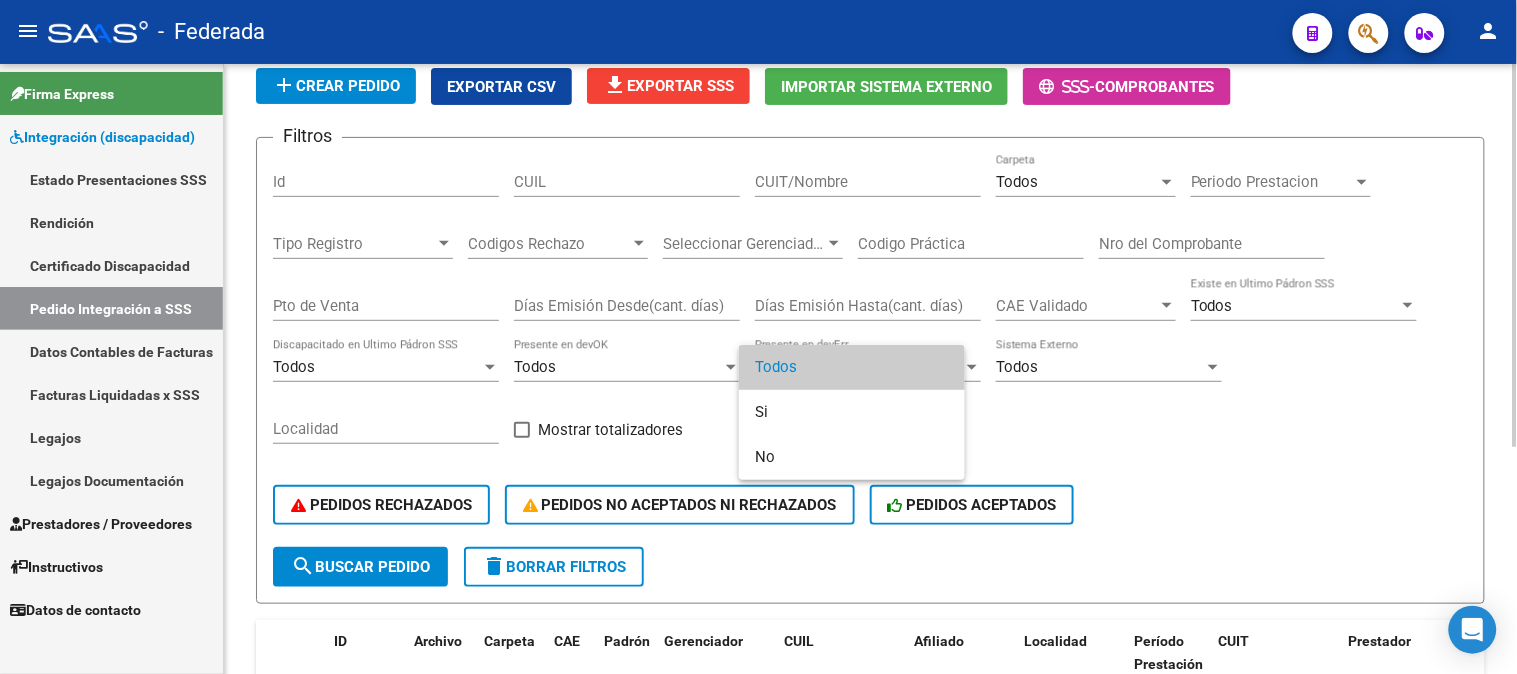 click on "Todos" at bounding box center [1100, 367] 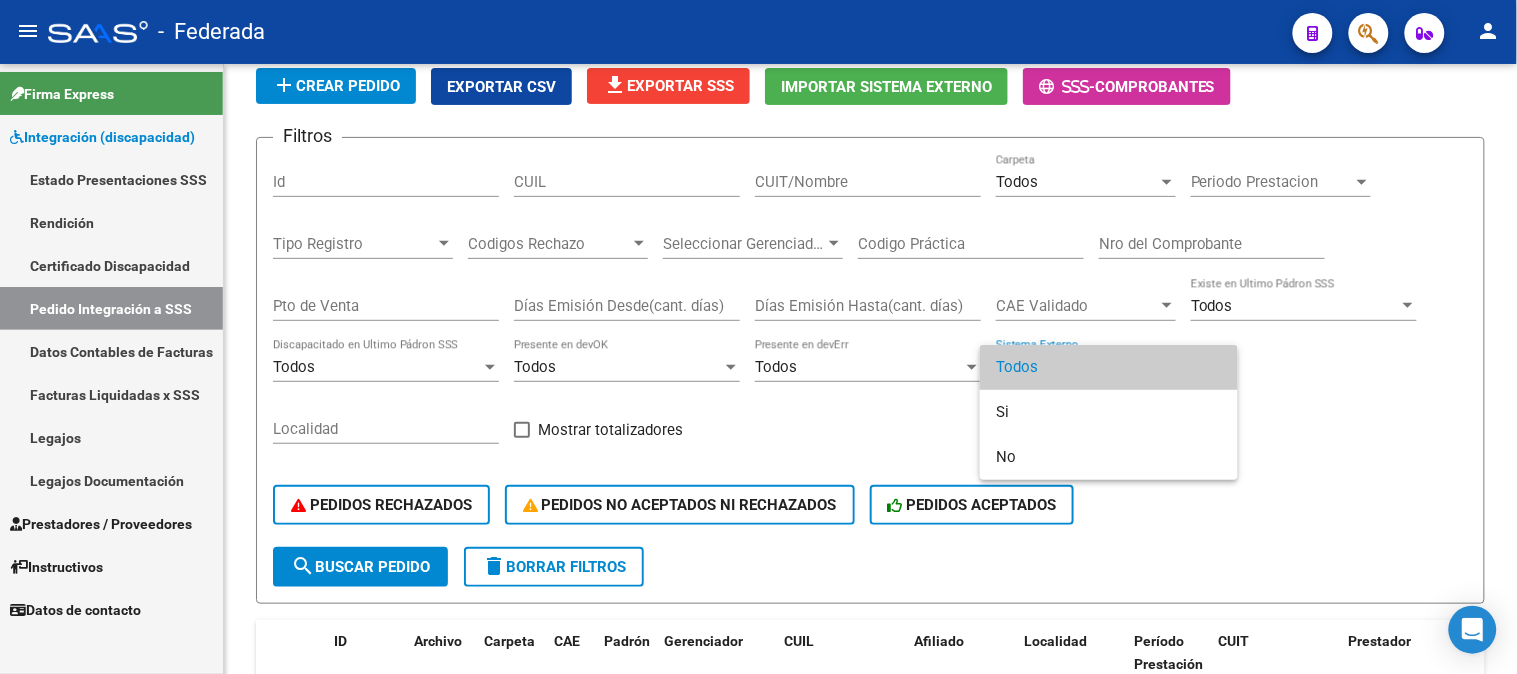 click at bounding box center [758, 337] 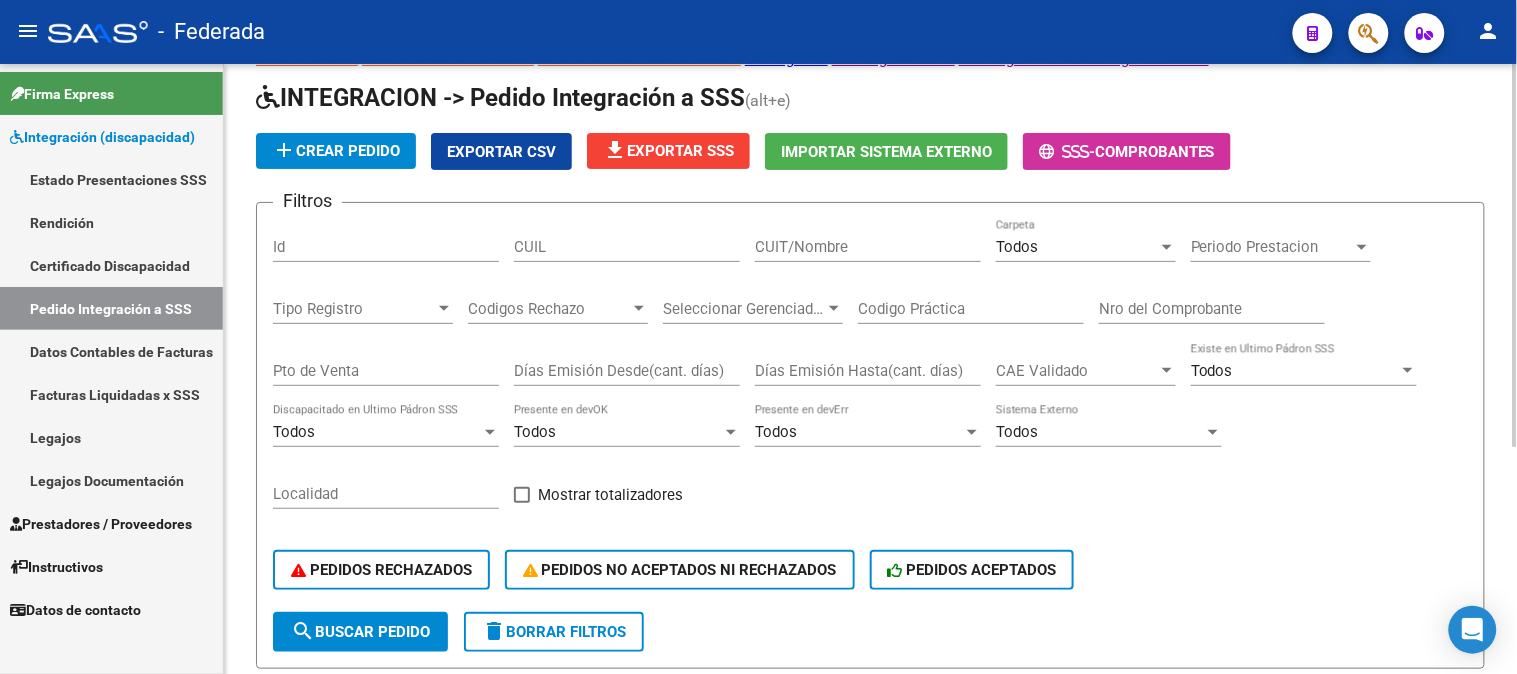 scroll, scrollTop: 111, scrollLeft: 0, axis: vertical 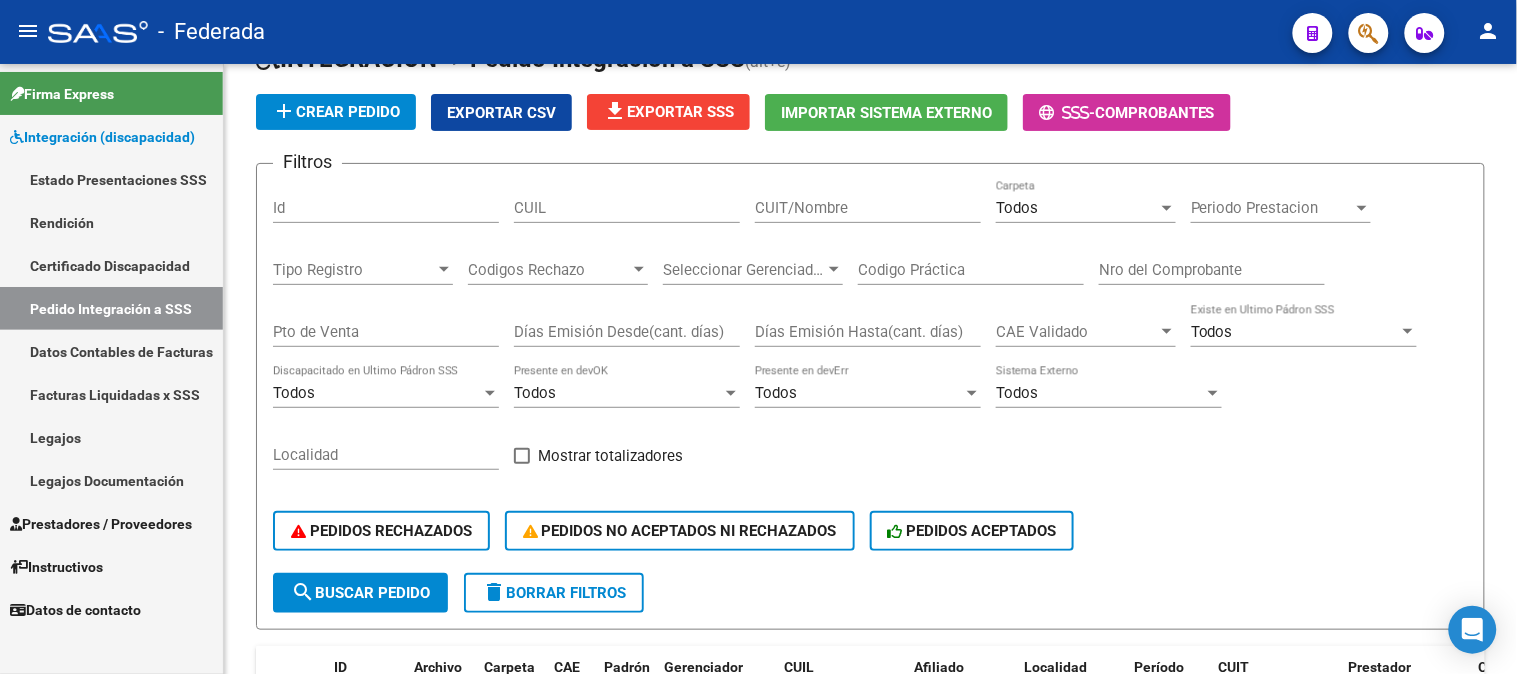 click on "Datos Contables de Facturas" at bounding box center [111, 351] 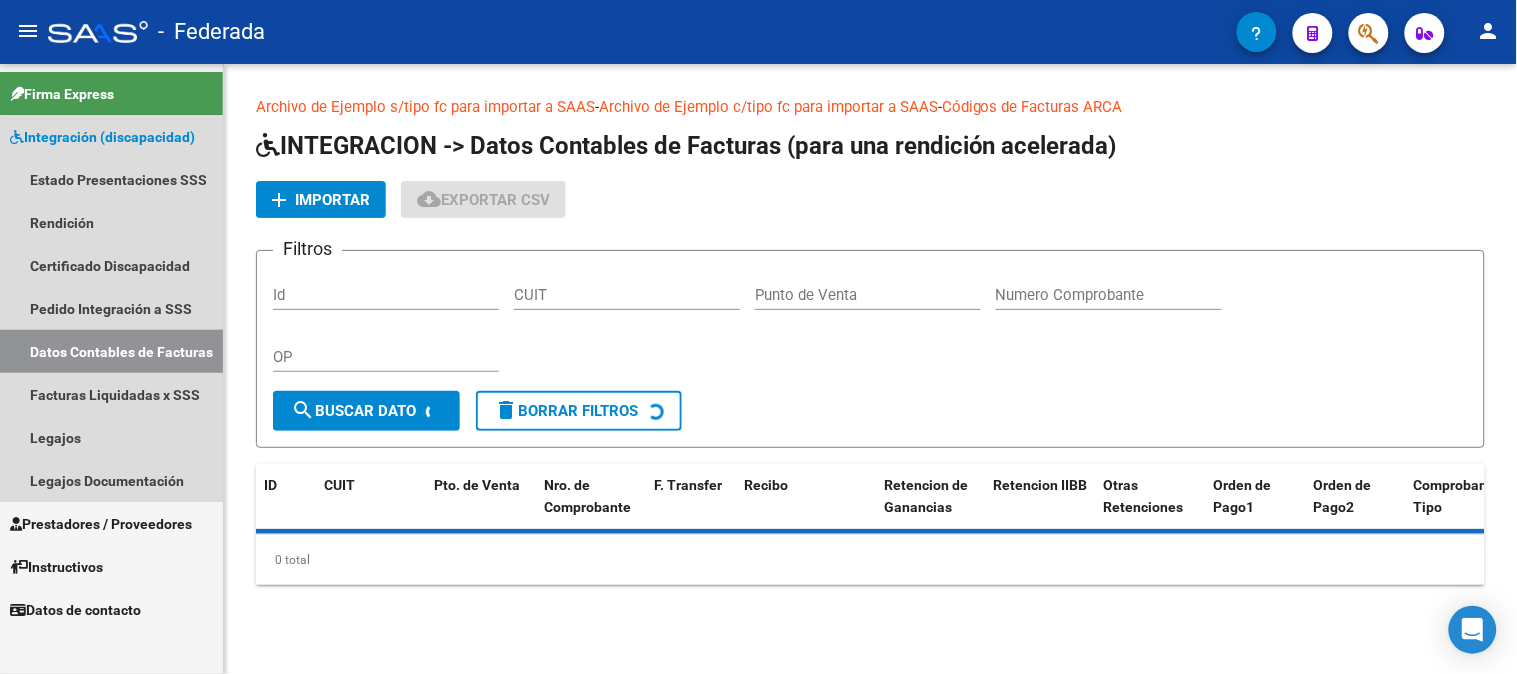 scroll, scrollTop: 0, scrollLeft: 0, axis: both 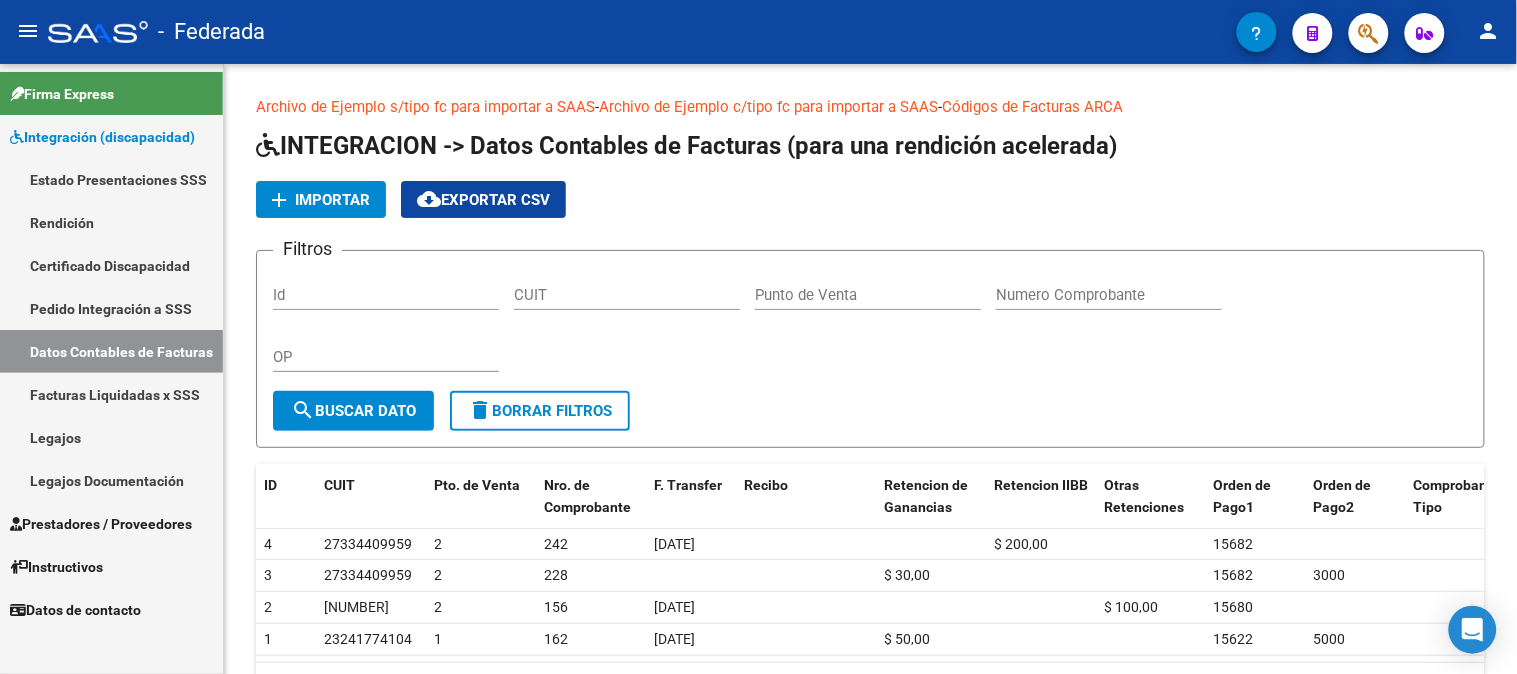 click on "Facturas Liquidadas x SSS" at bounding box center [111, 394] 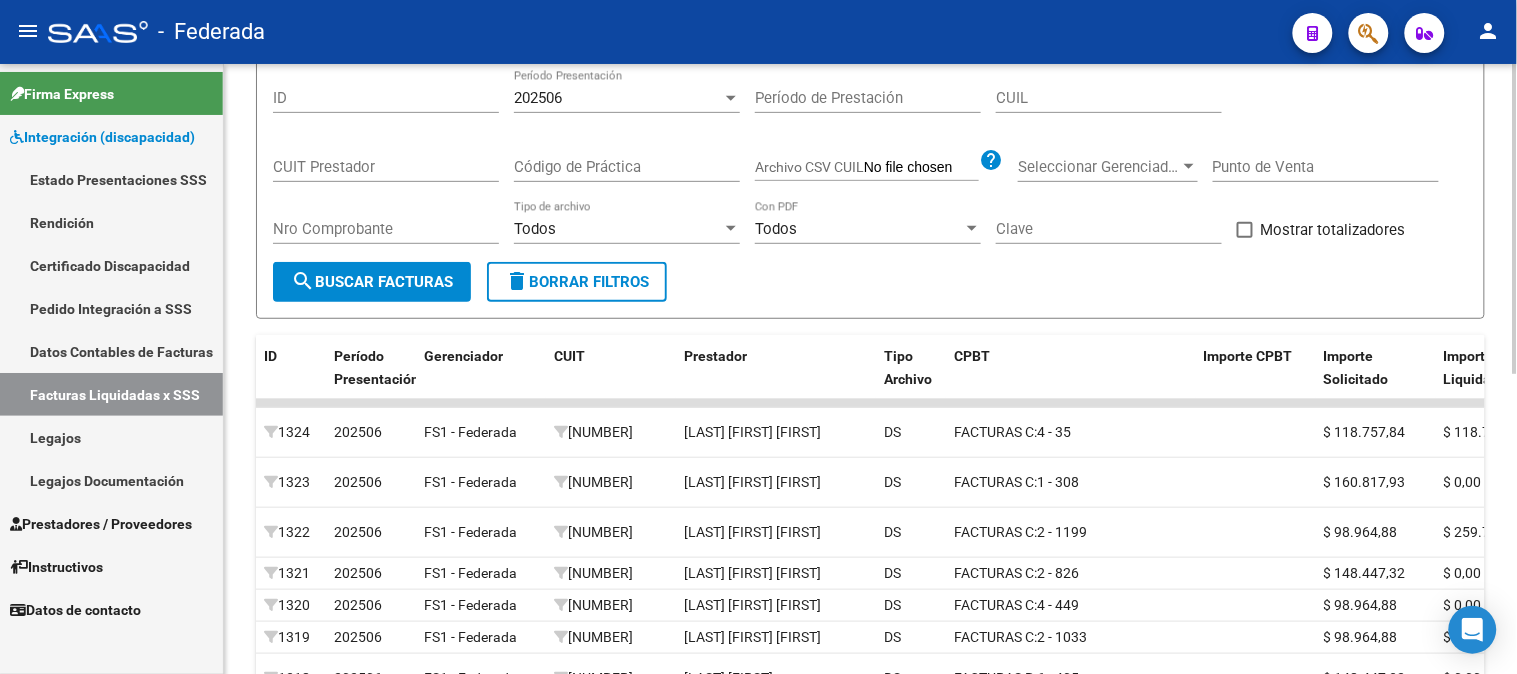 scroll, scrollTop: 222, scrollLeft: 0, axis: vertical 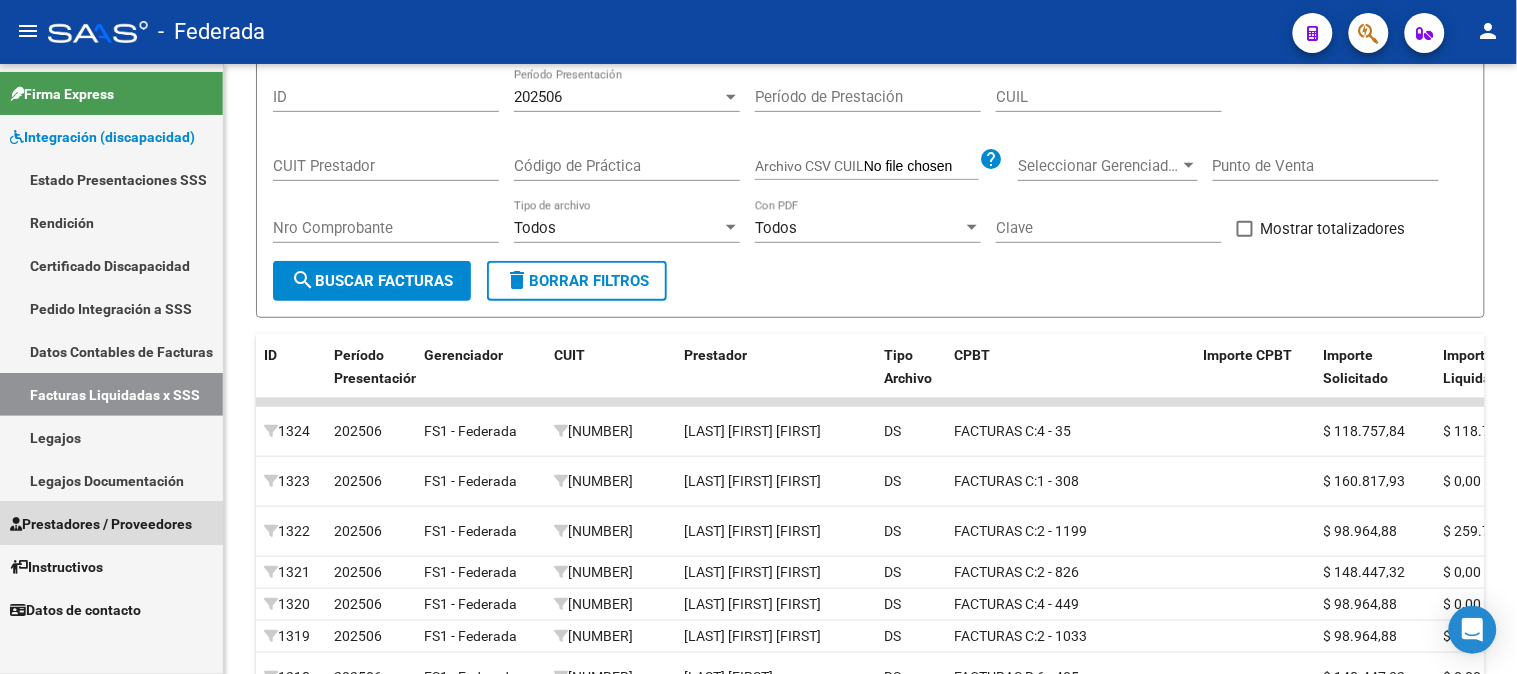click on "Prestadores / Proveedores" at bounding box center (101, 524) 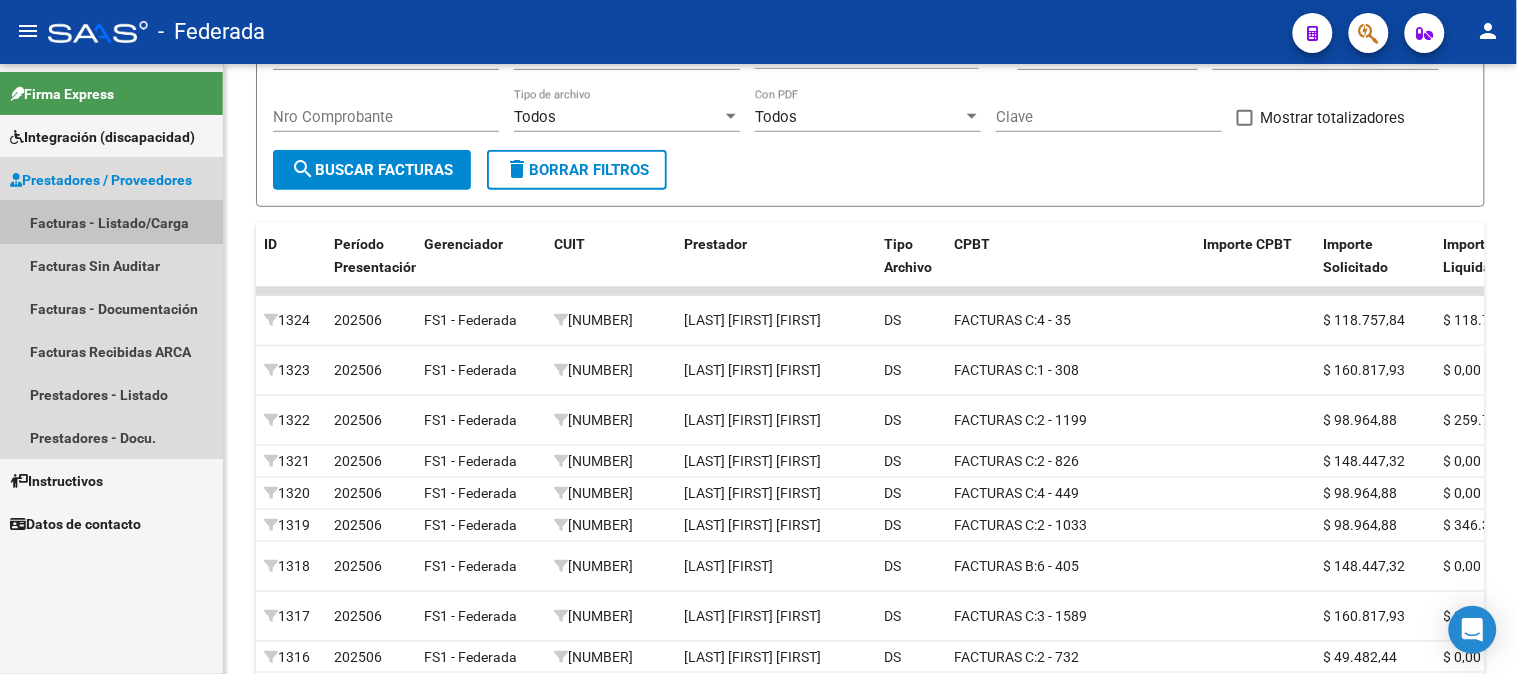 click on "Facturas - Listado/Carga" at bounding box center (111, 222) 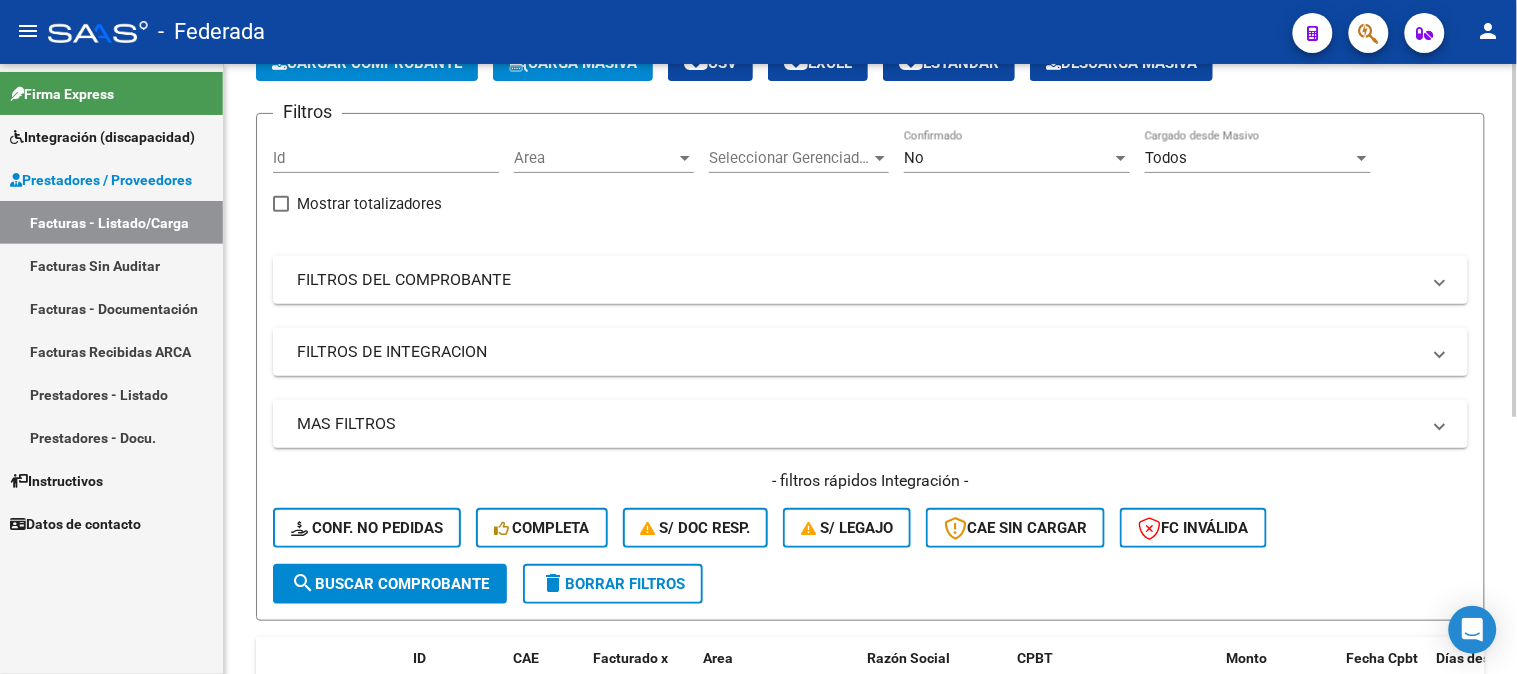 scroll, scrollTop: 111, scrollLeft: 0, axis: vertical 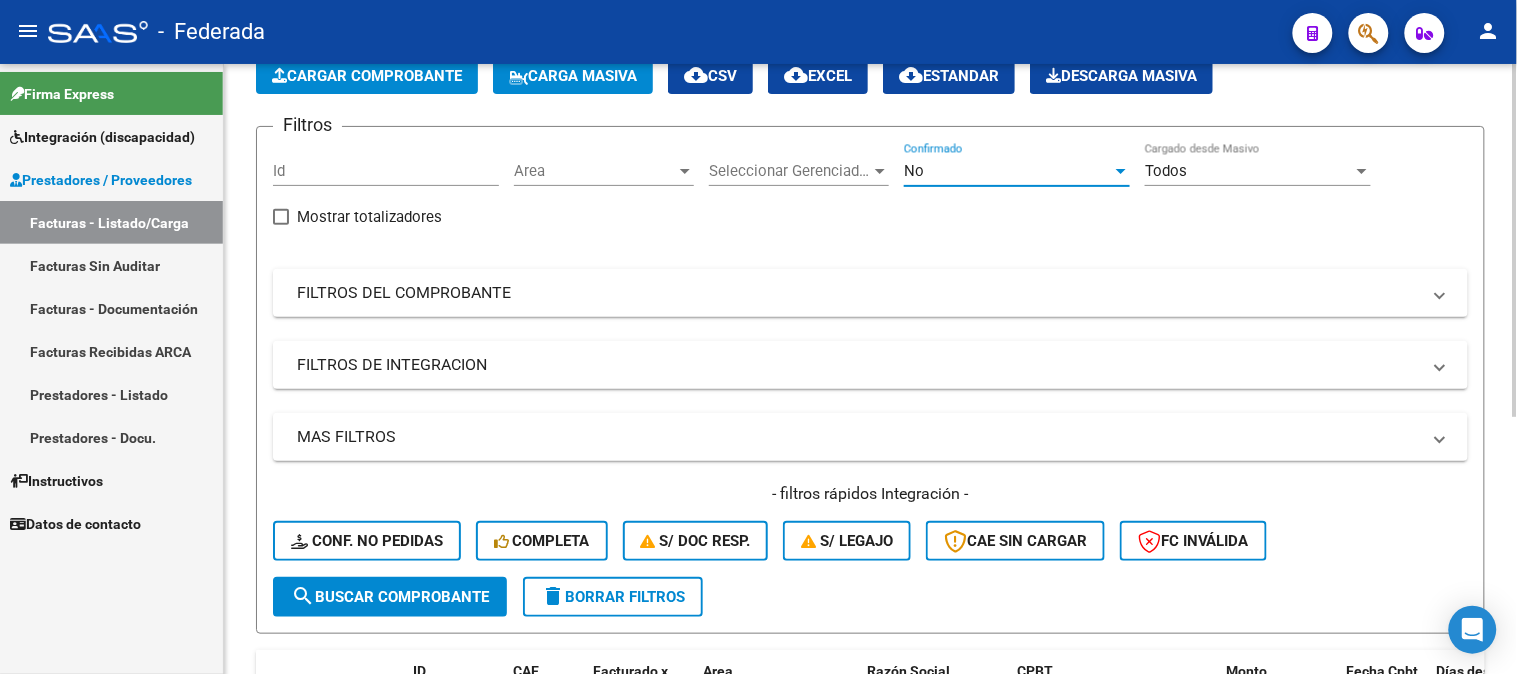 click on "No" at bounding box center (1008, 171) 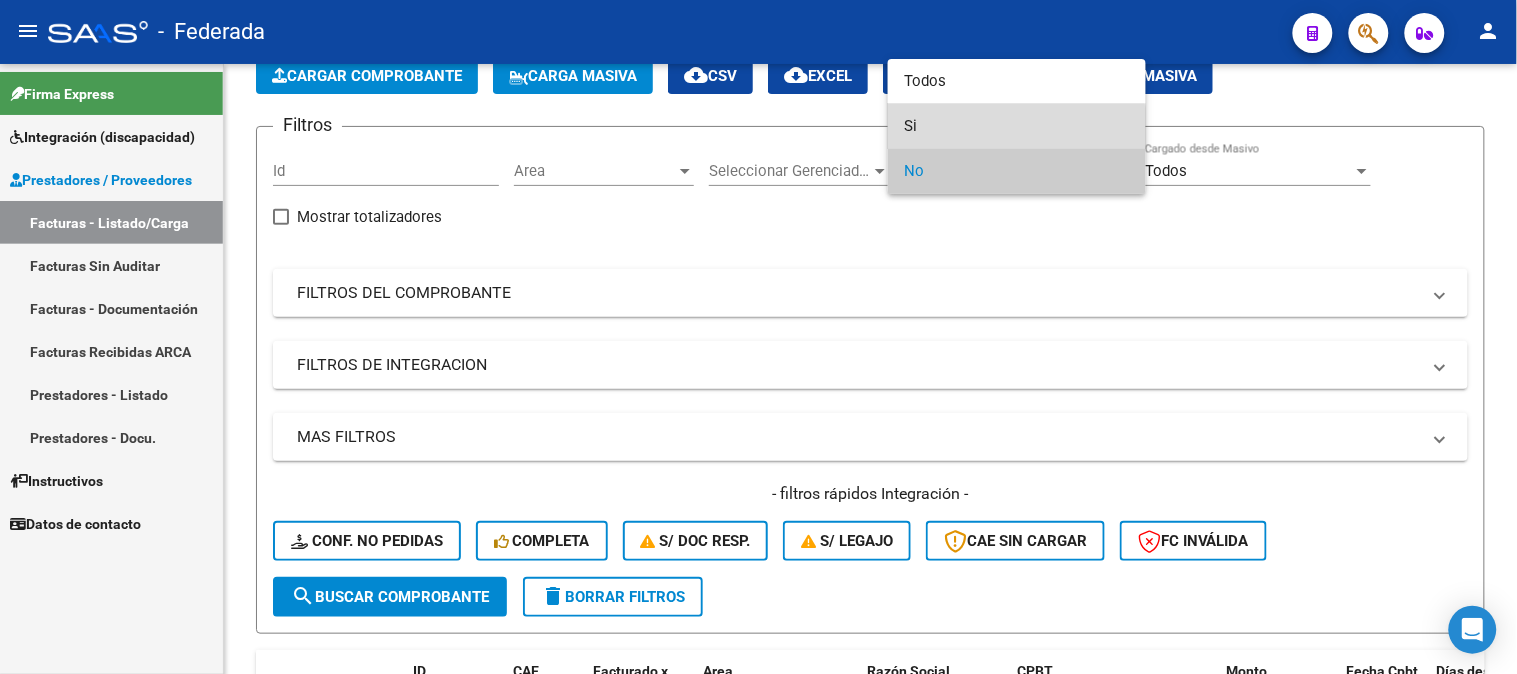 click on "Si" at bounding box center [1017, 126] 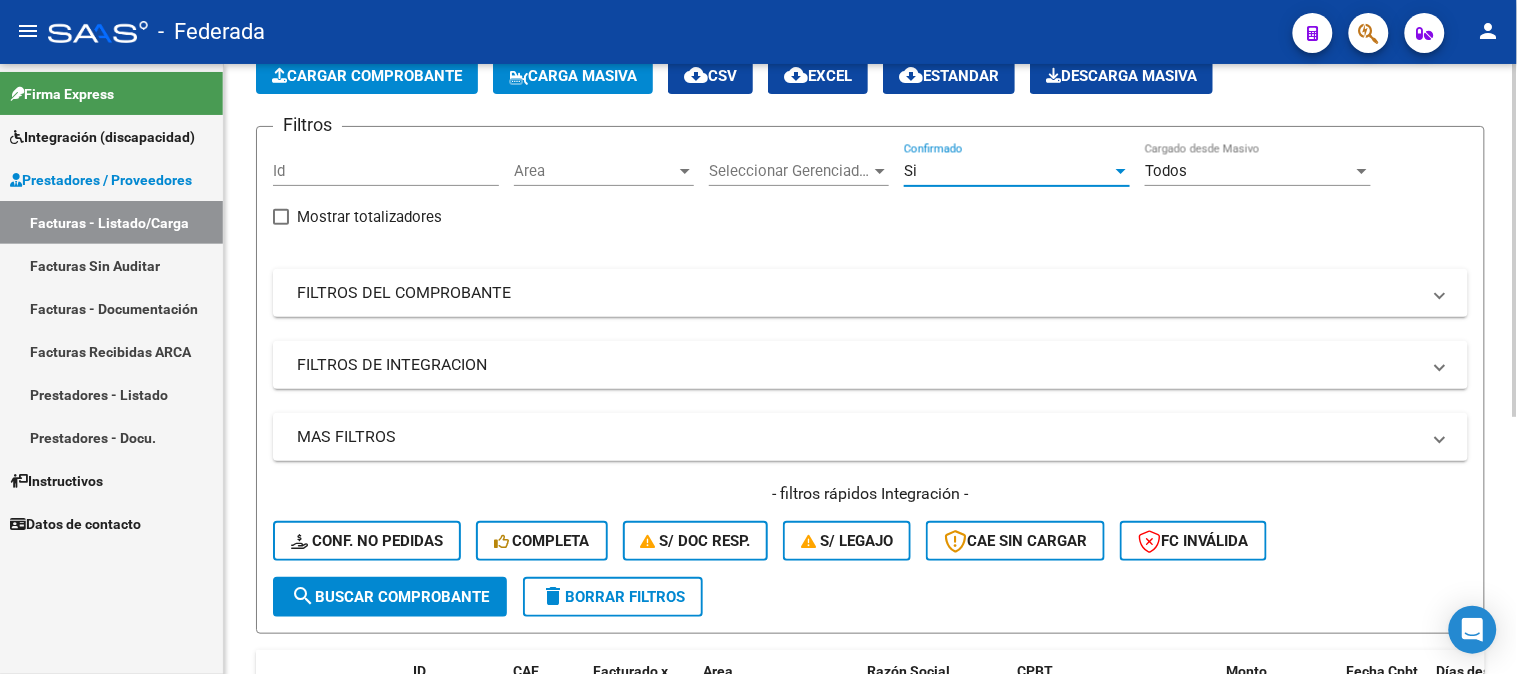 scroll, scrollTop: 222, scrollLeft: 0, axis: vertical 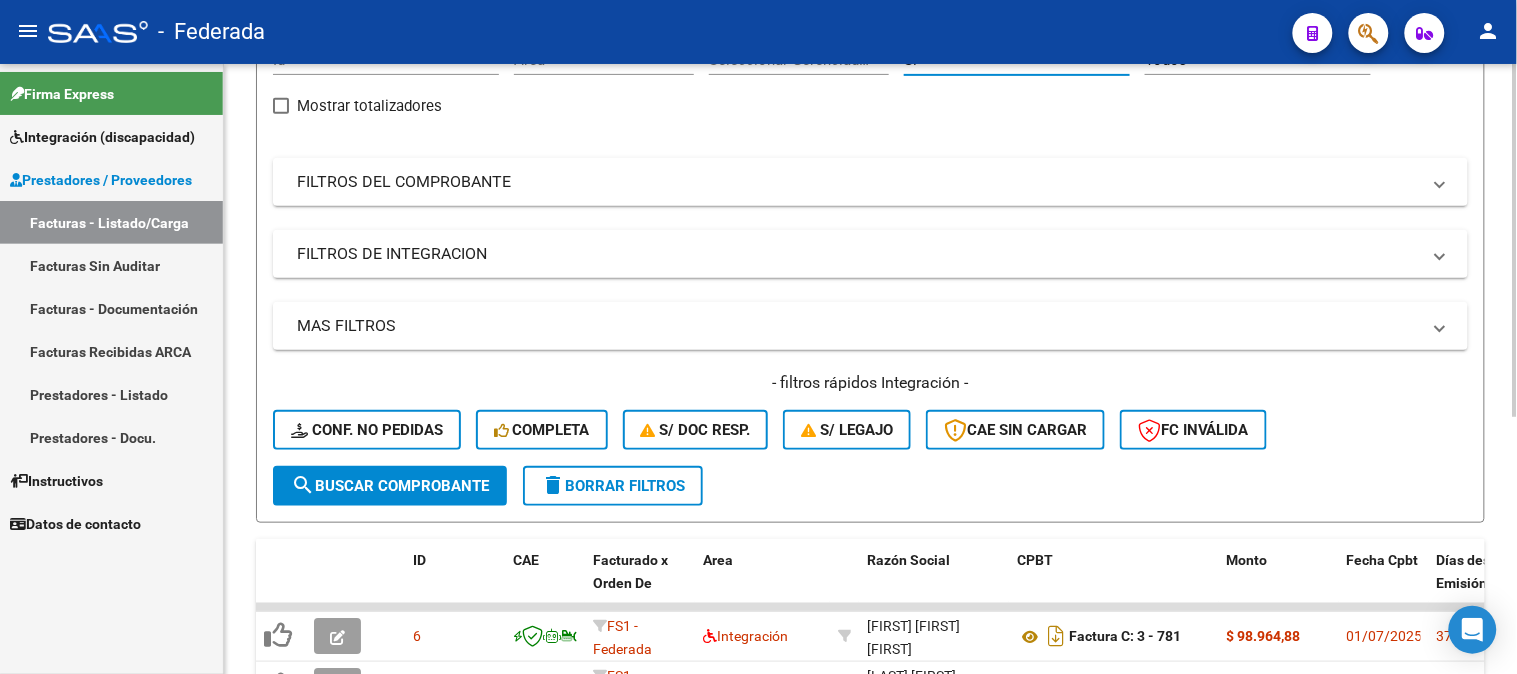 click on "search  Buscar Comprobante" 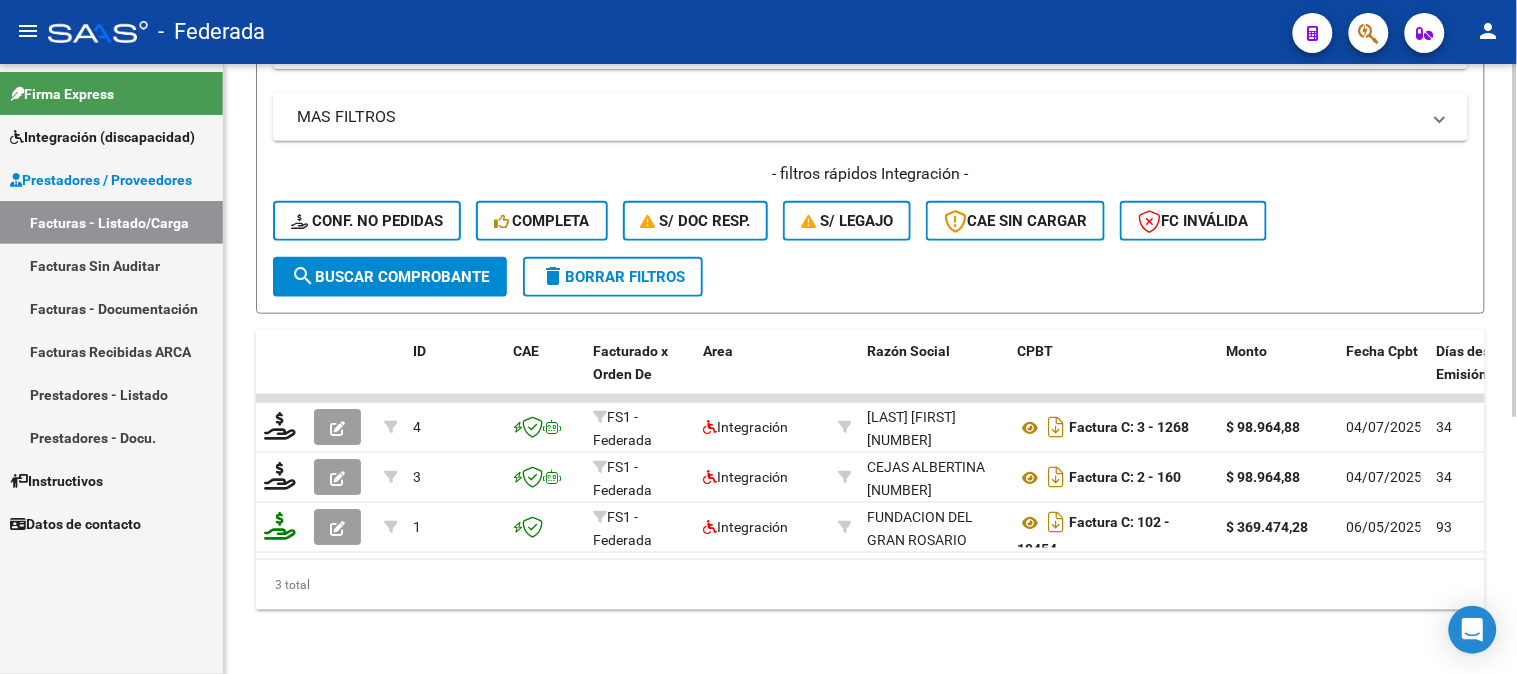 scroll, scrollTop: 444, scrollLeft: 0, axis: vertical 